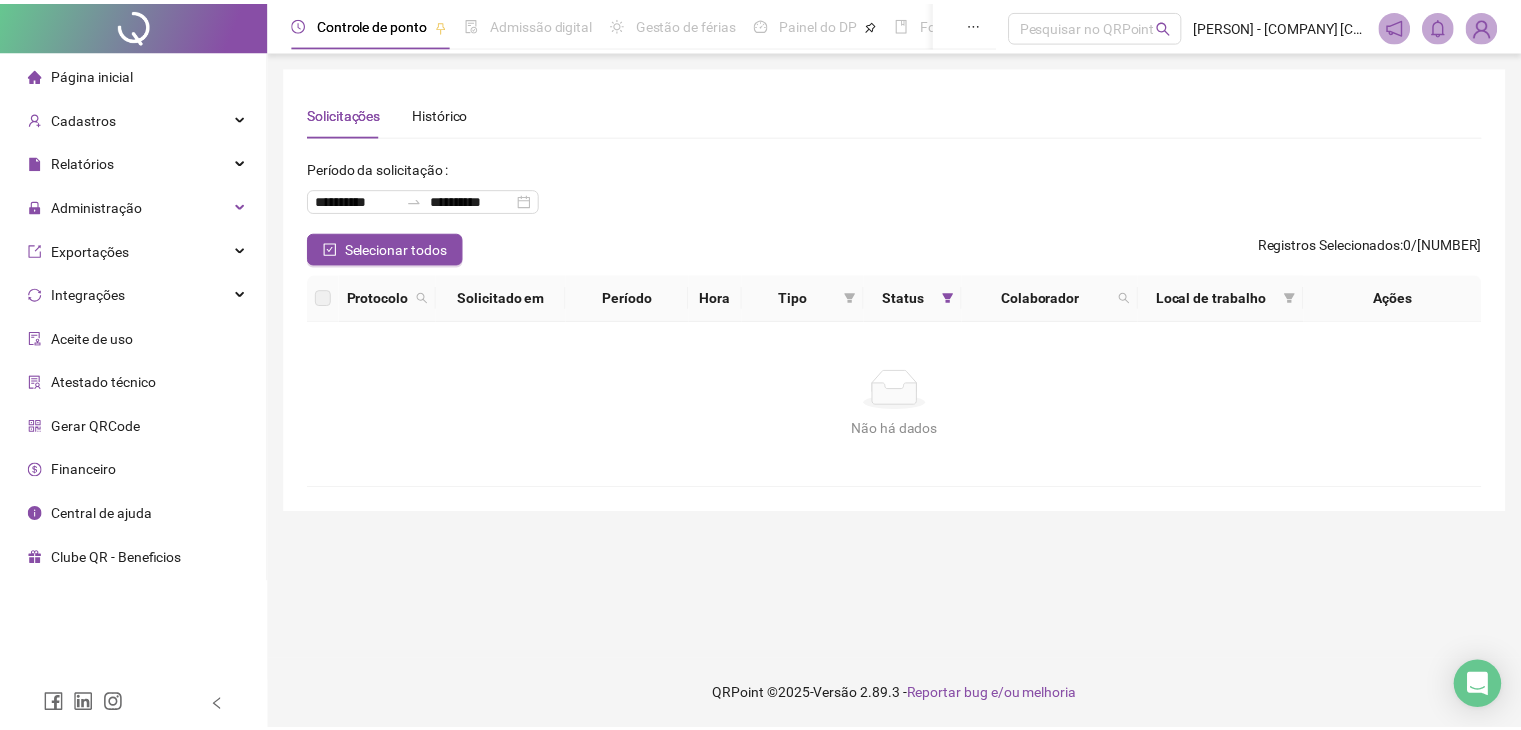scroll, scrollTop: 0, scrollLeft: 0, axis: both 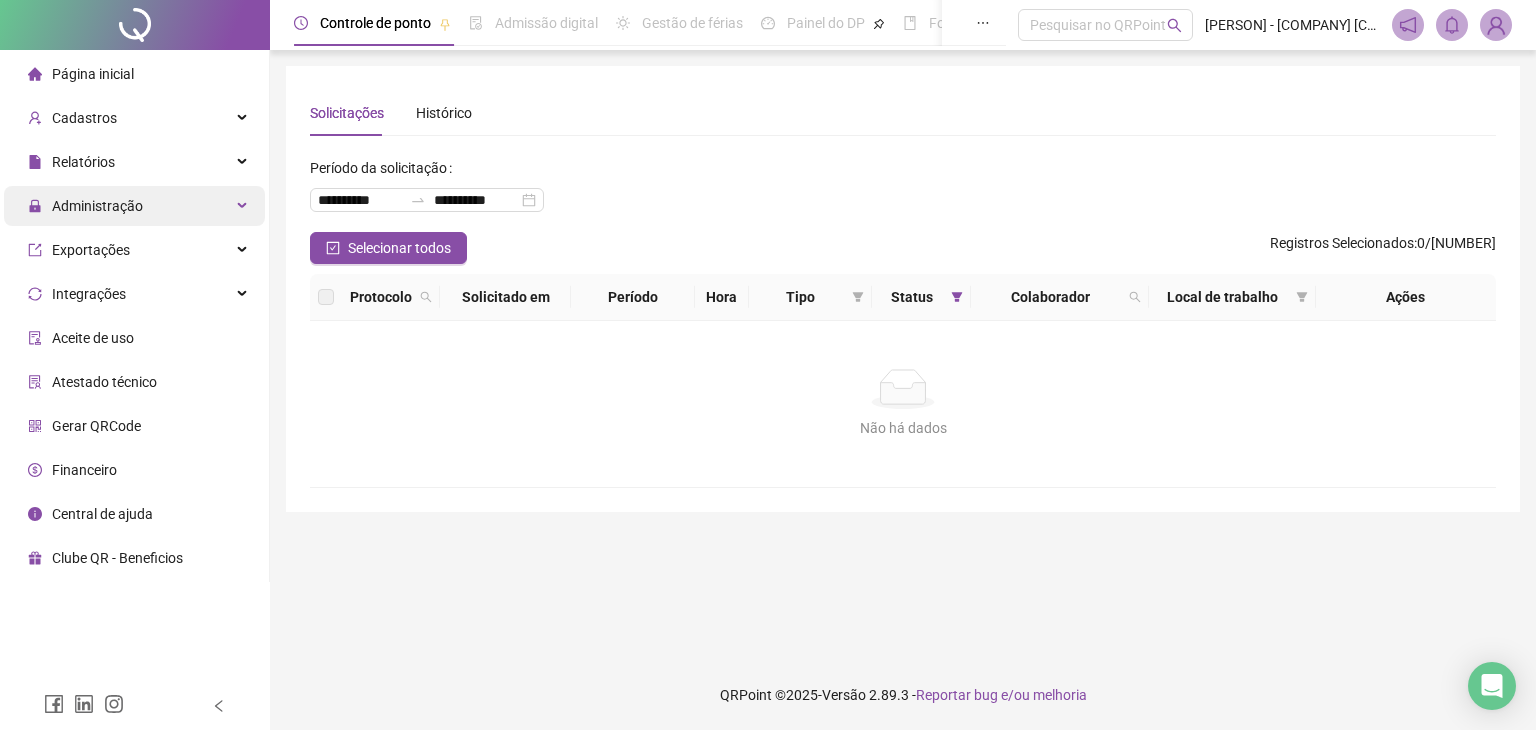 click on "Administração" at bounding box center (134, 206) 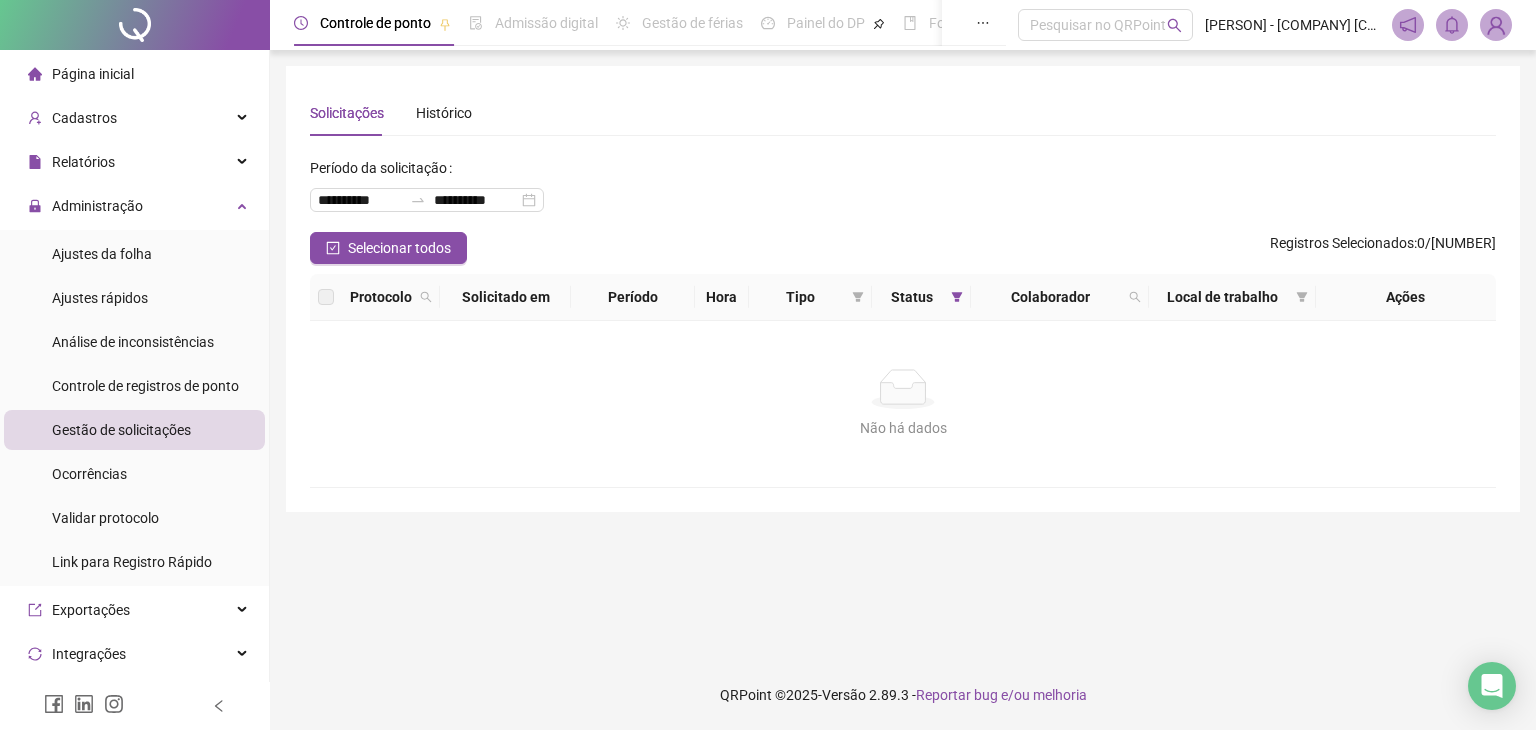 click on "Controle de registros de ponto" at bounding box center (145, 386) 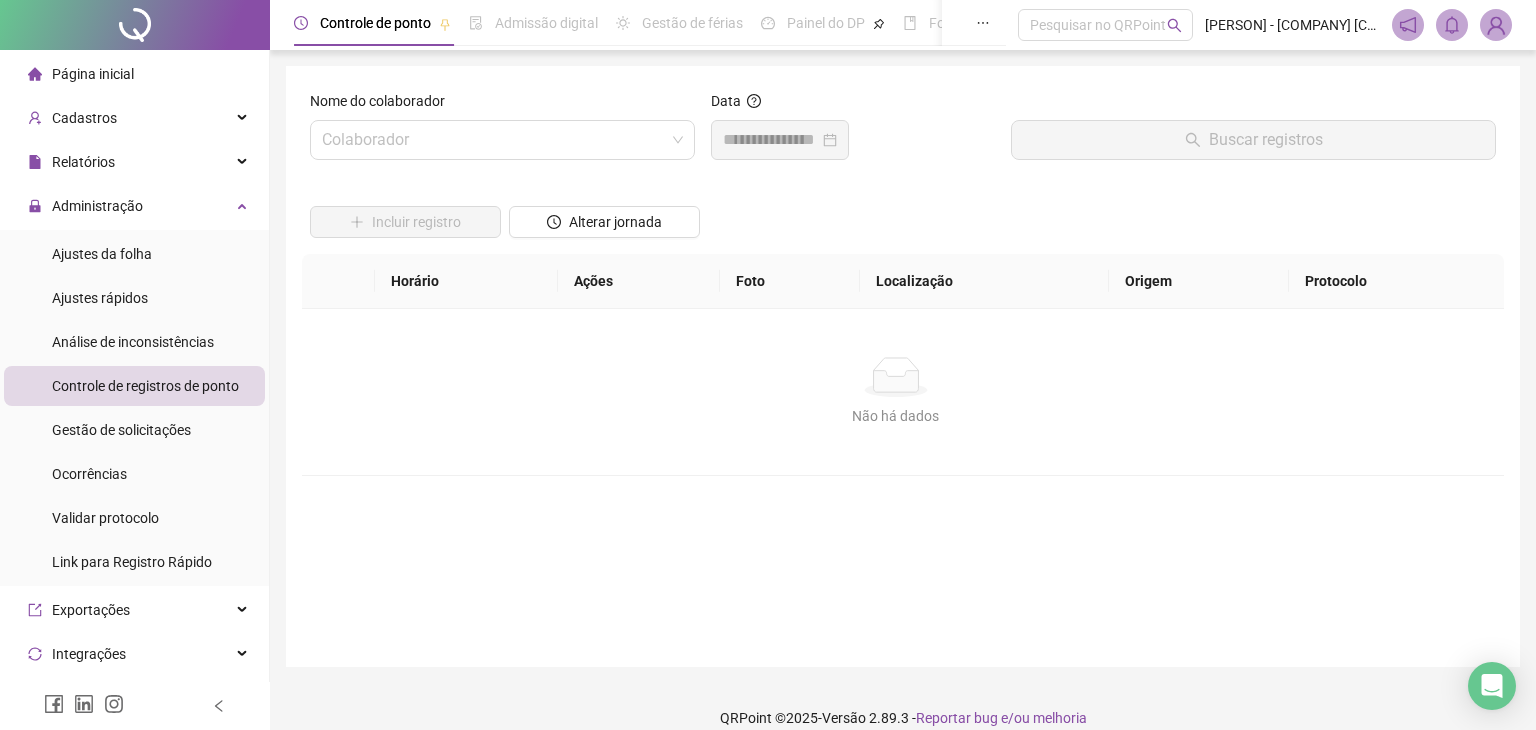 click on "Gestão de solicitações" at bounding box center [121, 430] 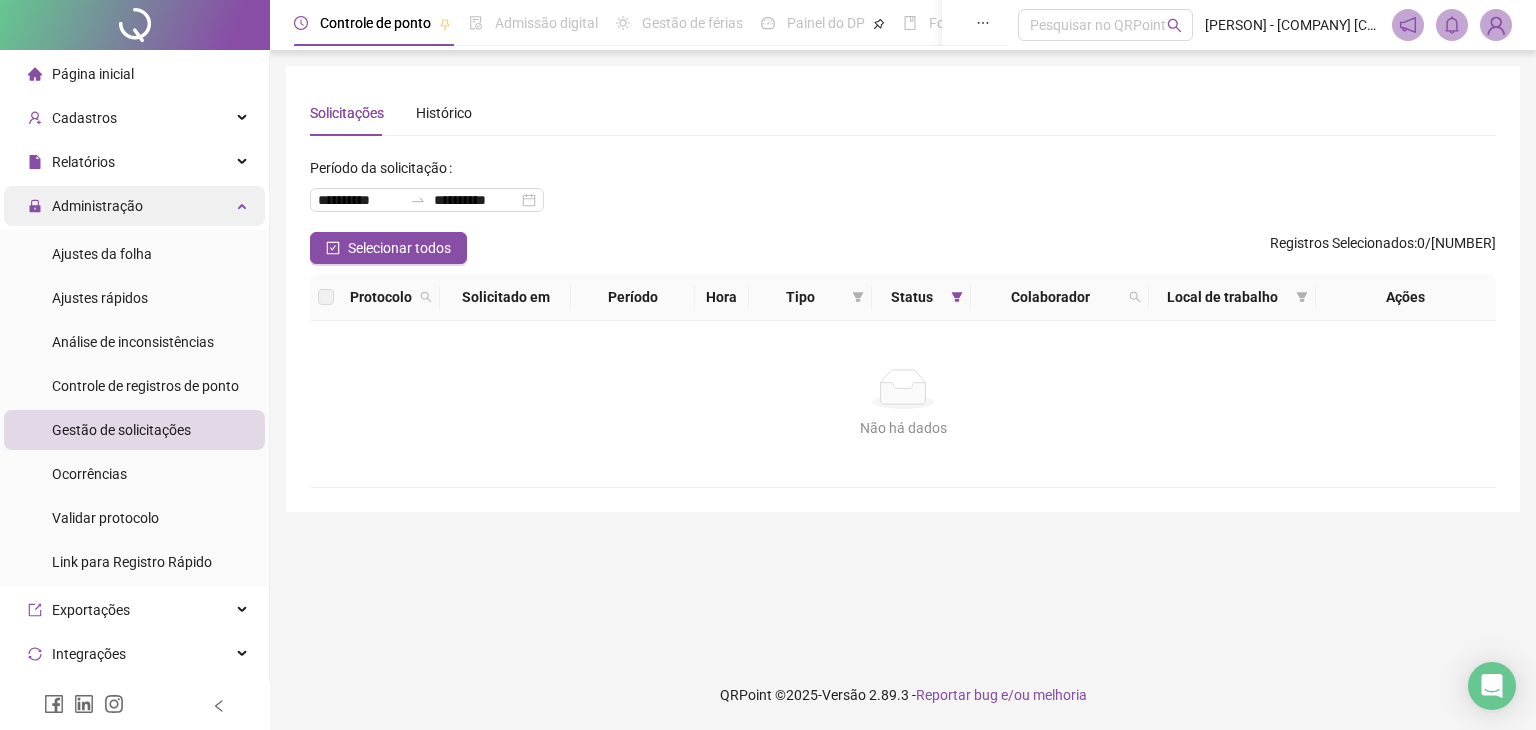click at bounding box center (244, 204) 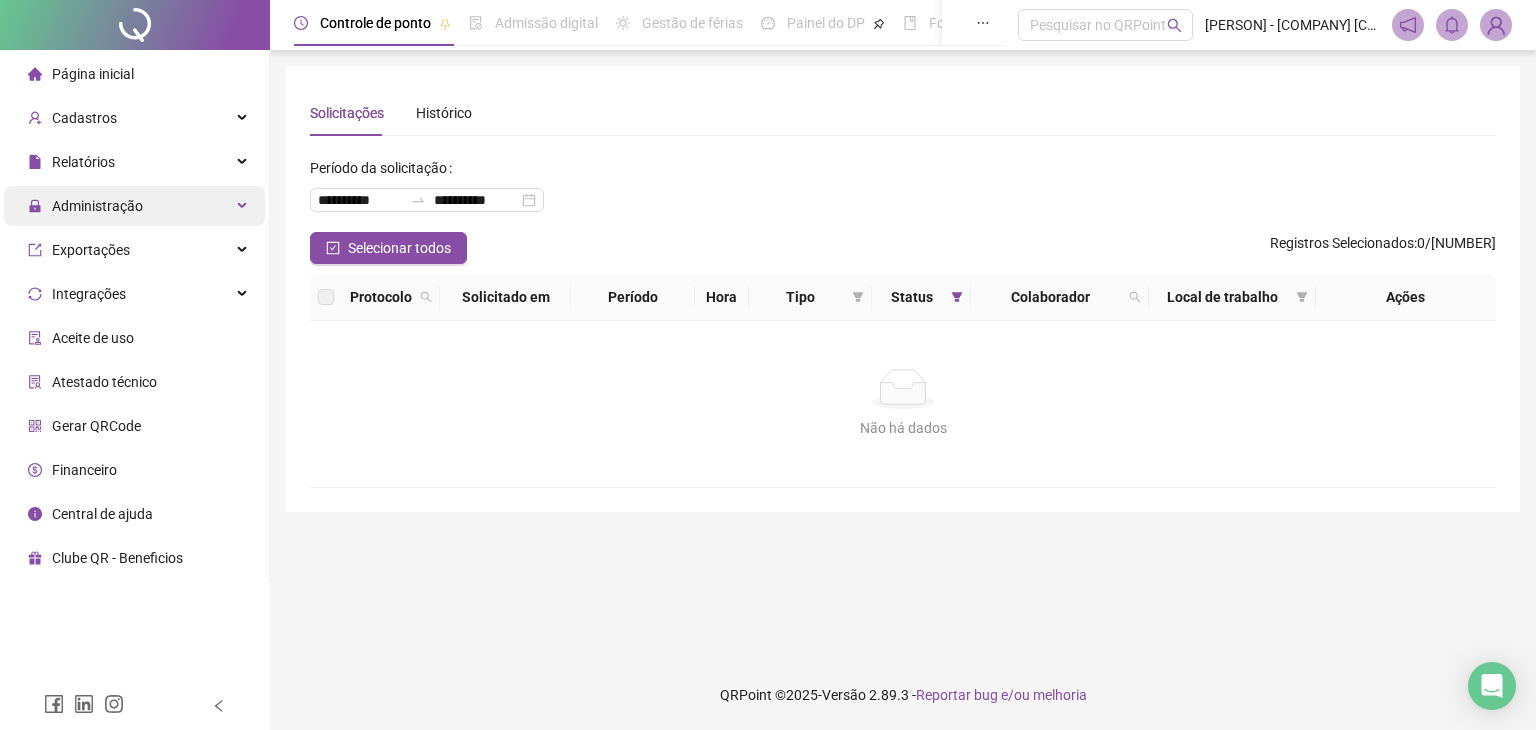 click on "Administração" at bounding box center (97, 206) 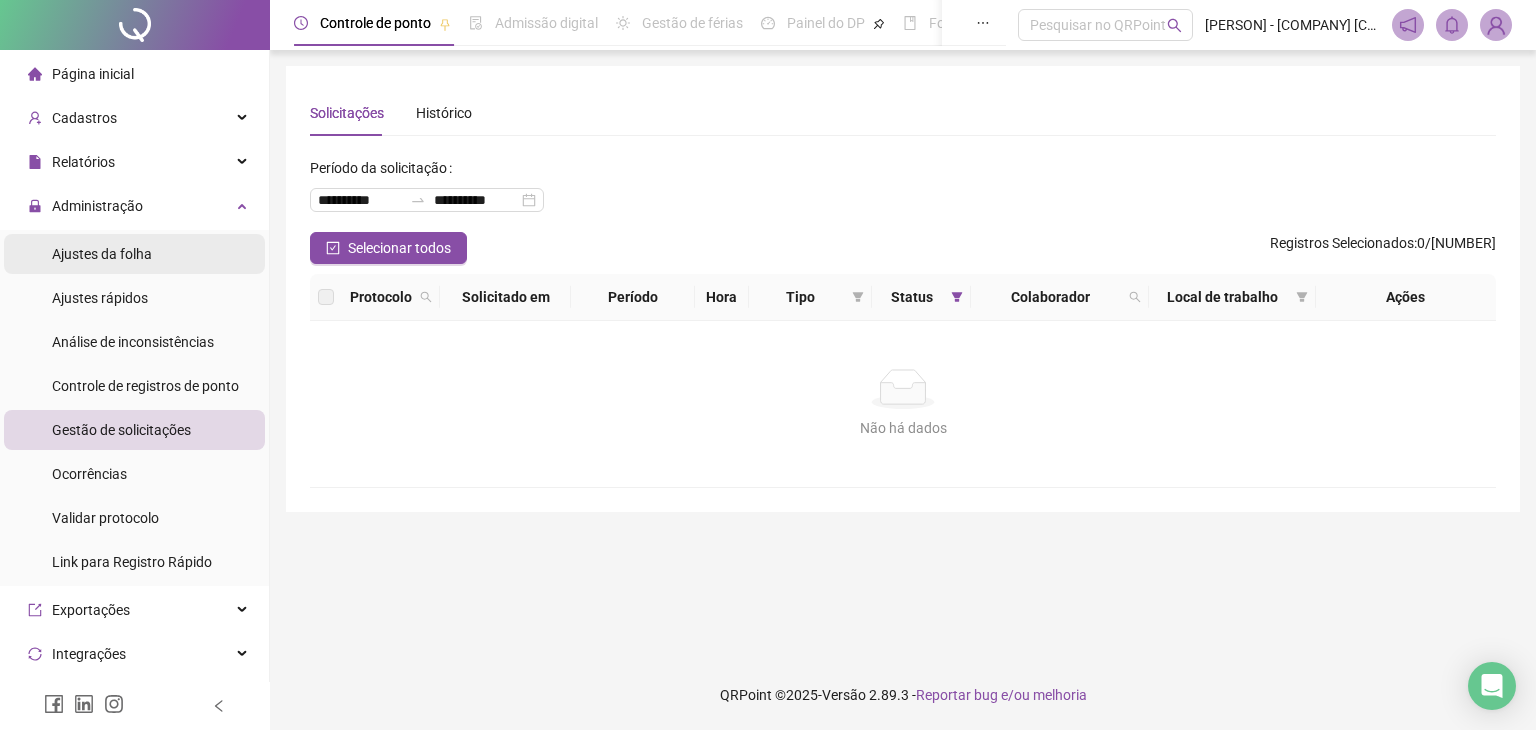 click on "Ajustes da folha" at bounding box center (134, 254) 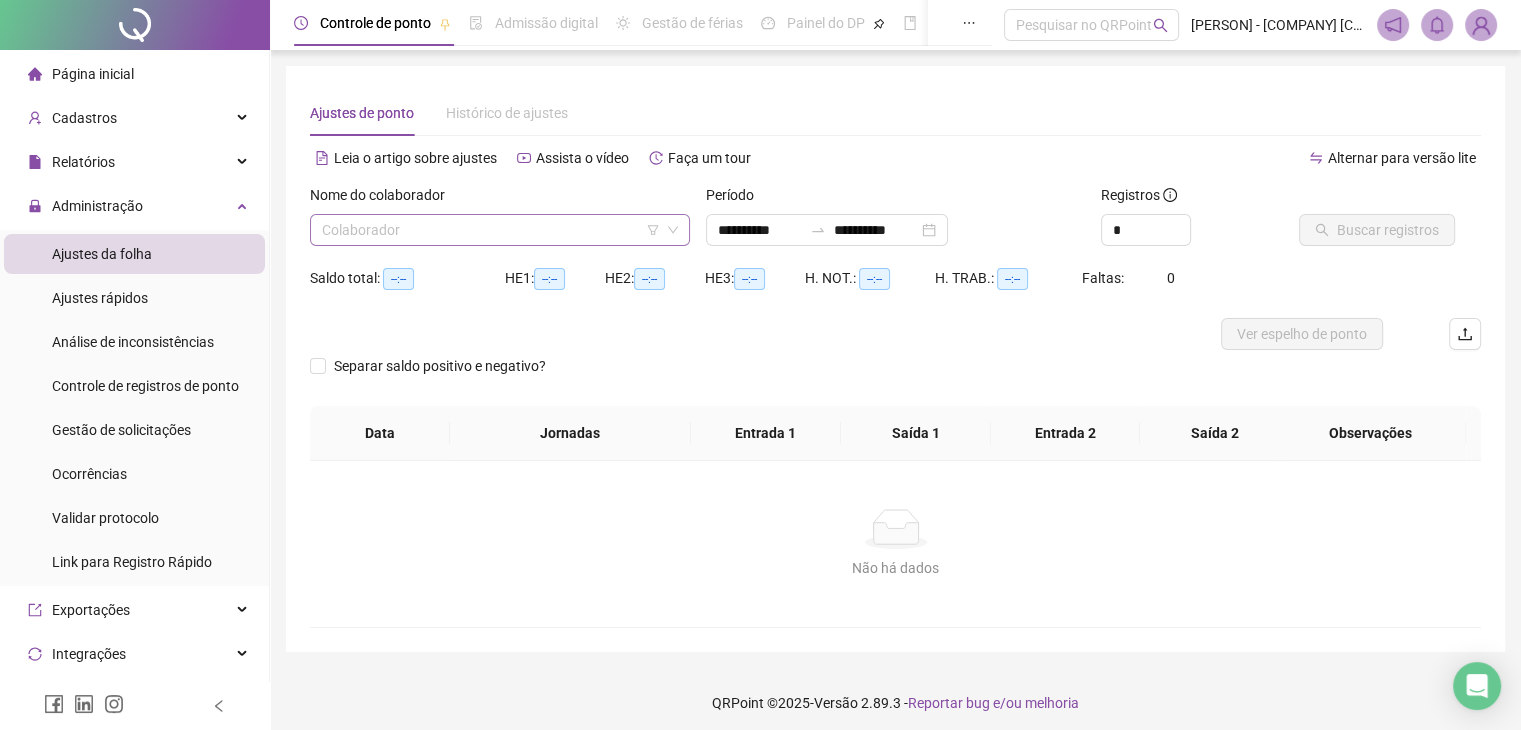 click at bounding box center [491, 230] 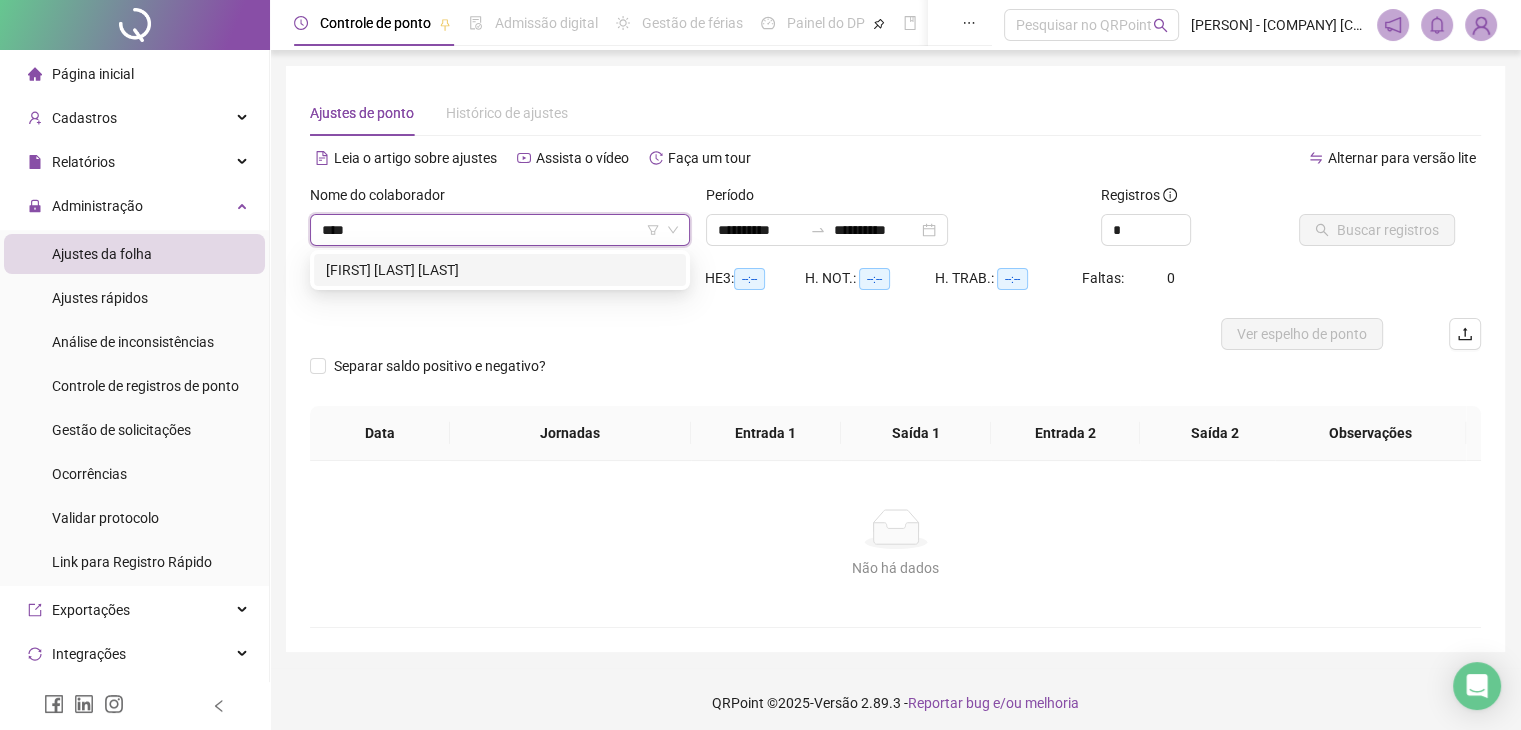 type on "*****" 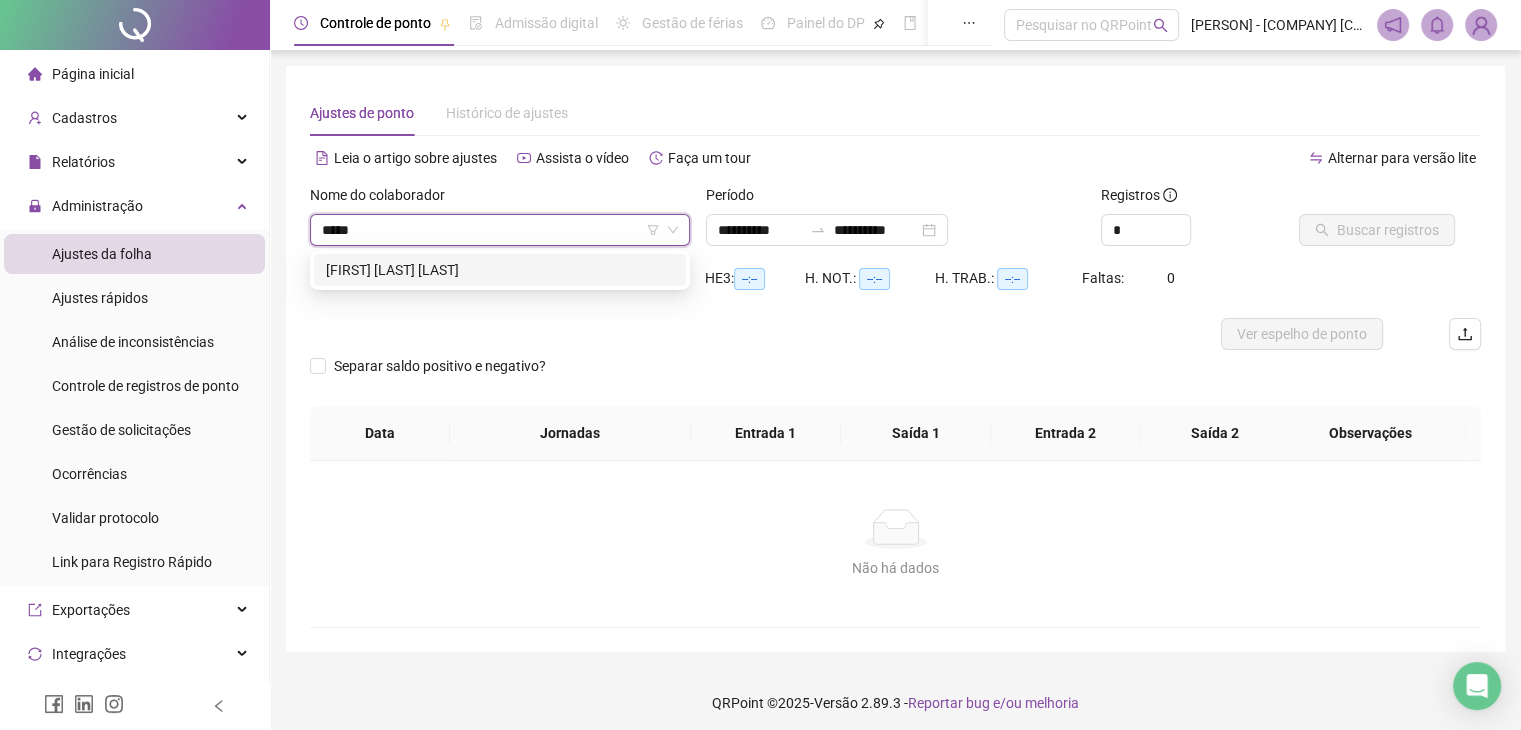click on "[FIRST] [LAST] [LAST]" at bounding box center (500, 270) 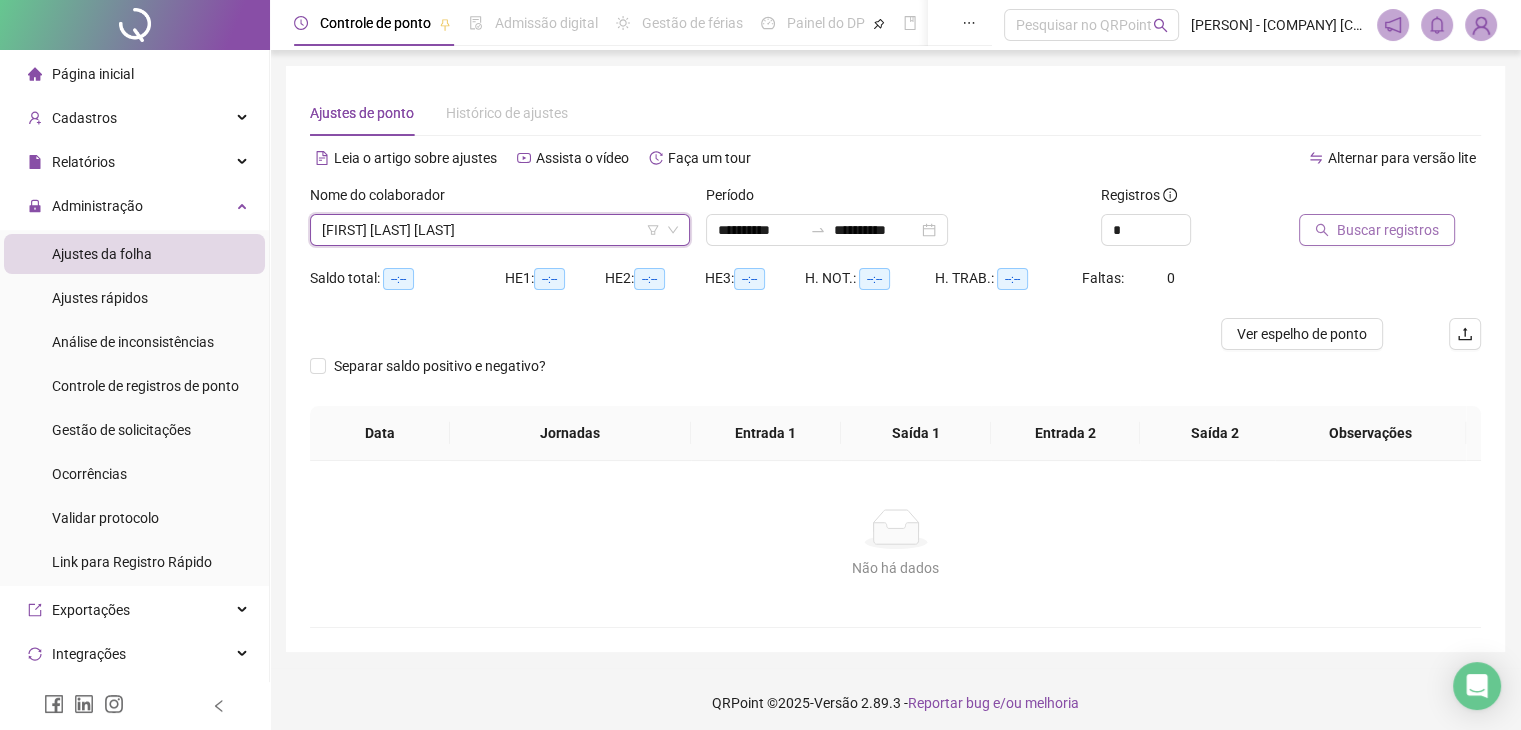 click on "Buscar registros" at bounding box center (1377, 230) 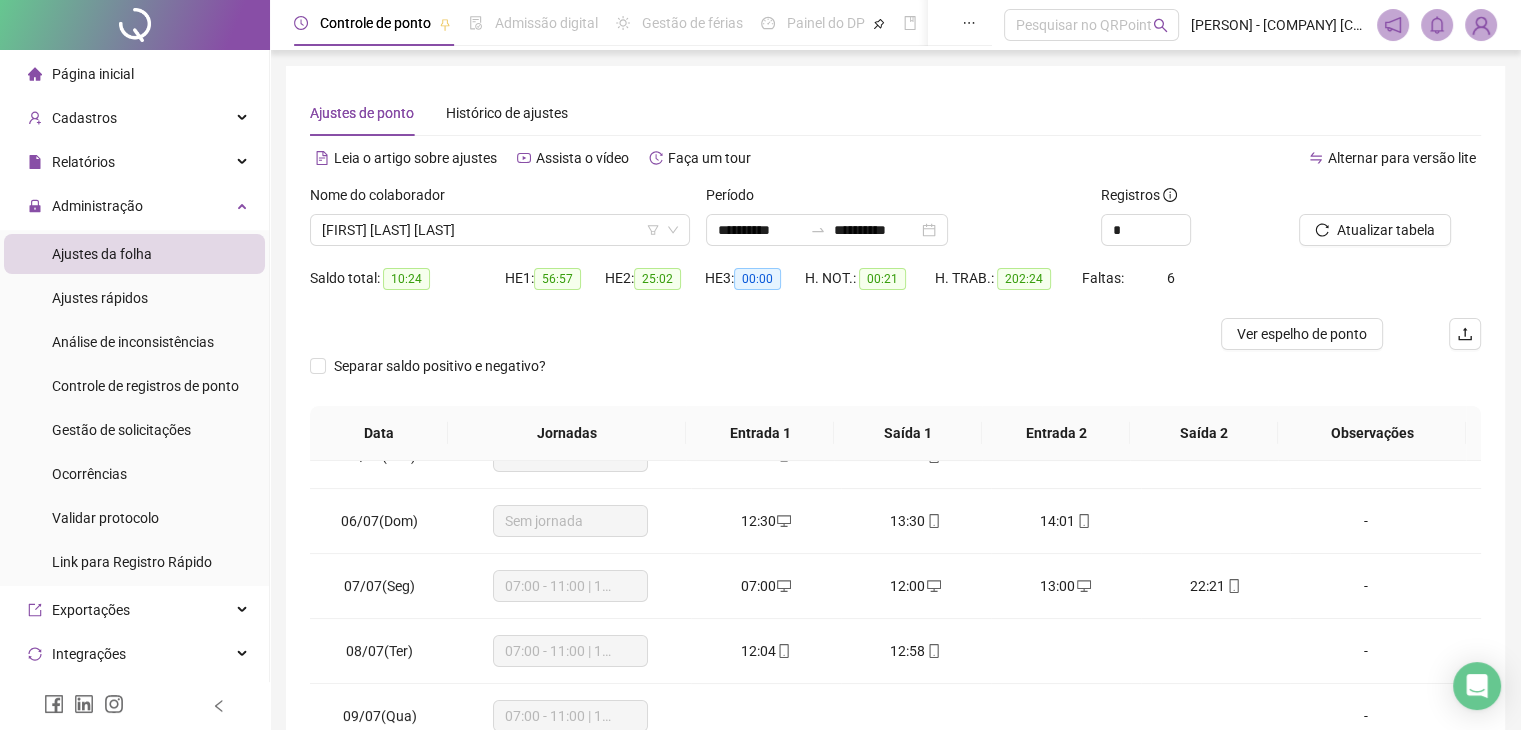 scroll, scrollTop: 300, scrollLeft: 0, axis: vertical 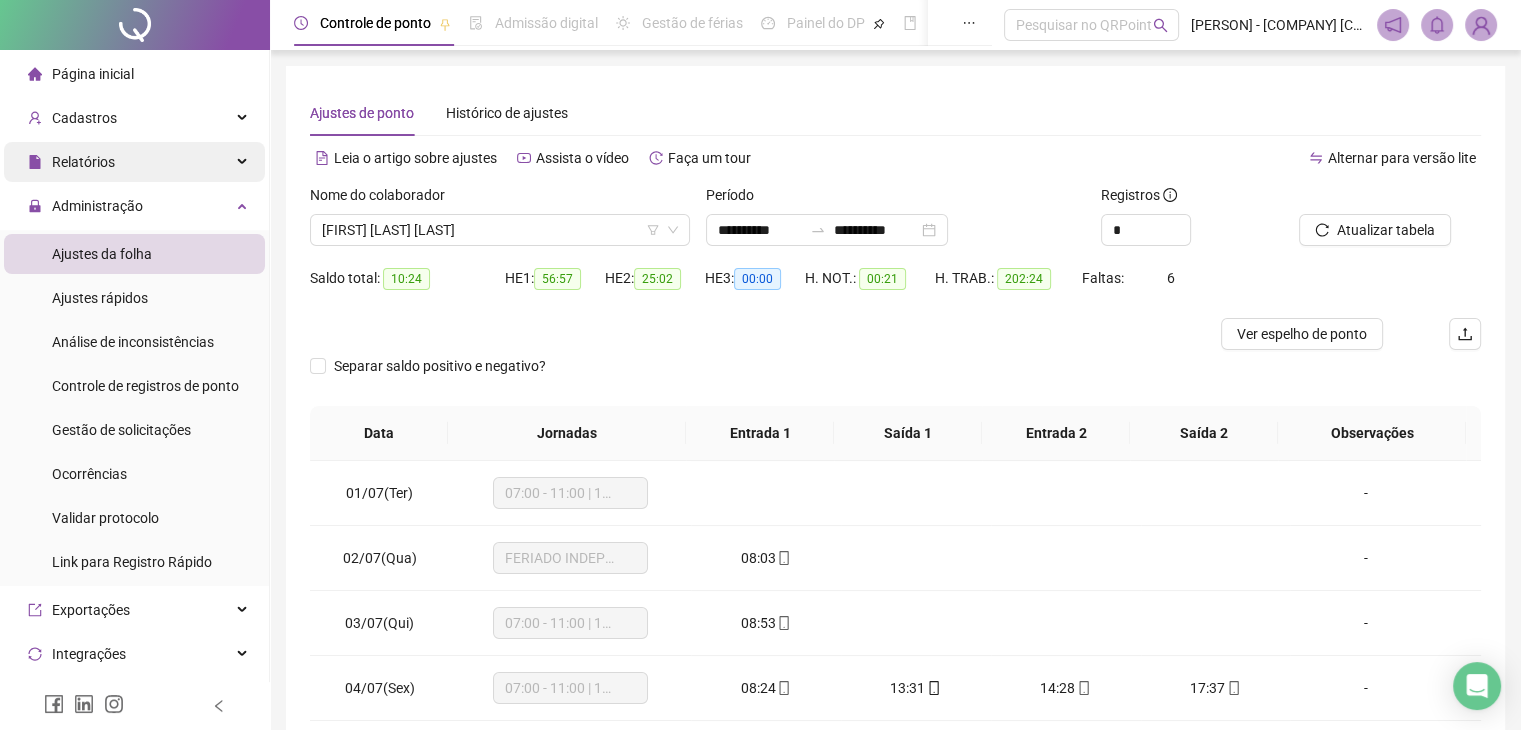 click on "Relatórios" at bounding box center (134, 162) 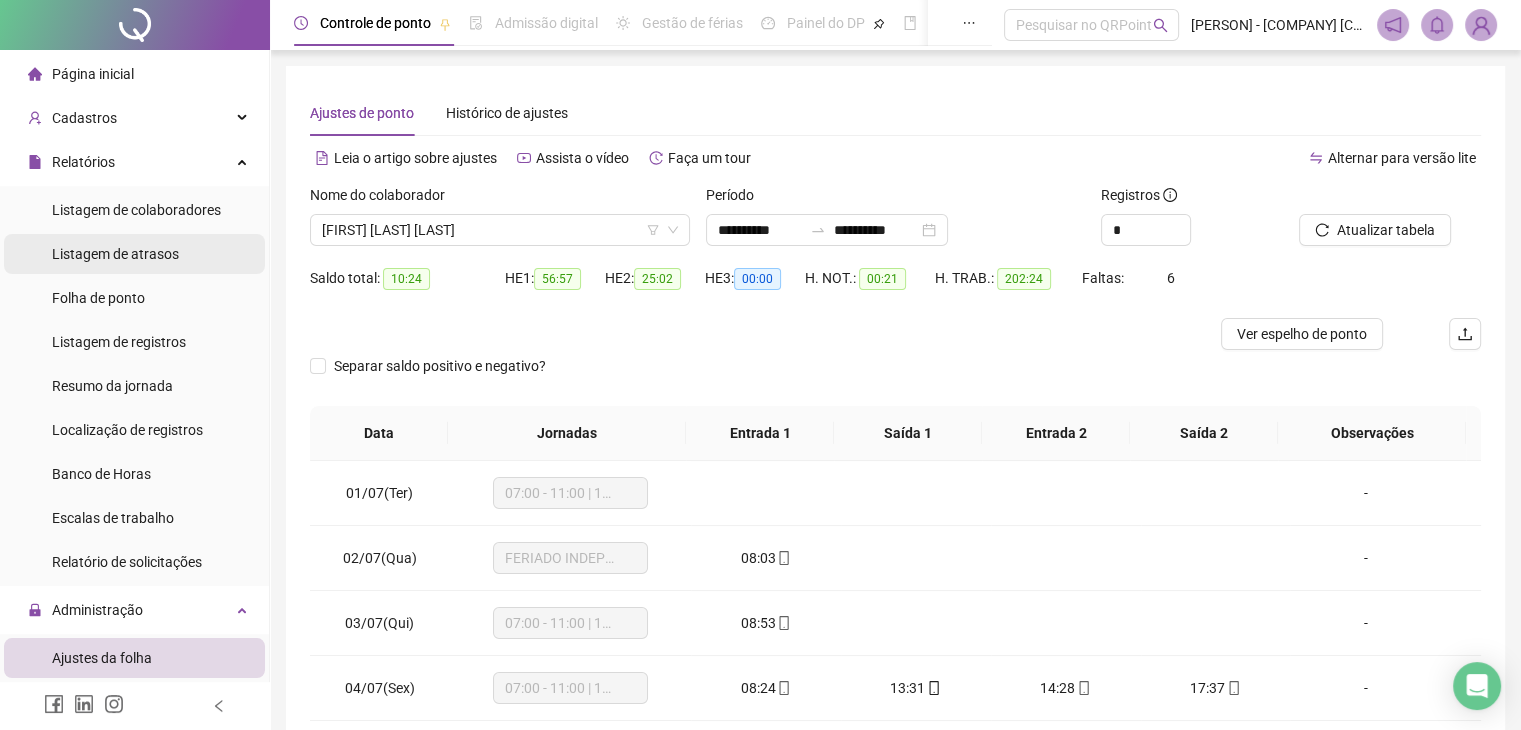 click on "Listagem de atrasos" at bounding box center [115, 254] 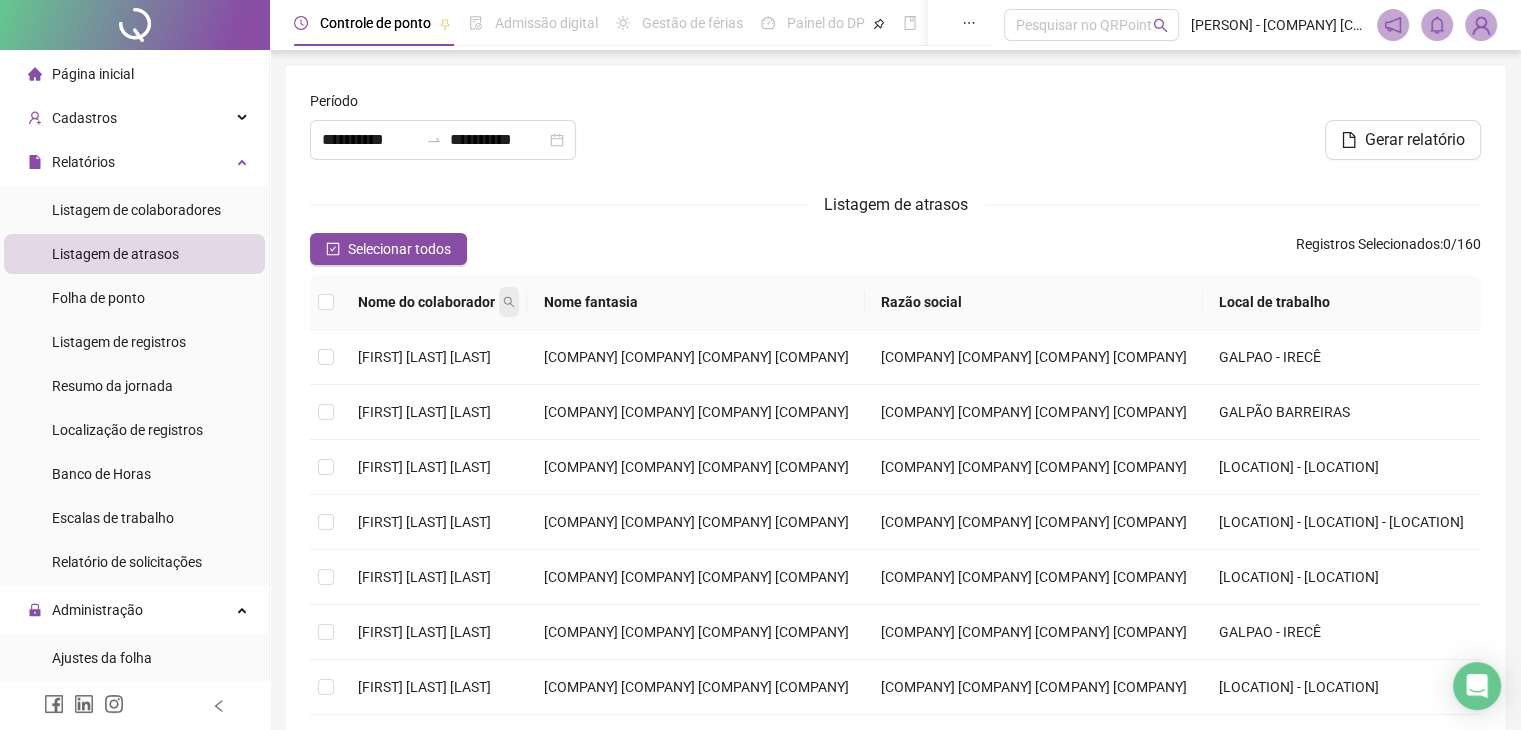 click at bounding box center [509, 302] 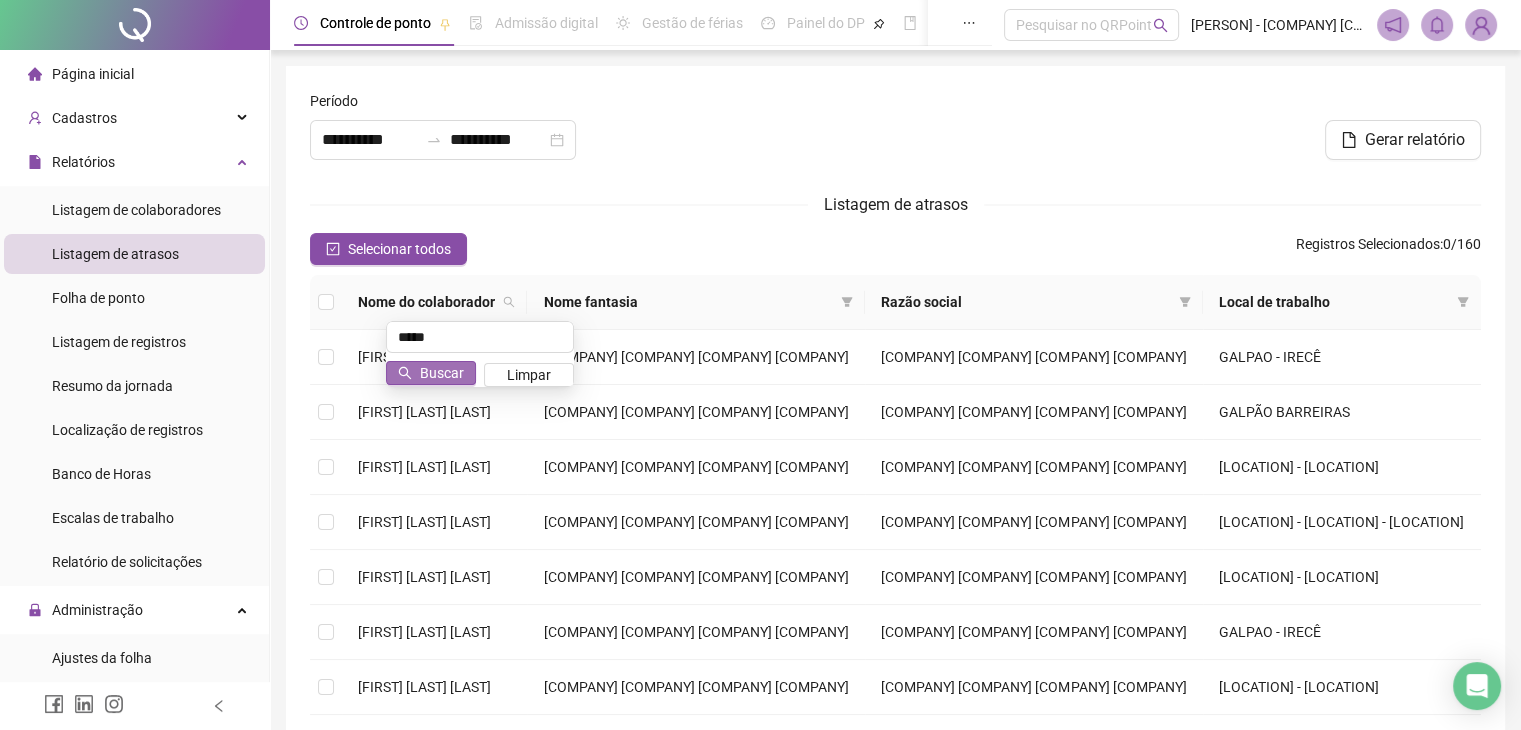 type on "*****" 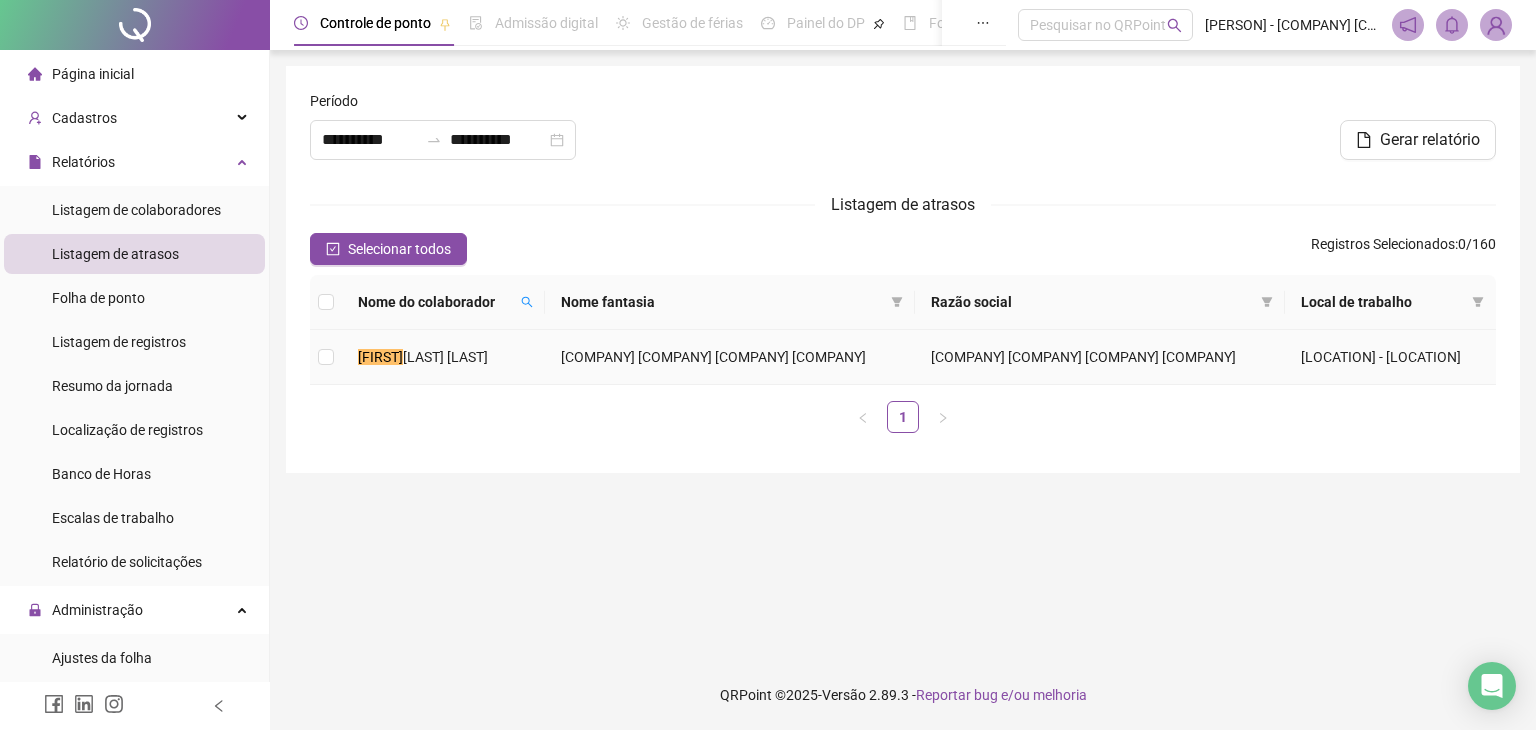 click at bounding box center (326, 357) 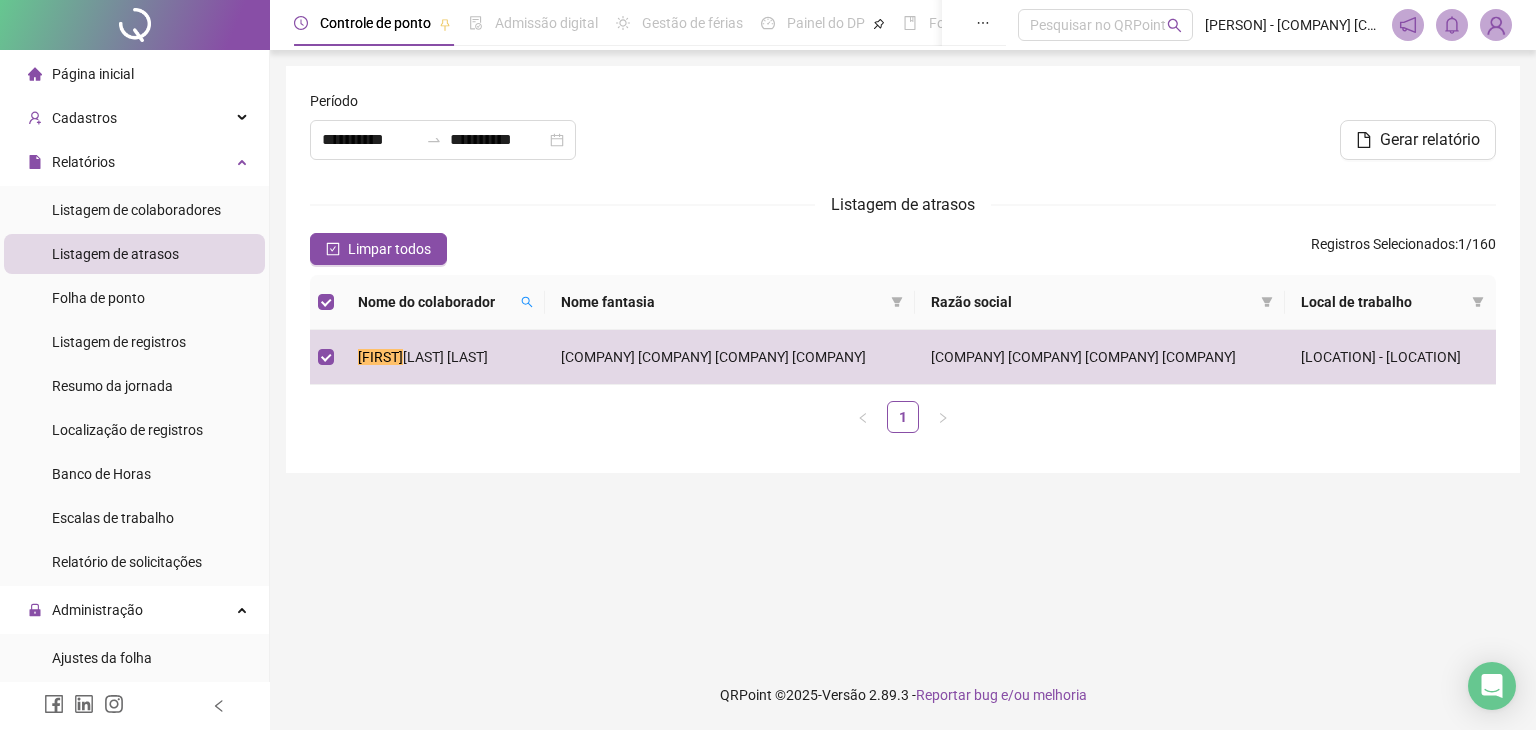 drag, startPoint x: 1447, startPoint y: 134, endPoint x: 1226, endPoint y: 206, distance: 232.43279 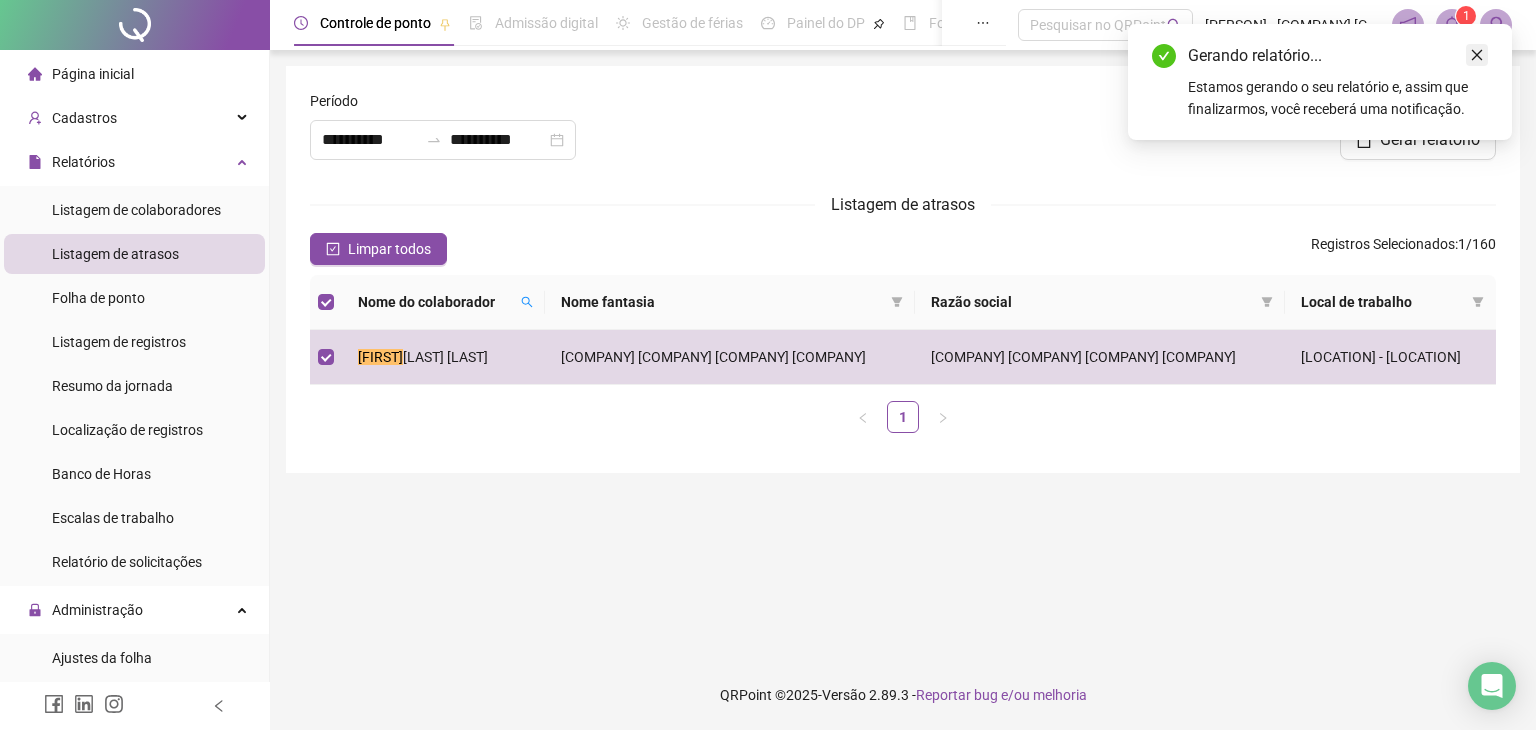 click 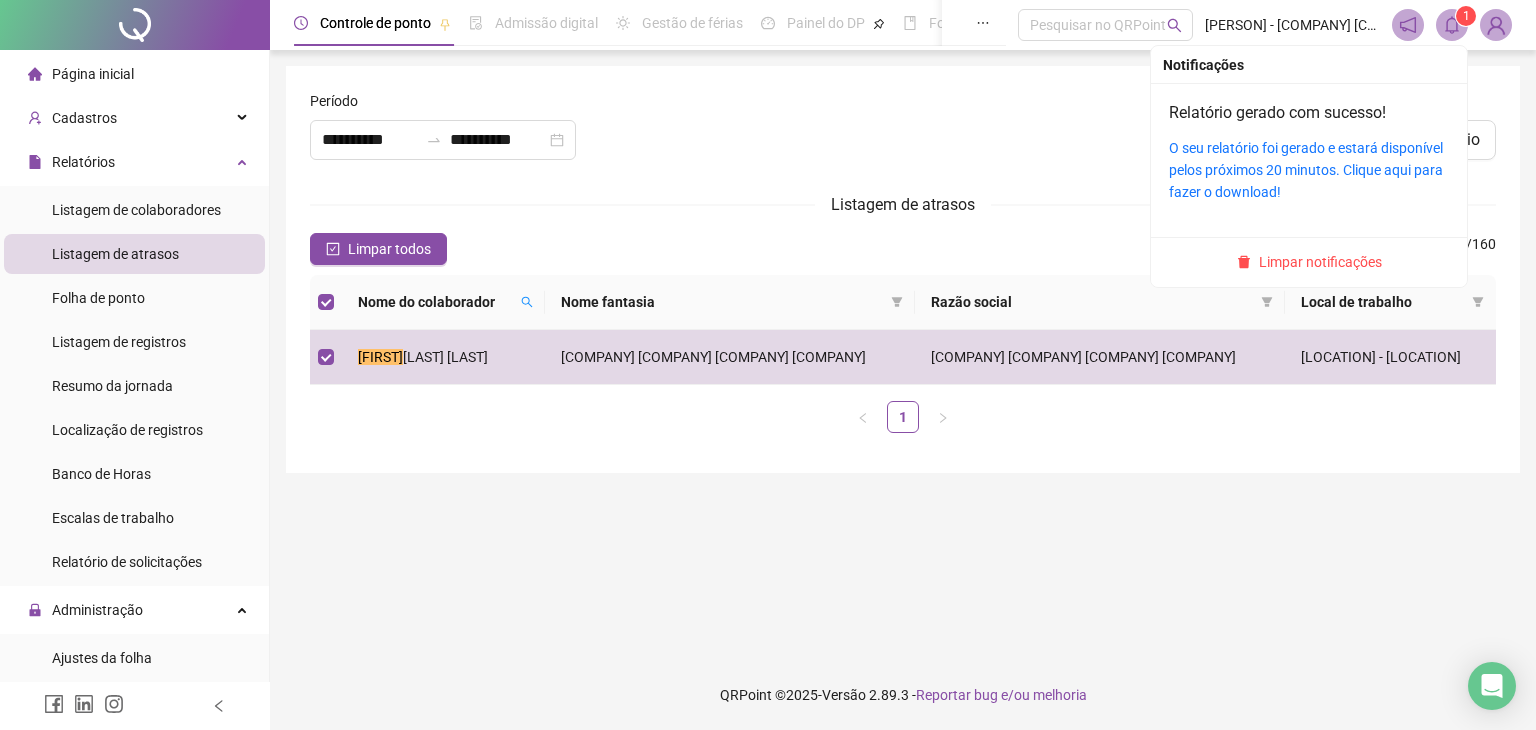 click 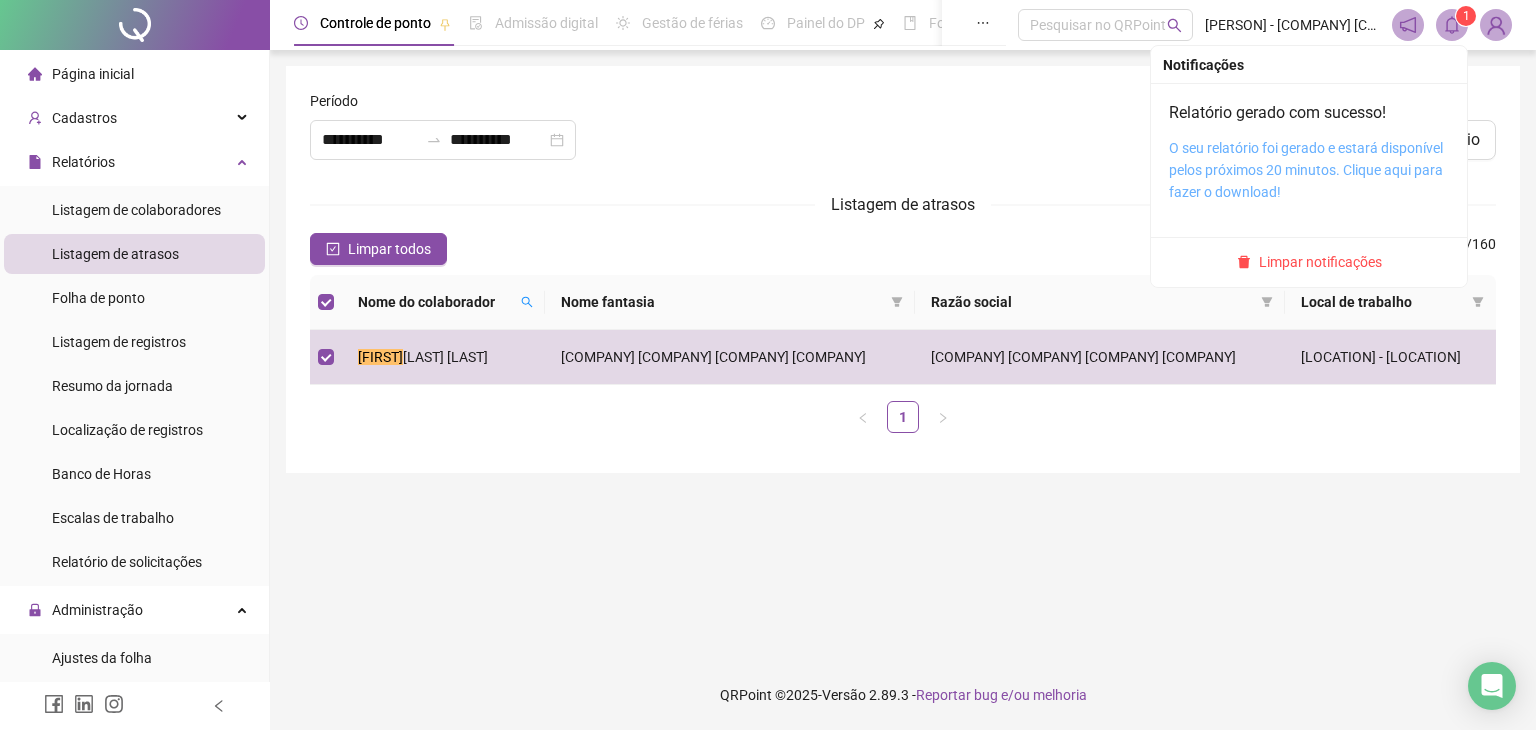 click on "O seu relatório foi gerado e estará disponível pelos próximos 20 minutos.
Clique aqui para fazer o download!" at bounding box center (1306, 170) 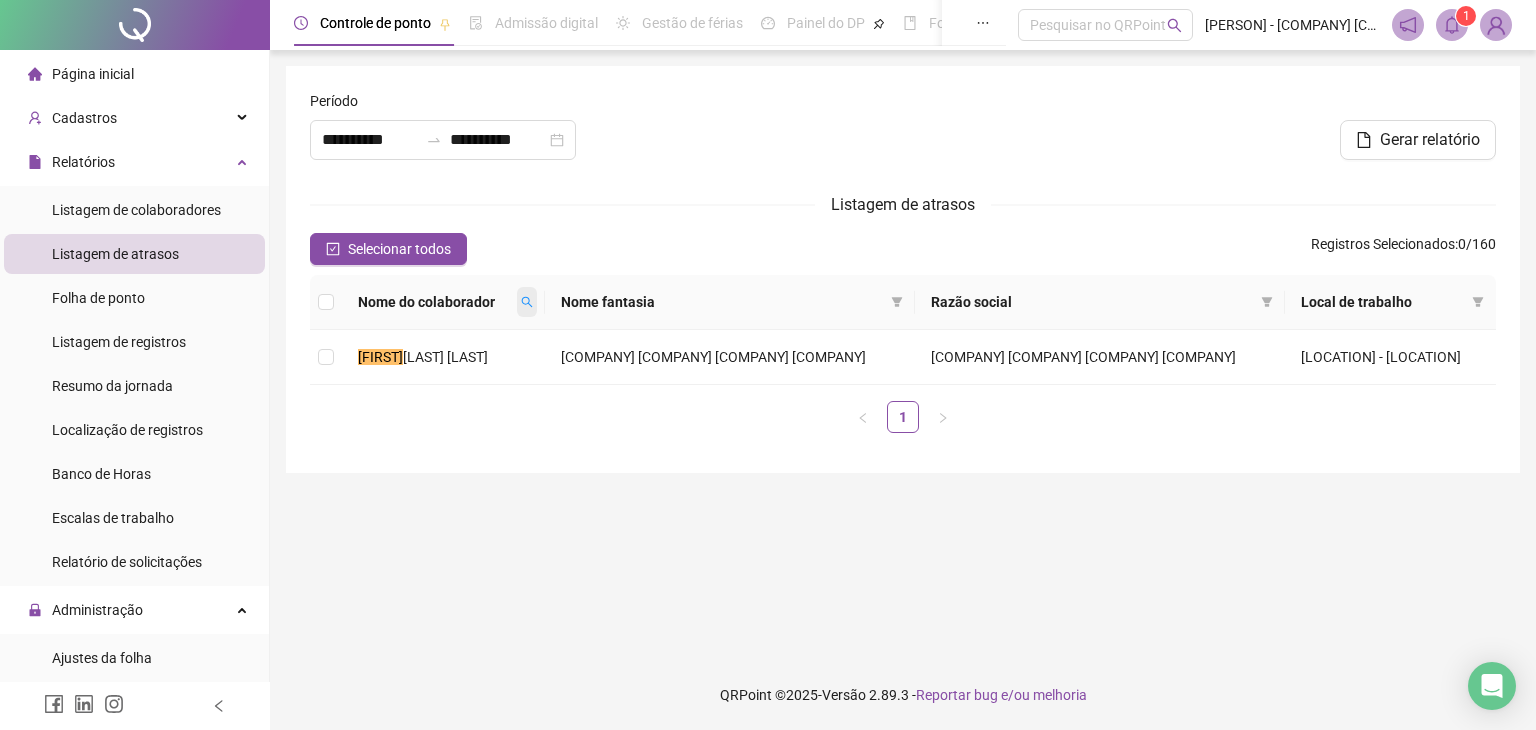 click at bounding box center (527, 302) 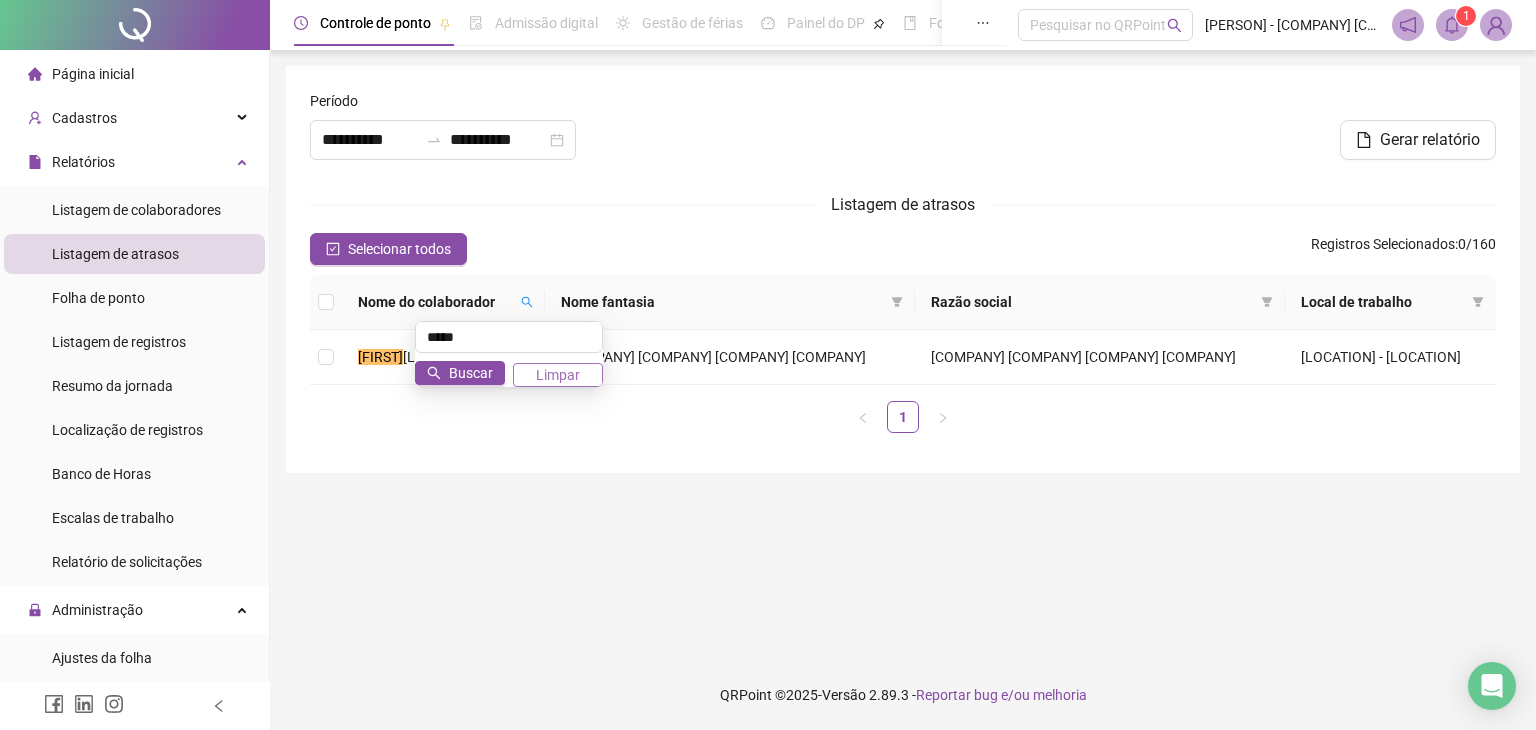 click on "Limpar" at bounding box center [558, 375] 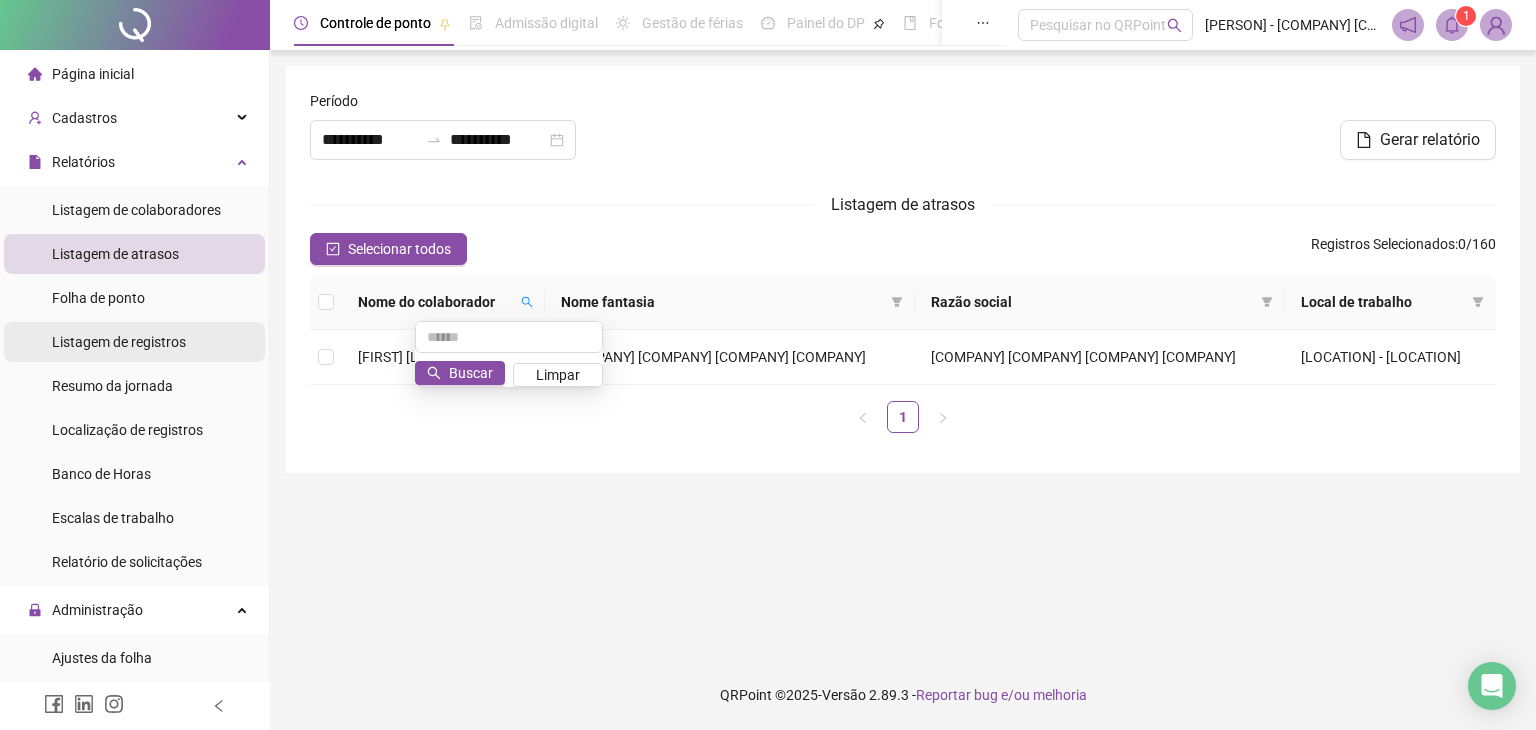 click on "Listagem de registros" at bounding box center [119, 342] 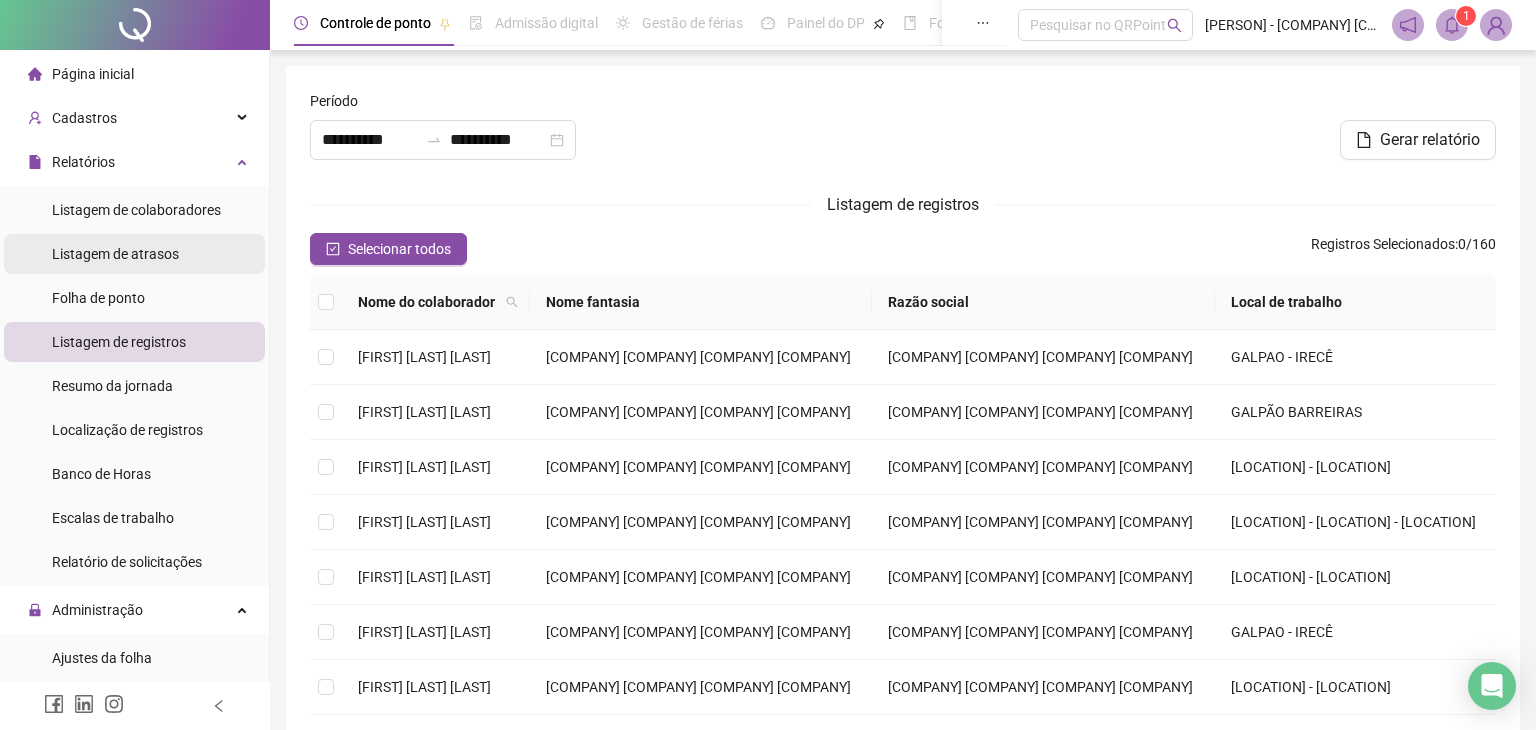 click on "Listagem de atrasos" at bounding box center [115, 254] 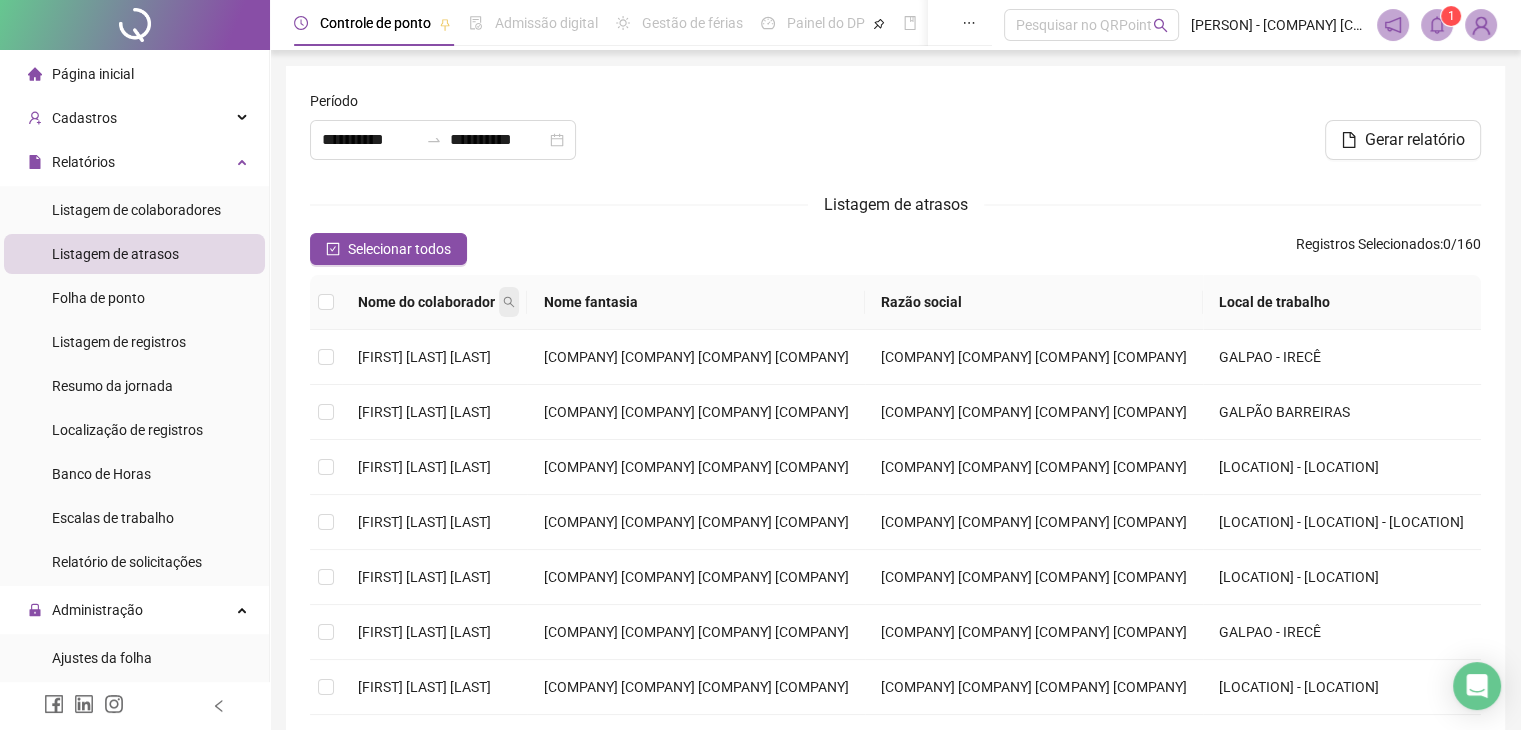 click 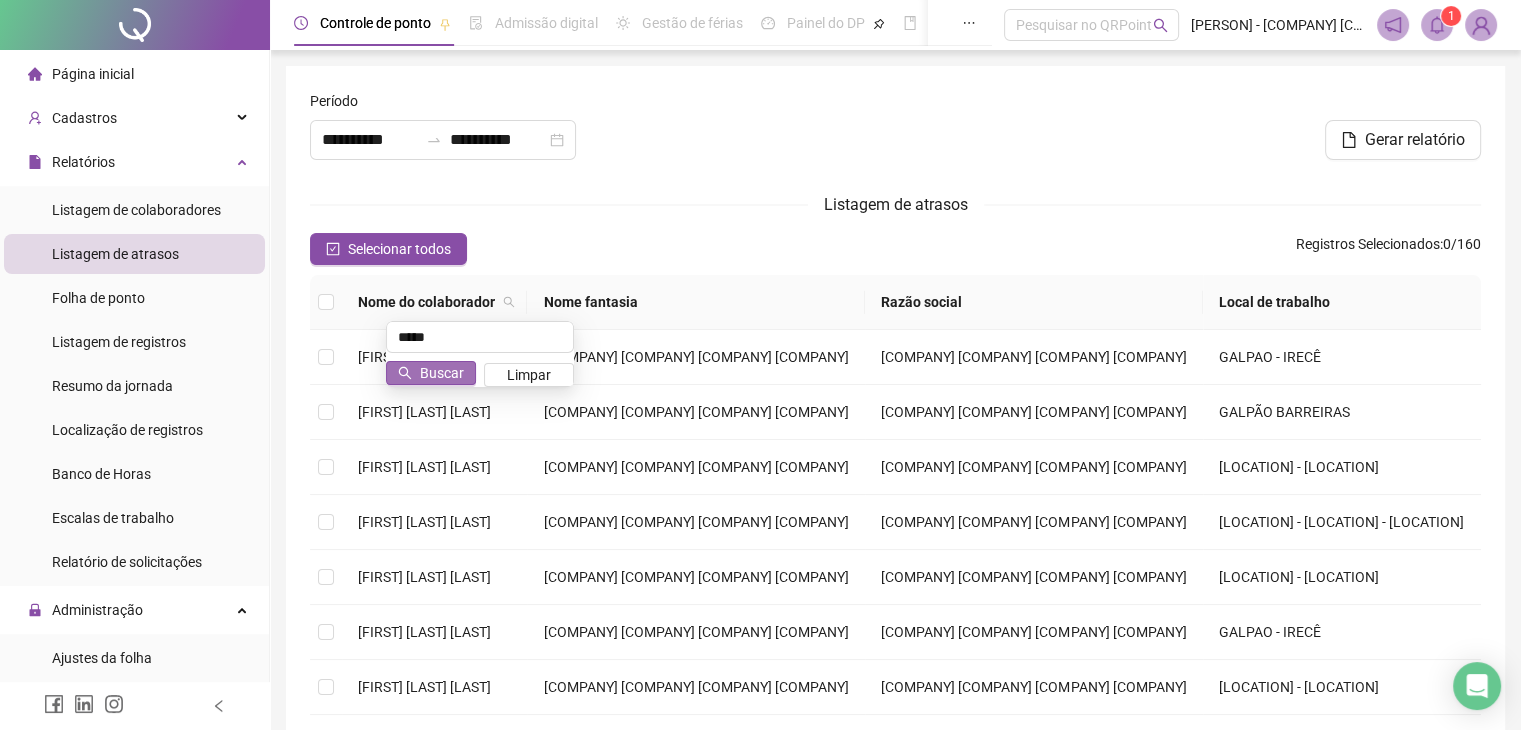 type on "*****" 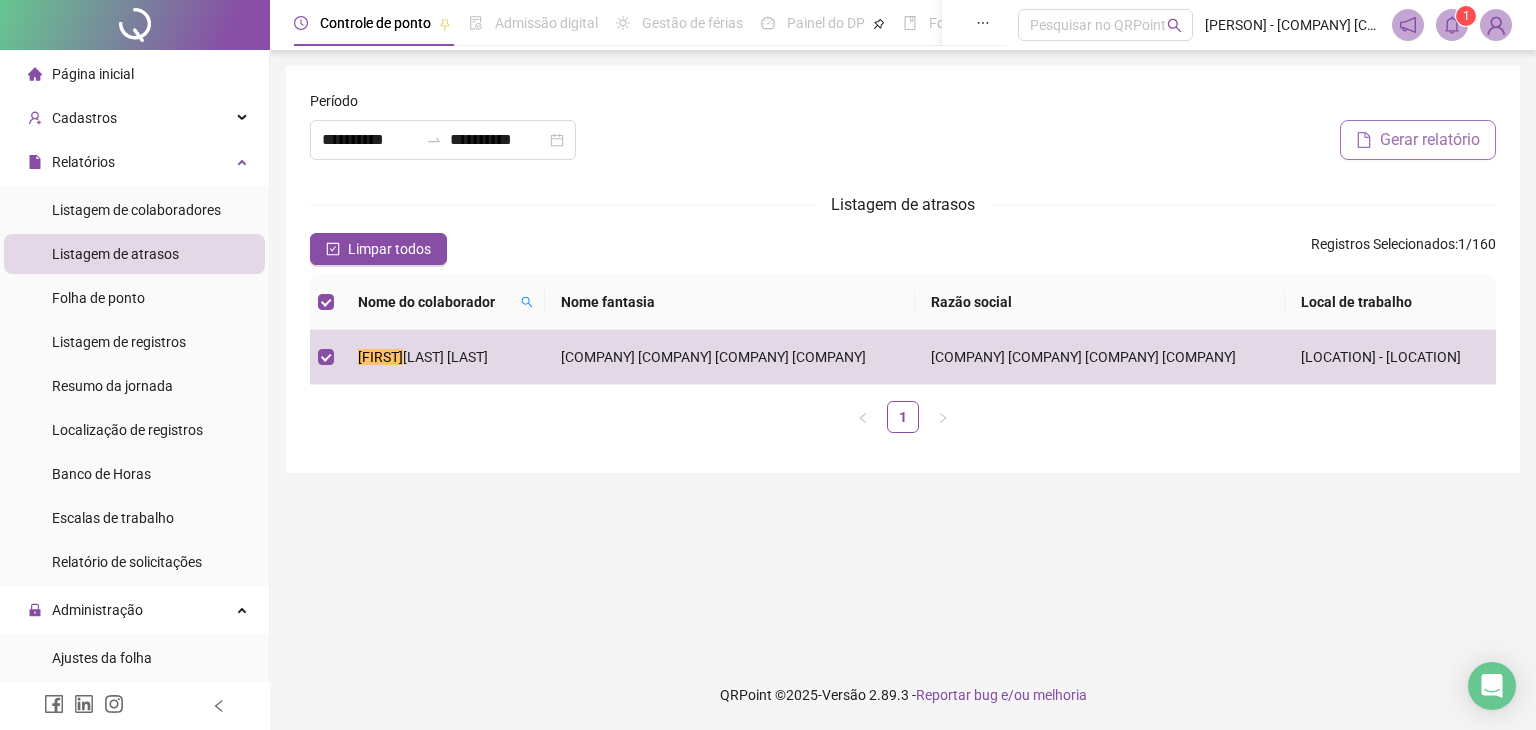 click on "Gerar relatório" at bounding box center (1430, 140) 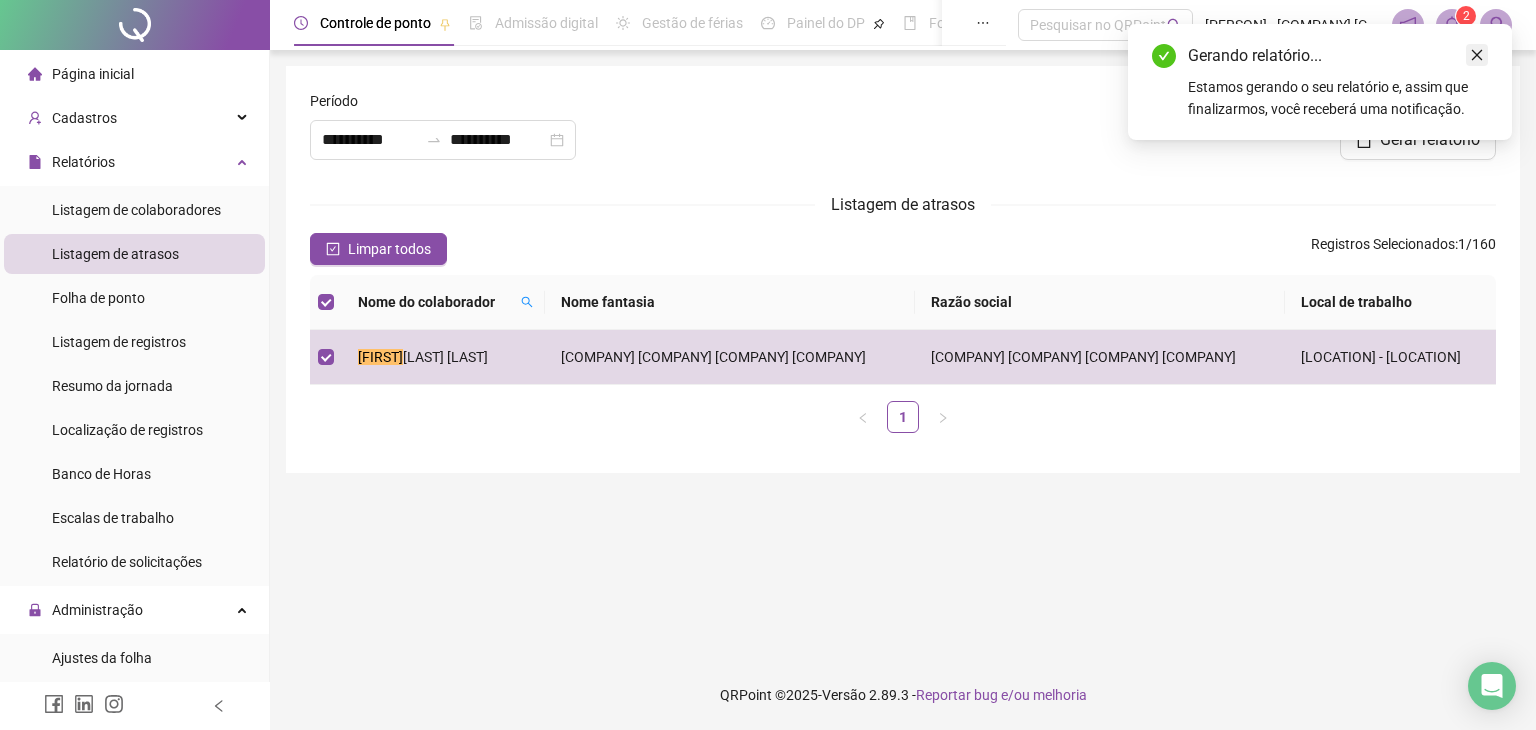 click 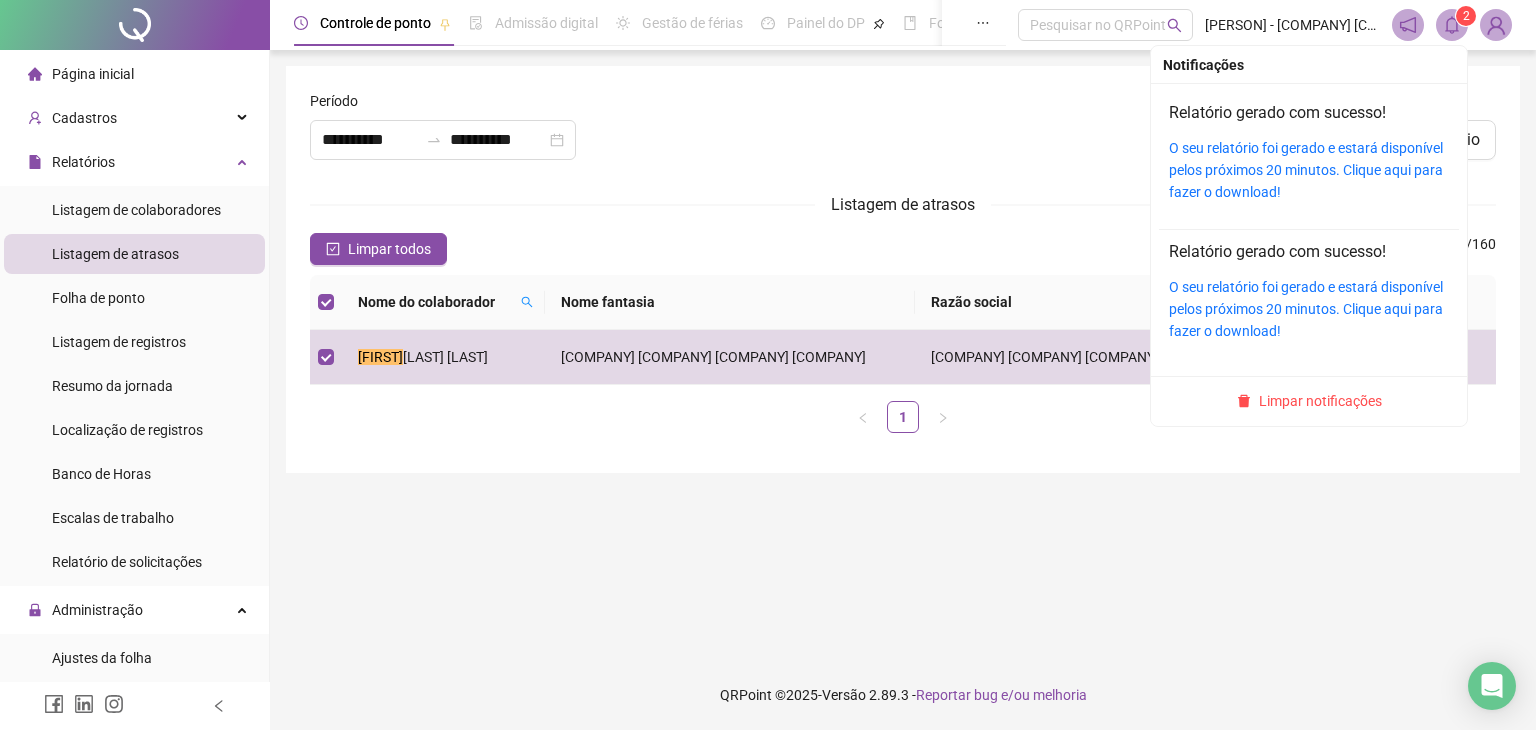 click 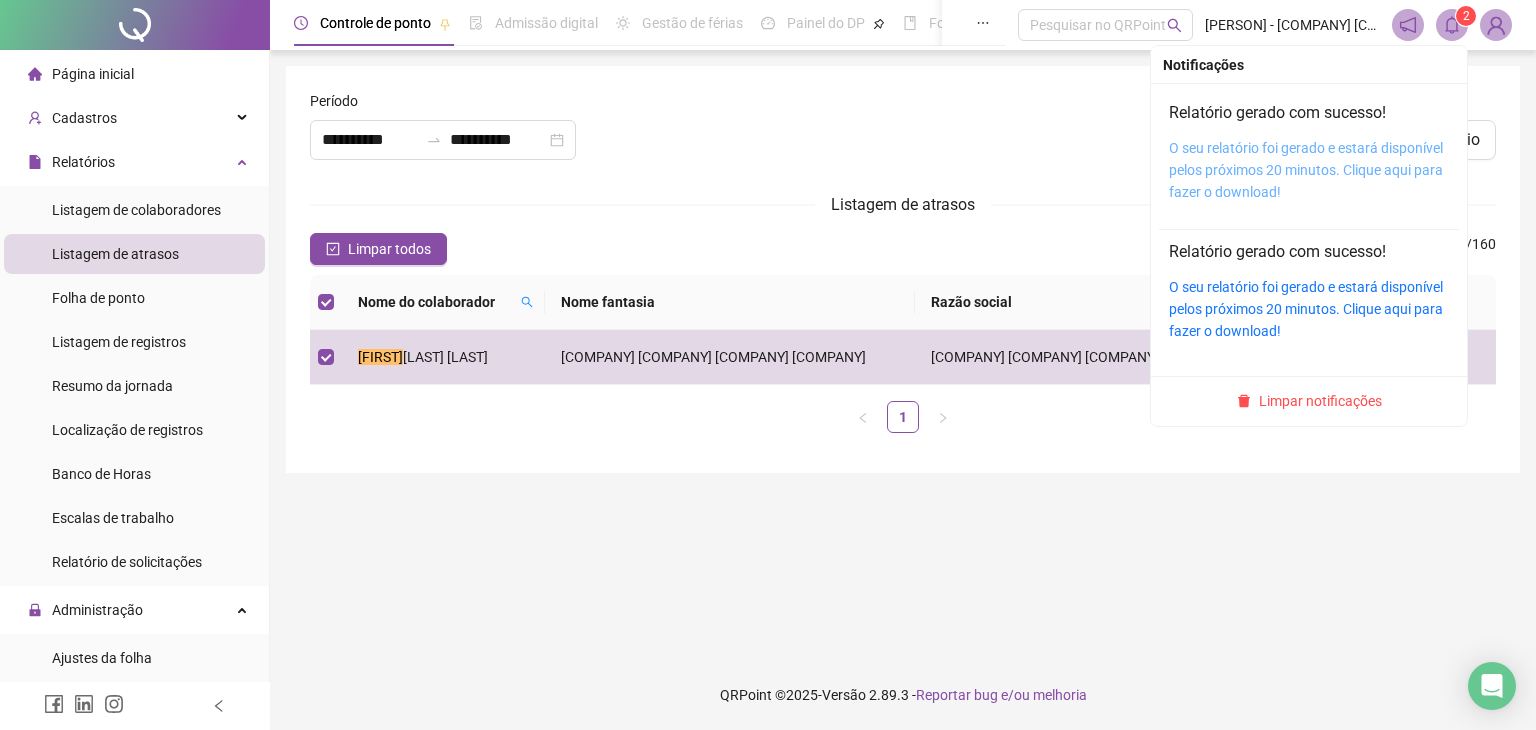 click on "O seu relatório foi gerado e estará disponível pelos próximos 20 minutos.
Clique aqui para fazer o download!" at bounding box center (1306, 170) 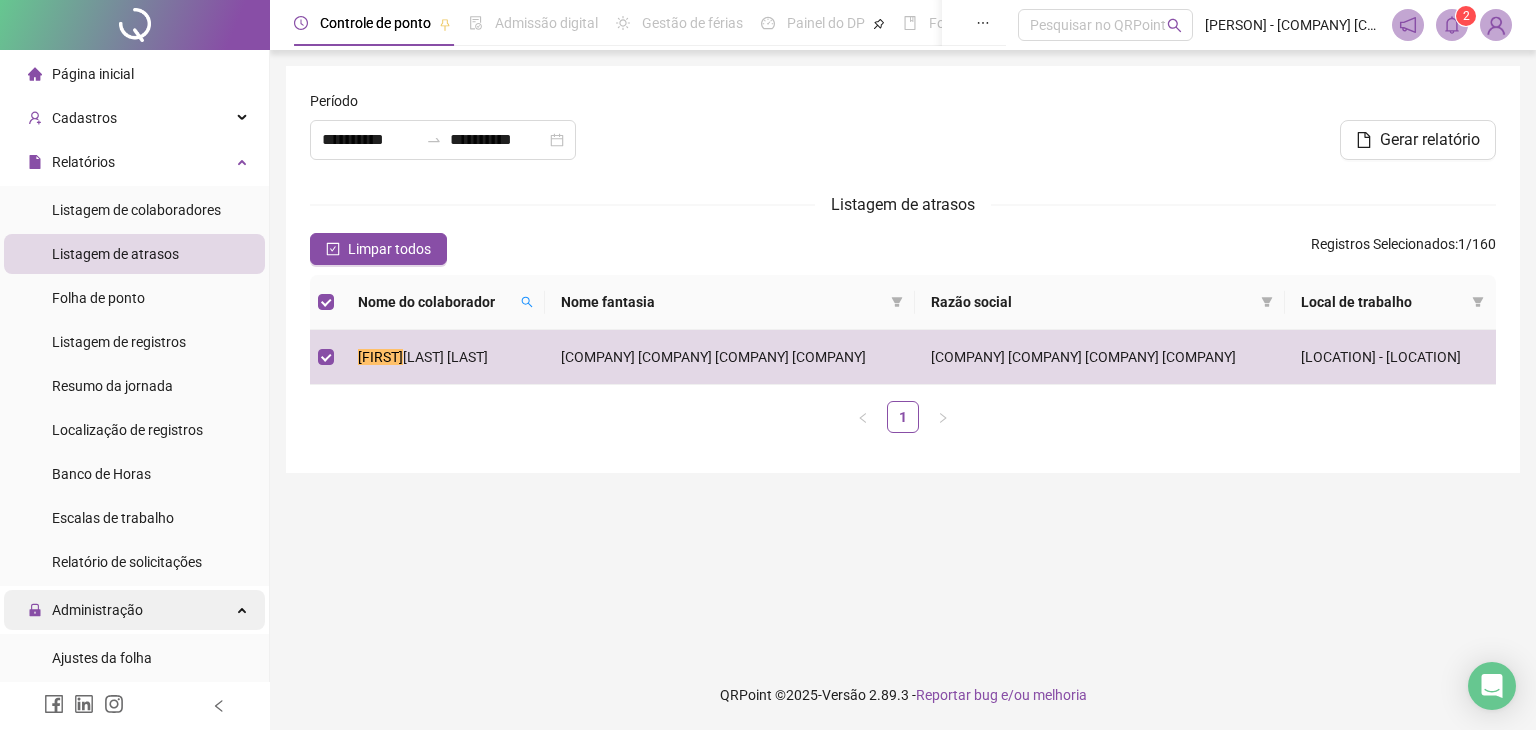 click on "Administração" at bounding box center [97, 610] 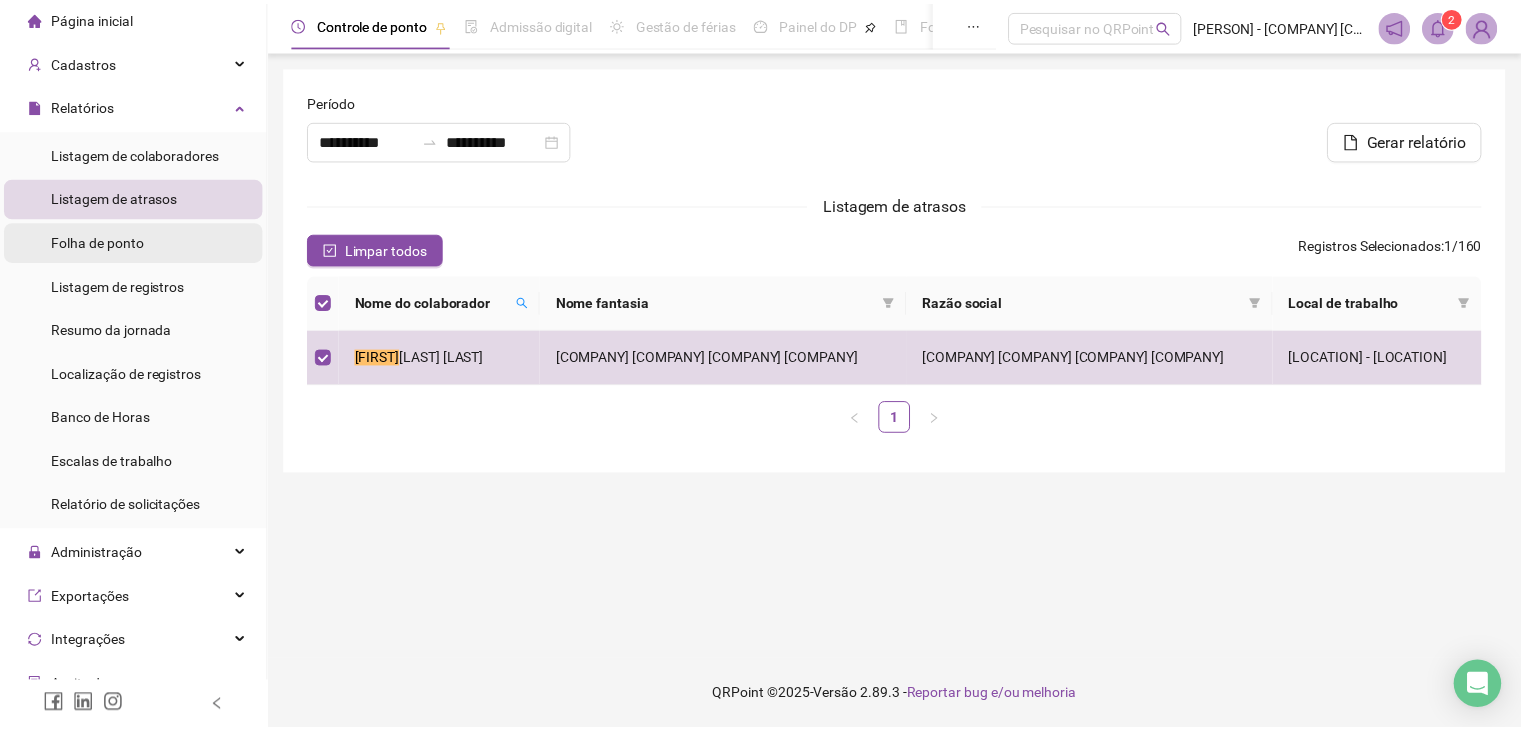 scroll, scrollTop: 56, scrollLeft: 0, axis: vertical 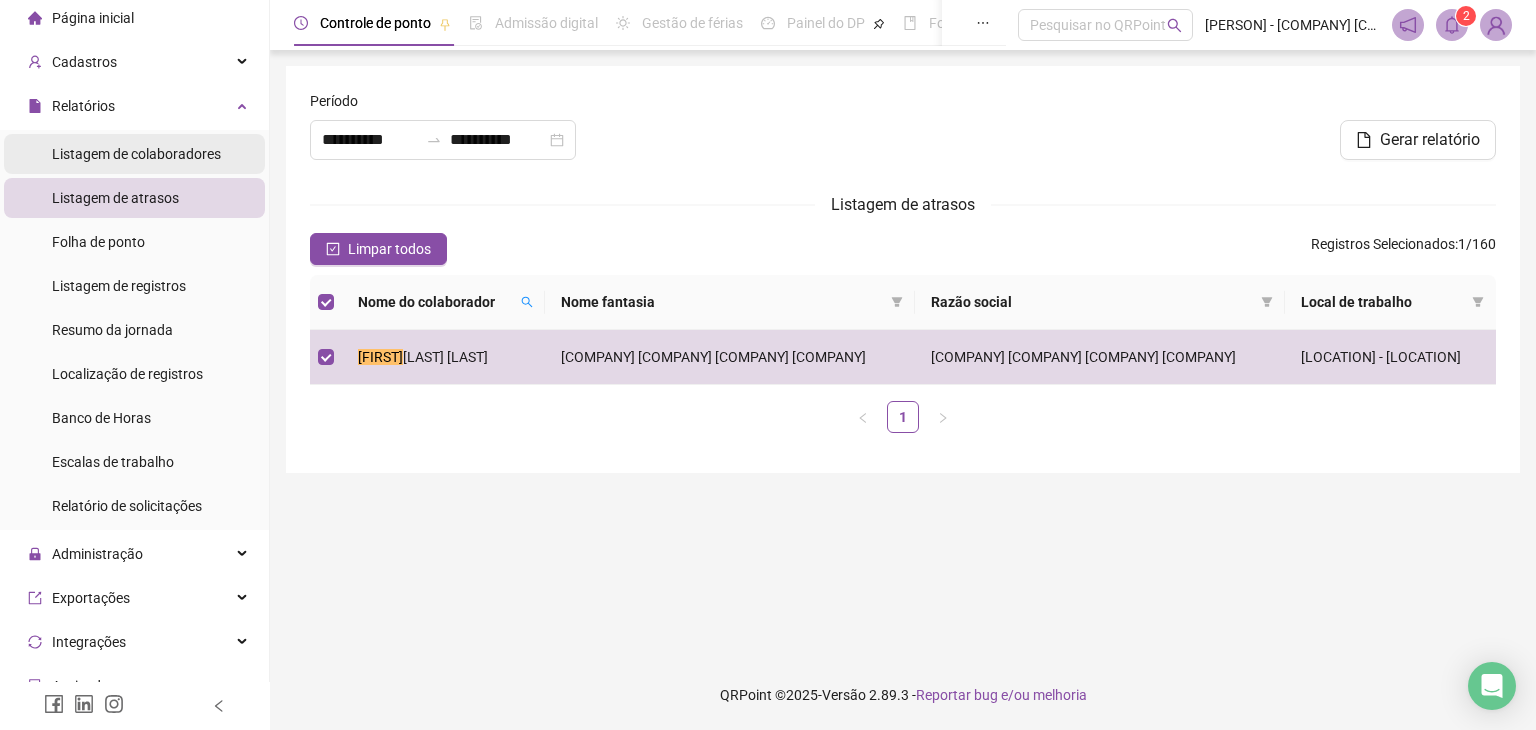 click on "Listagem de colaboradores" at bounding box center (136, 154) 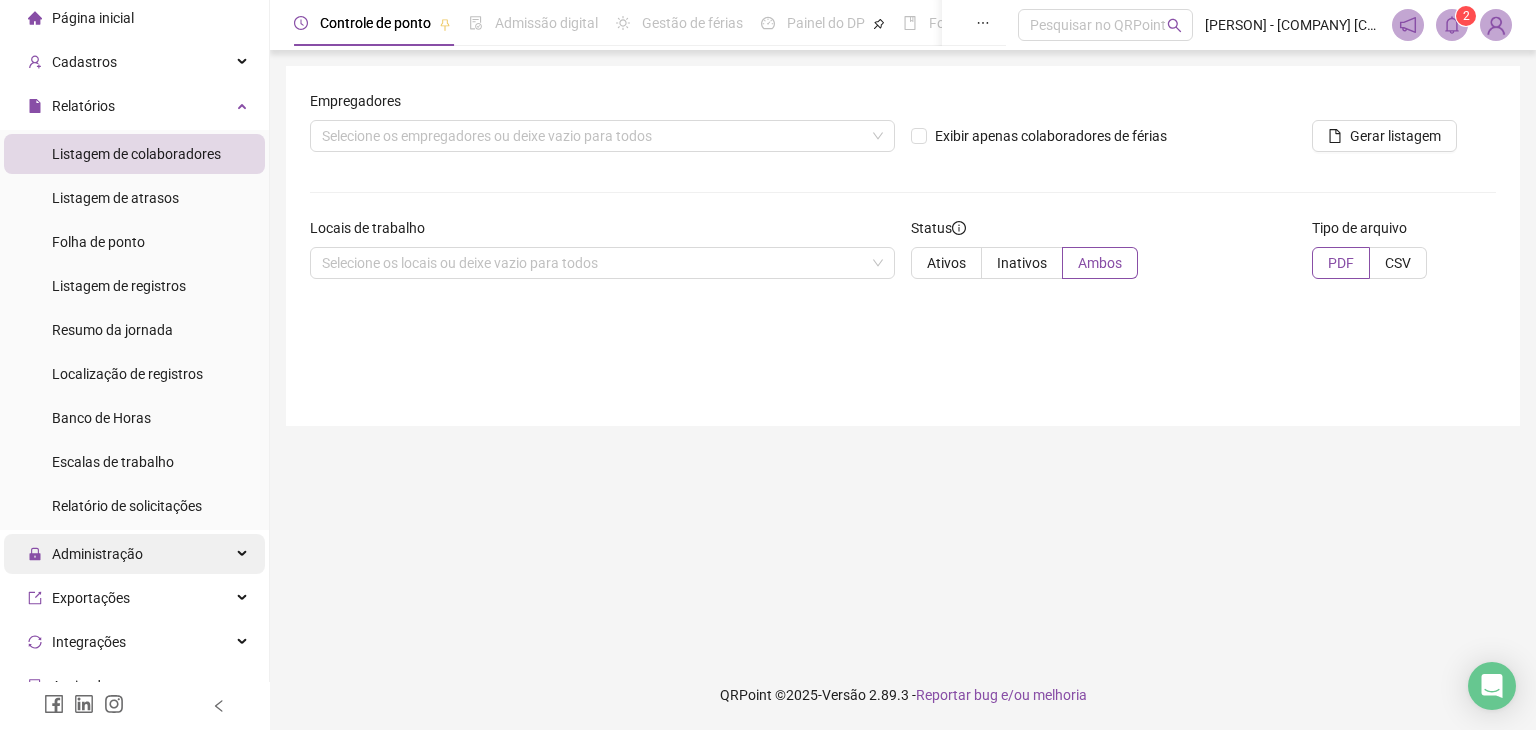 click on "Administração" at bounding box center [134, 554] 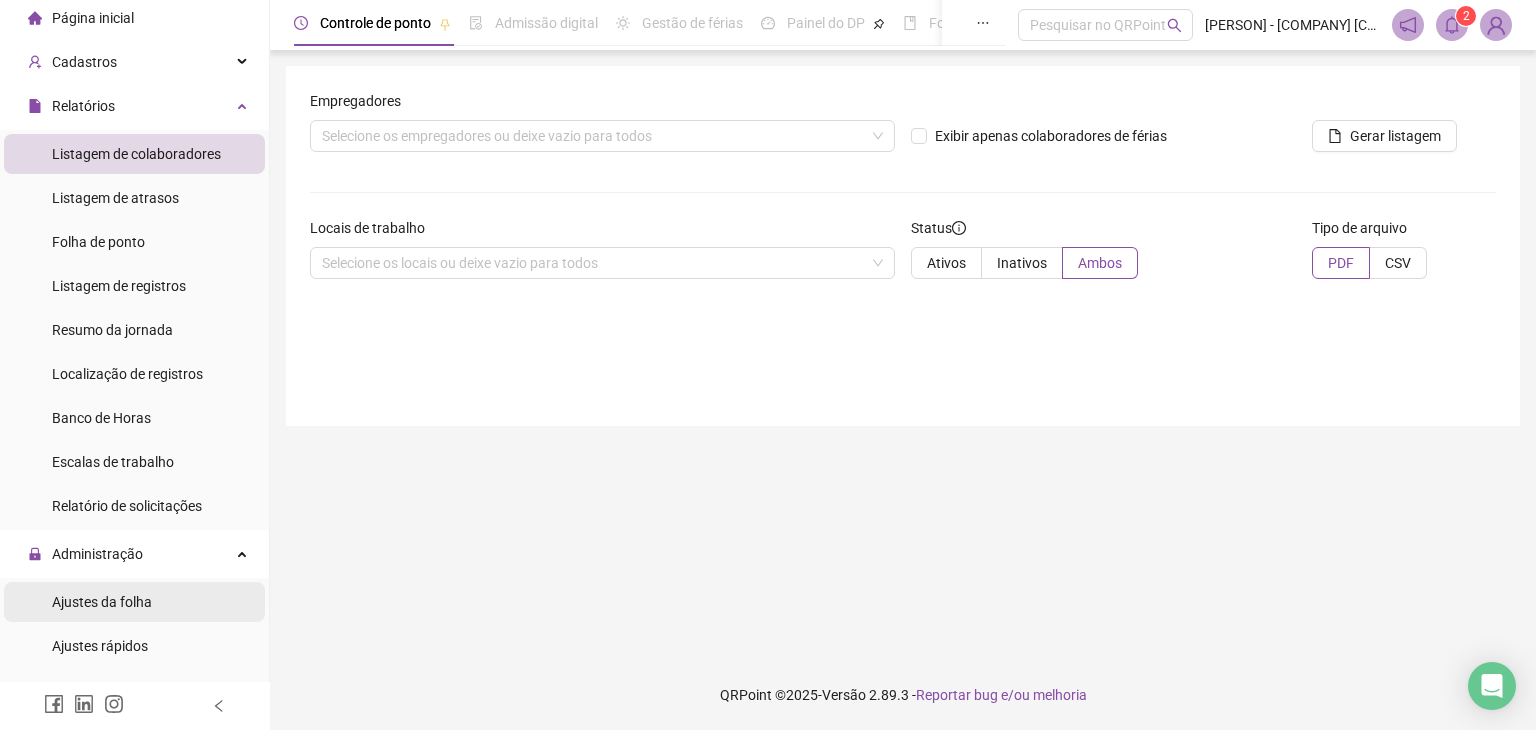 click on "Ajustes da folha" at bounding box center (102, 602) 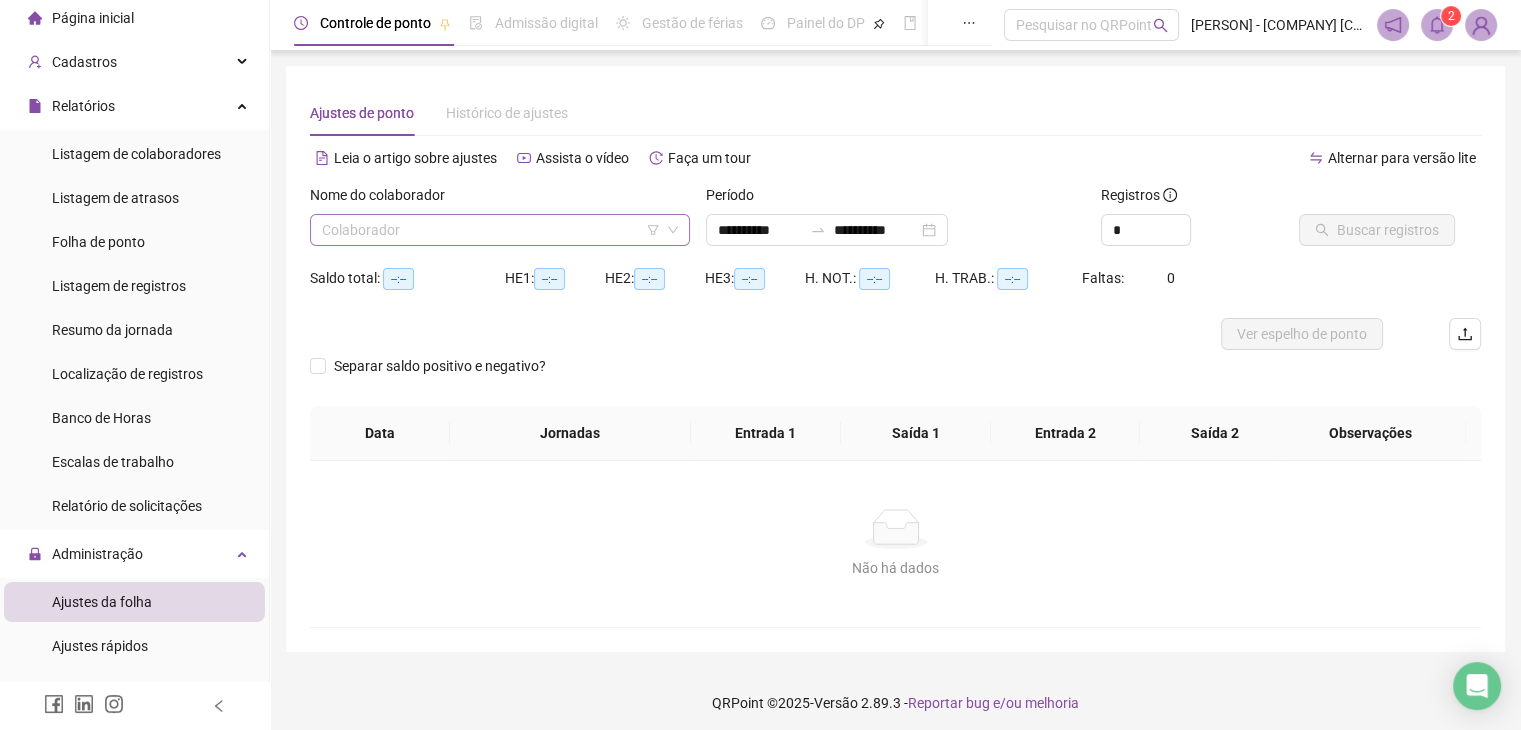 click at bounding box center (491, 230) 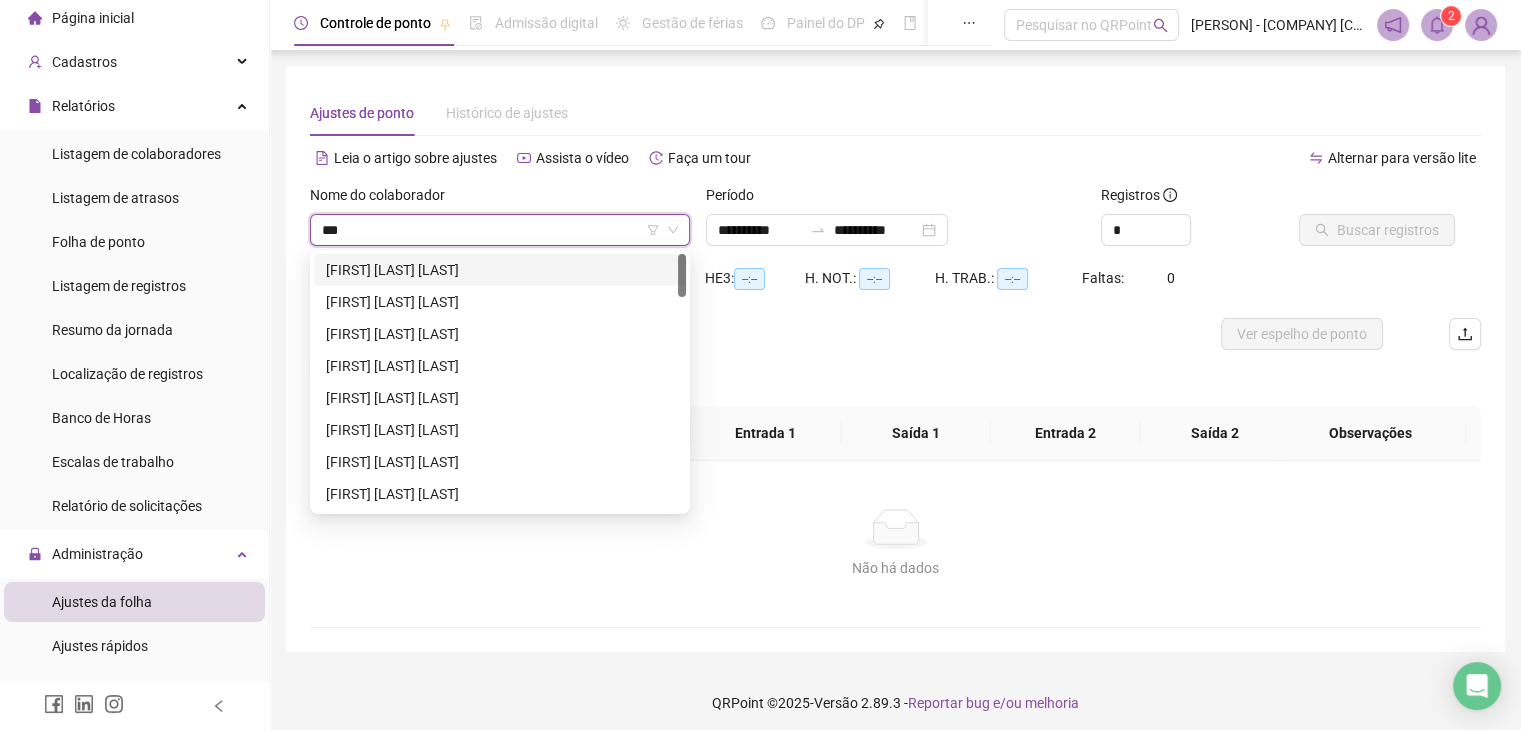type on "****" 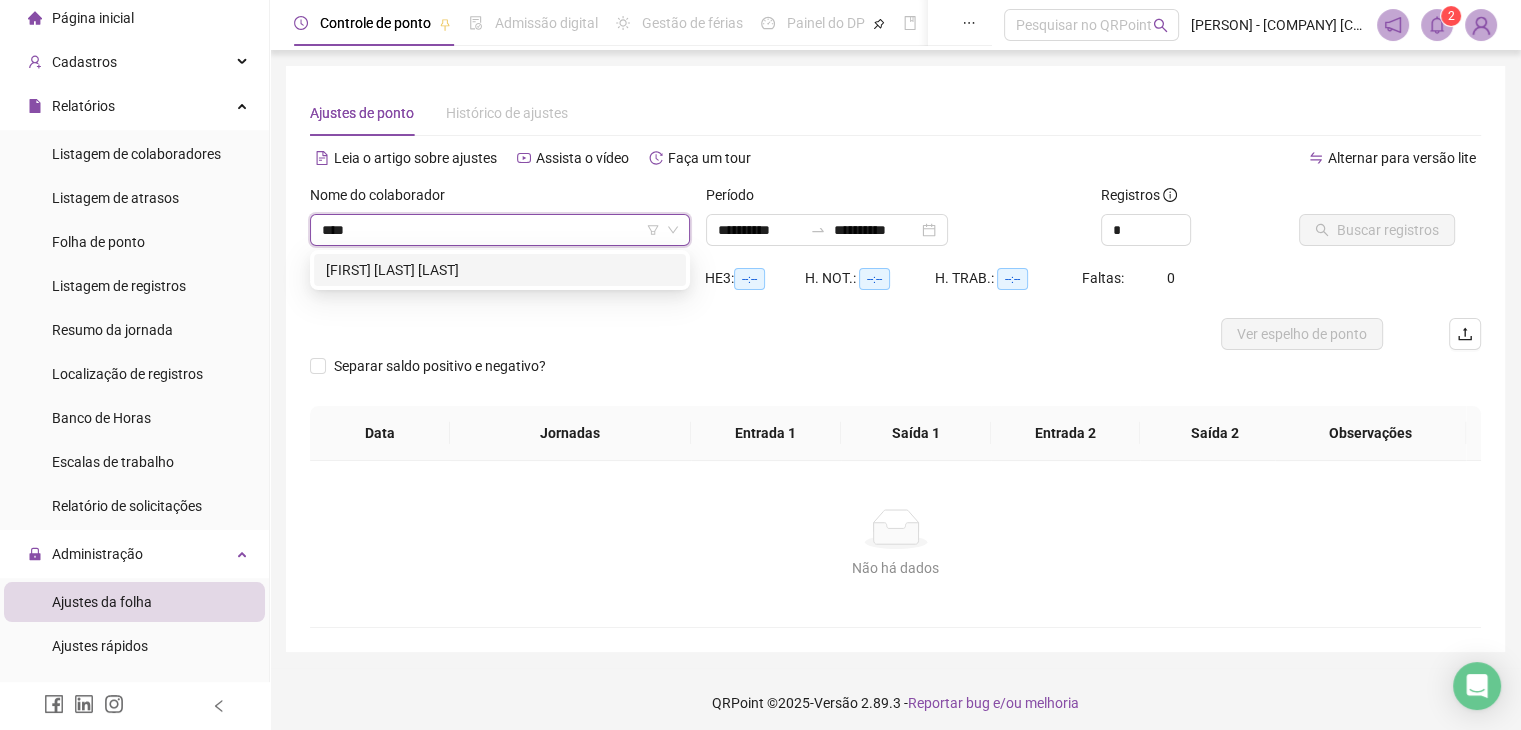click on "[FIRST] [LAST] [LAST]" at bounding box center (500, 270) 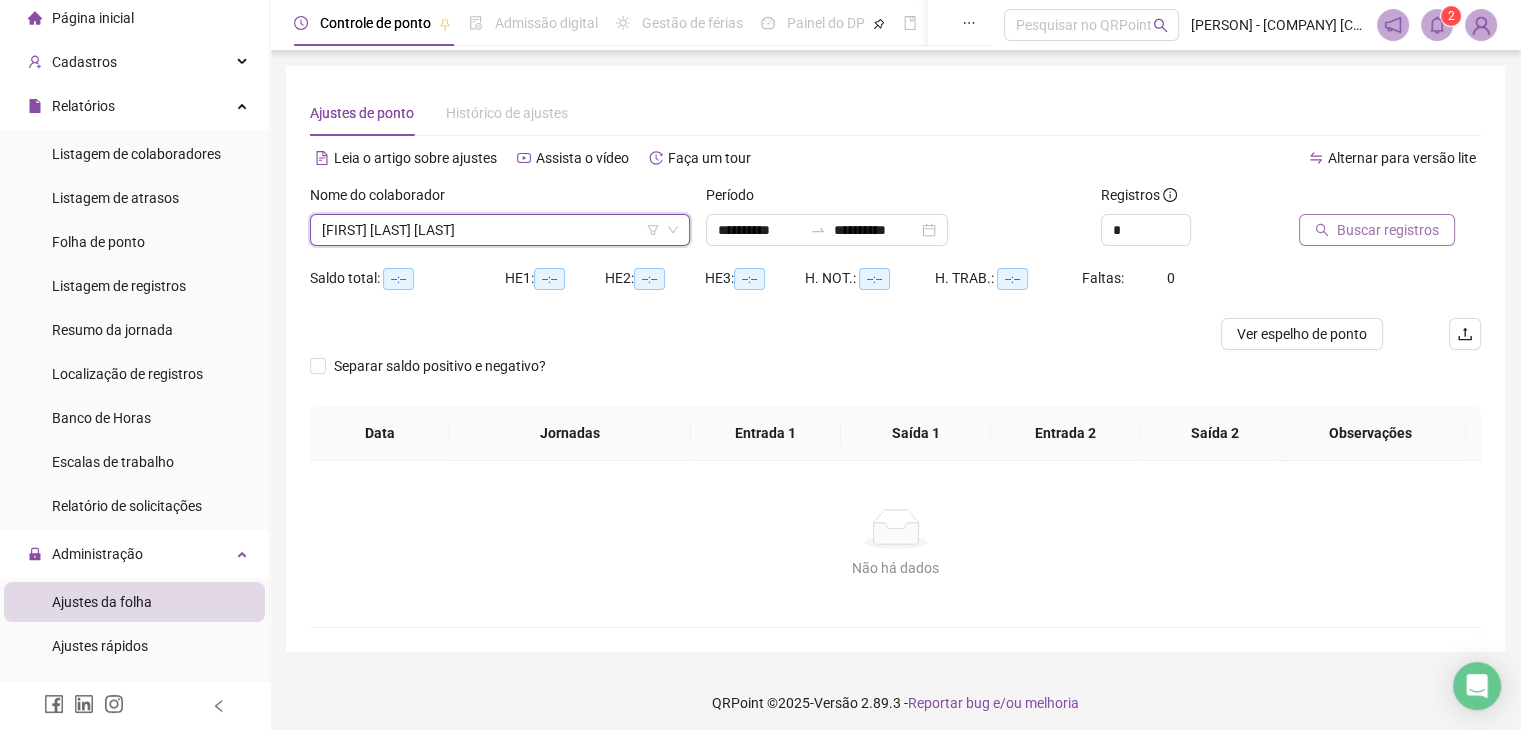 click on "Buscar registros" at bounding box center [1377, 230] 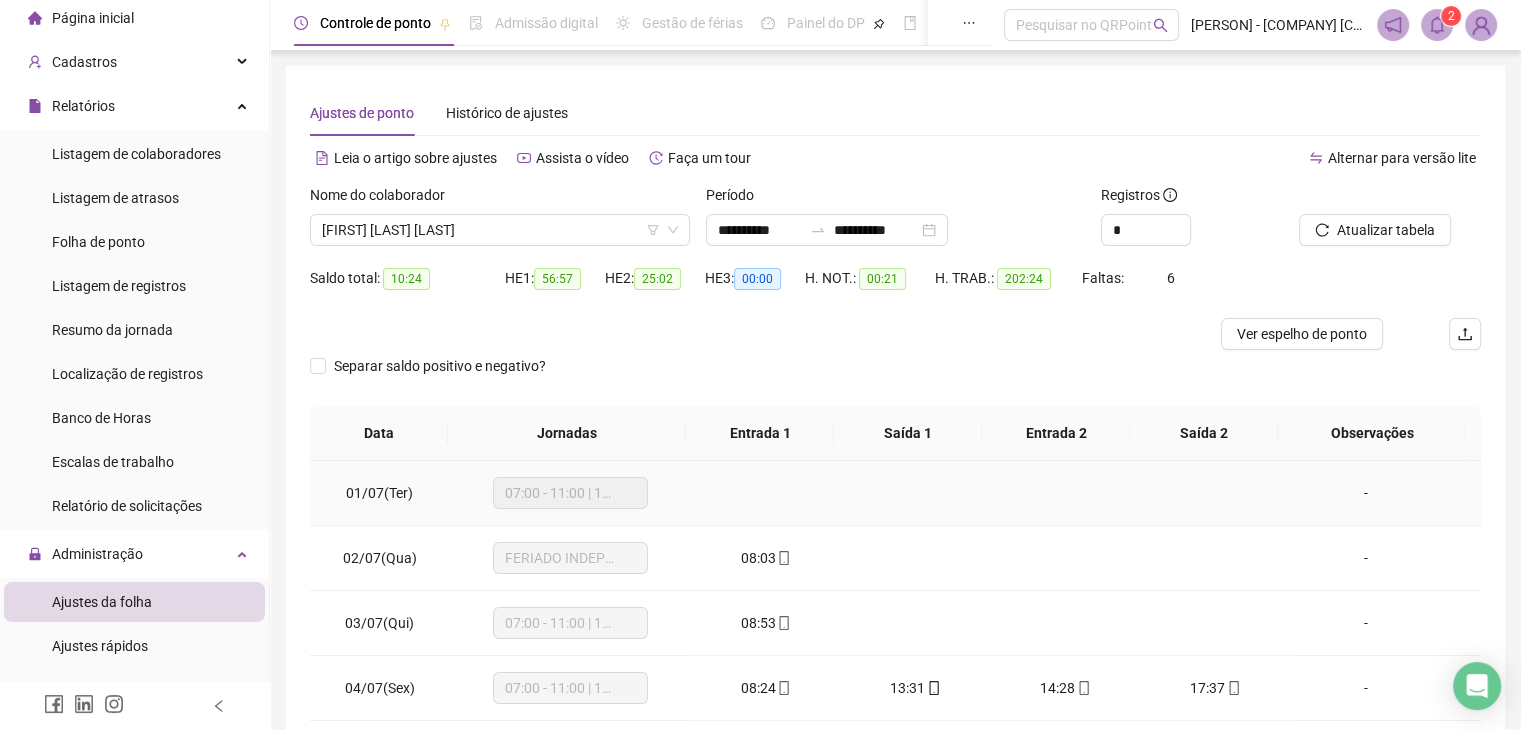 scroll, scrollTop: 100, scrollLeft: 0, axis: vertical 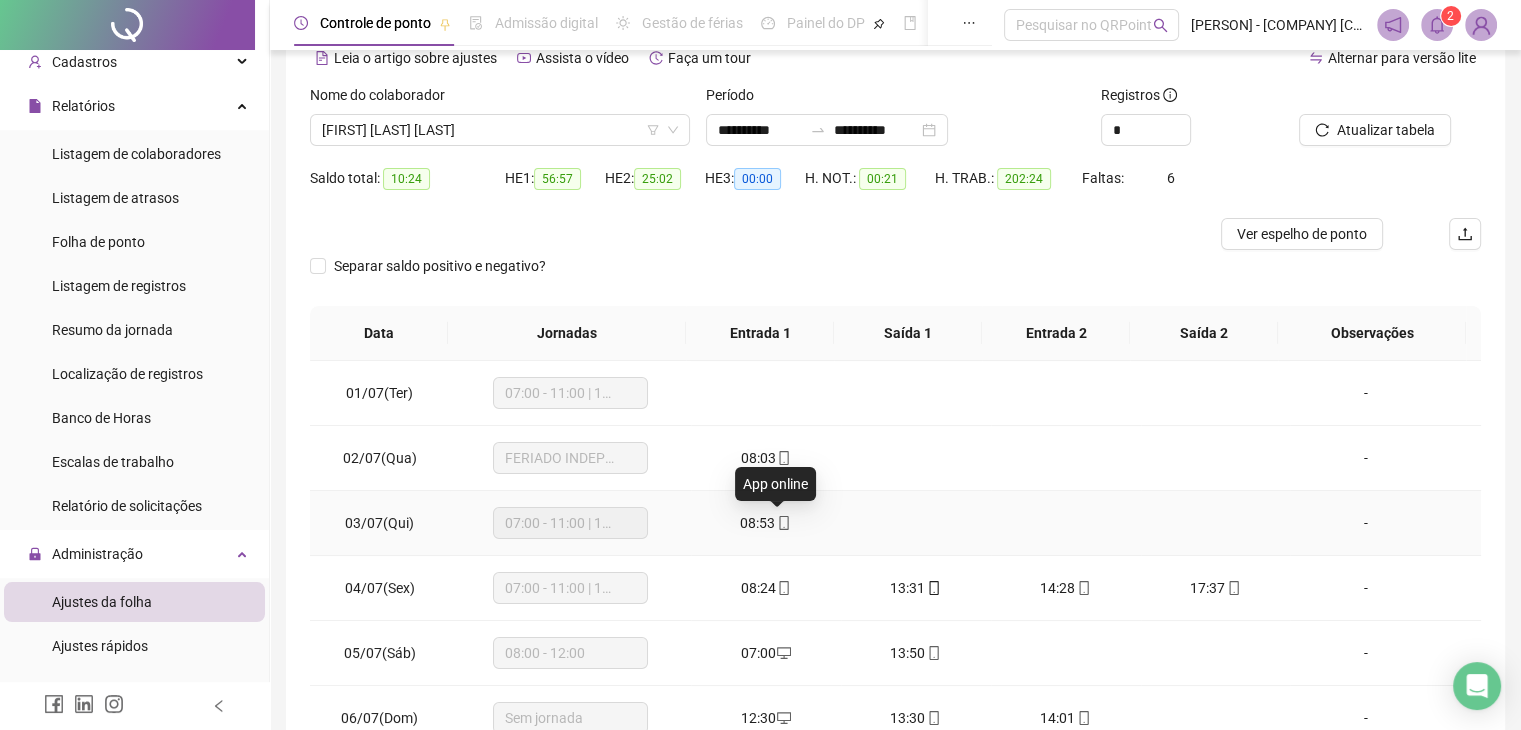 click at bounding box center (916, 523) 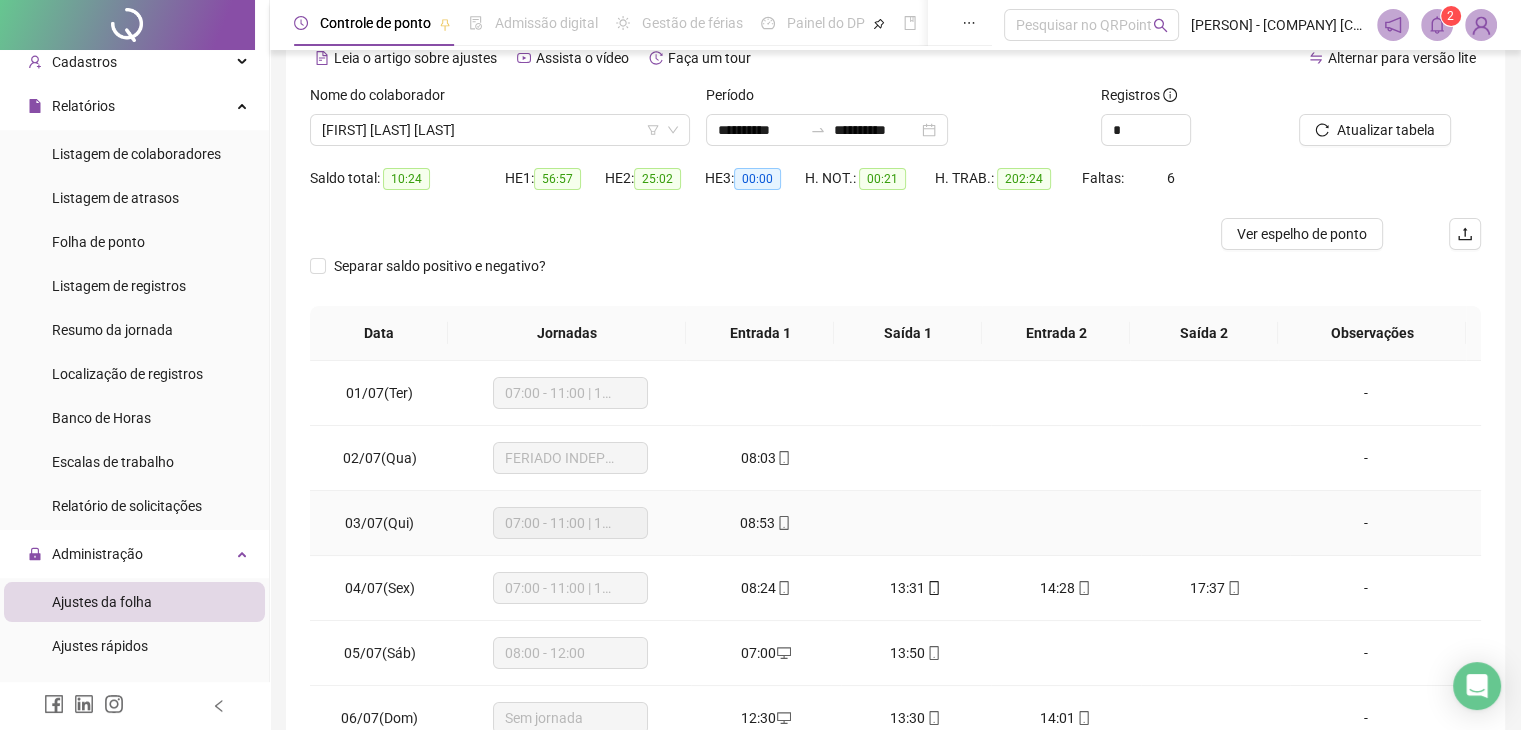 click at bounding box center [916, 523] 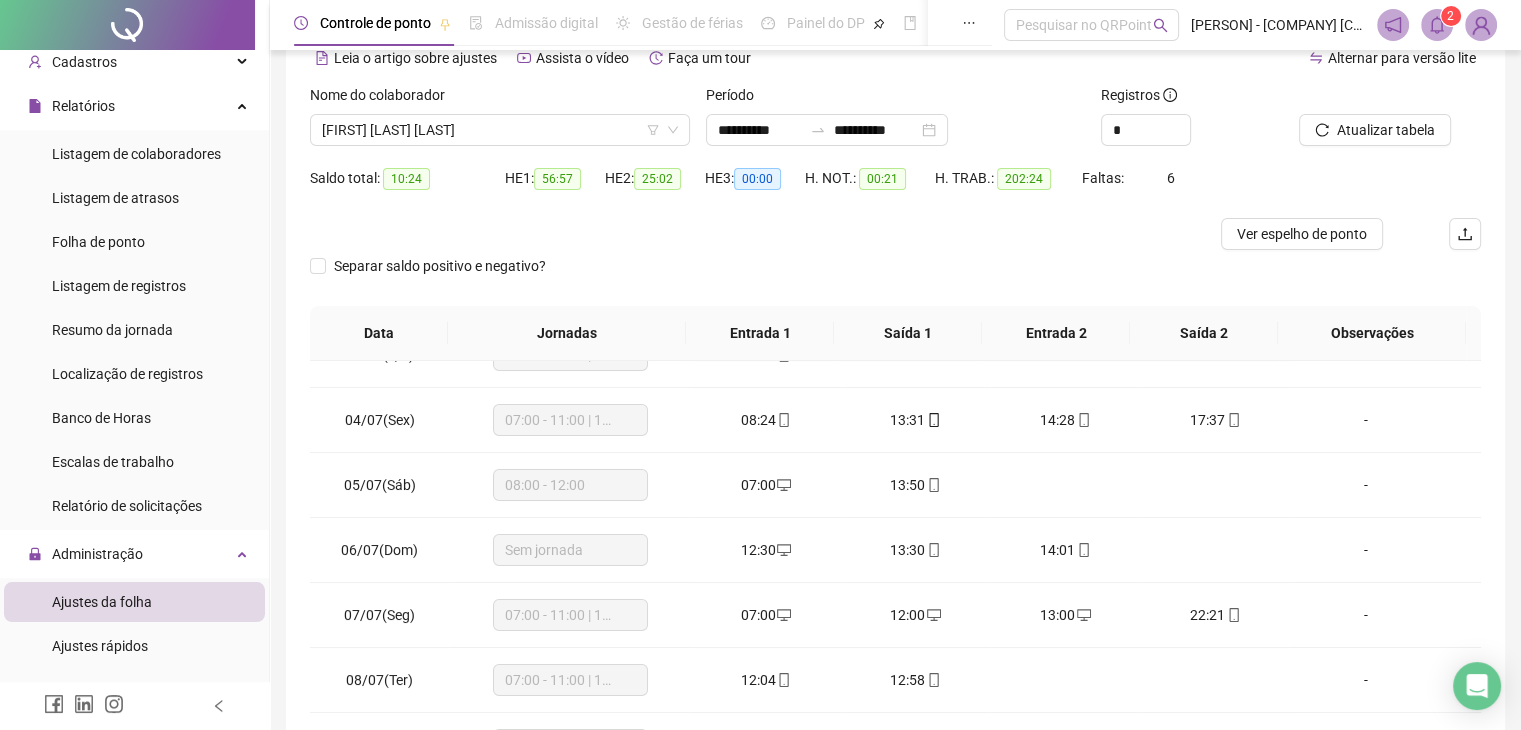 scroll, scrollTop: 0, scrollLeft: 0, axis: both 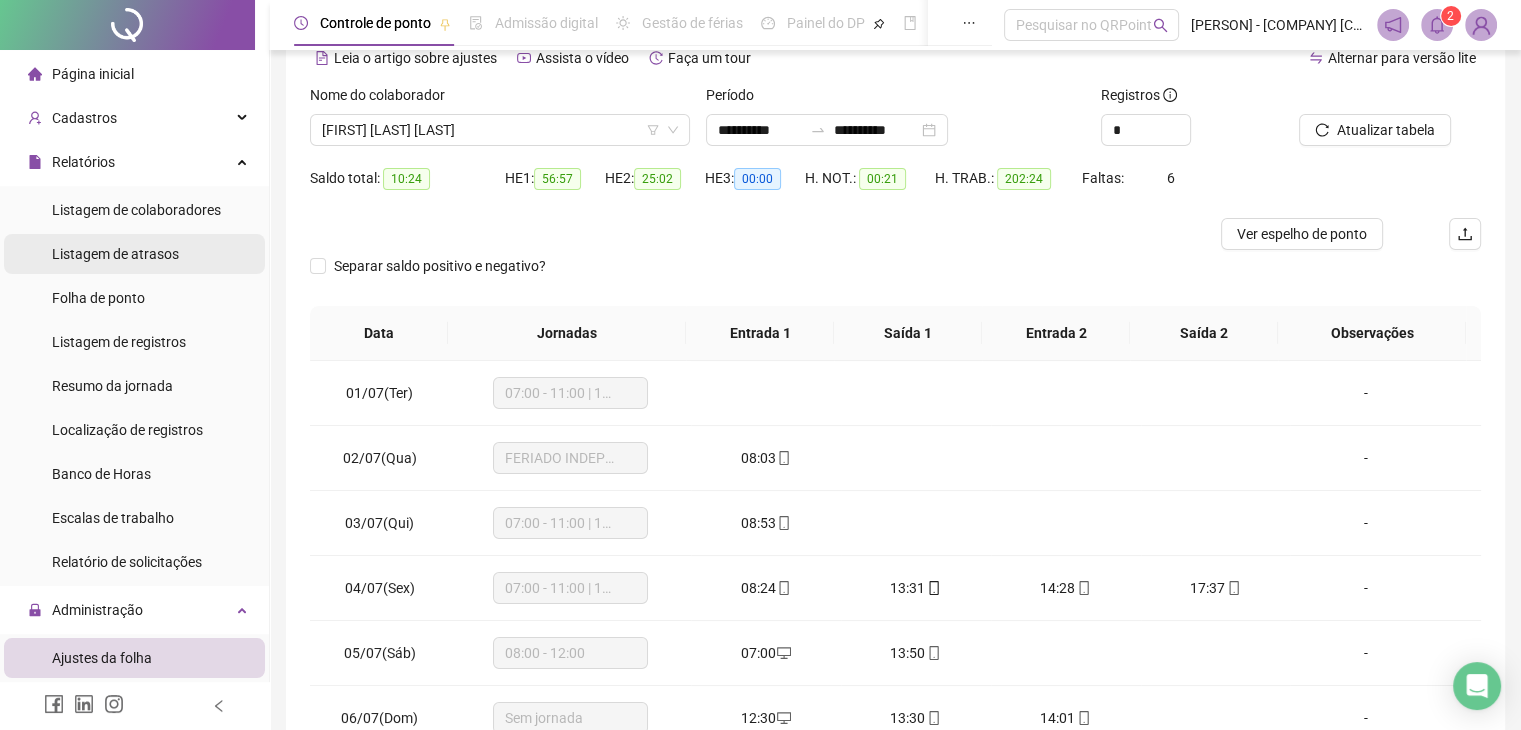 click on "Listagem de atrasos" at bounding box center [115, 254] 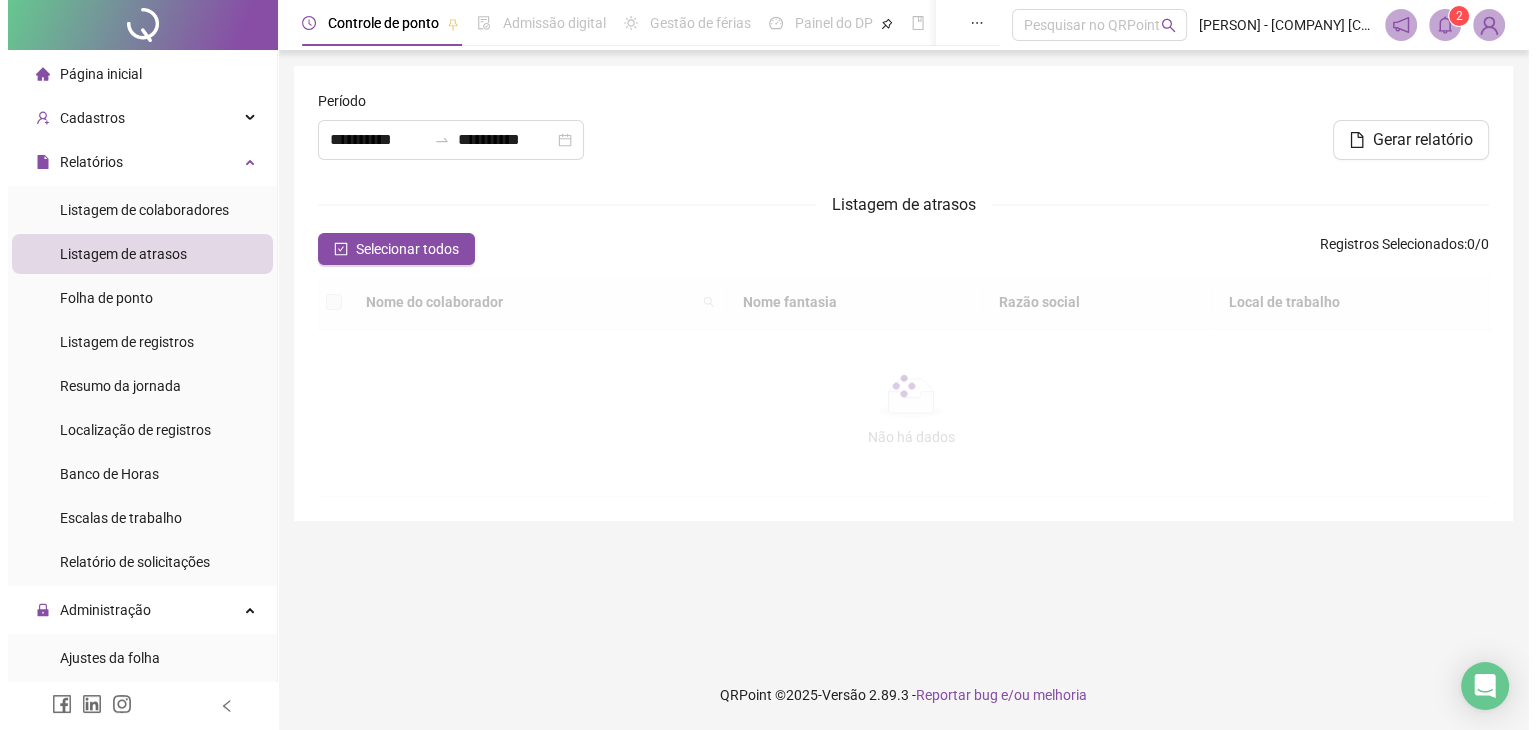 scroll, scrollTop: 0, scrollLeft: 0, axis: both 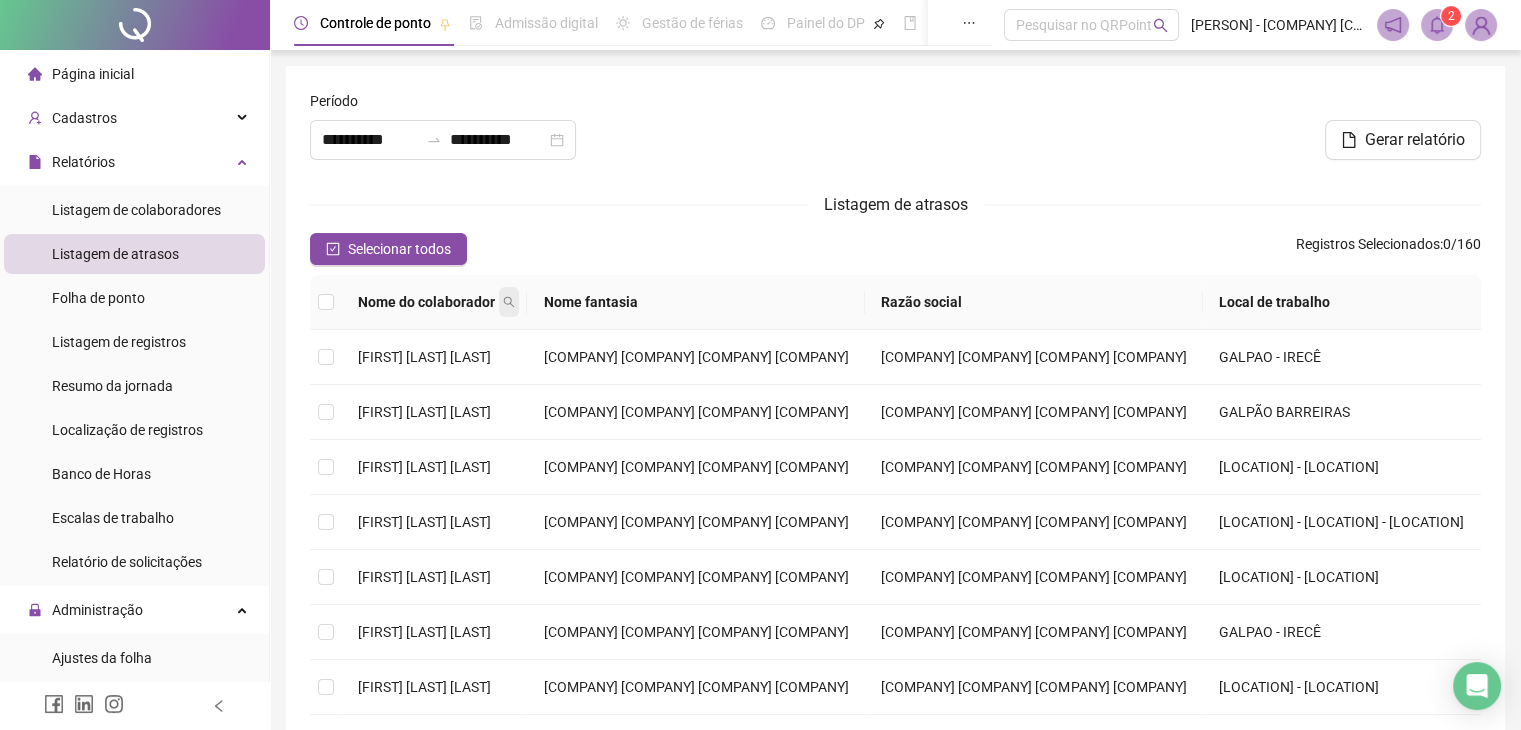 click at bounding box center [509, 302] 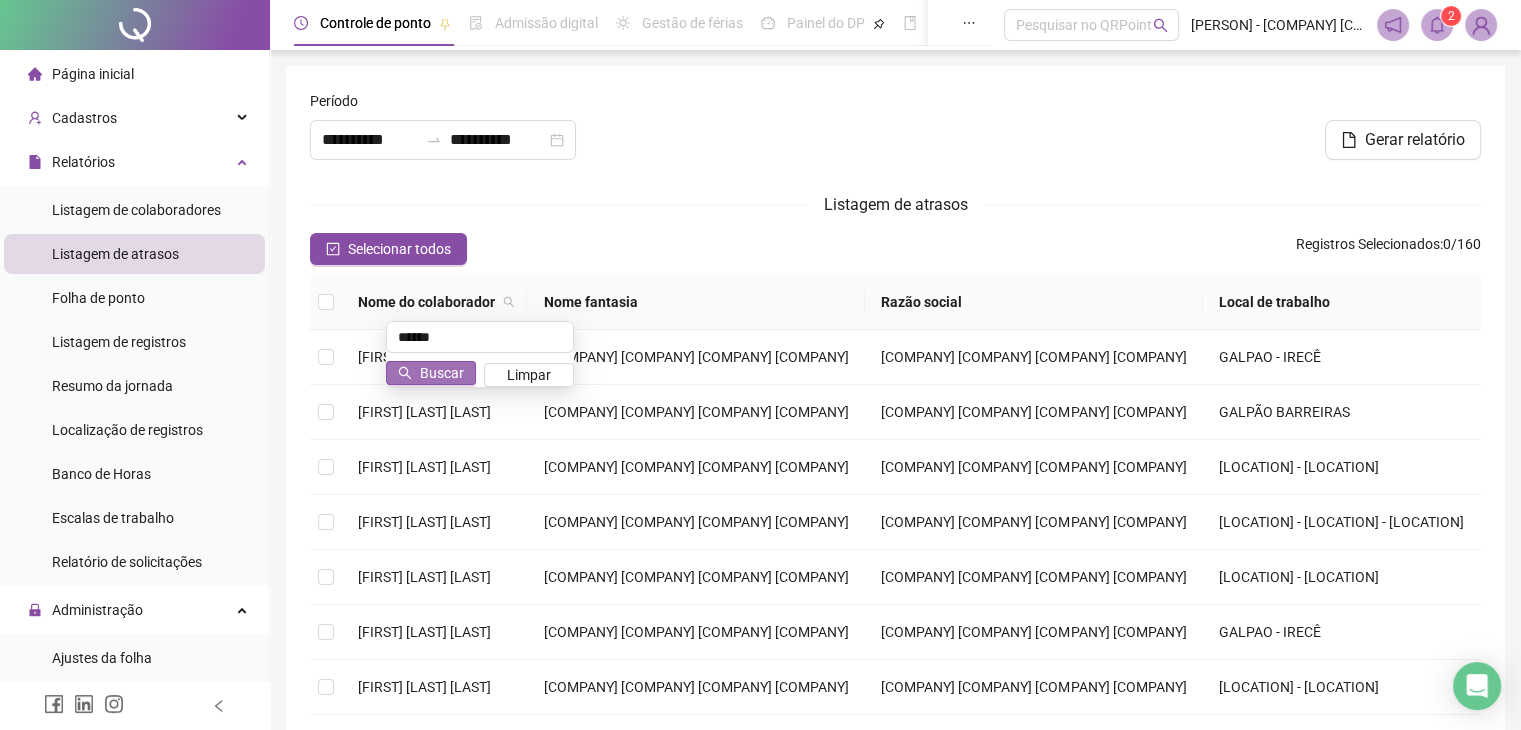 type on "******" 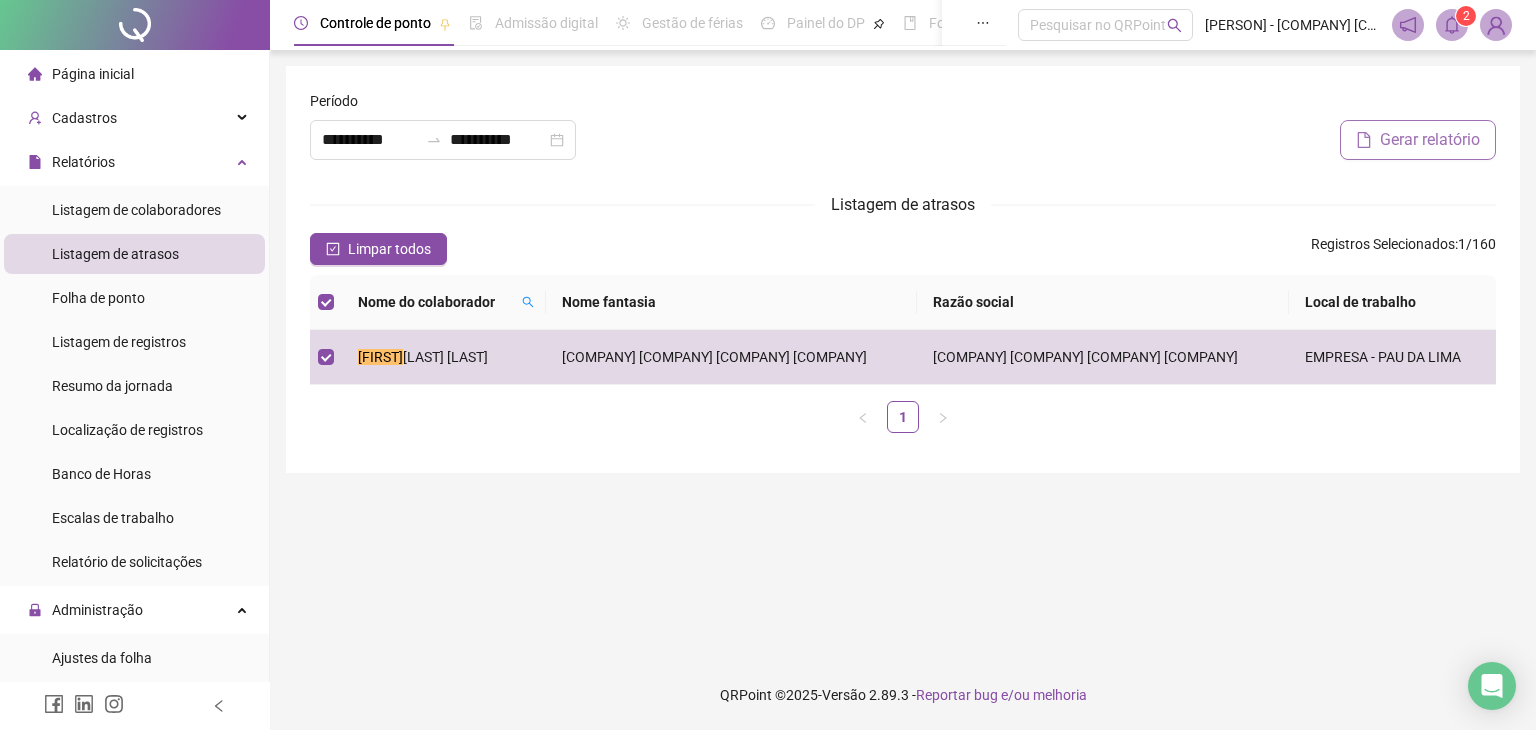 click on "Gerar relatório" at bounding box center (1430, 140) 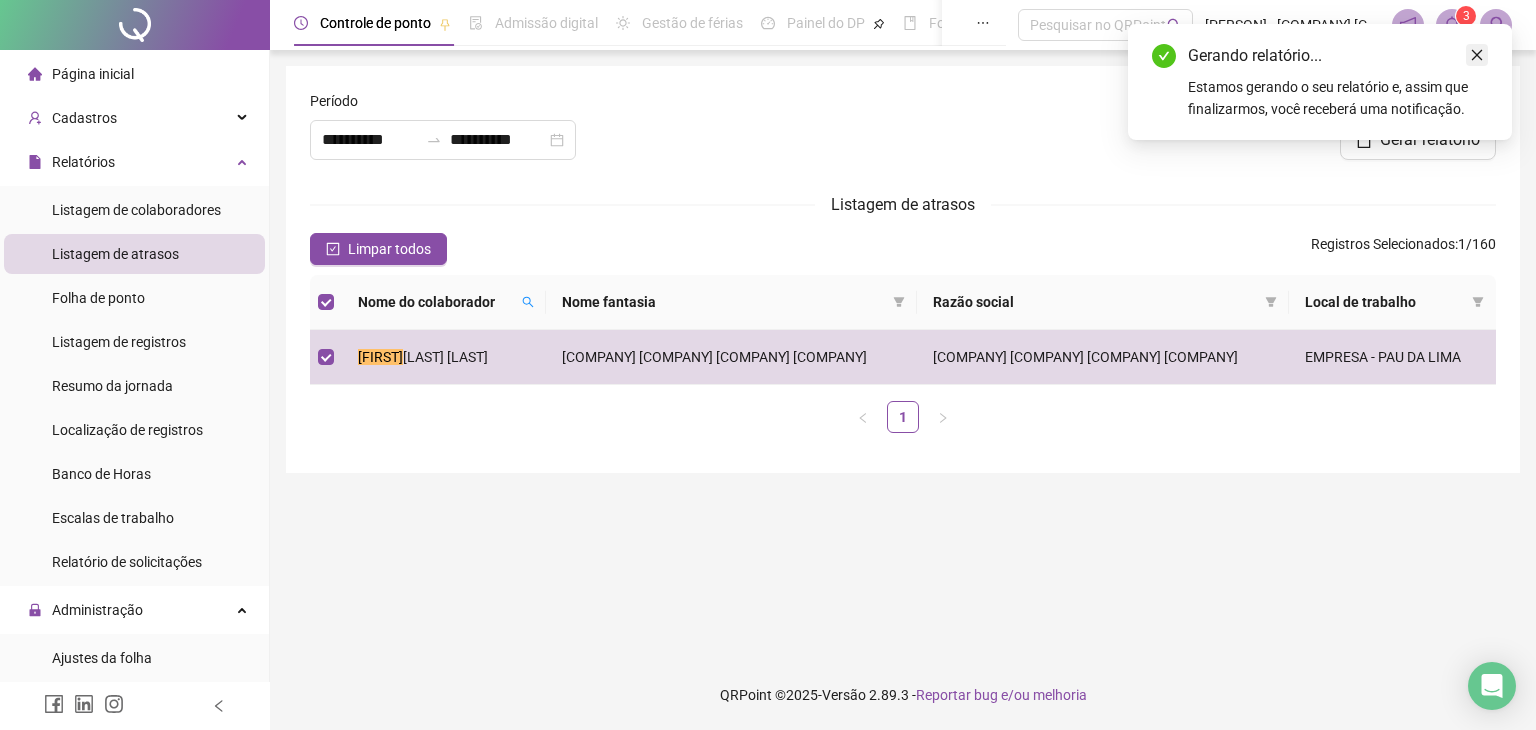 click 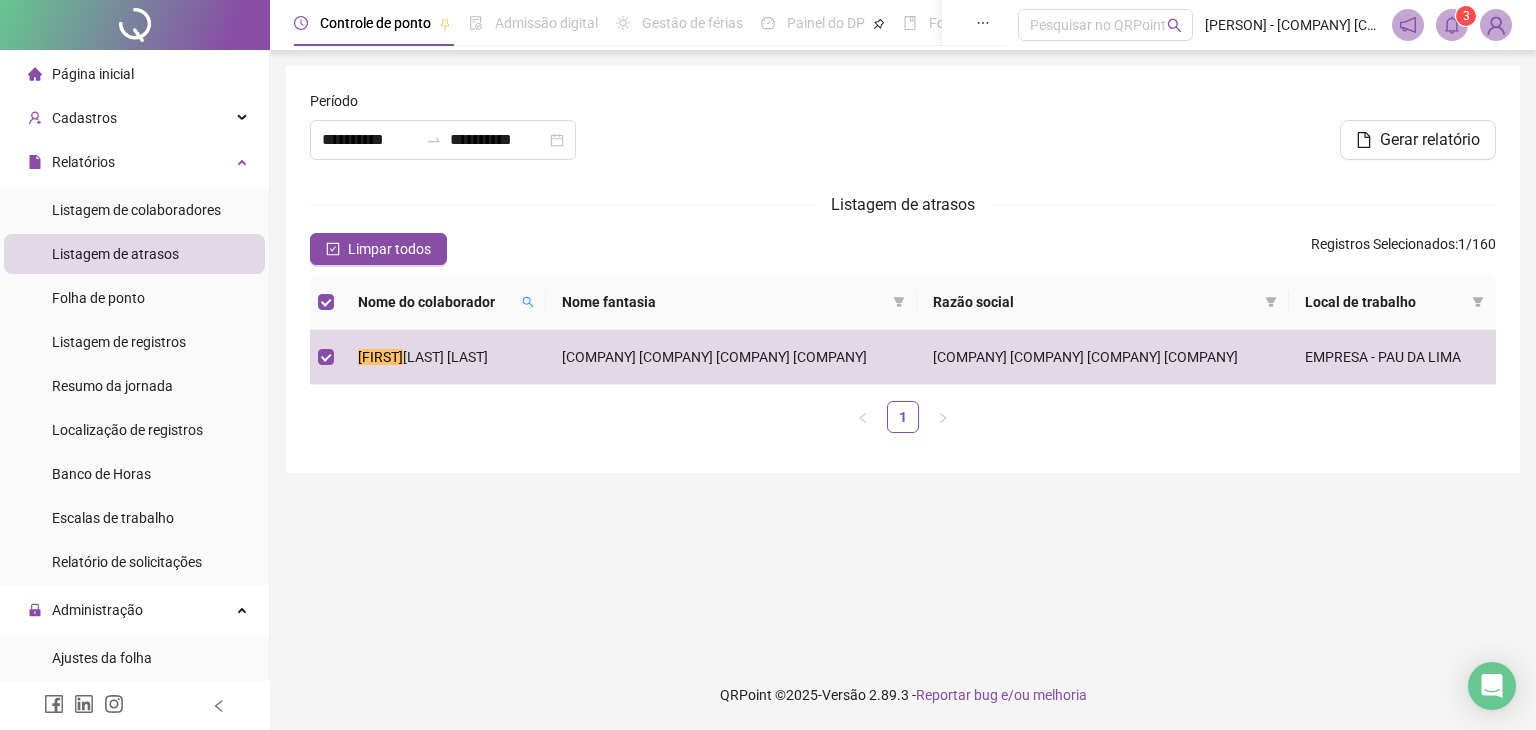 click on "Controle de ponto Admissão digital Gestão de férias Painel do DP Folha de pagamento   Pesquisar no QRPoint [PERSON] - [COMPANY] [COMPANY] 3" at bounding box center (903, 25) 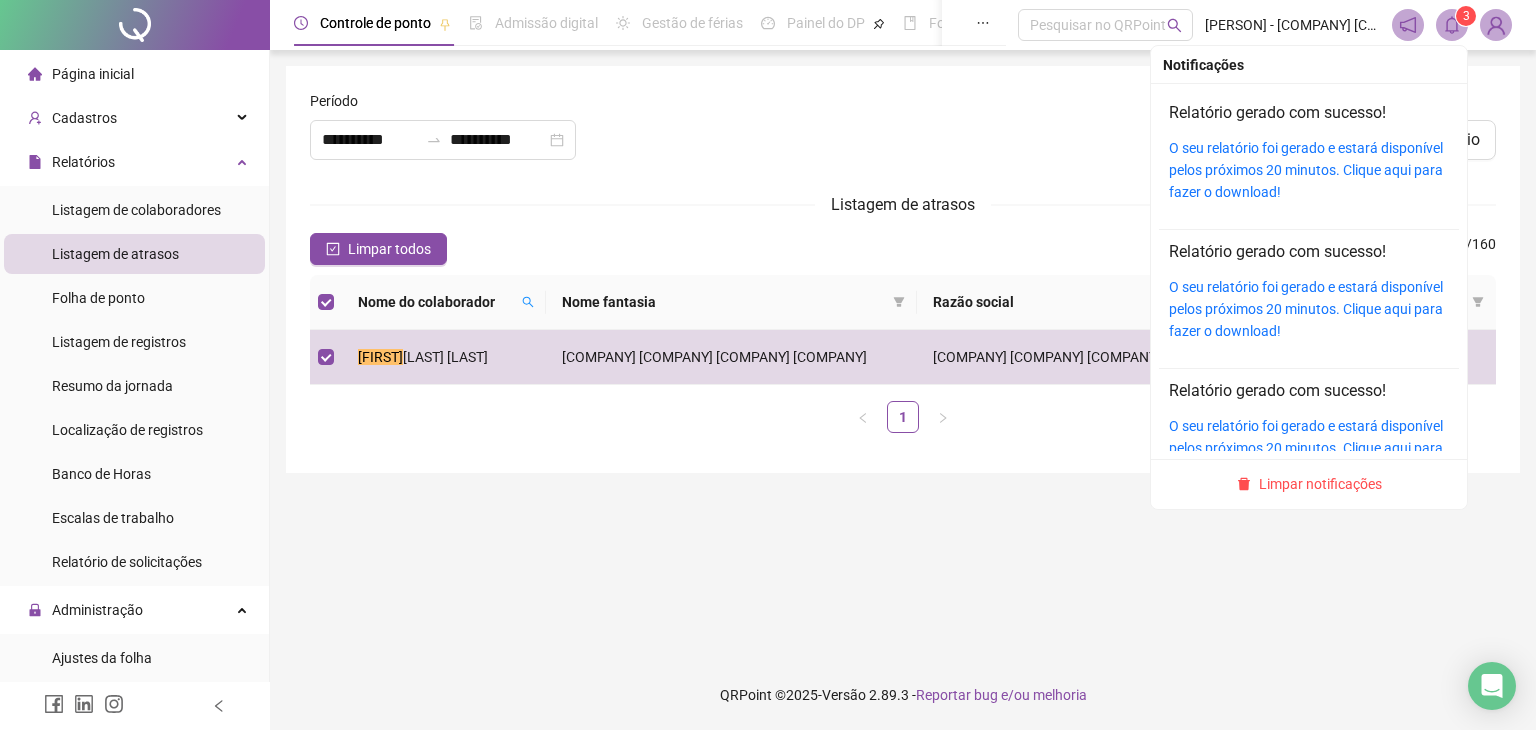 click on "O seu relatório foi gerado e estará disponível pelos próximos 20 minutos.
Clique aqui para fazer o download!" at bounding box center [1309, 170] 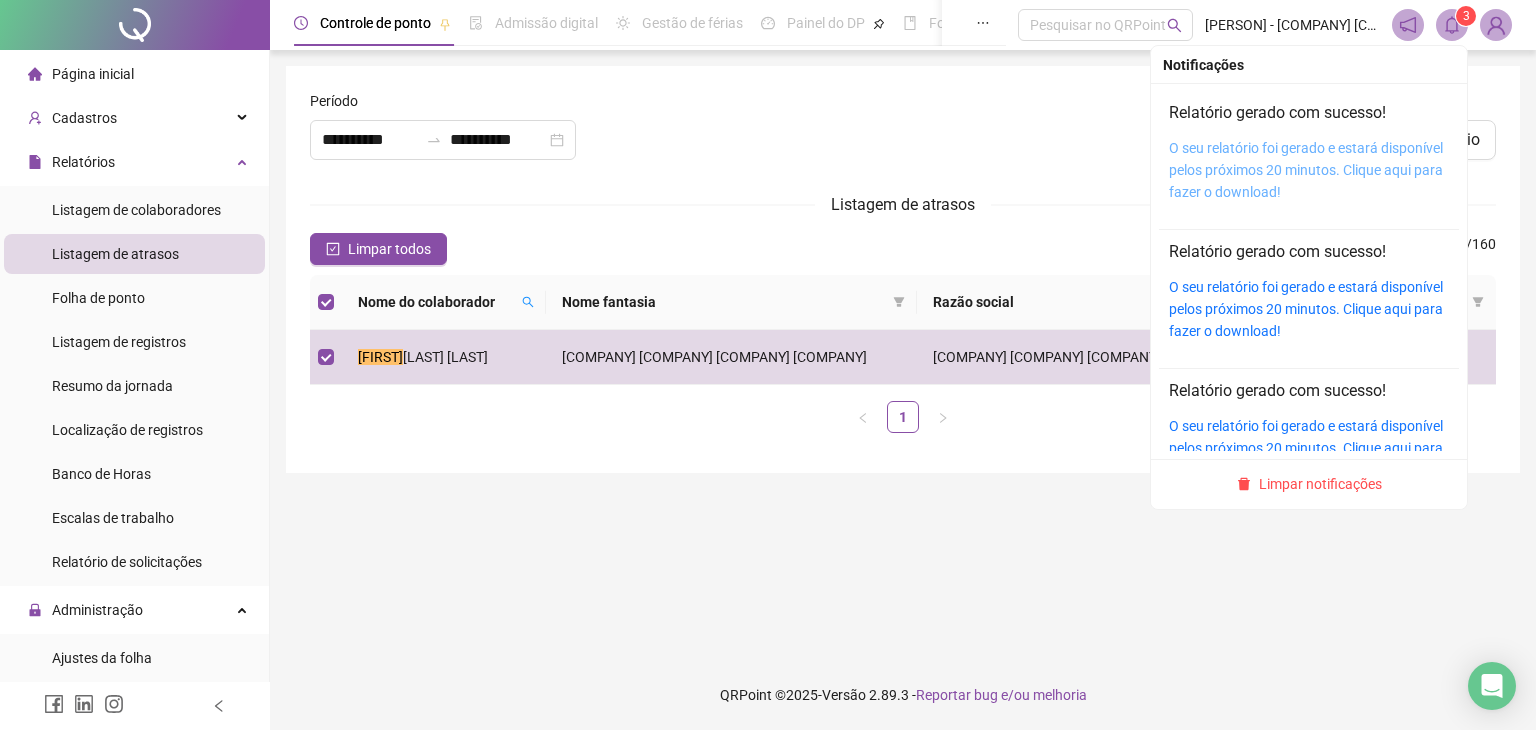 click on "O seu relatório foi gerado e estará disponível pelos próximos 20 minutos.
Clique aqui para fazer o download!" at bounding box center [1306, 170] 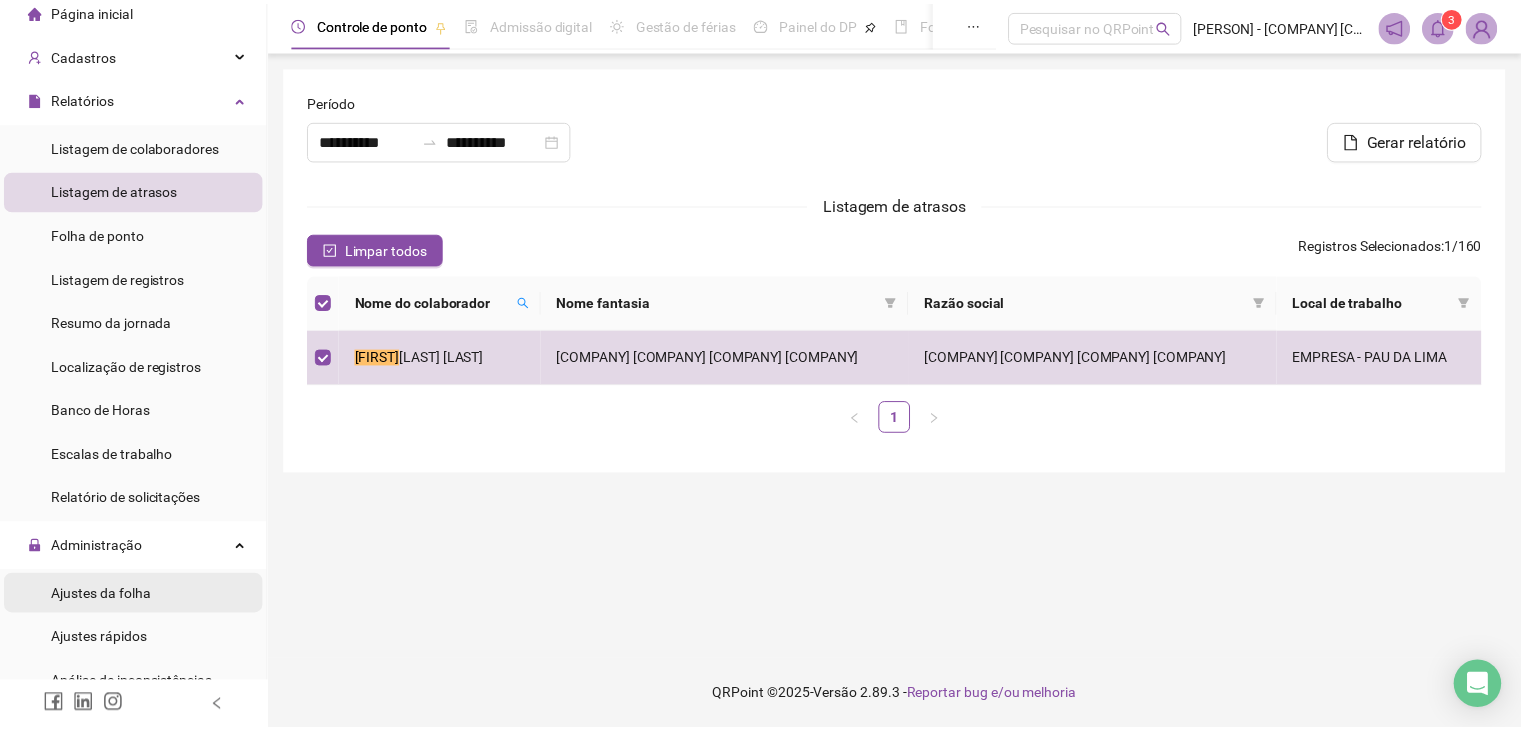 scroll, scrollTop: 100, scrollLeft: 0, axis: vertical 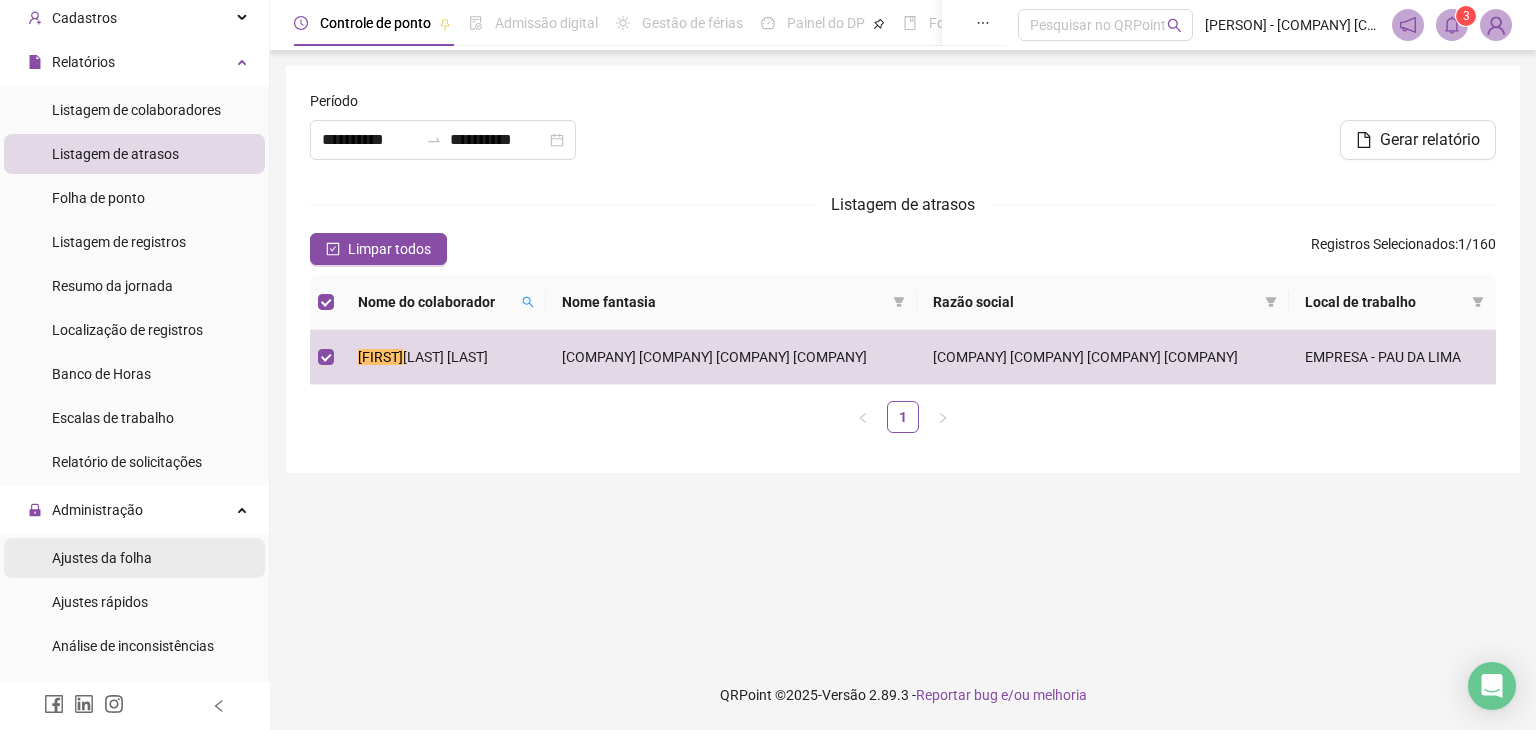 click on "Ajustes da folha" at bounding box center (134, 558) 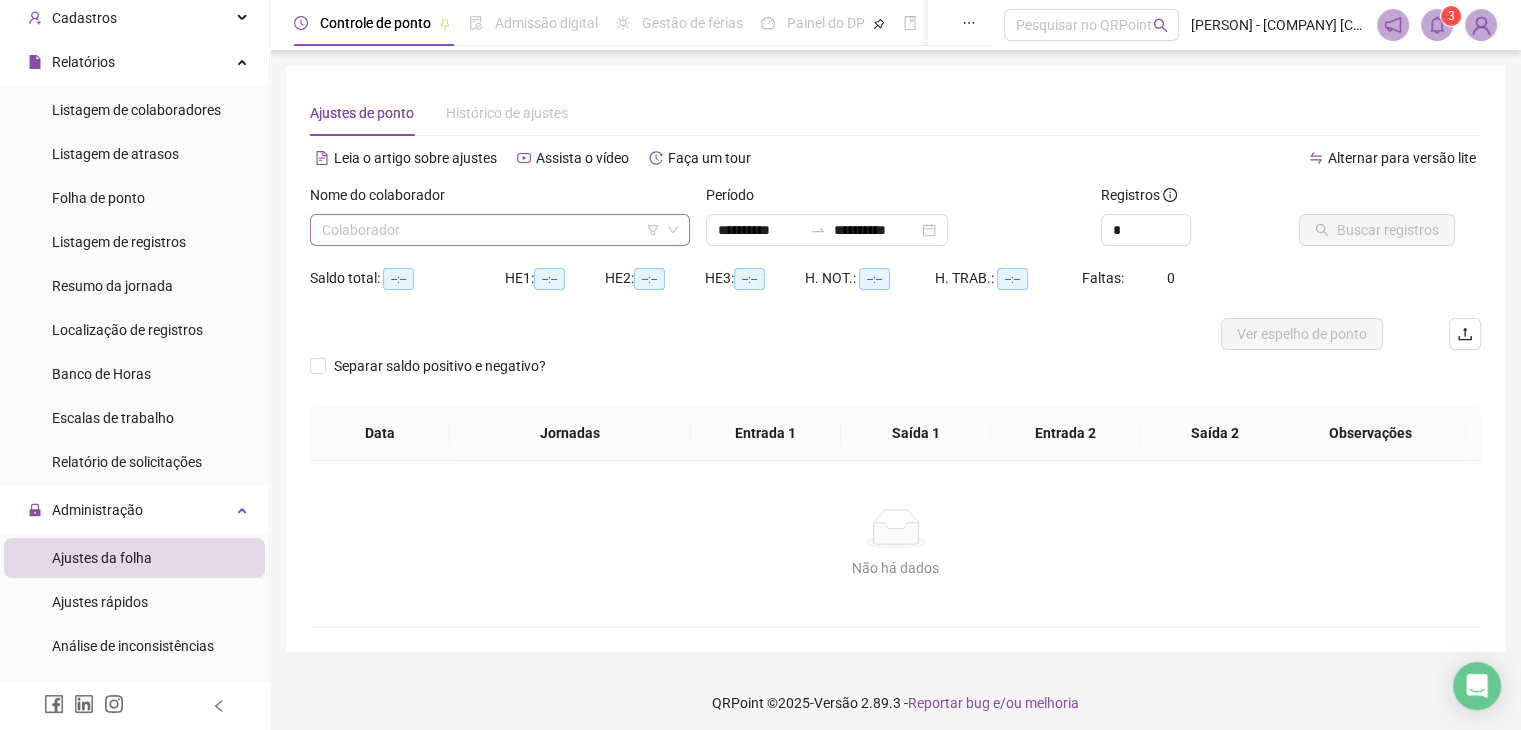 click at bounding box center [491, 230] 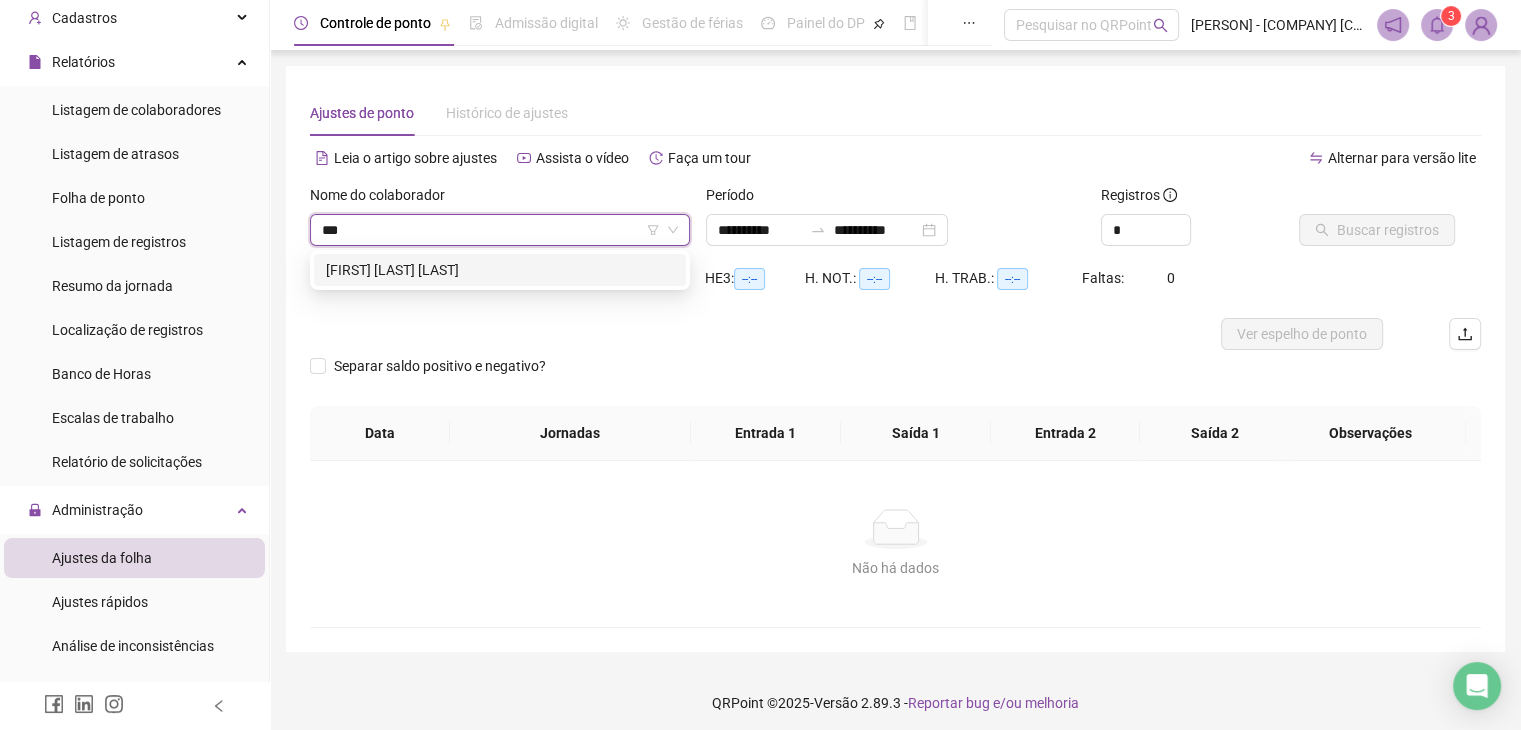 type on "****" 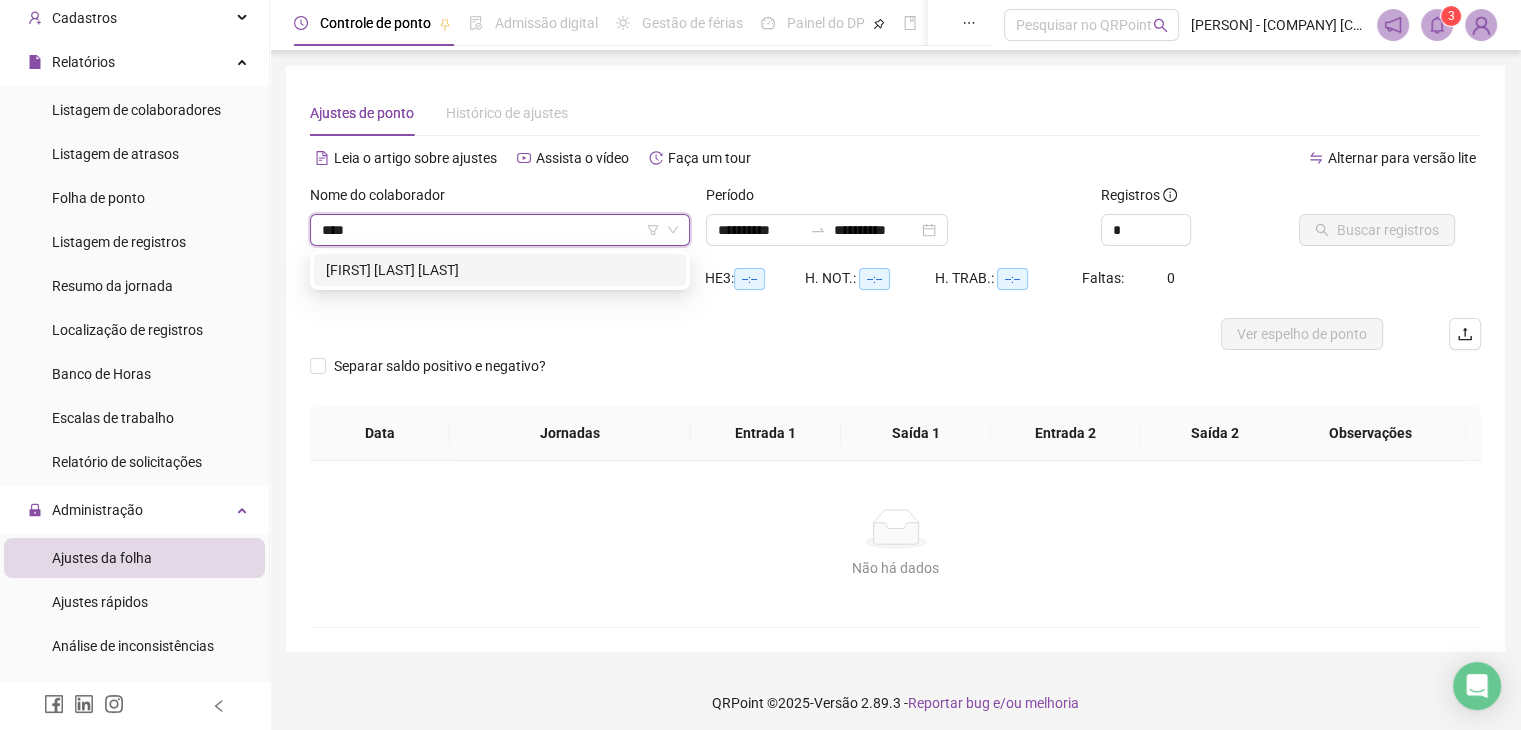 click on "[FIRST] [LAST] [LAST]" at bounding box center (500, 270) 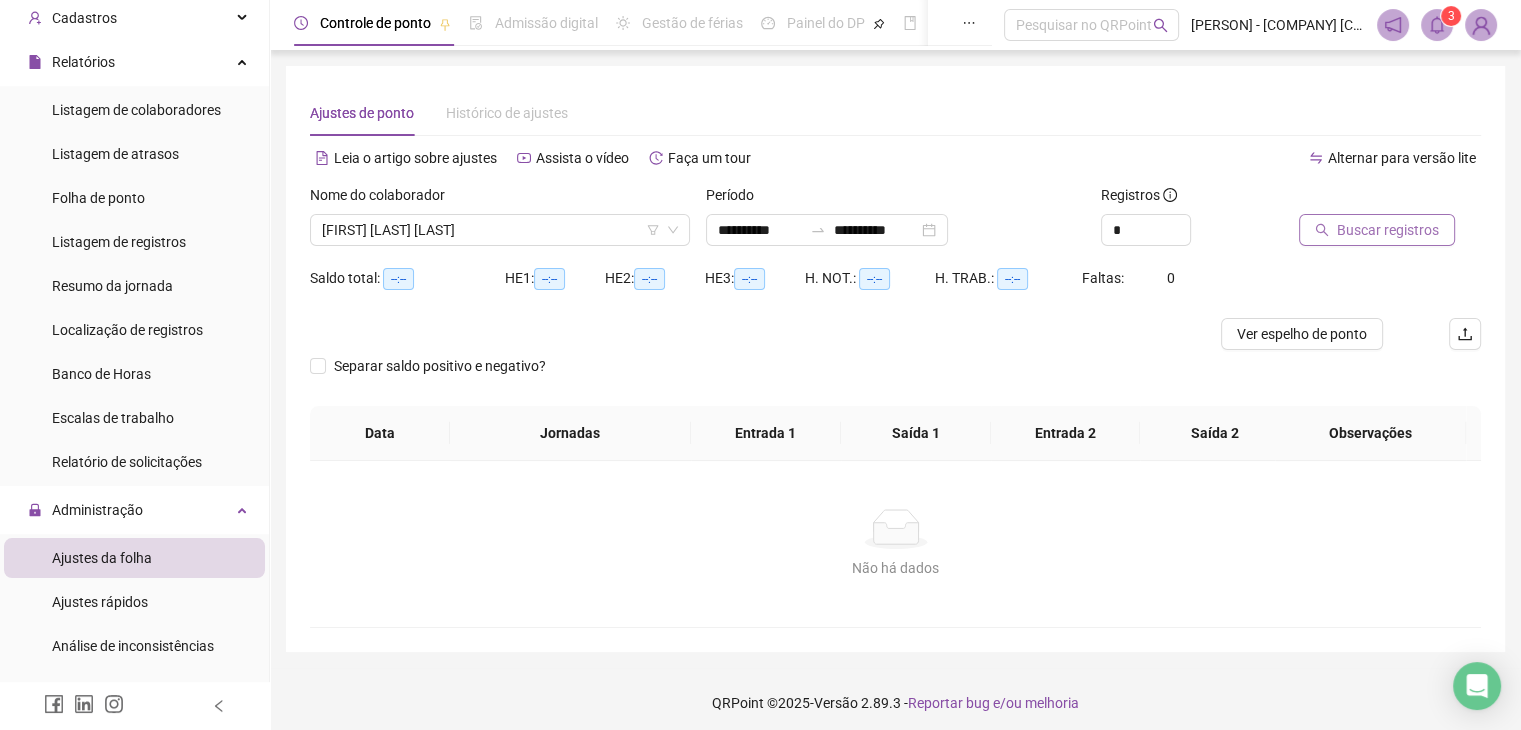 click on "Buscar registros" at bounding box center [1377, 230] 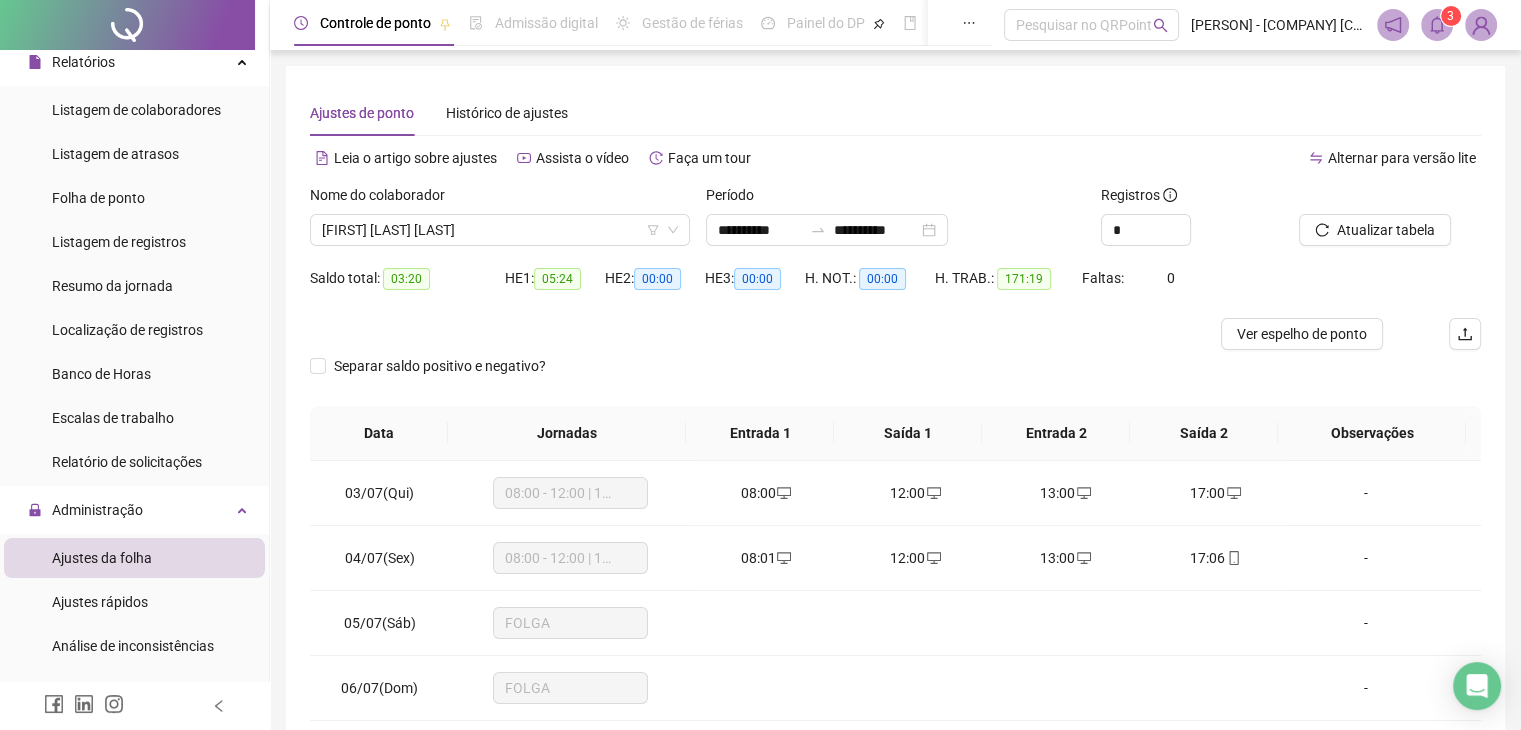 scroll, scrollTop: 268, scrollLeft: 0, axis: vertical 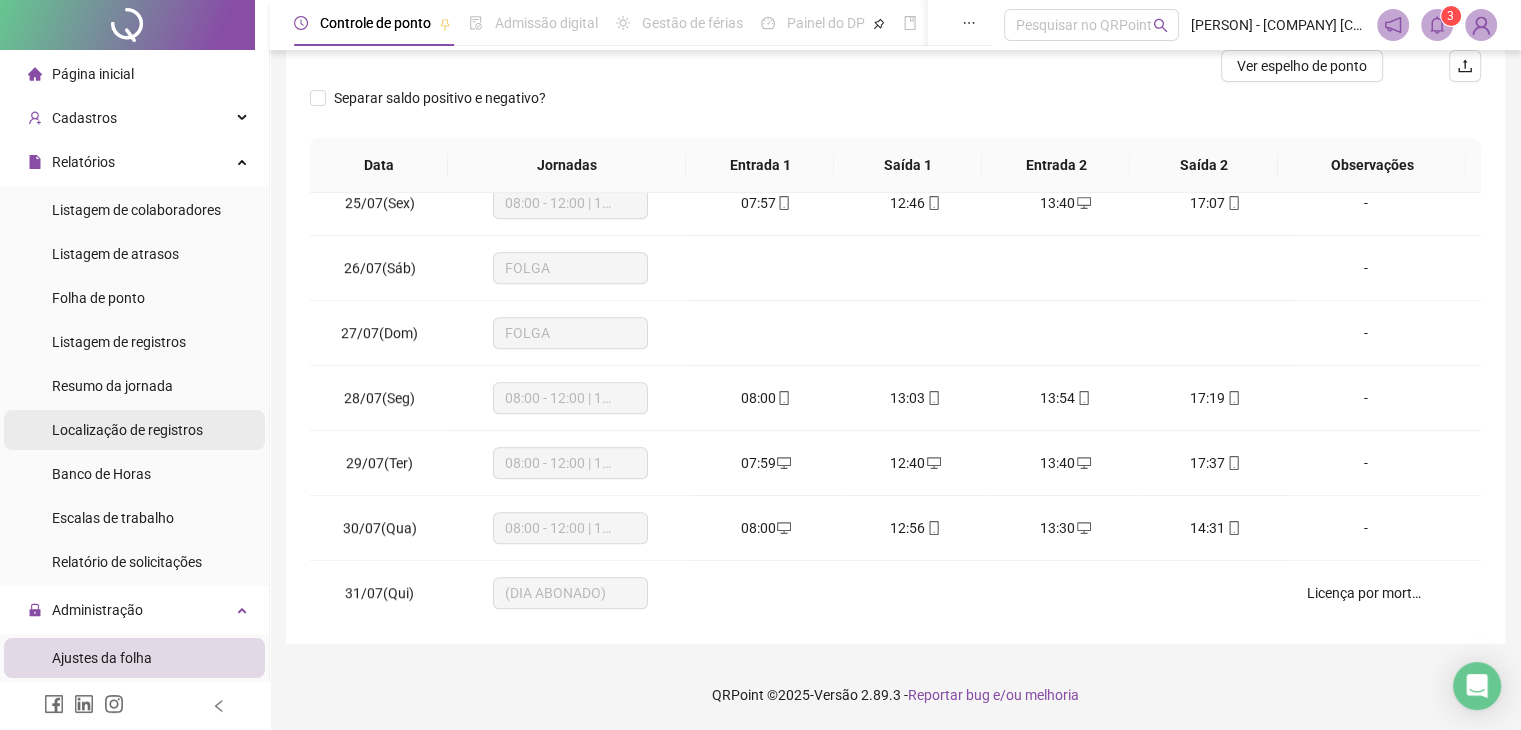 click on "Localização de registros" at bounding box center (127, 430) 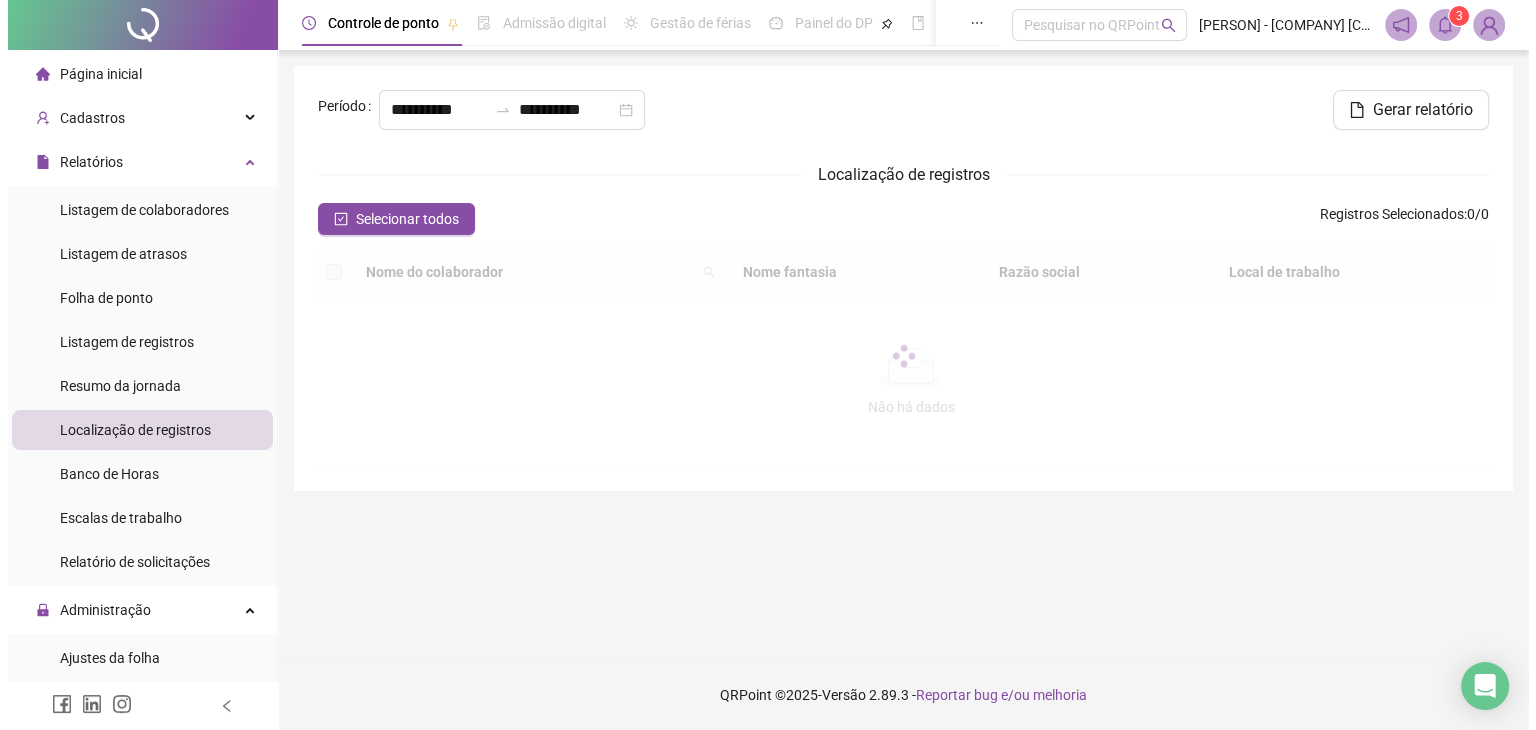 scroll, scrollTop: 0, scrollLeft: 0, axis: both 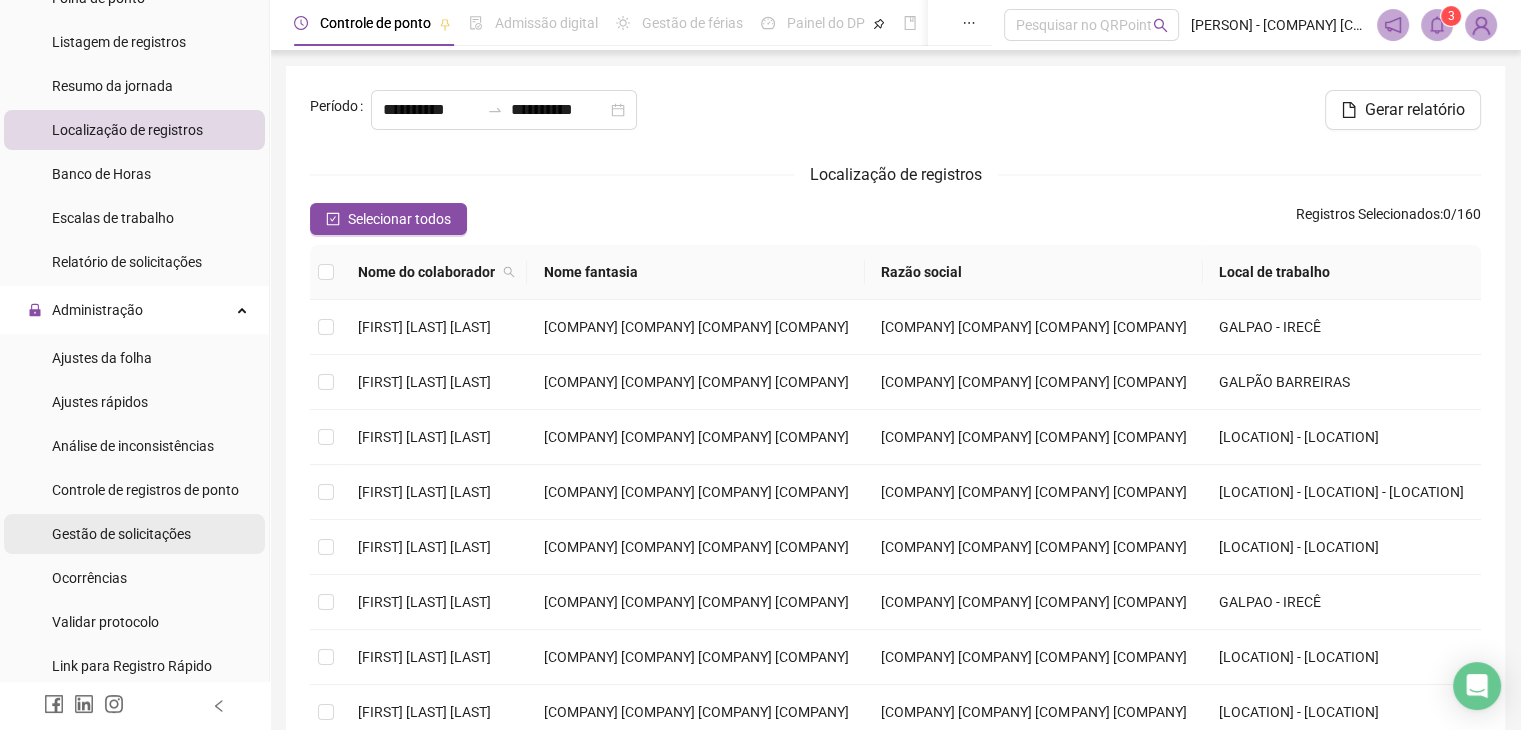 click on "Gestão de solicitações" at bounding box center [121, 534] 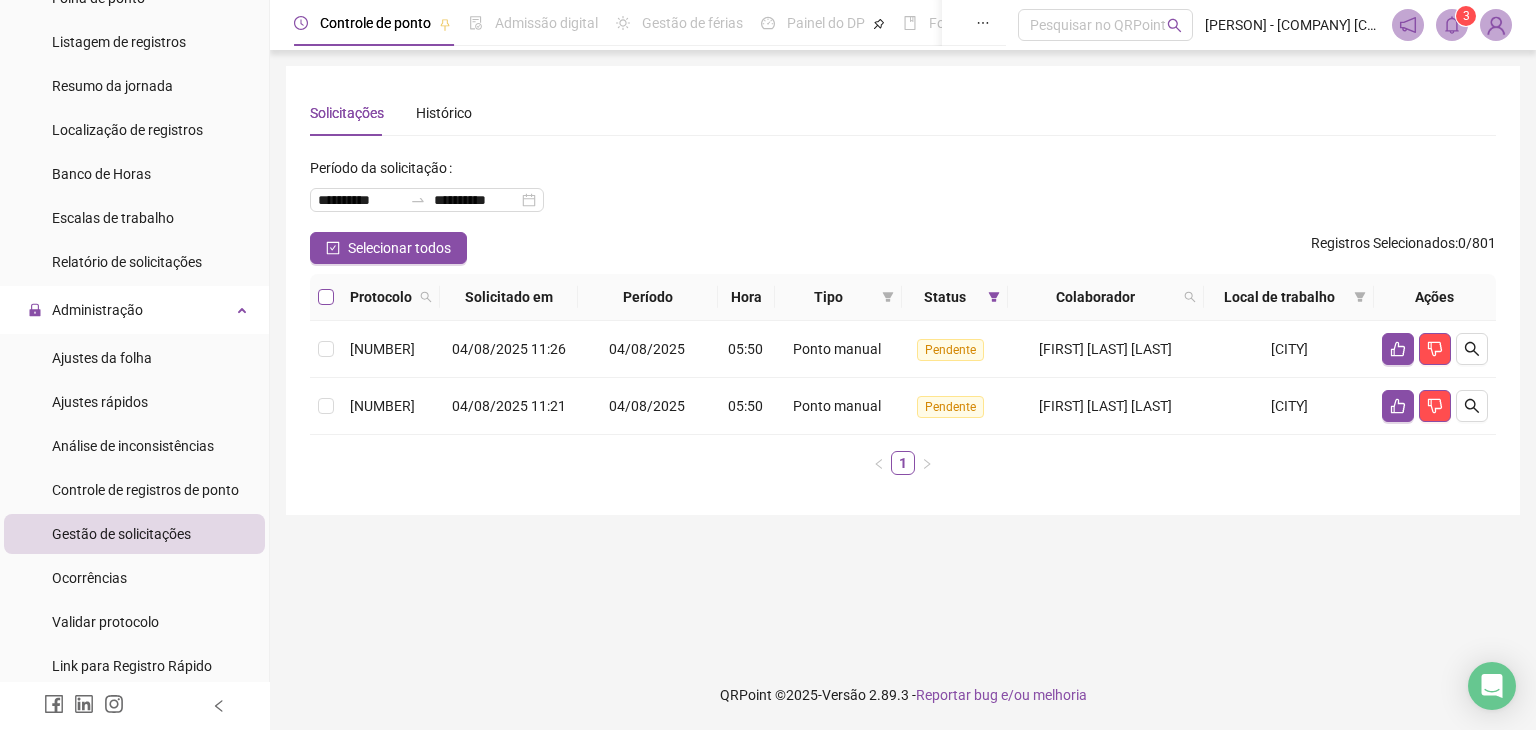 click at bounding box center (326, 297) 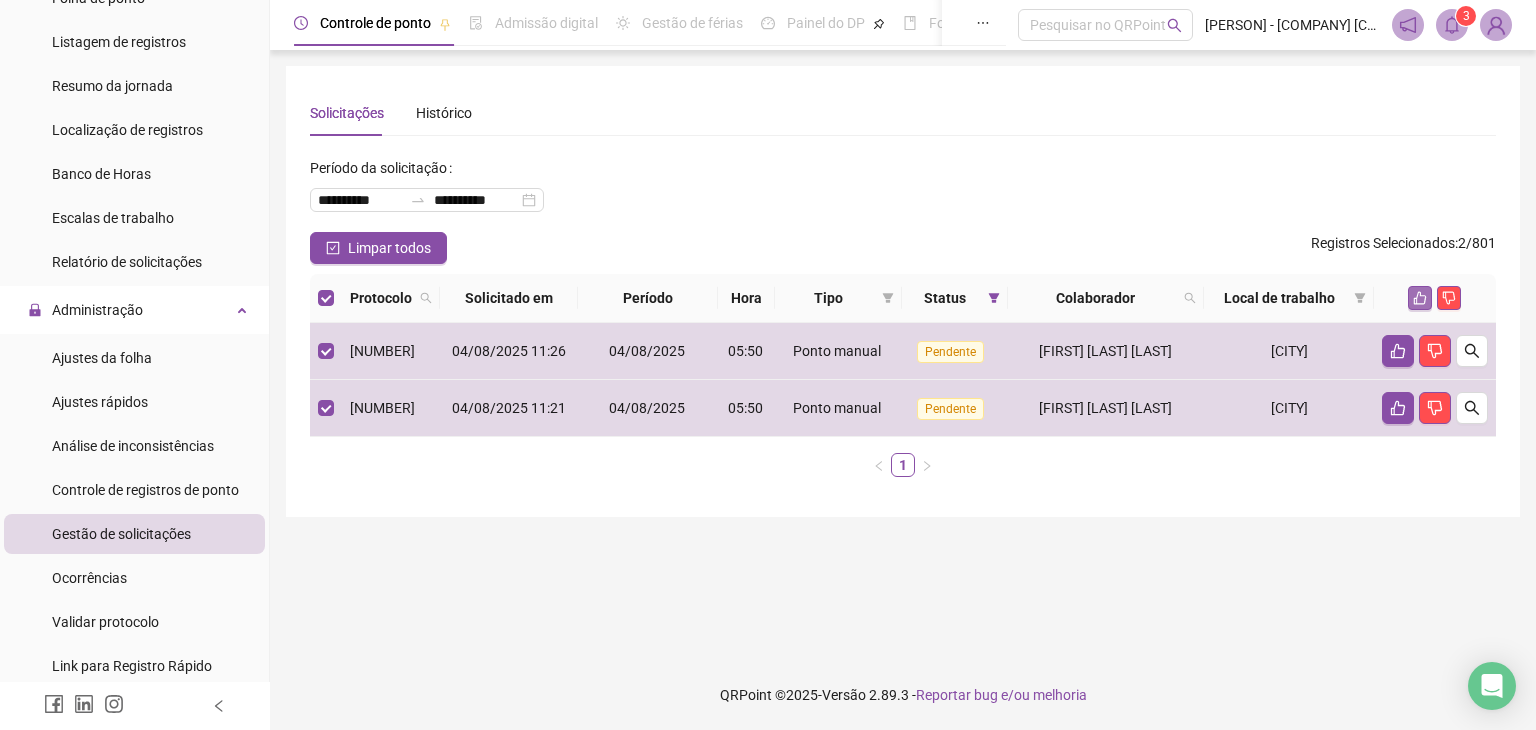 click 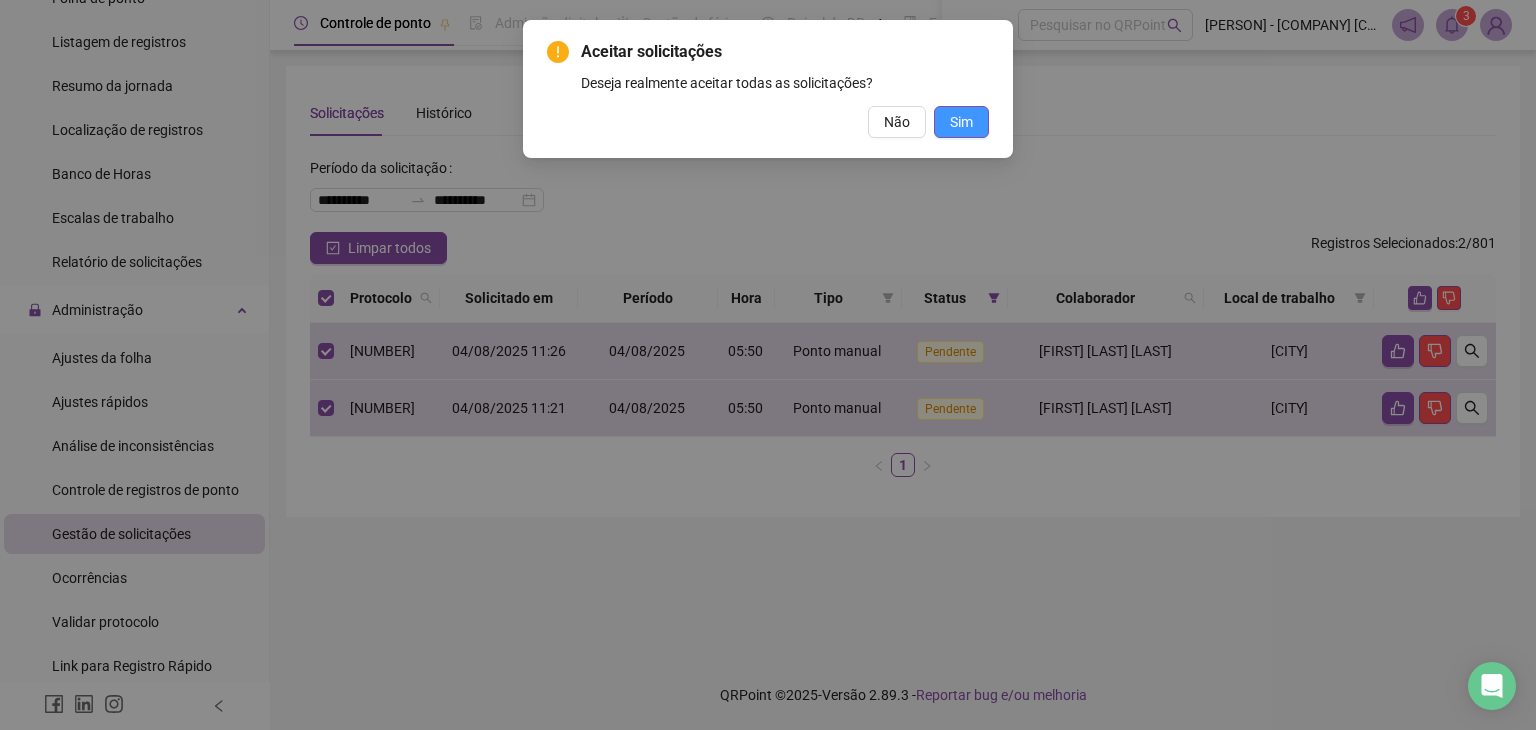 click on "Sim" at bounding box center (961, 122) 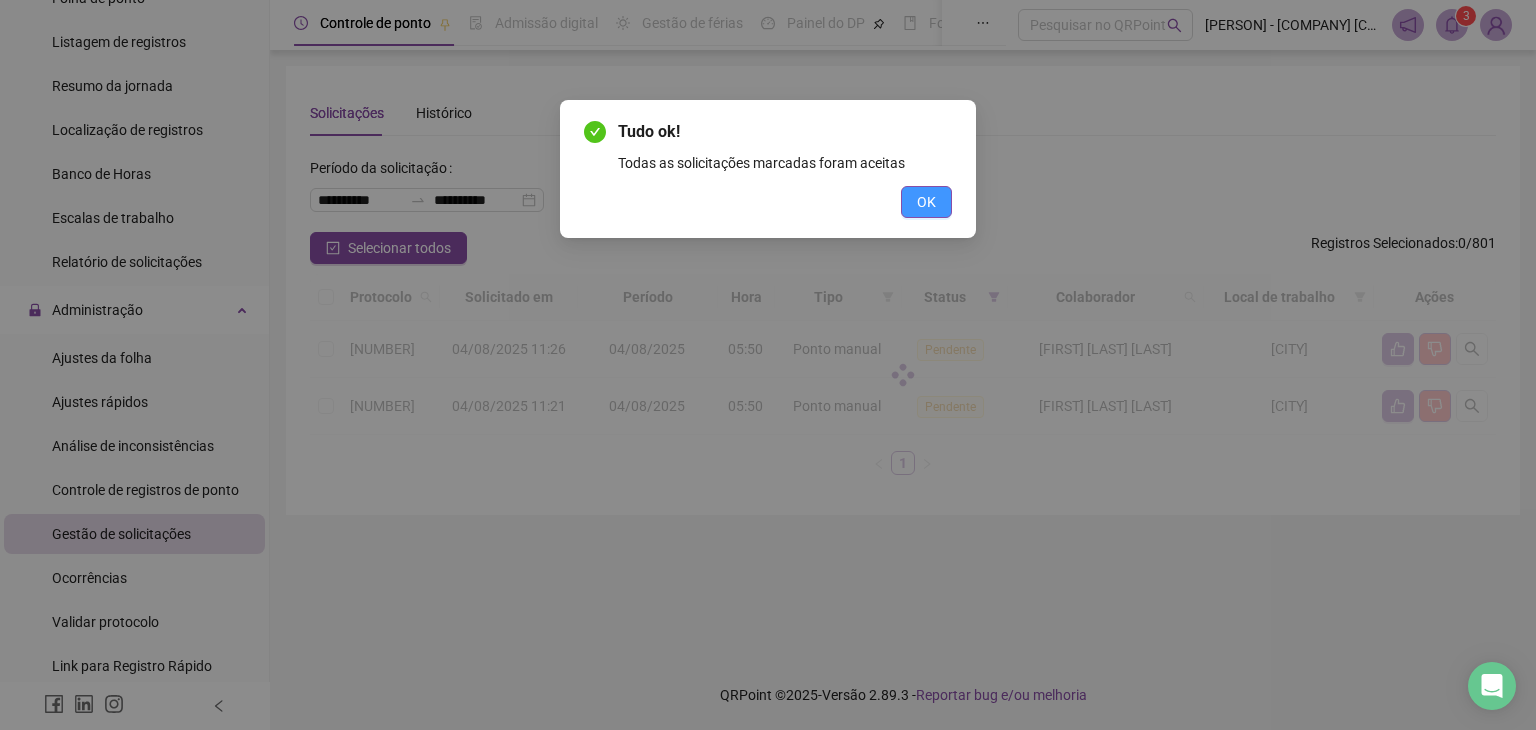 click on "OK" at bounding box center (926, 202) 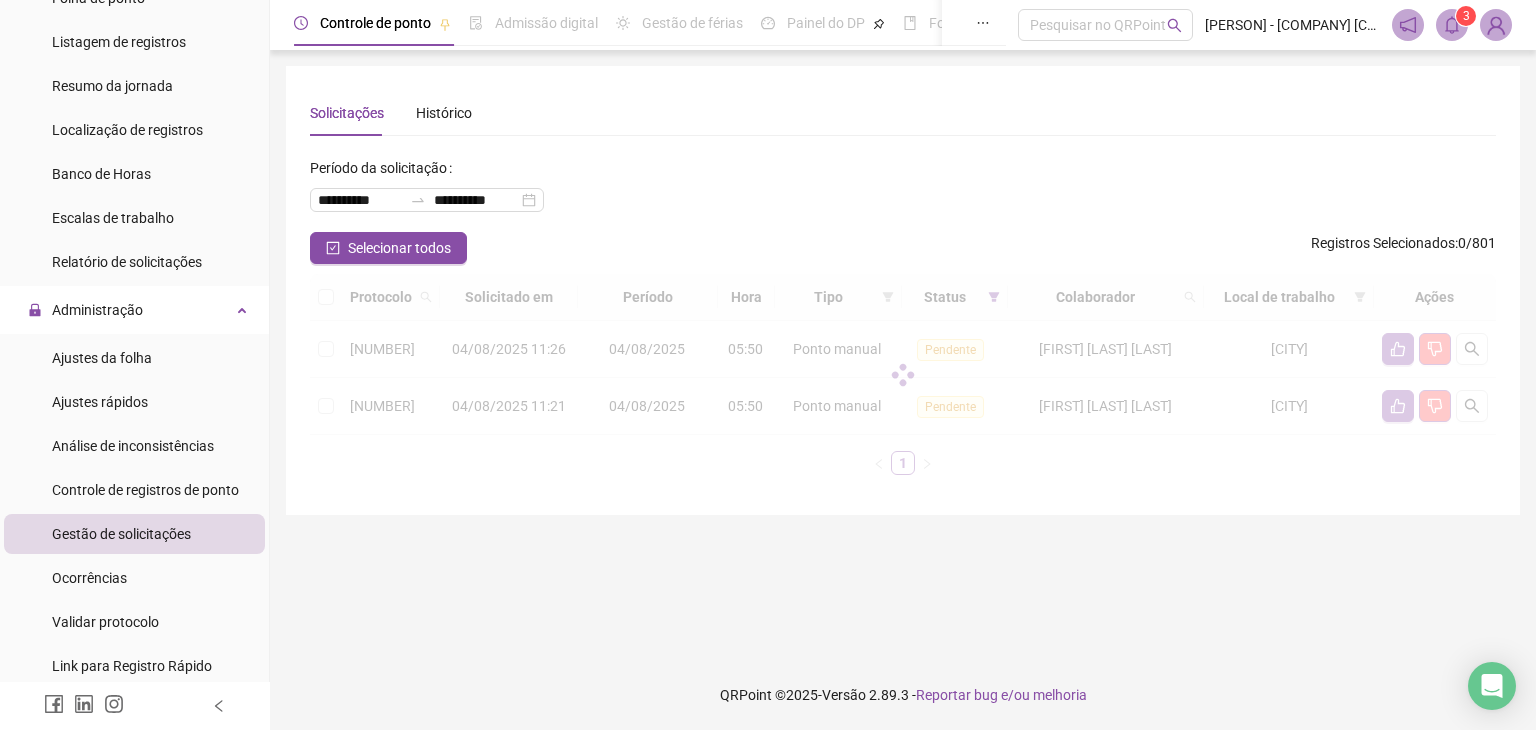 click 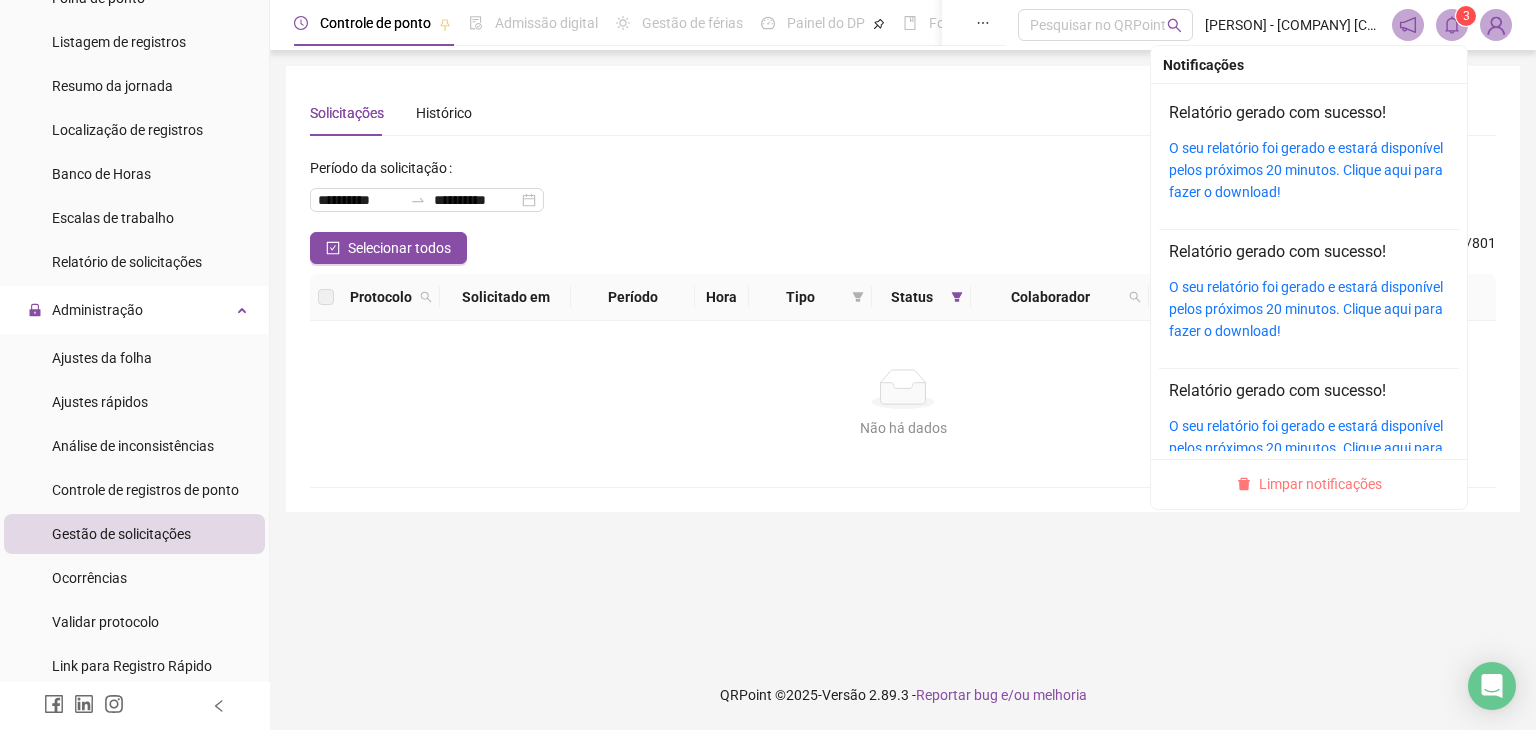 click on "Limpar notificações" at bounding box center (1320, 484) 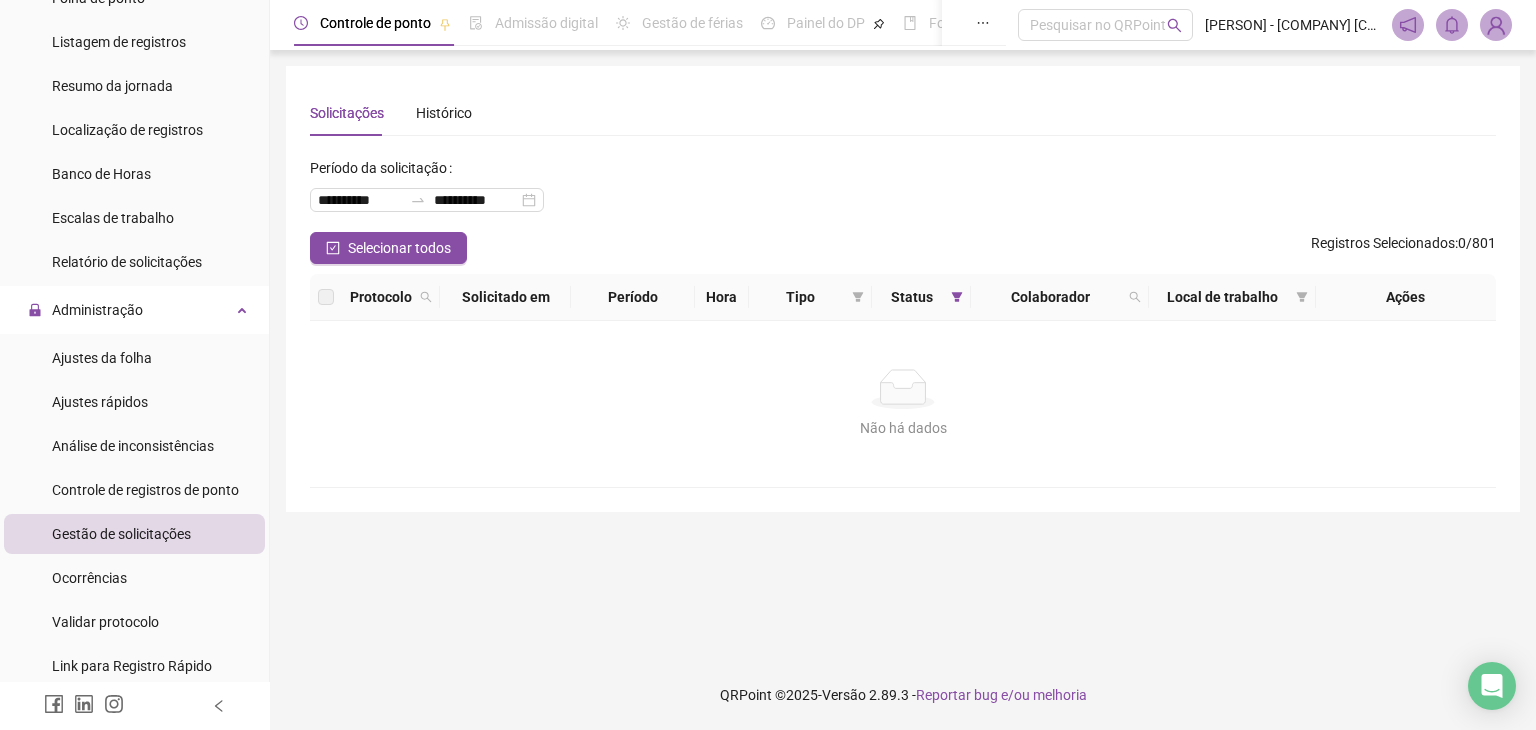click on "**********" at bounding box center (903, 192) 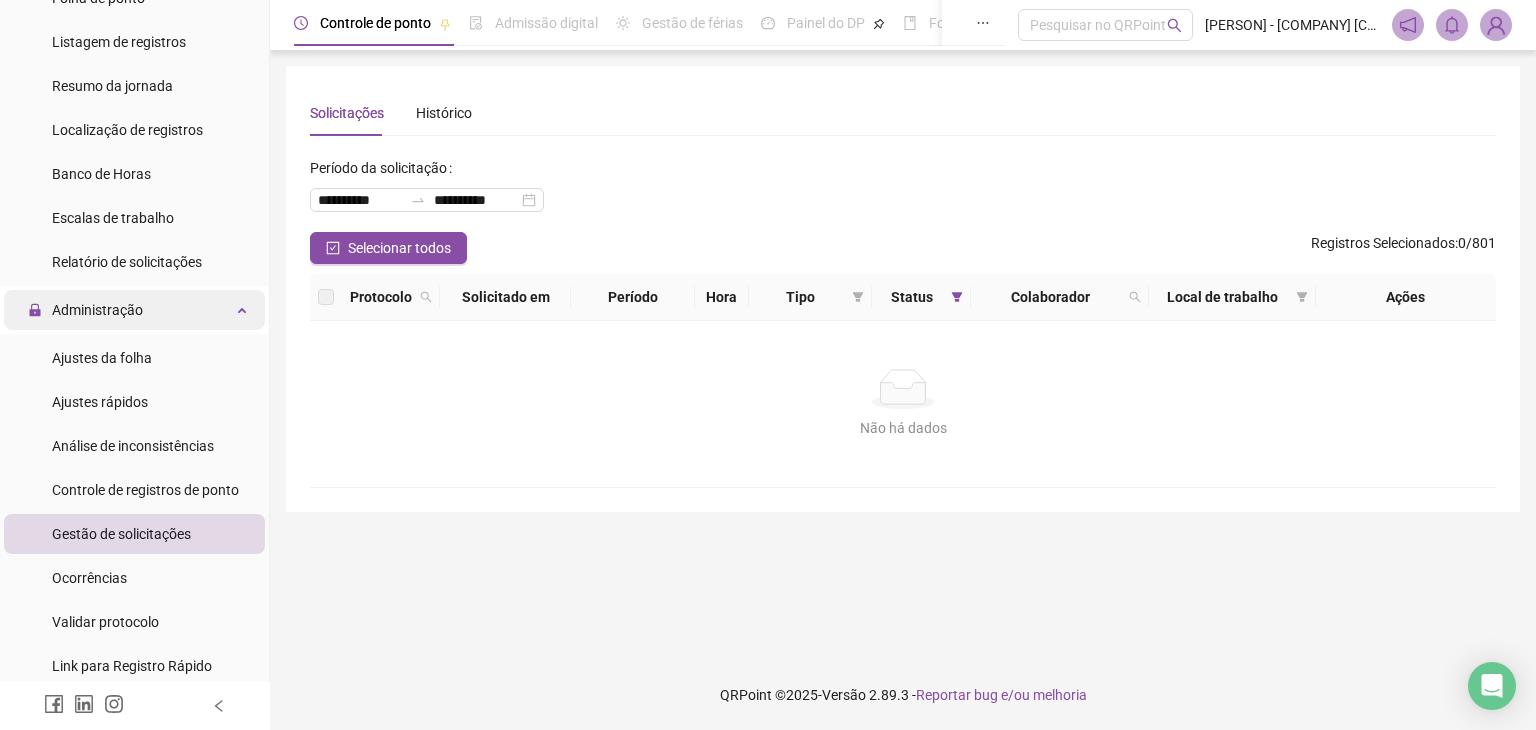 click on "Administração" at bounding box center (134, 310) 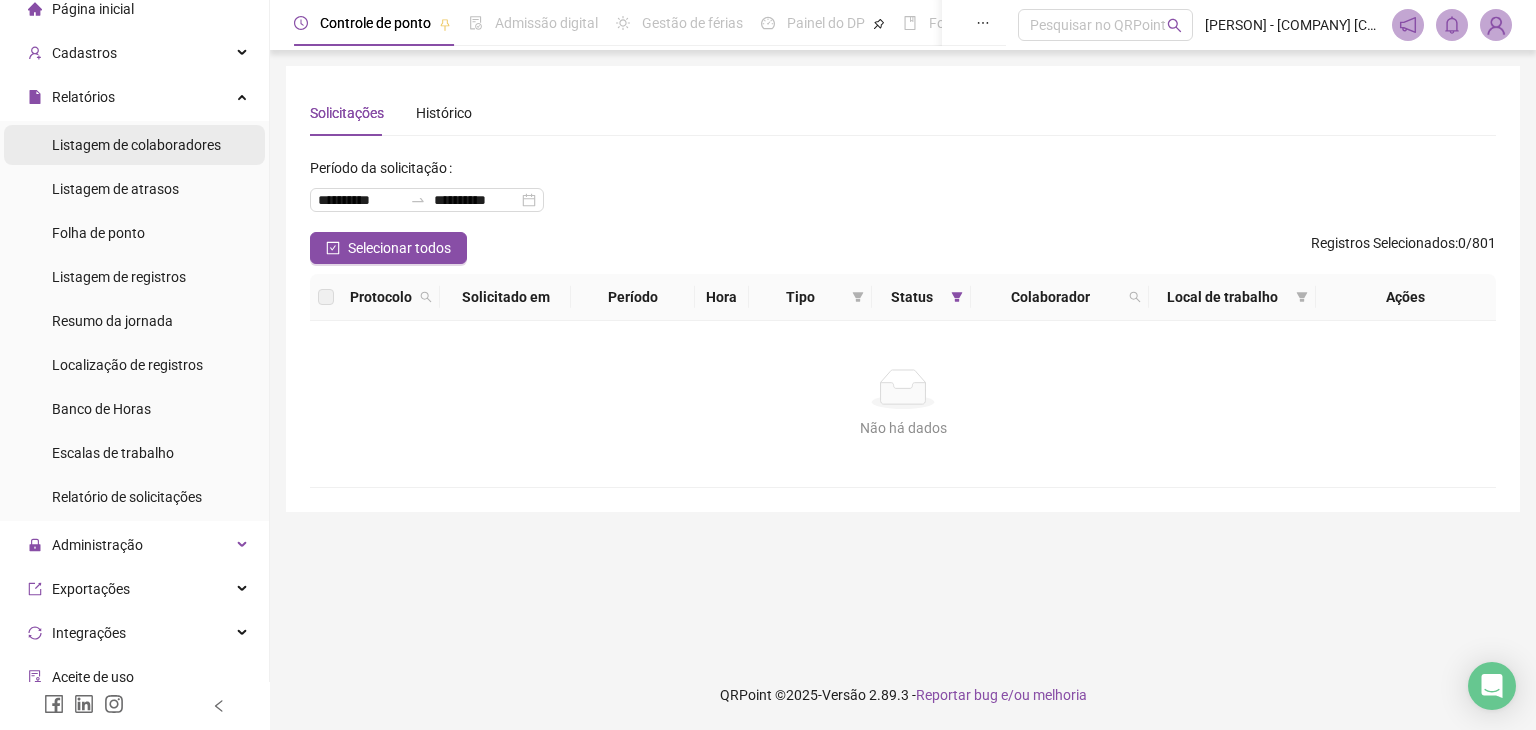 scroll, scrollTop: 56, scrollLeft: 0, axis: vertical 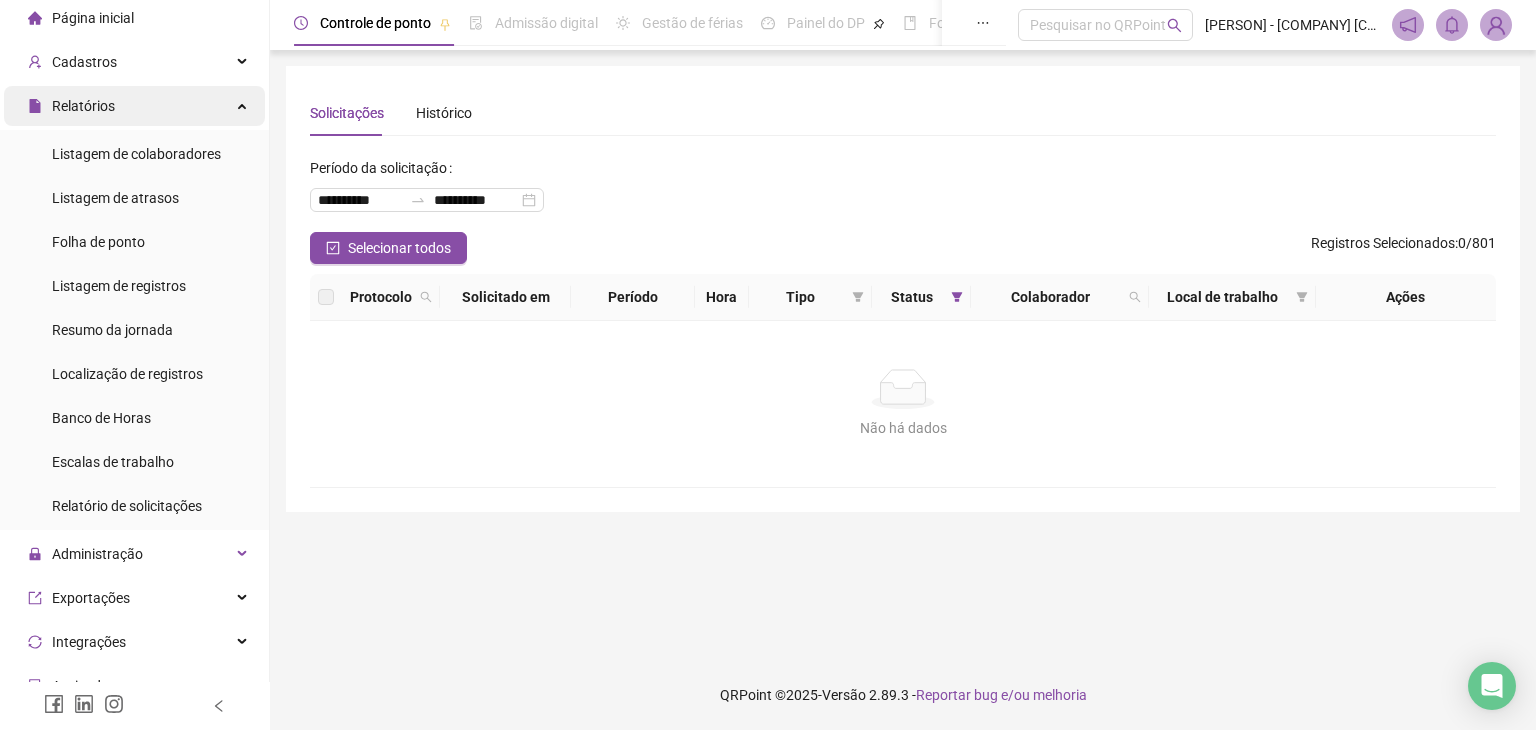 click on "Relatórios" at bounding box center (134, 106) 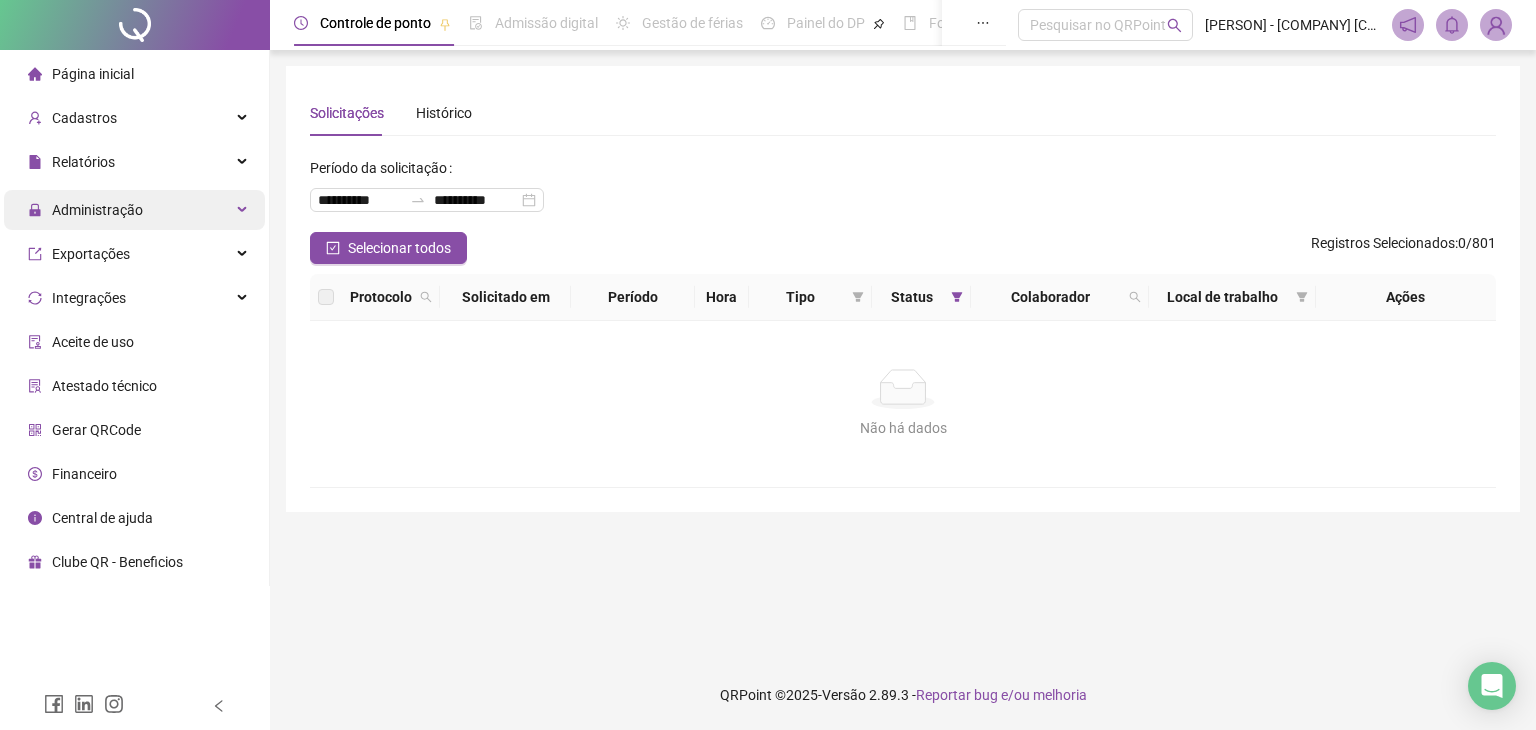 scroll, scrollTop: 0, scrollLeft: 0, axis: both 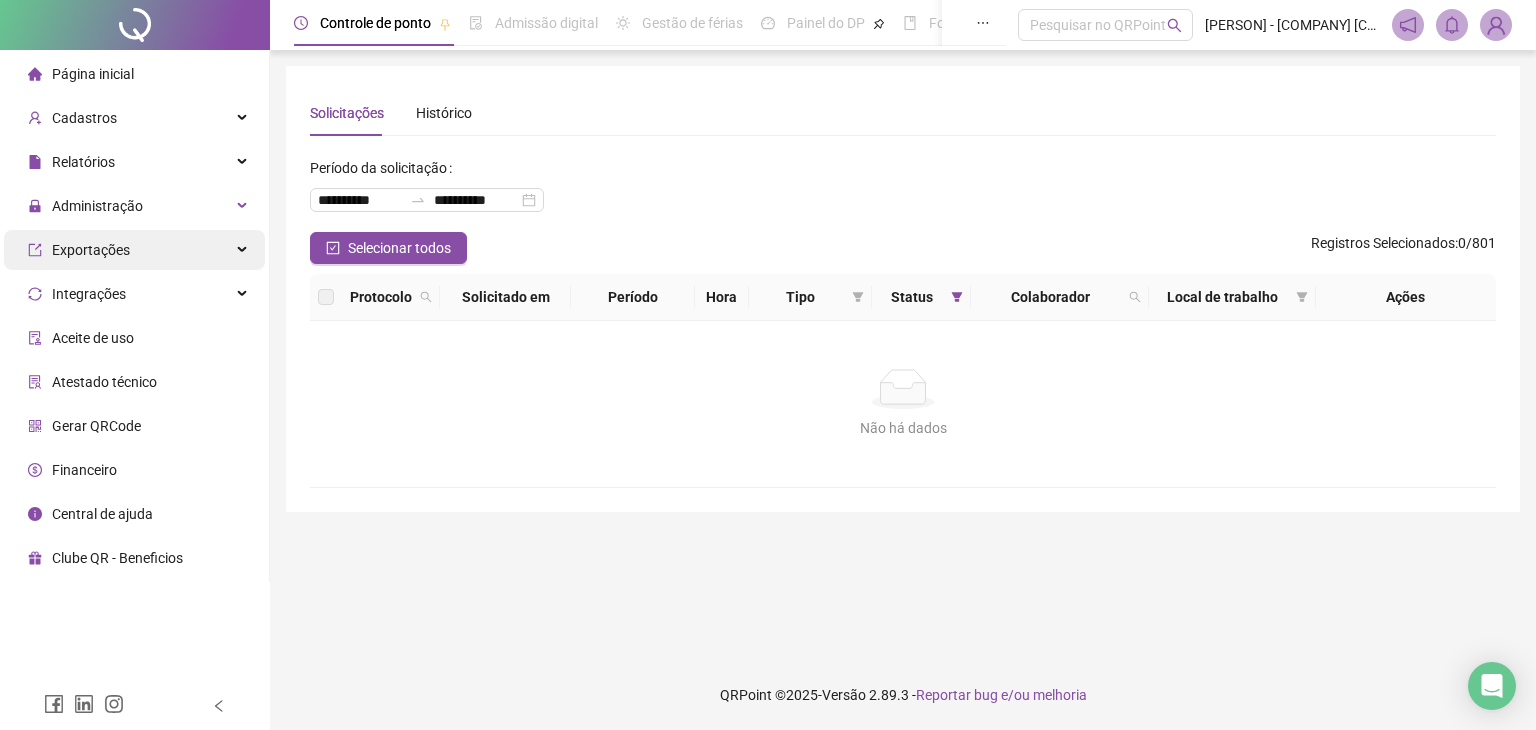 click on "Exportações" at bounding box center [134, 250] 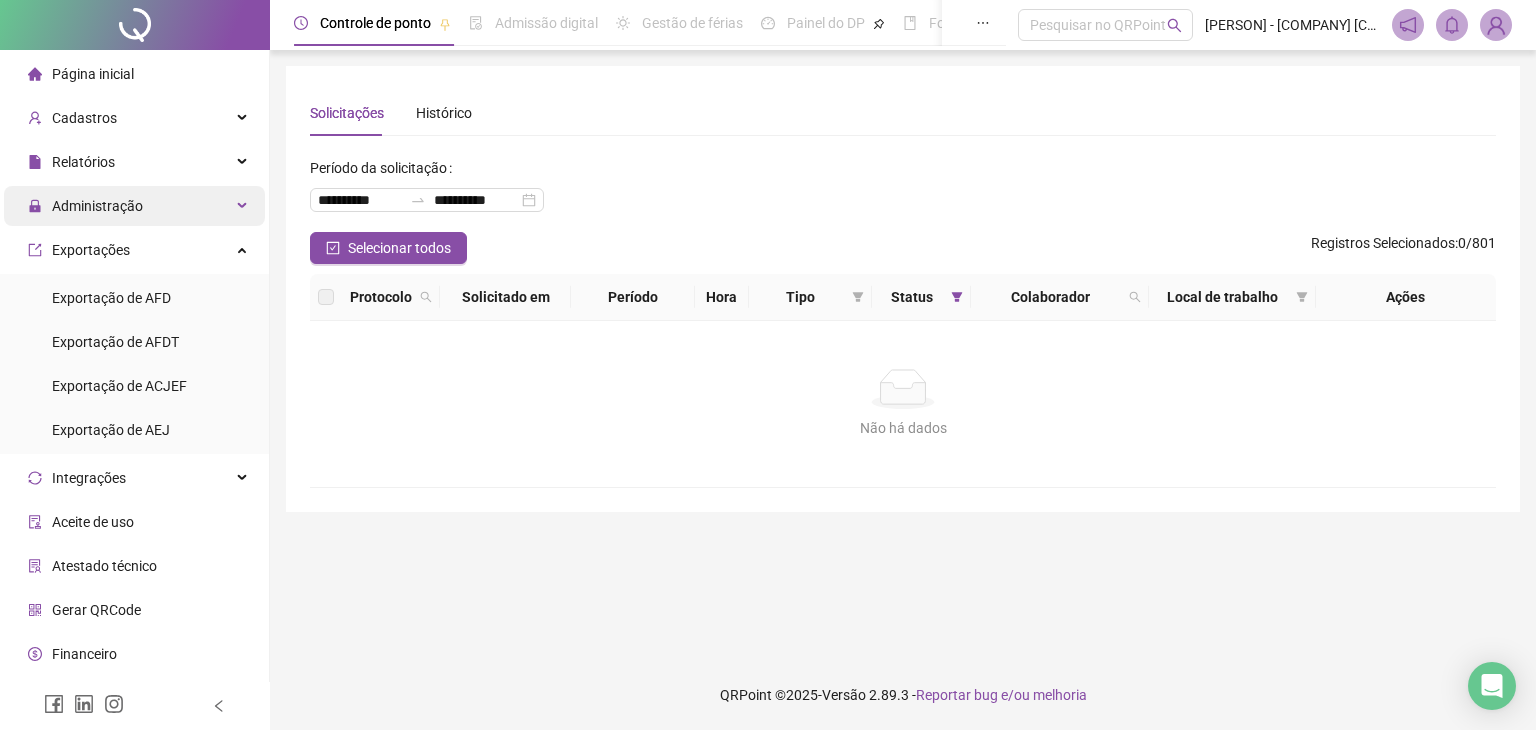 click on "Administração" at bounding box center (97, 206) 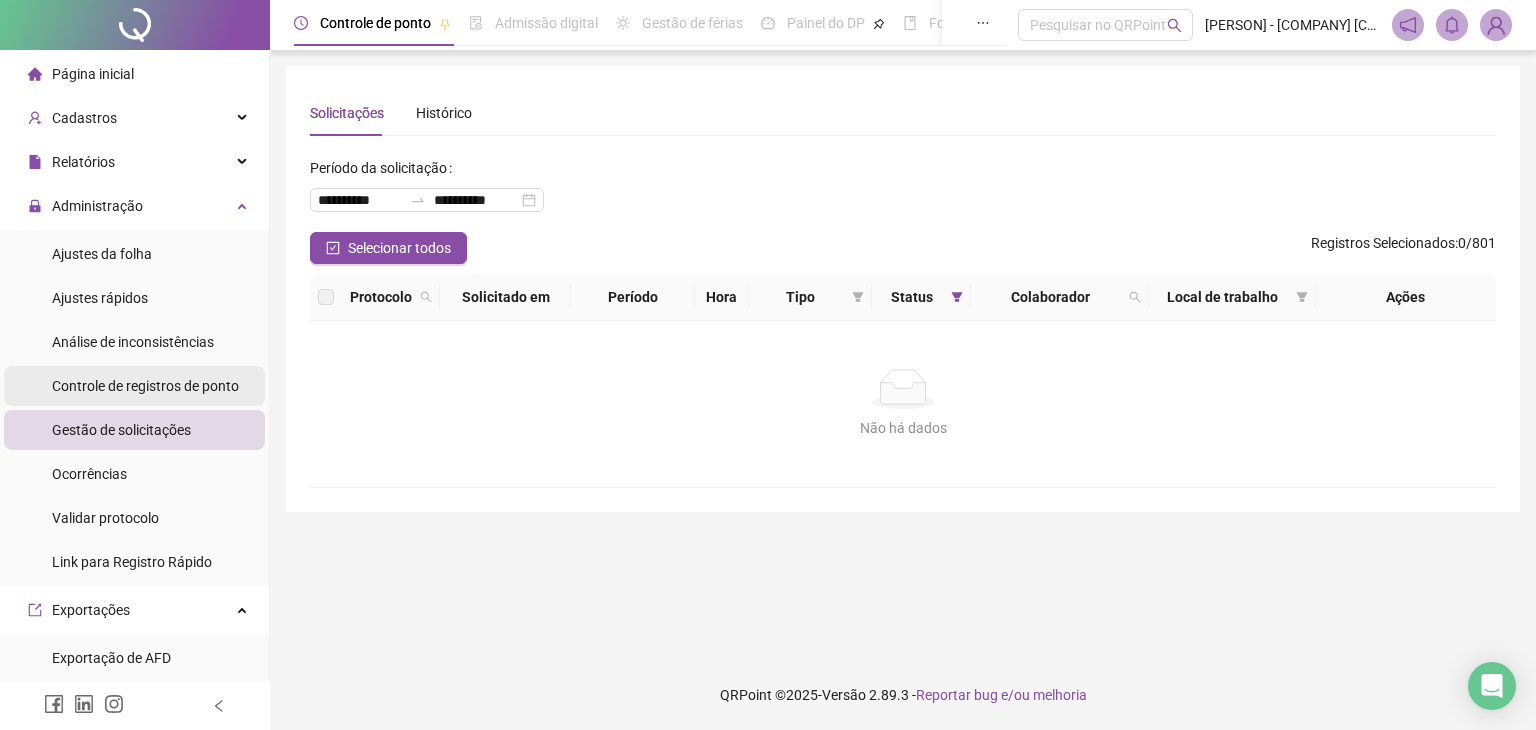 click on "Controle de registros de ponto" at bounding box center [145, 386] 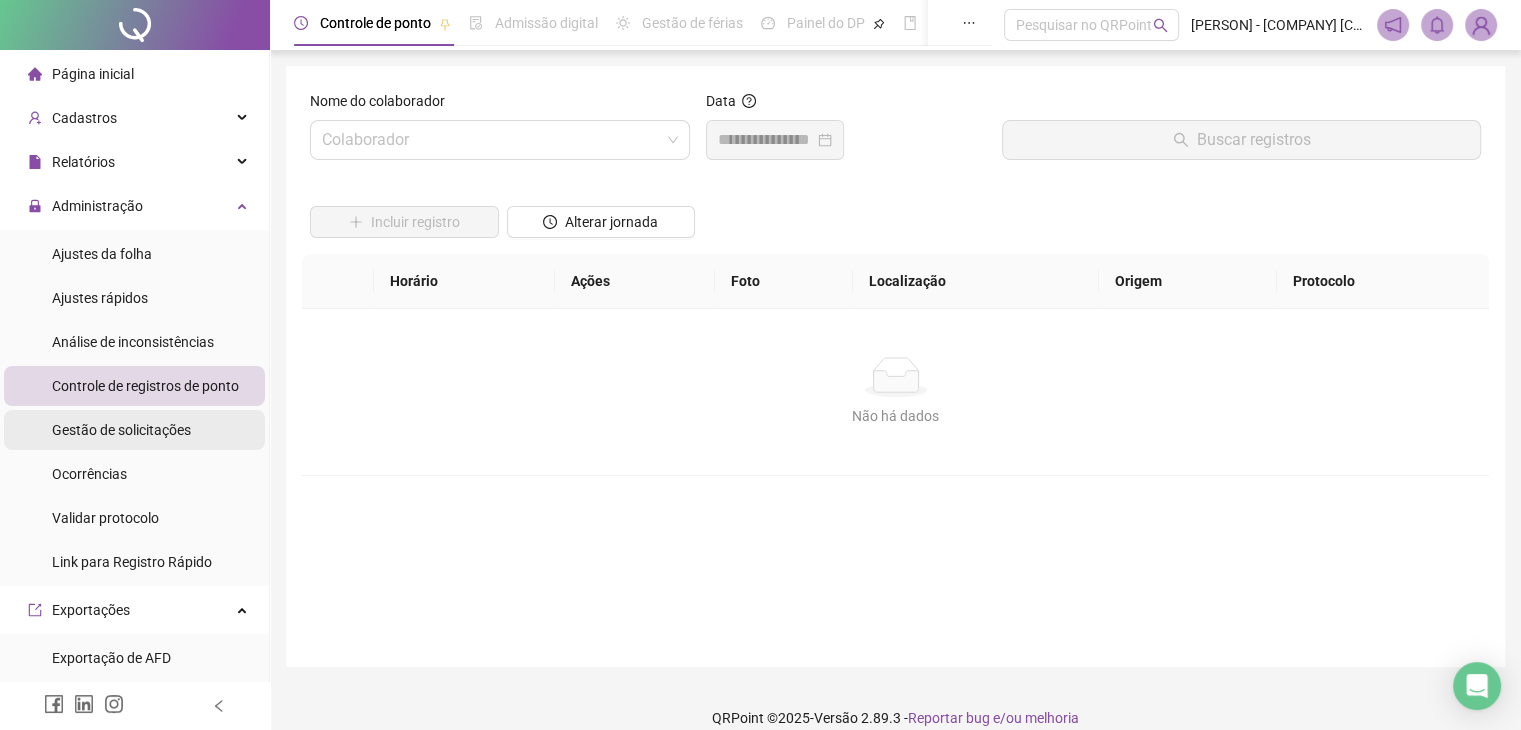 click on "Gestão de solicitações" at bounding box center [121, 430] 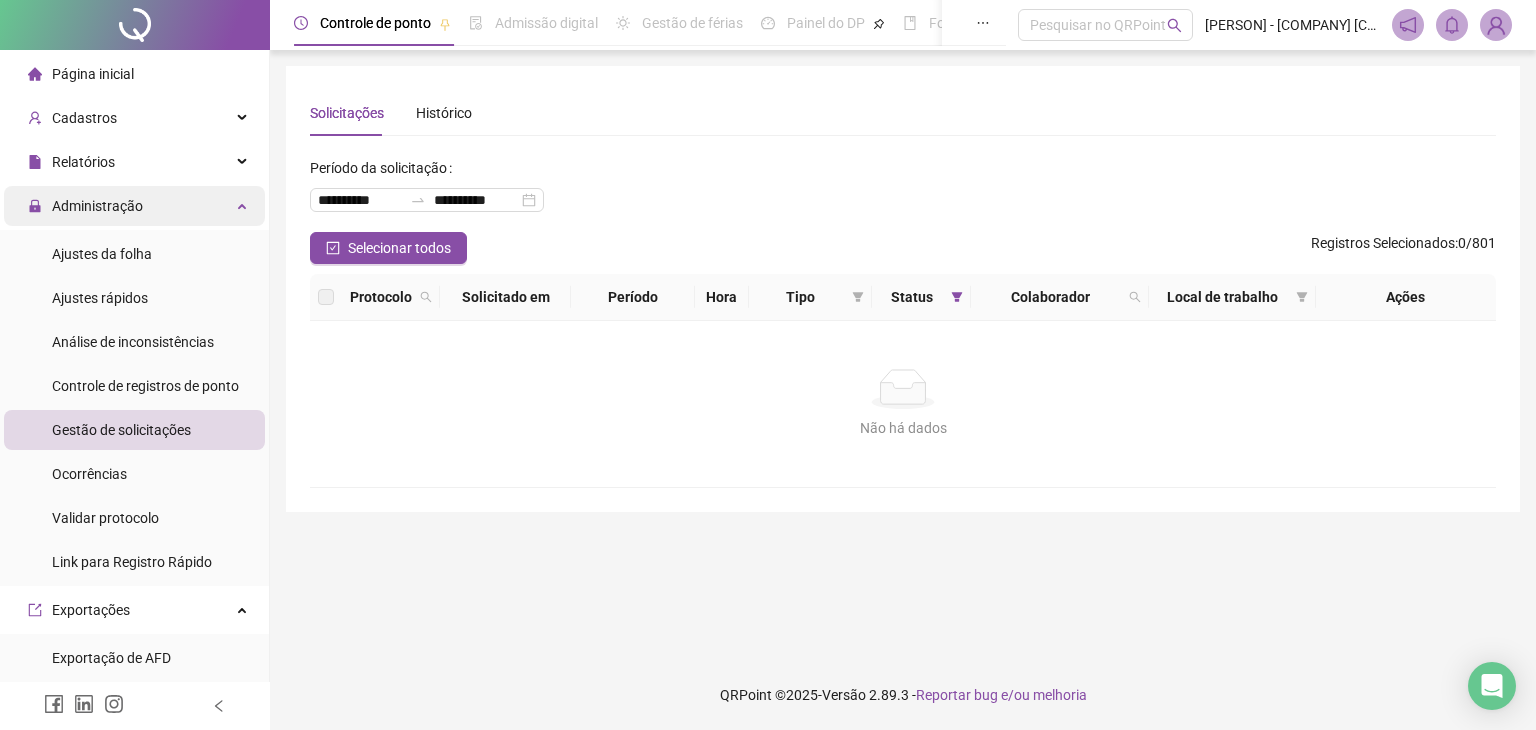 click on "Administração" at bounding box center [134, 206] 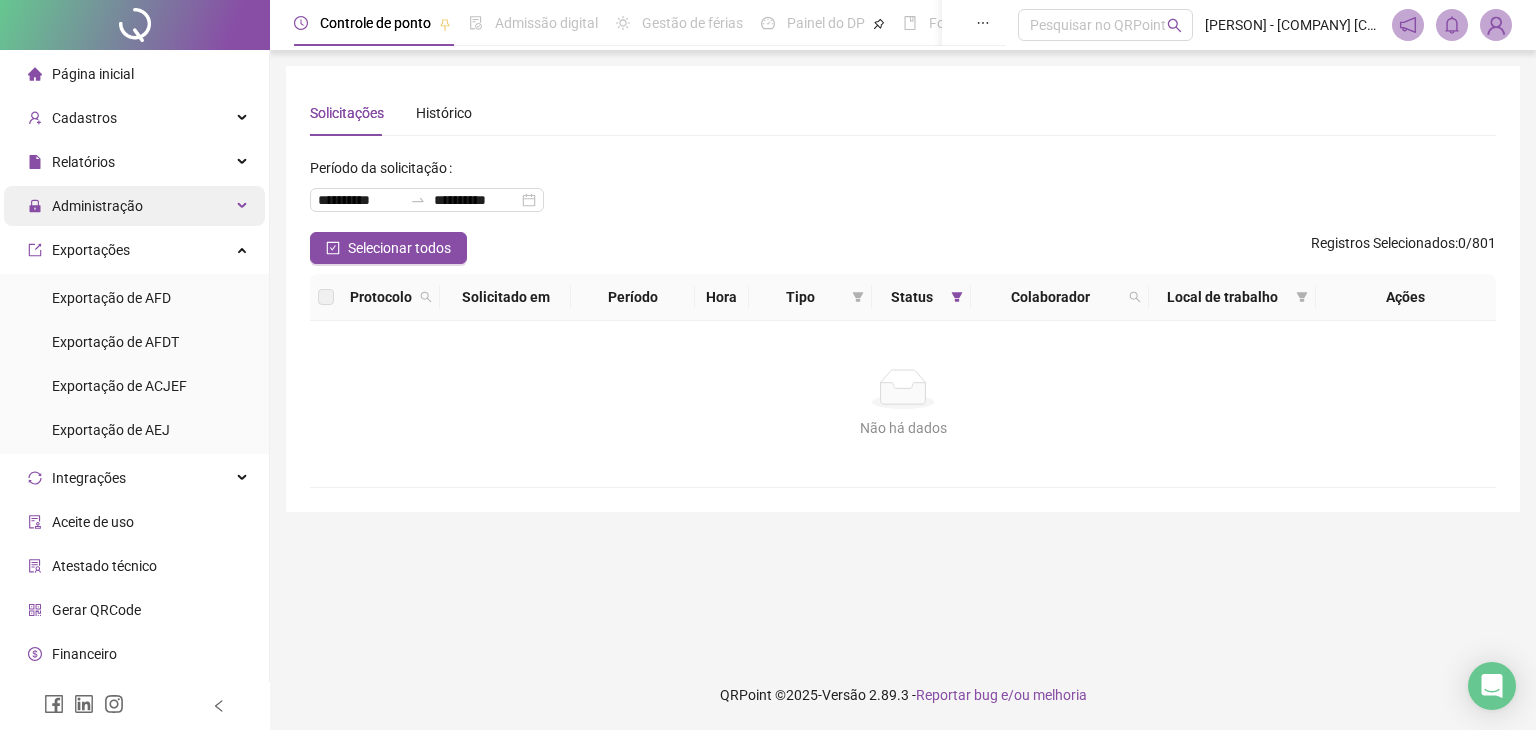 click on "Administração" at bounding box center (134, 206) 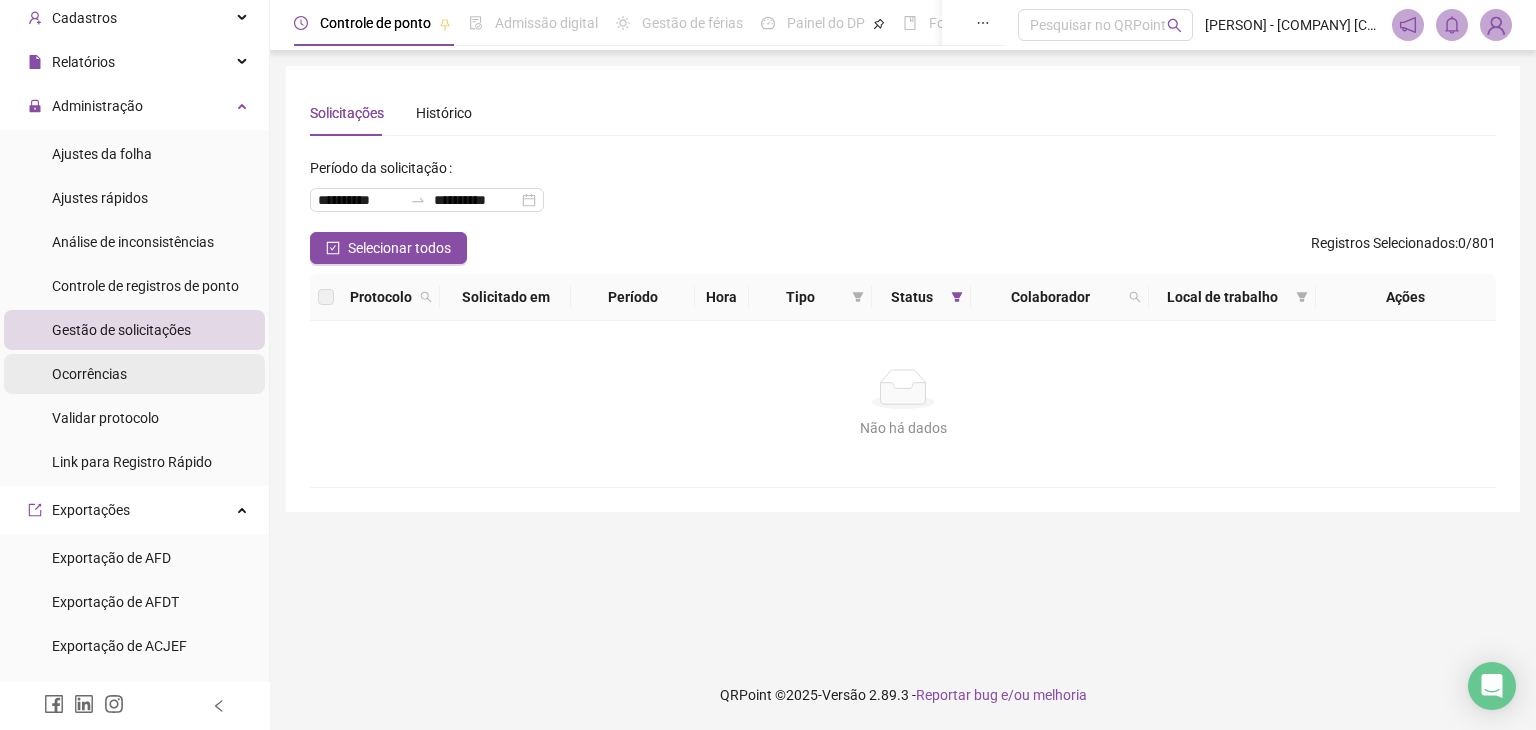 scroll, scrollTop: 0, scrollLeft: 0, axis: both 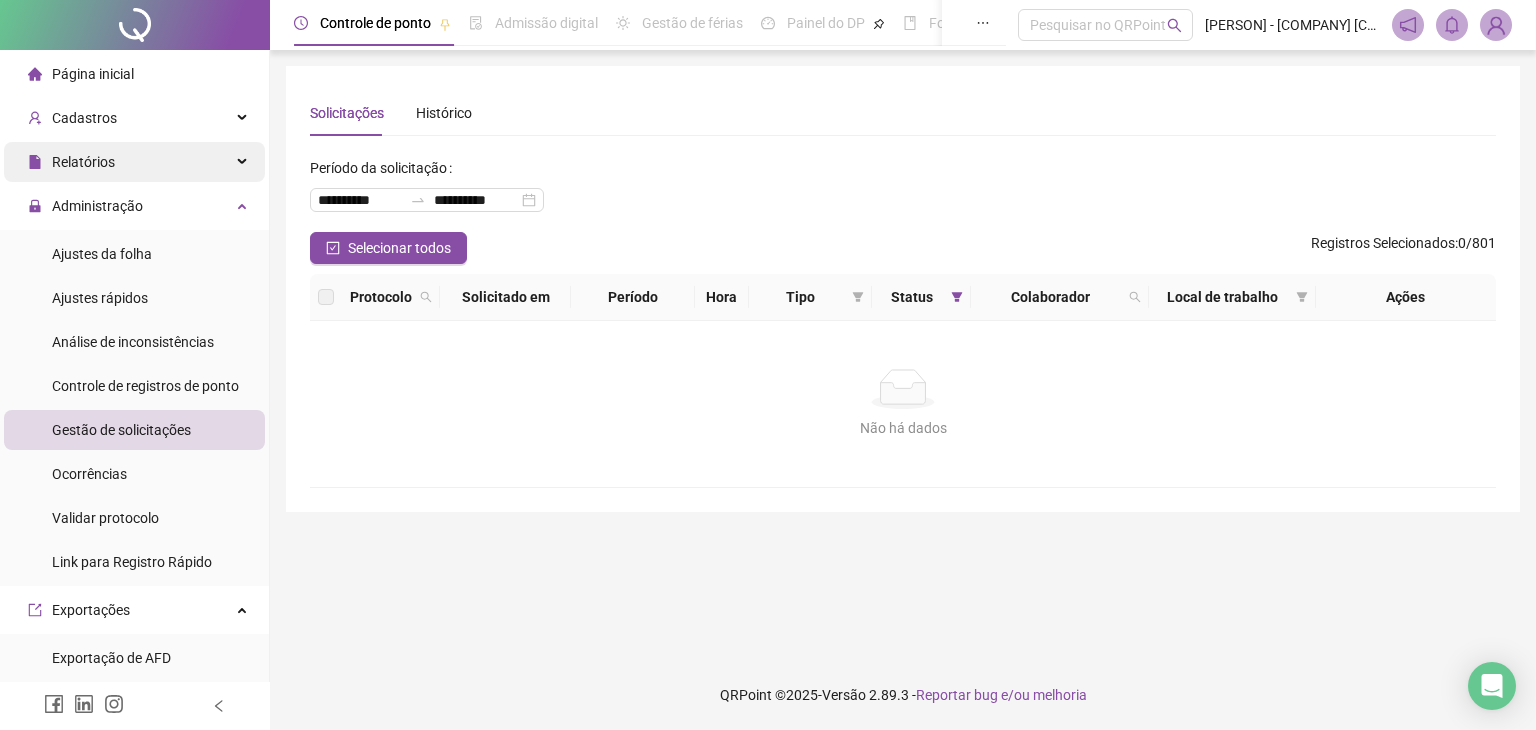 click on "Relatórios" at bounding box center (134, 162) 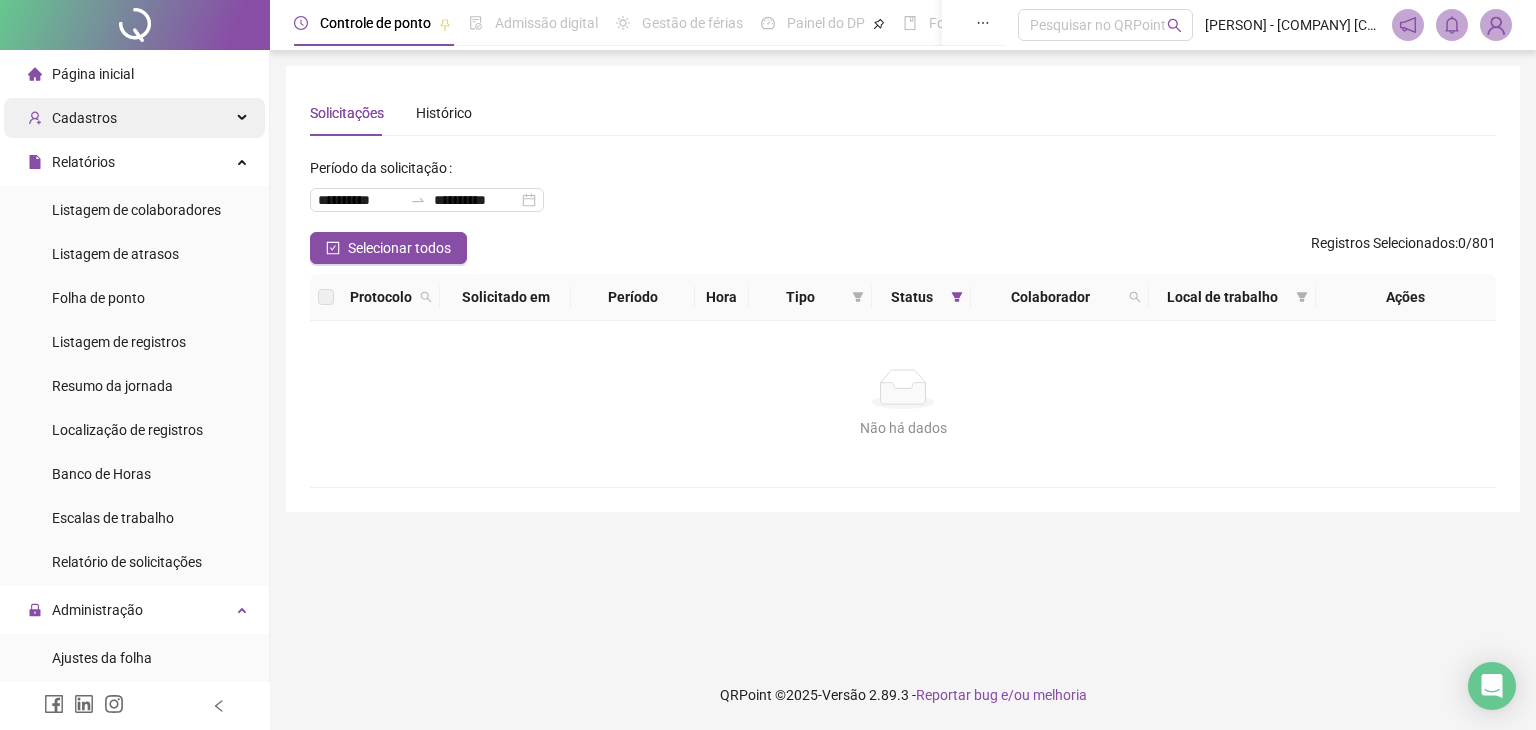 click on "Cadastros" at bounding box center [134, 118] 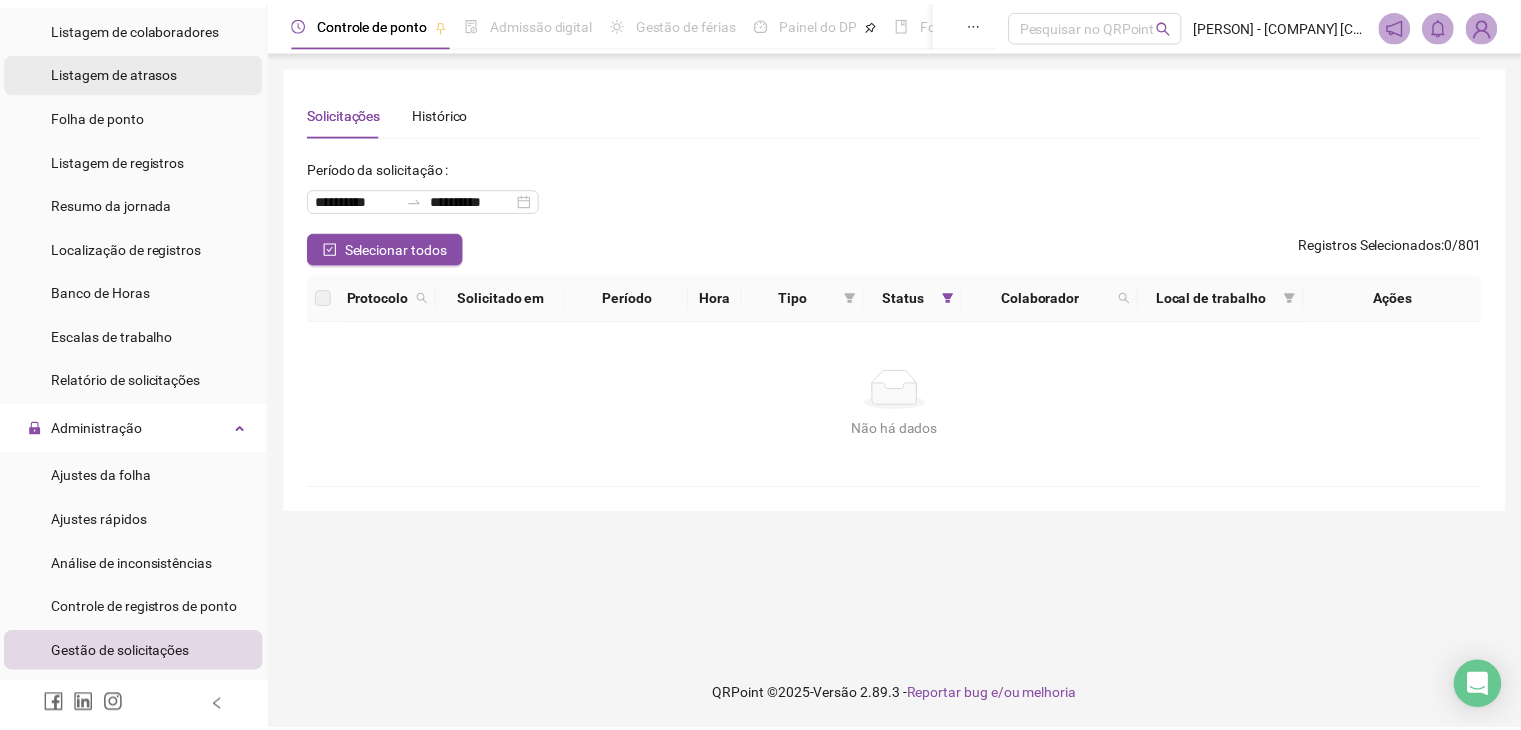 scroll, scrollTop: 500, scrollLeft: 0, axis: vertical 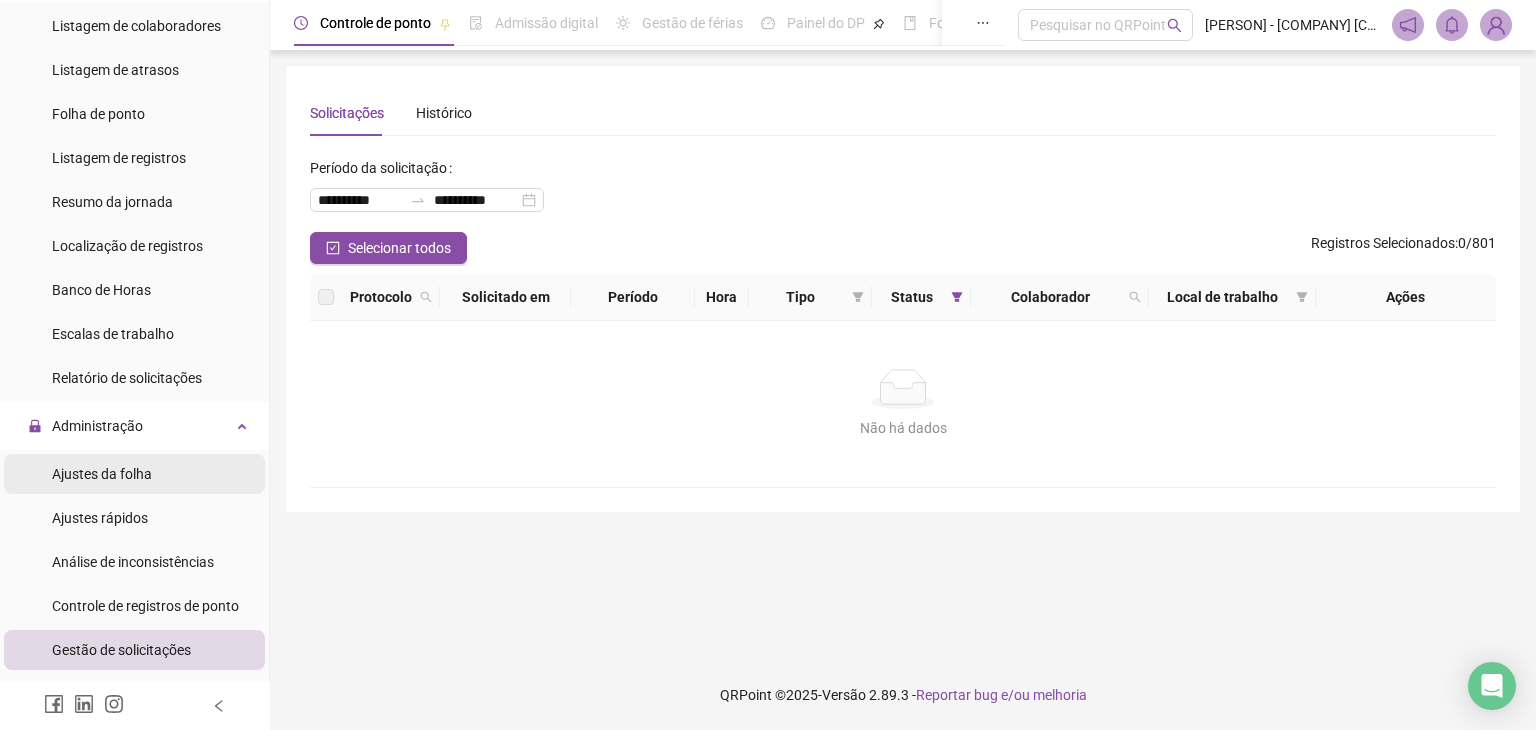 click on "Ajustes da folha" at bounding box center (134, 474) 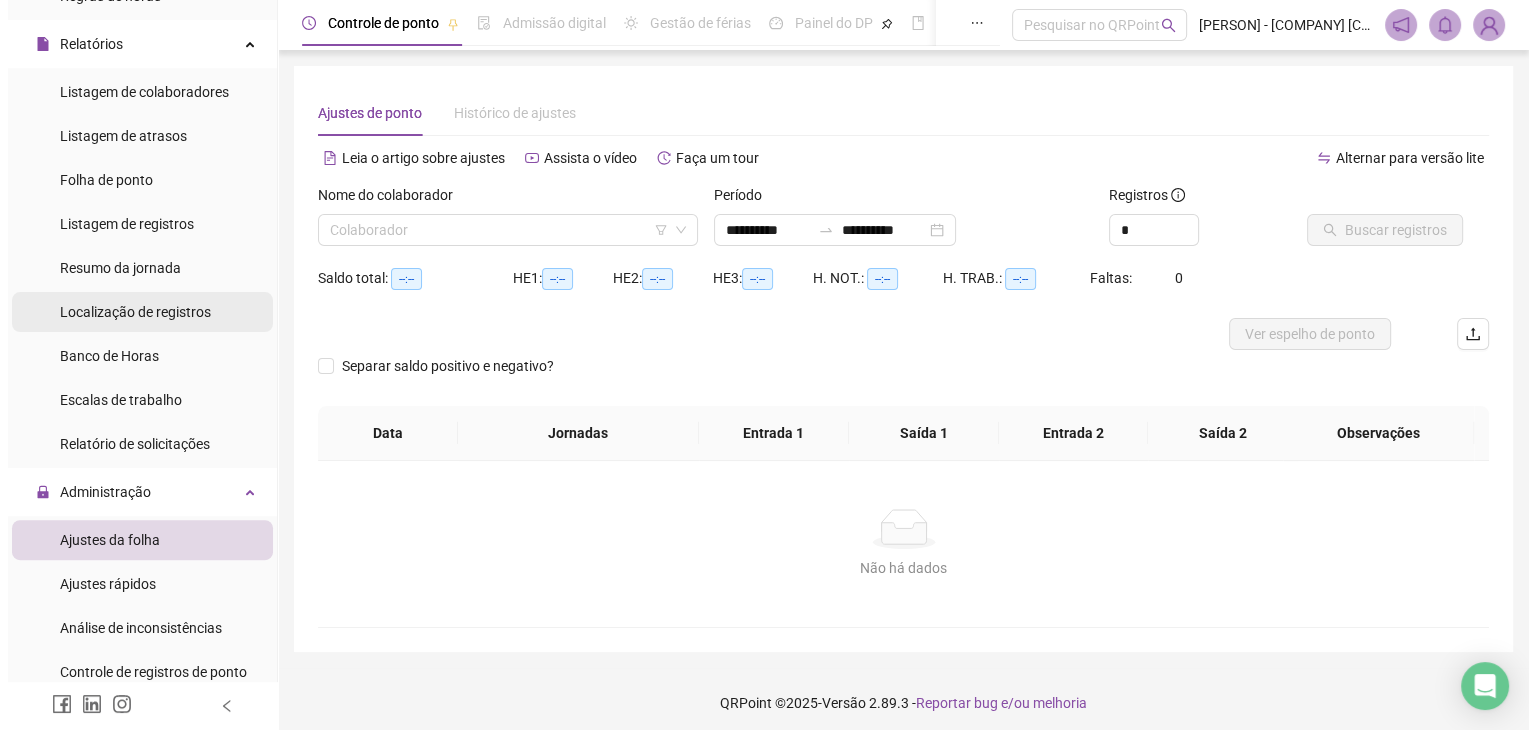 scroll, scrollTop: 300, scrollLeft: 0, axis: vertical 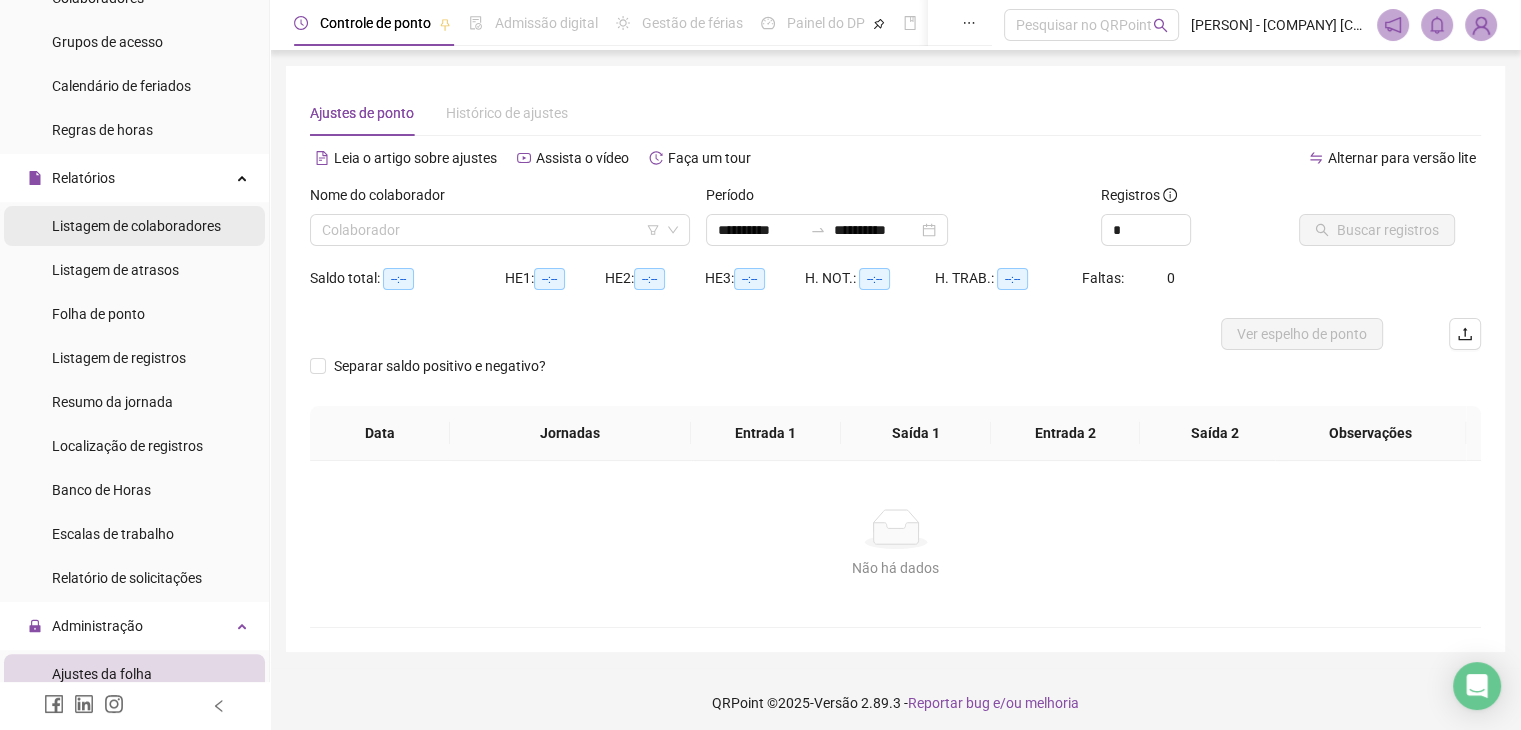 click on "Listagem de colaboradores" at bounding box center (136, 226) 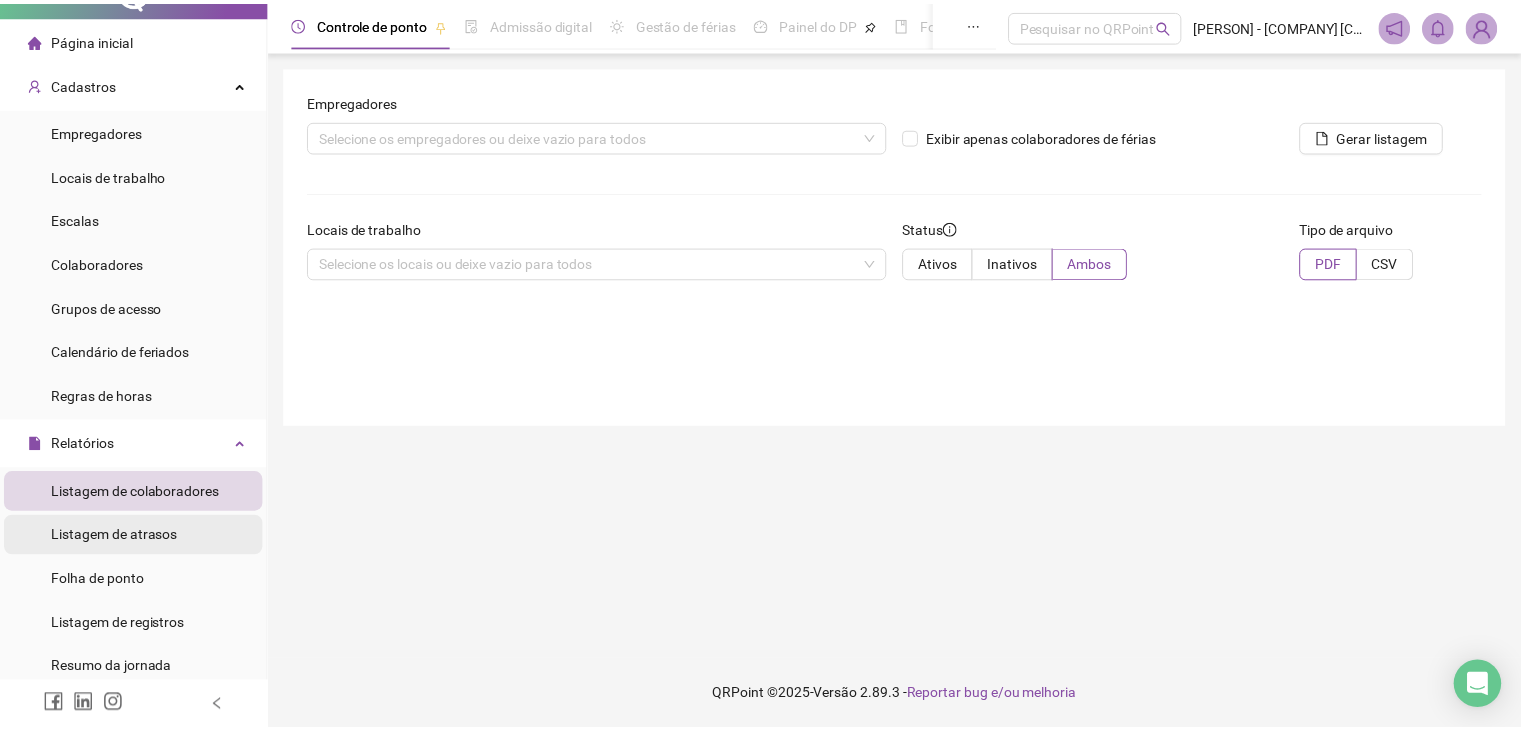 scroll, scrollTop: 0, scrollLeft: 0, axis: both 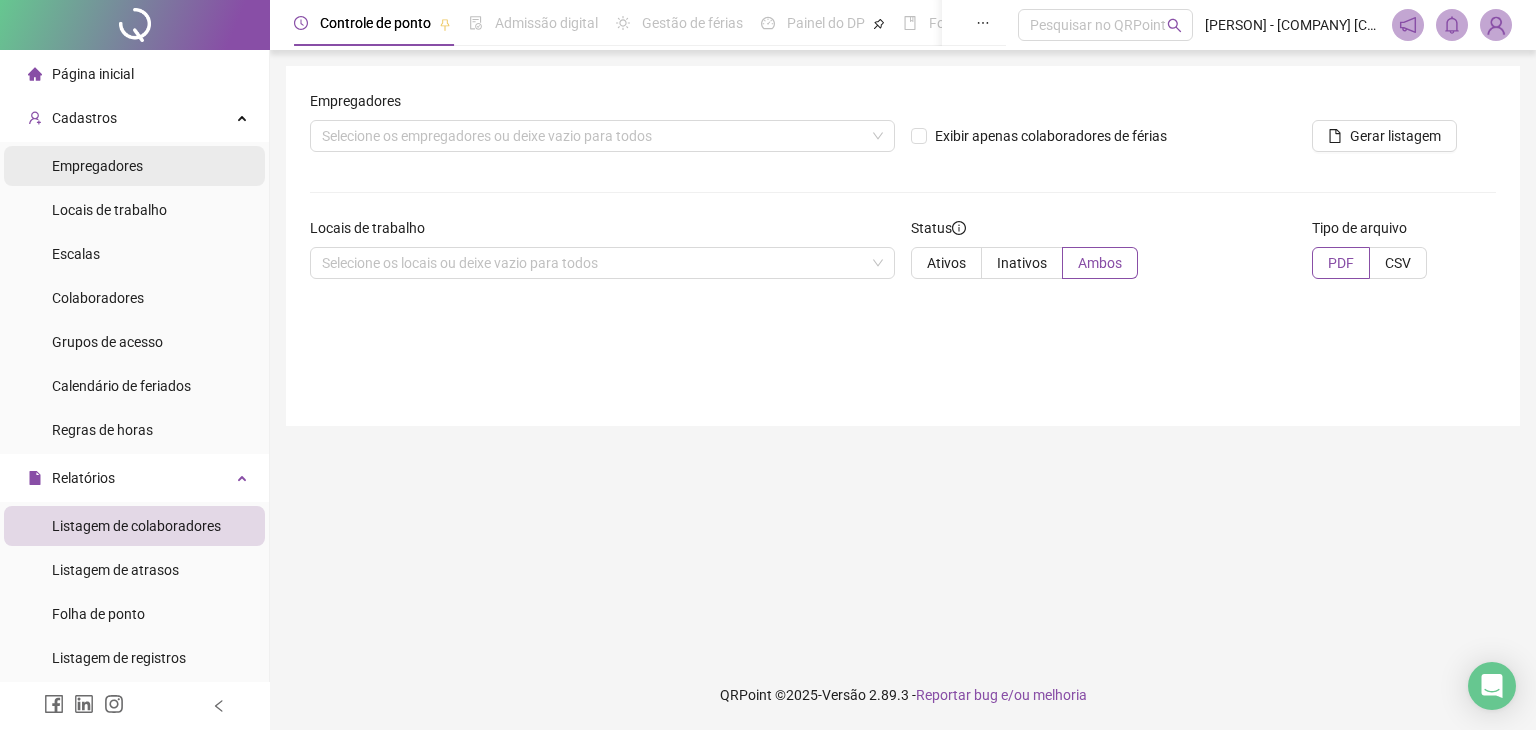 click on "Empregadores" at bounding box center (134, 166) 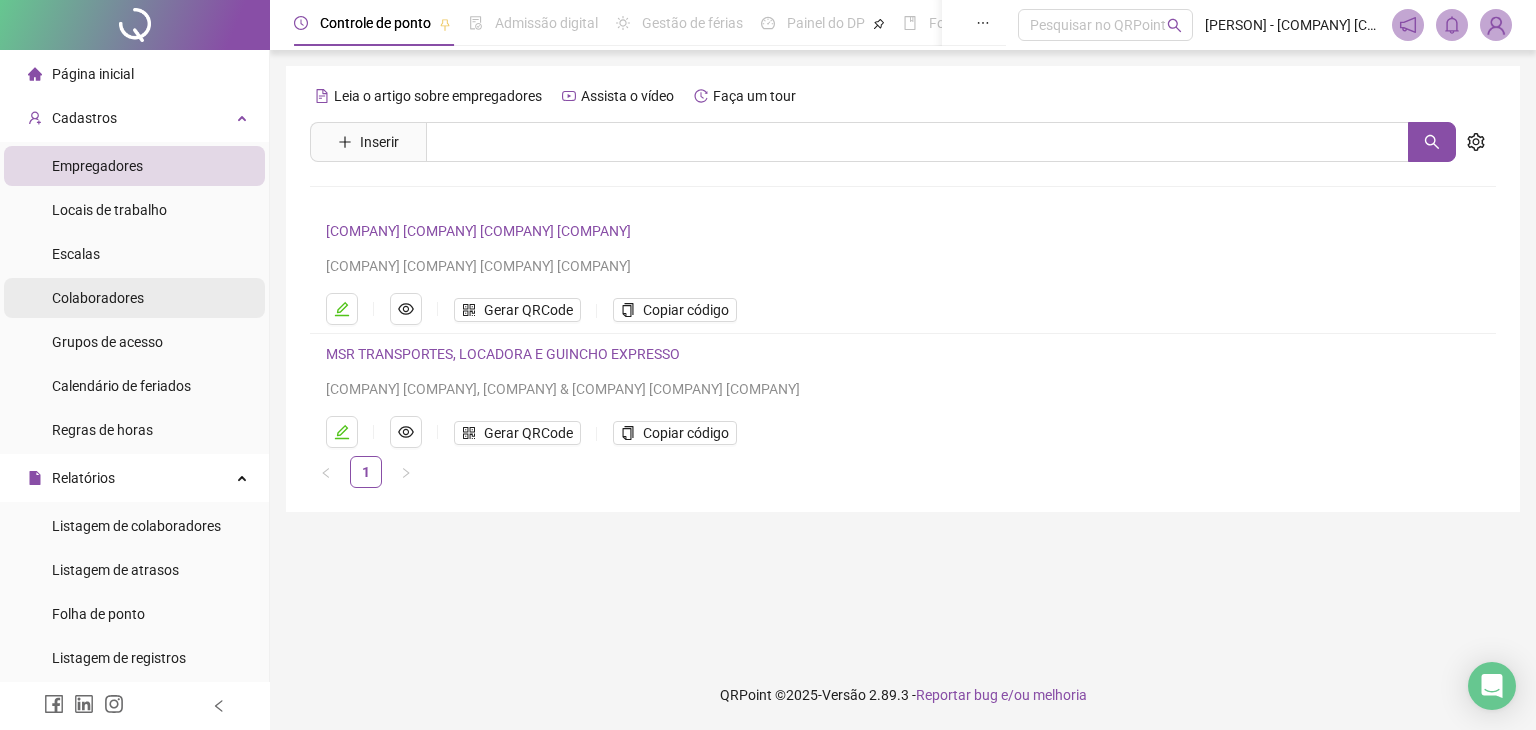 click on "Colaboradores" at bounding box center (134, 298) 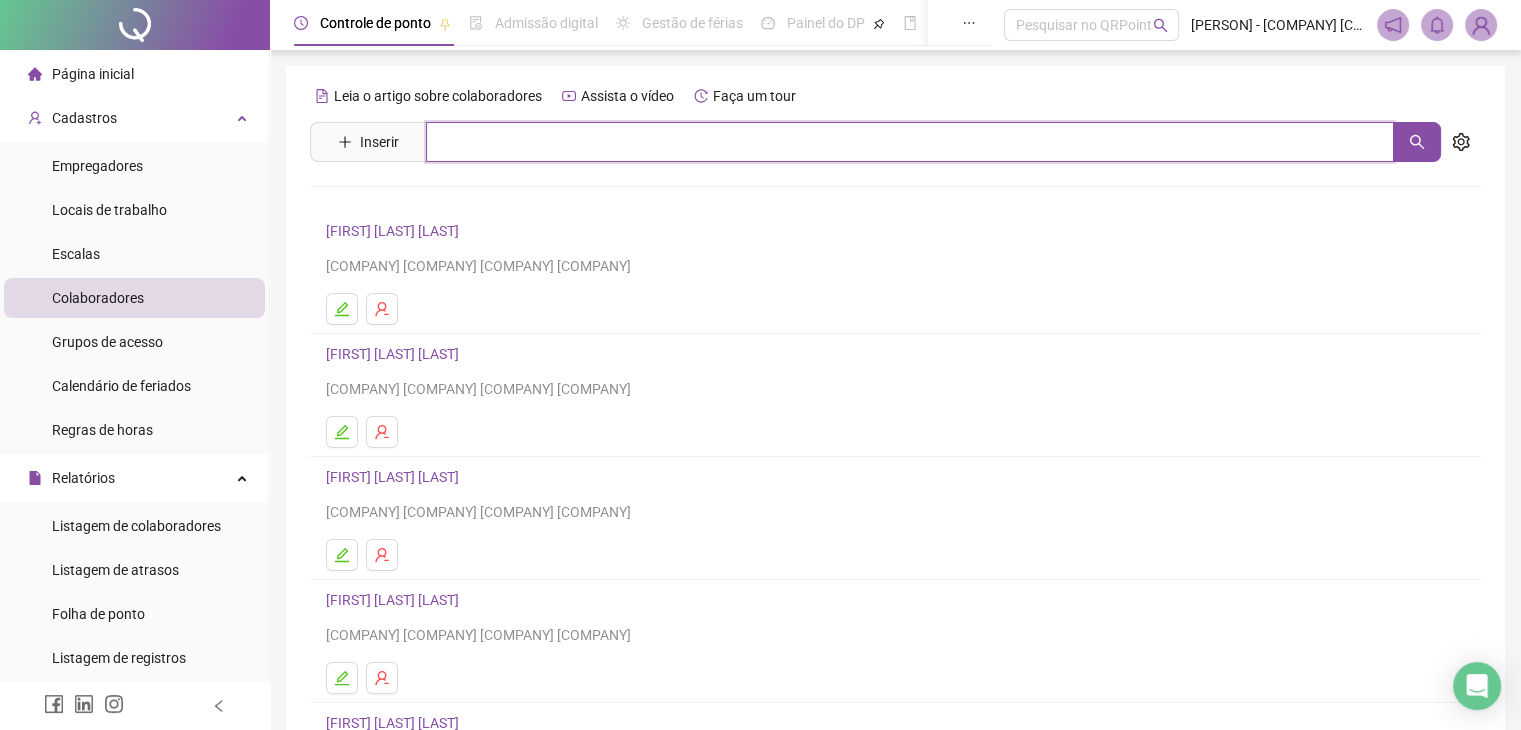 click at bounding box center (910, 142) 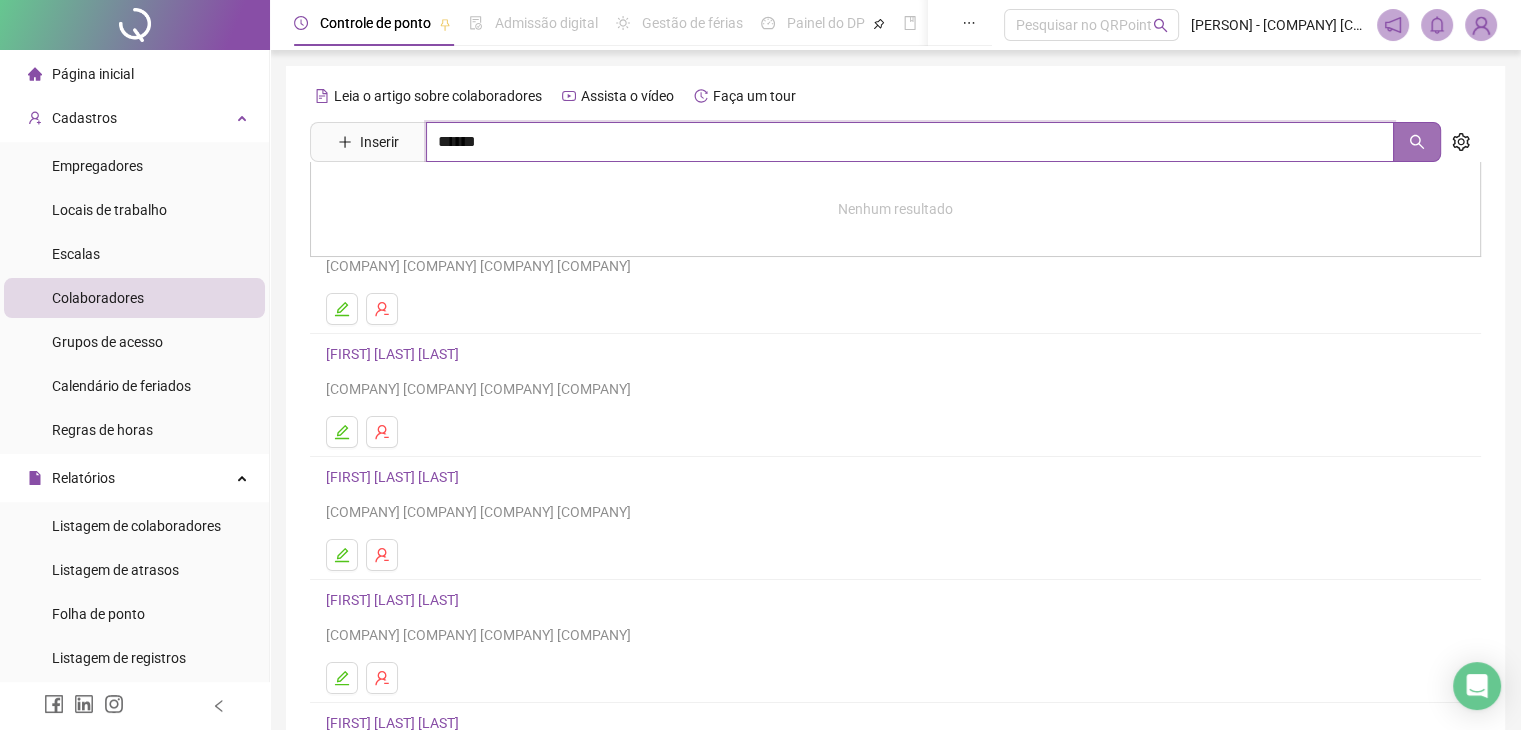click at bounding box center (1417, 142) 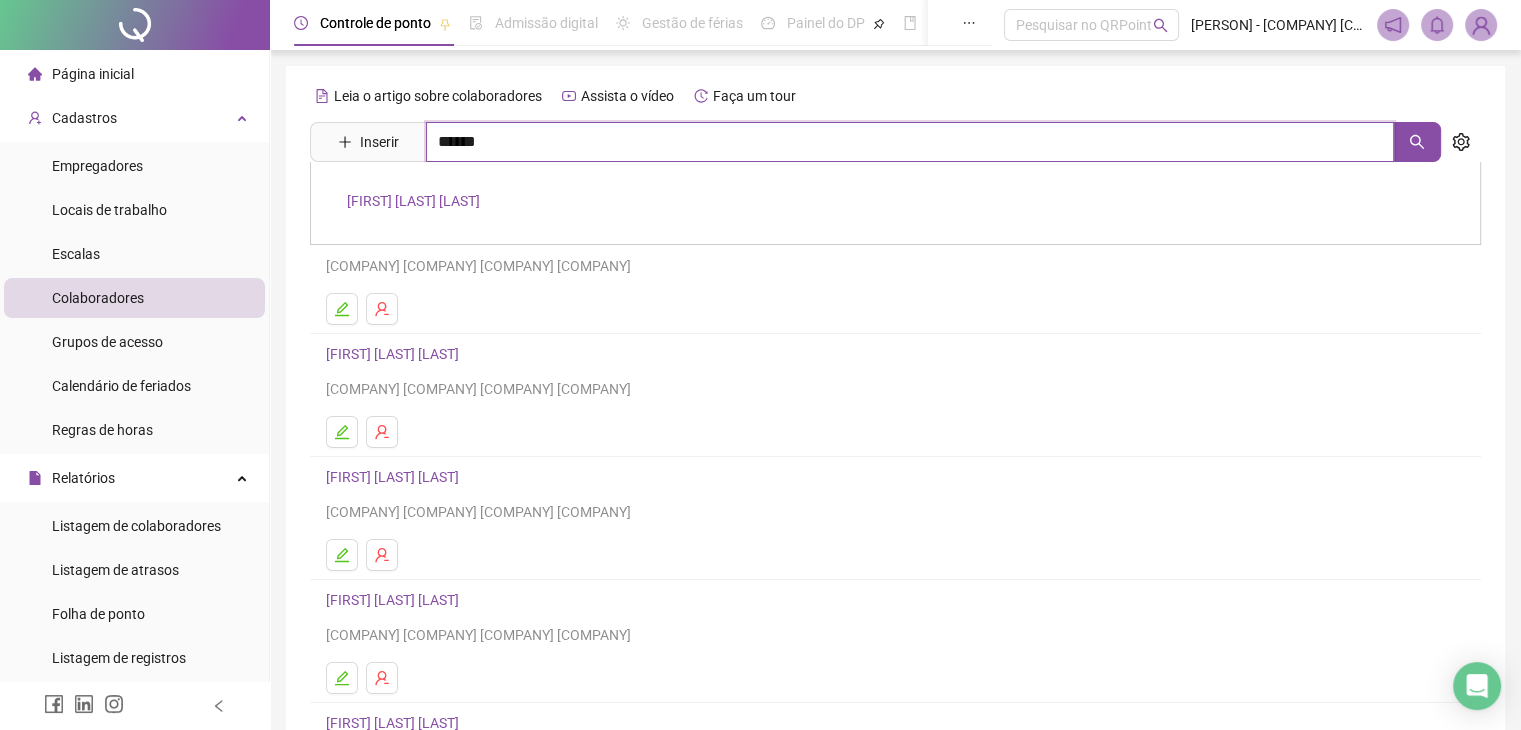 type on "******" 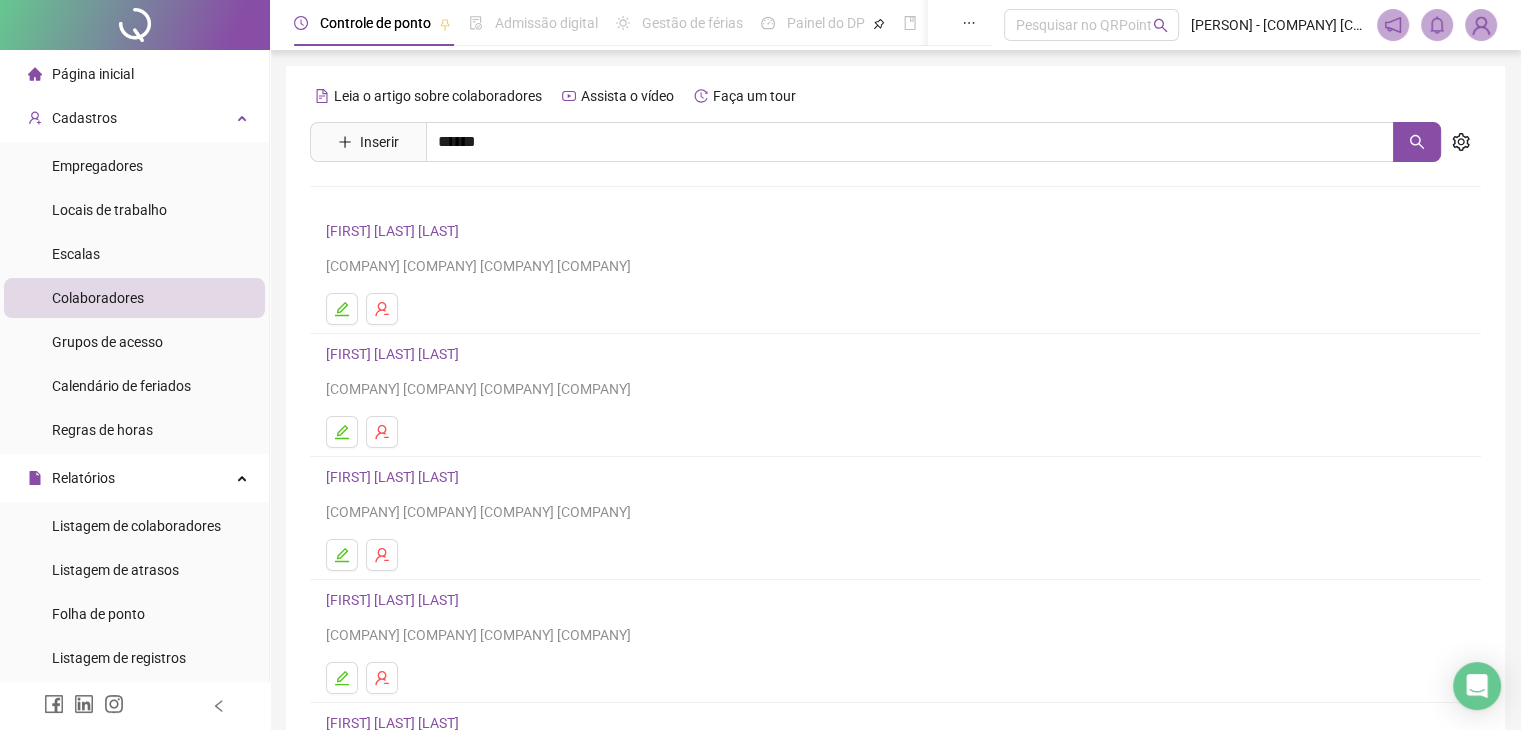 click on "[FIRST] [LAST] [LAST]" at bounding box center [413, 201] 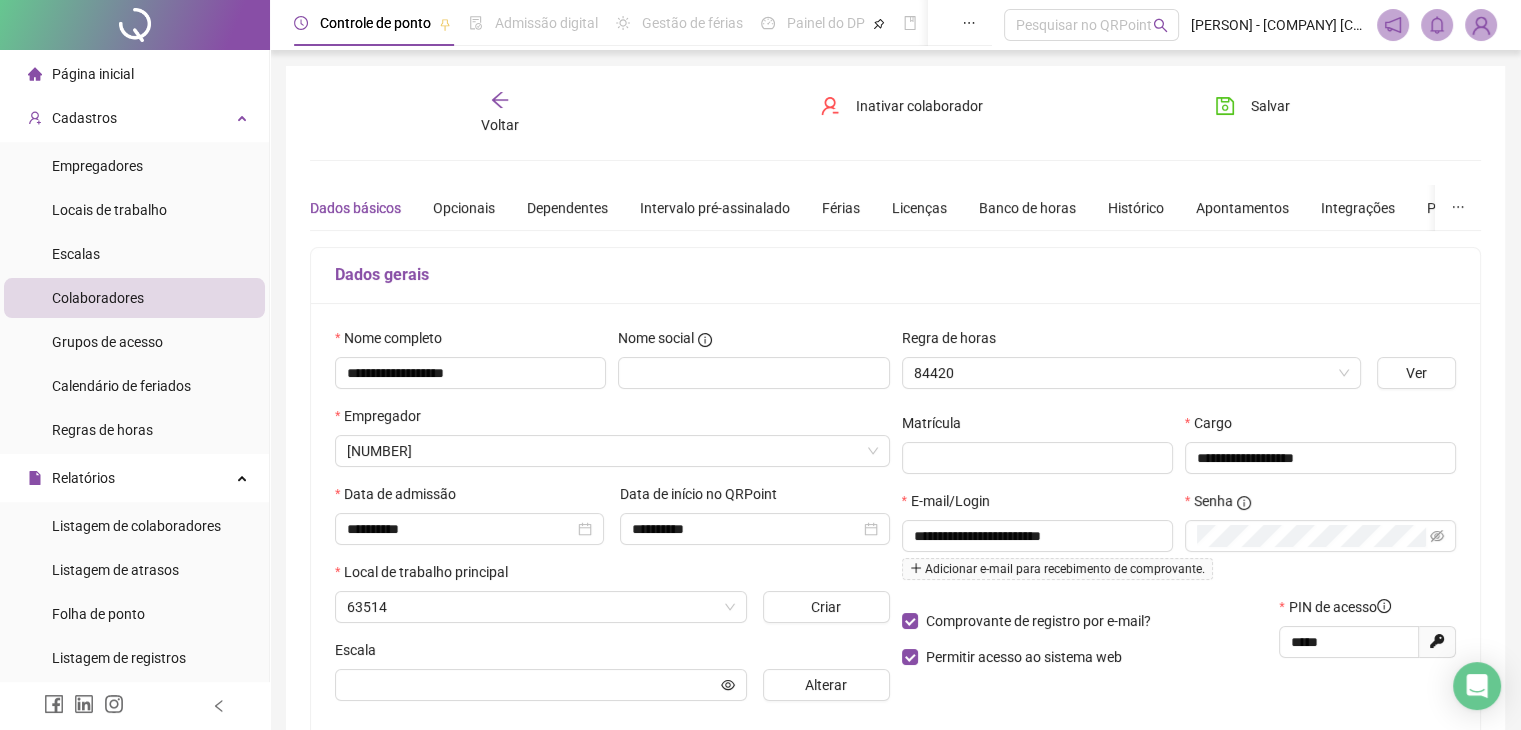 type on "**********" 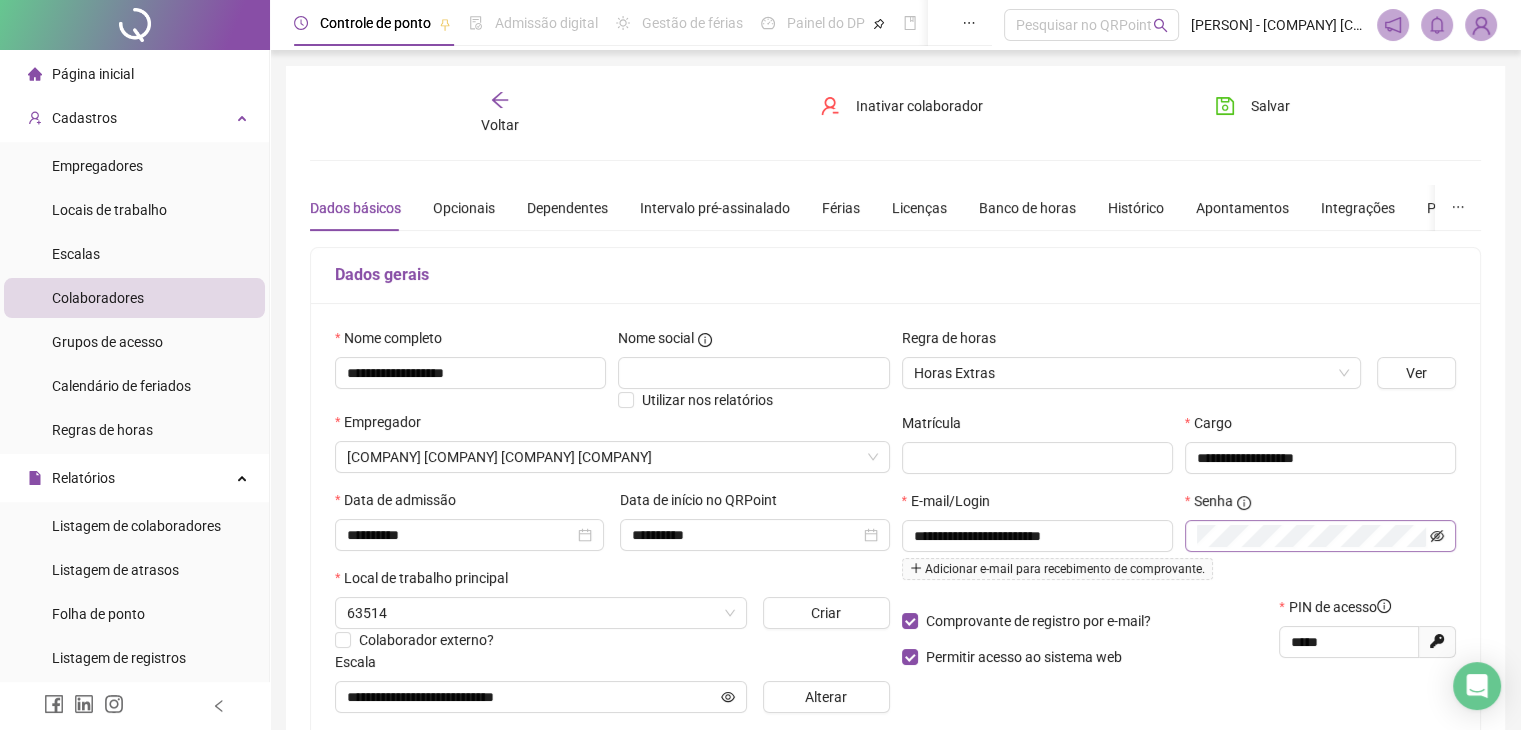 click 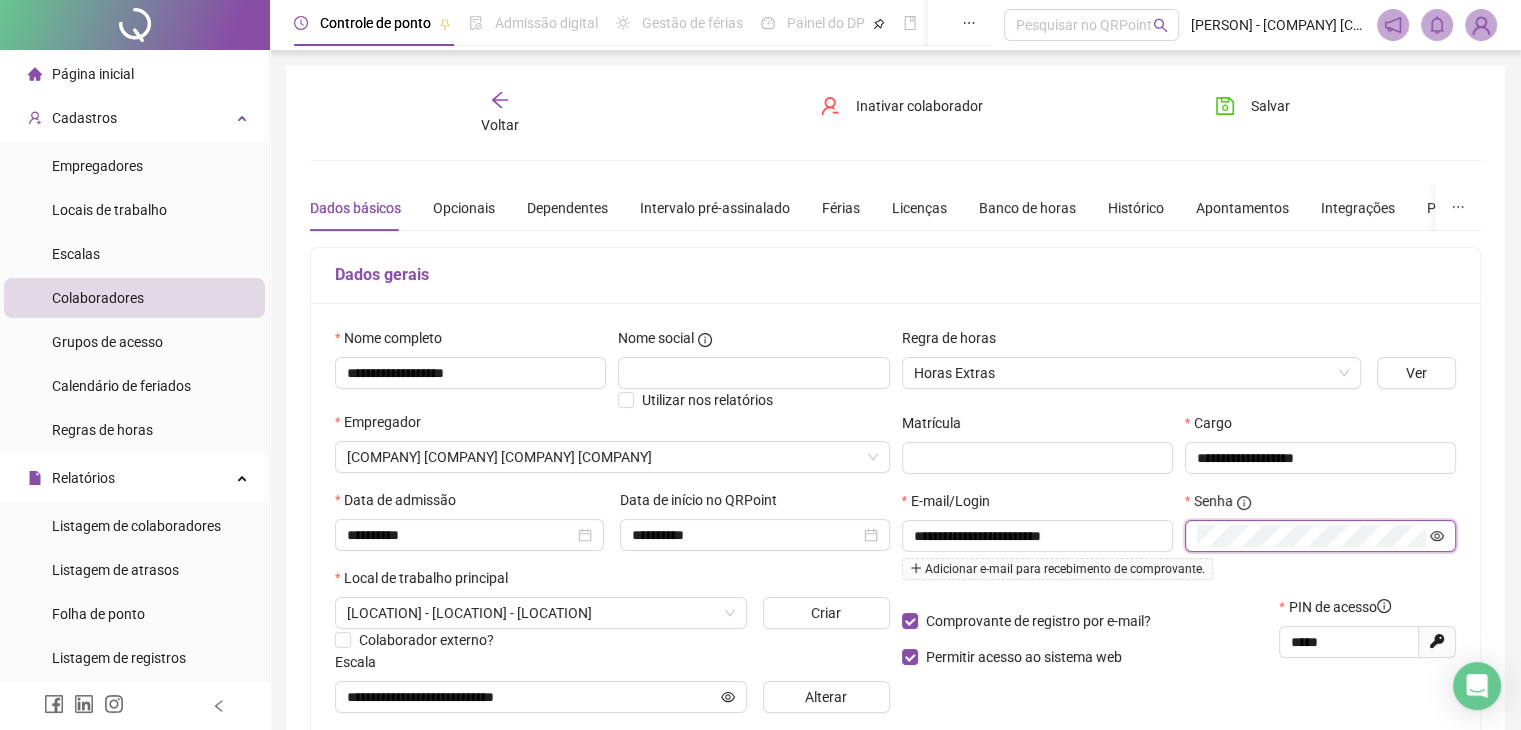 click 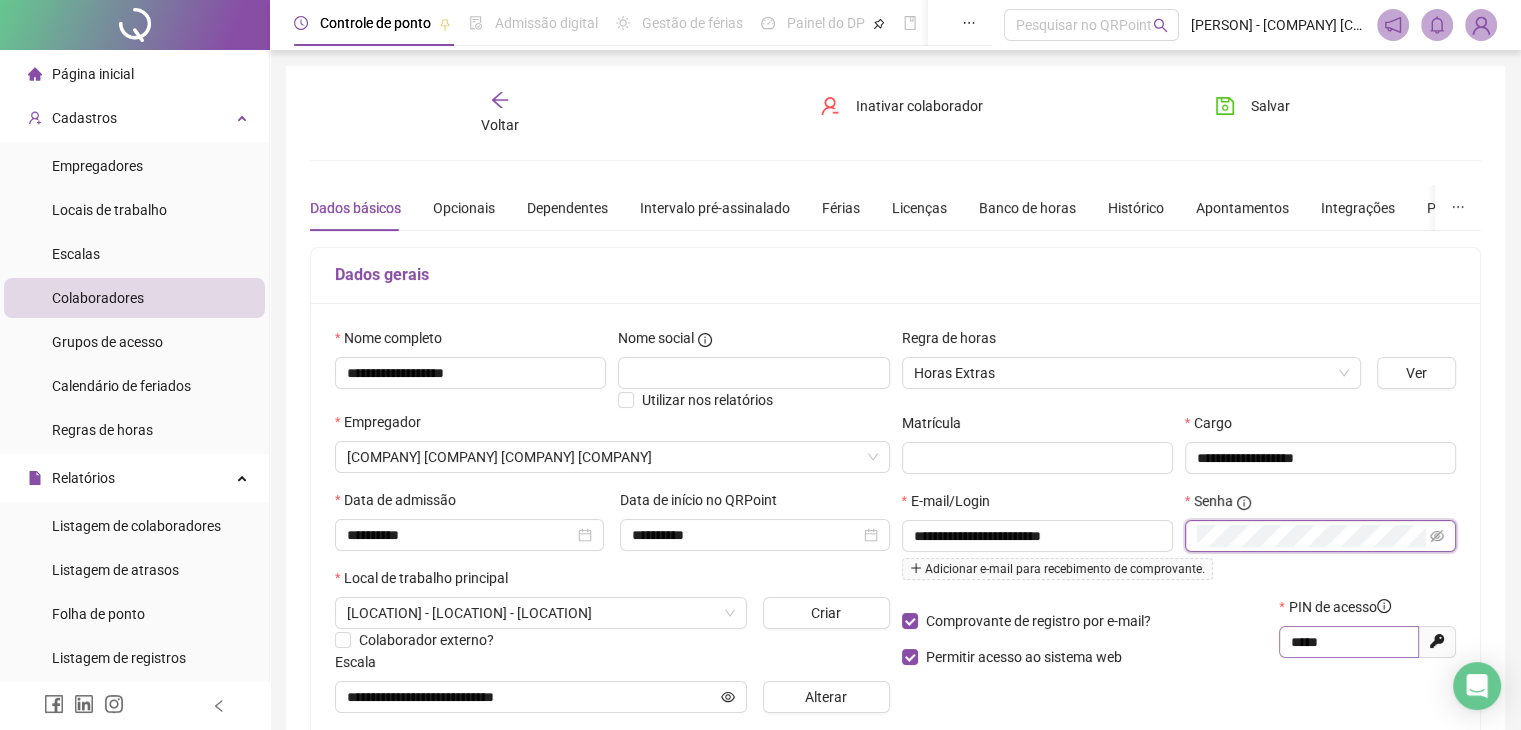 scroll, scrollTop: 200, scrollLeft: 0, axis: vertical 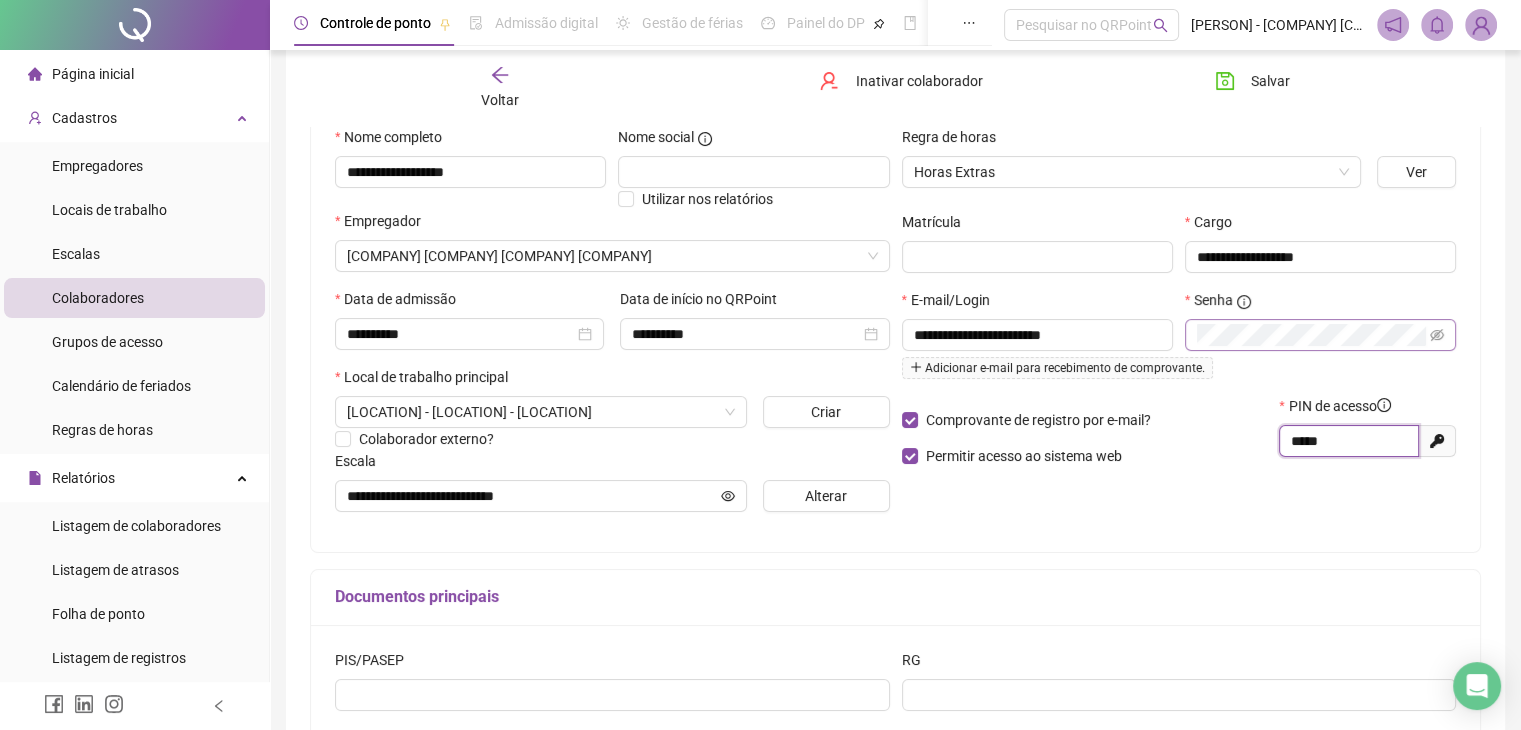 drag, startPoint x: 1329, startPoint y: 448, endPoint x: 1287, endPoint y: 432, distance: 44.94441 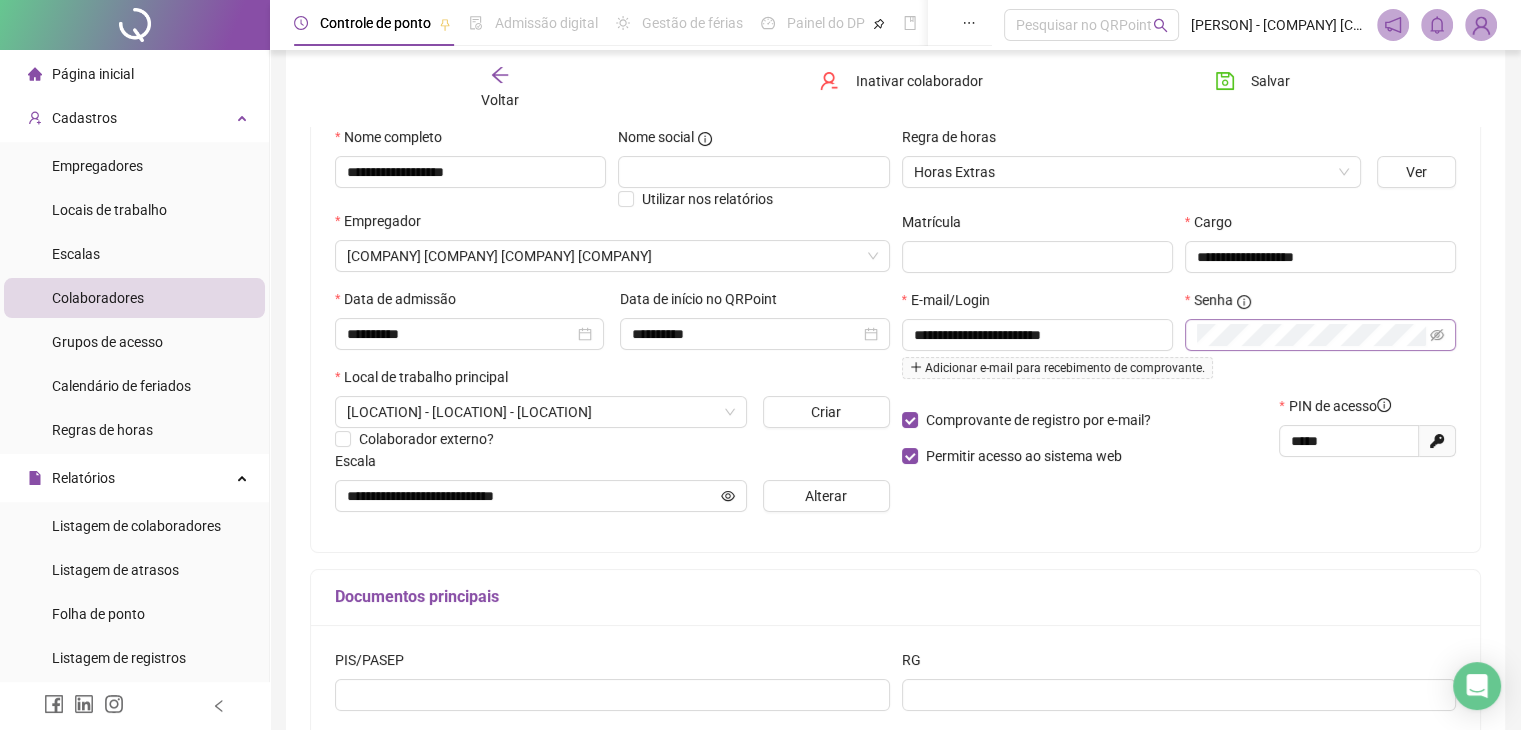 click on "**********" at bounding box center [895, 327] 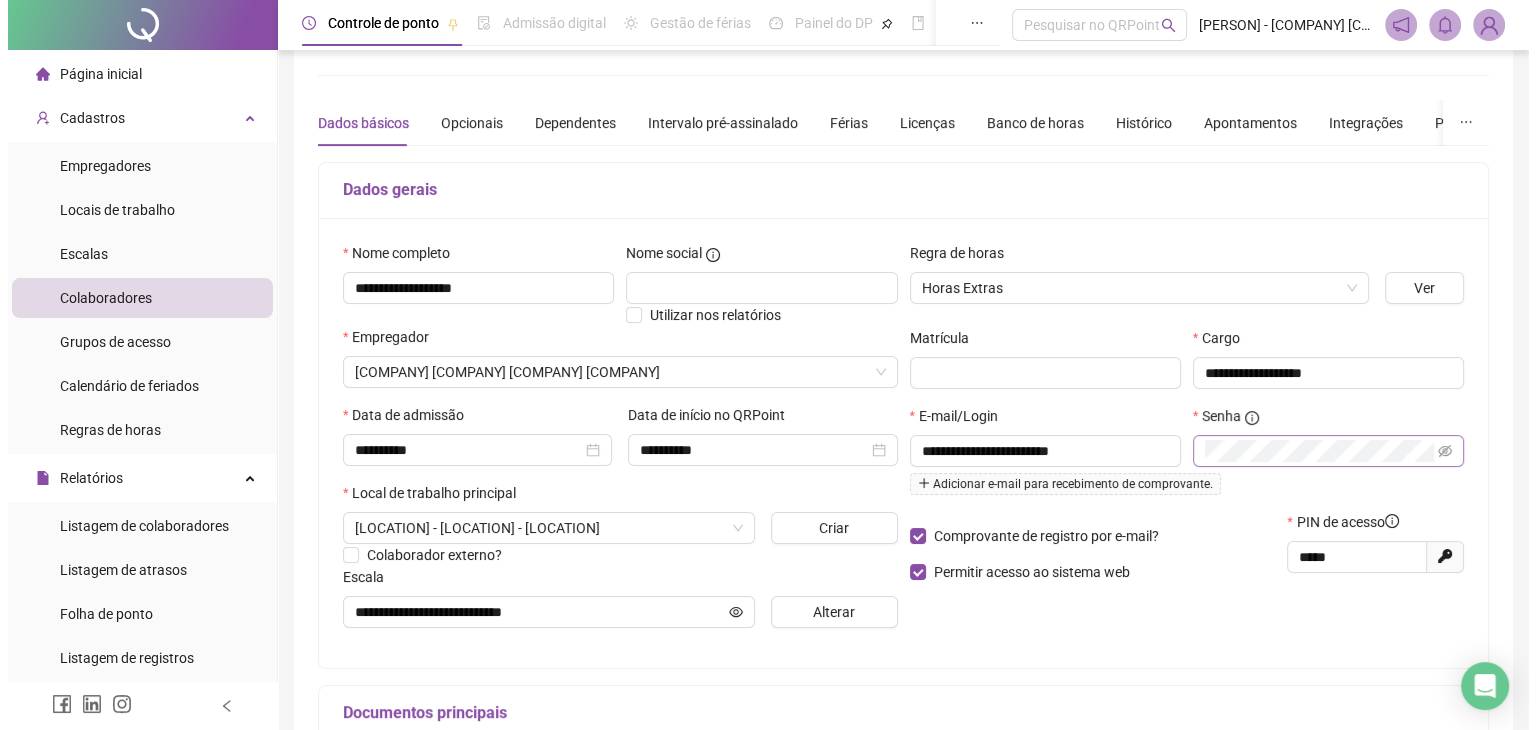 scroll, scrollTop: 0, scrollLeft: 0, axis: both 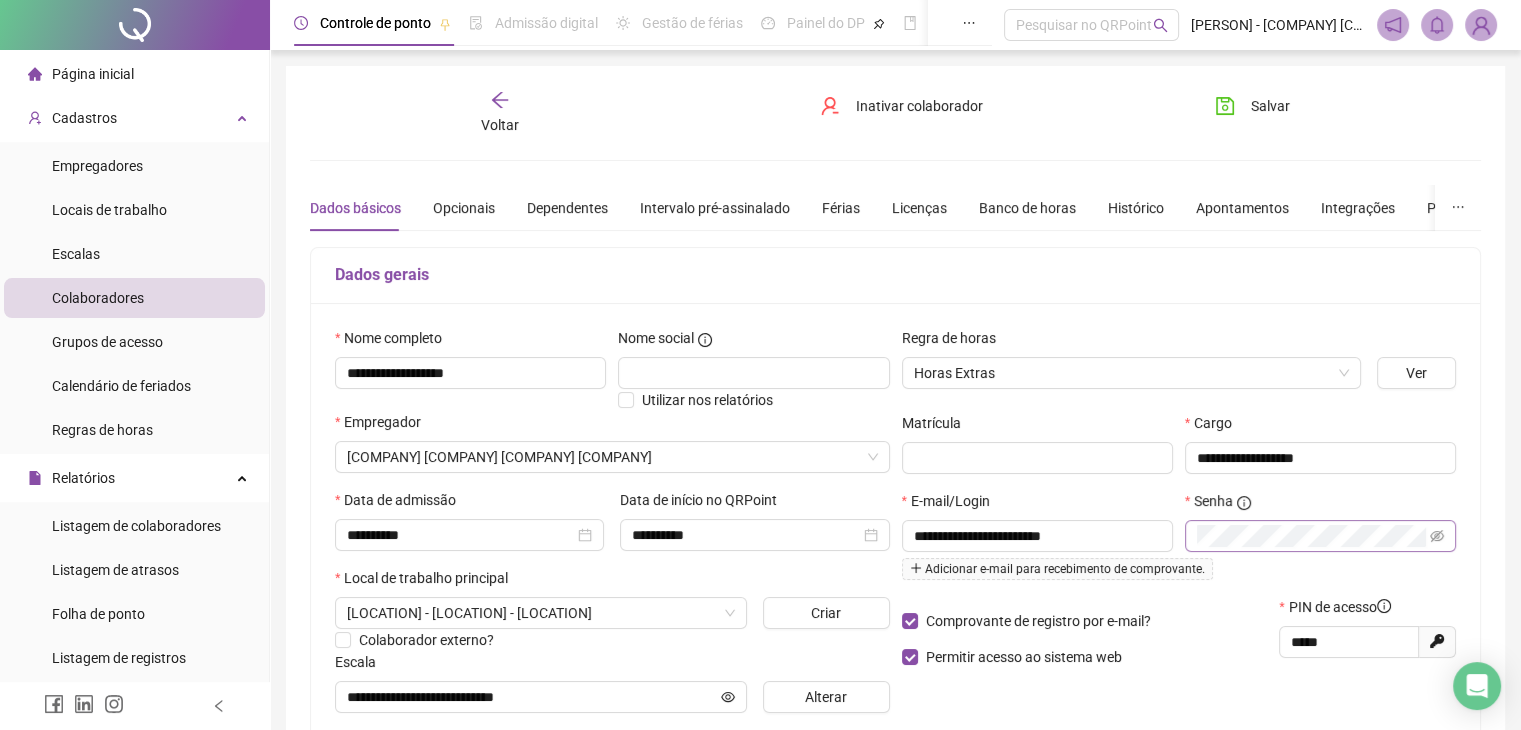 click on "Voltar" at bounding box center (500, 113) 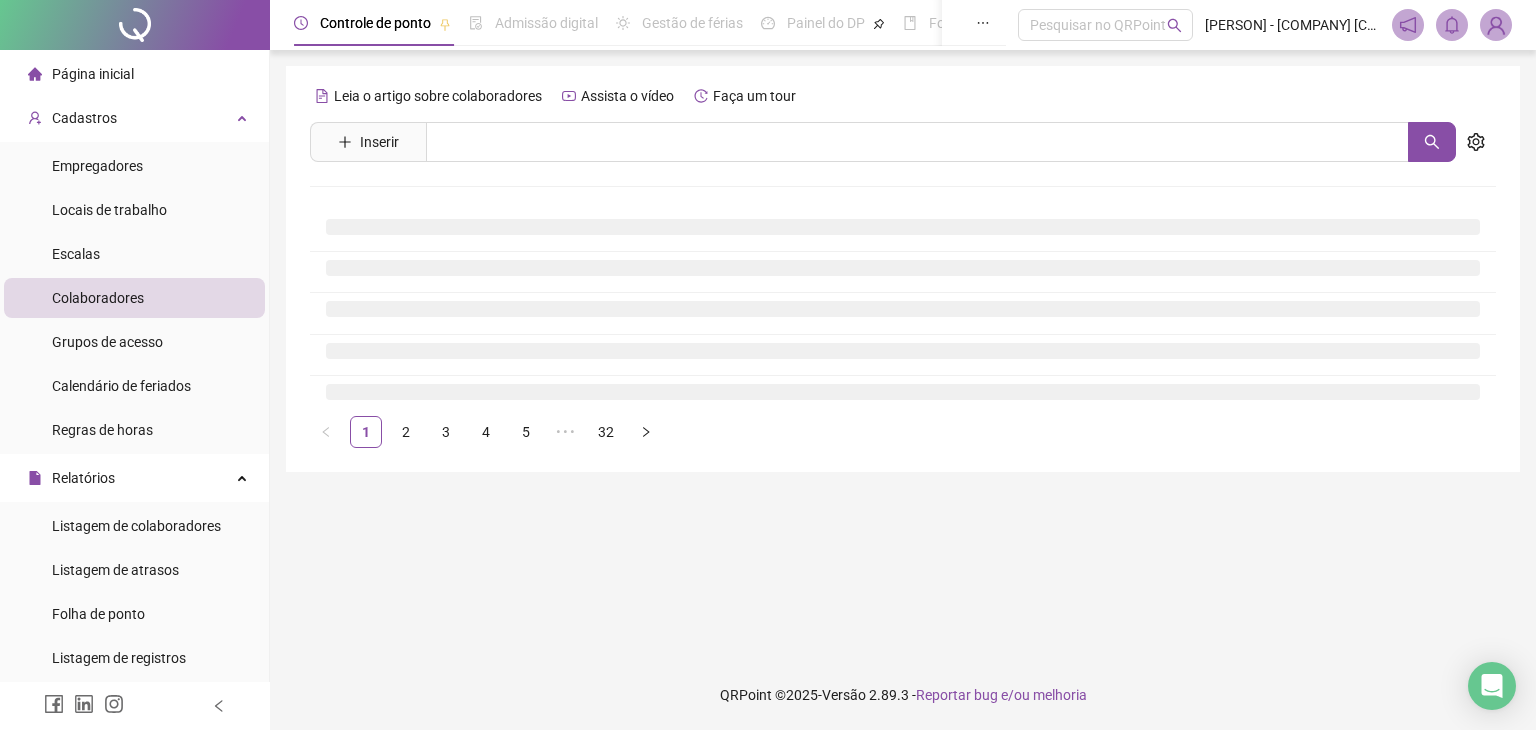 click on "Leia o artigo sobre colaboradores" at bounding box center (438, 96) 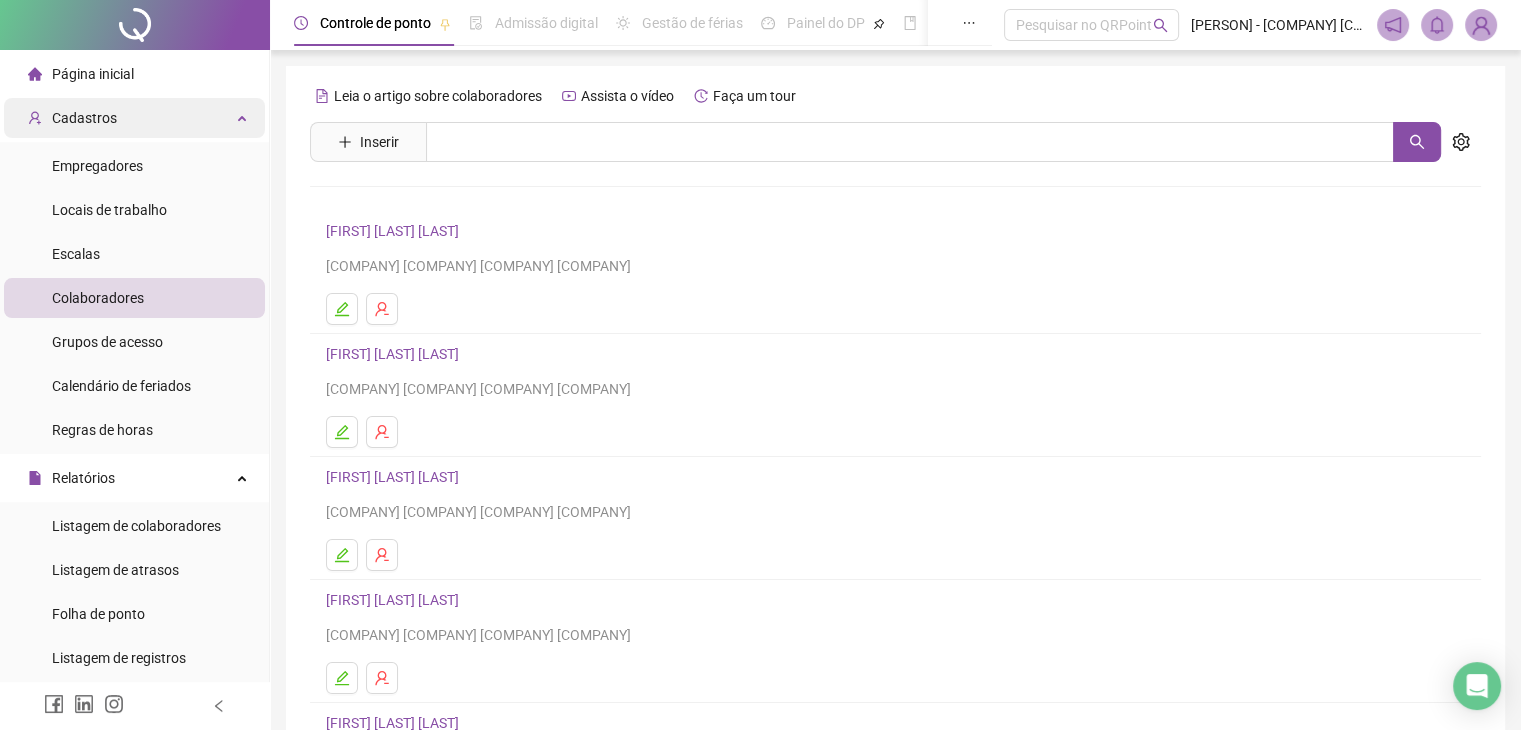click on "Cadastros" at bounding box center (134, 118) 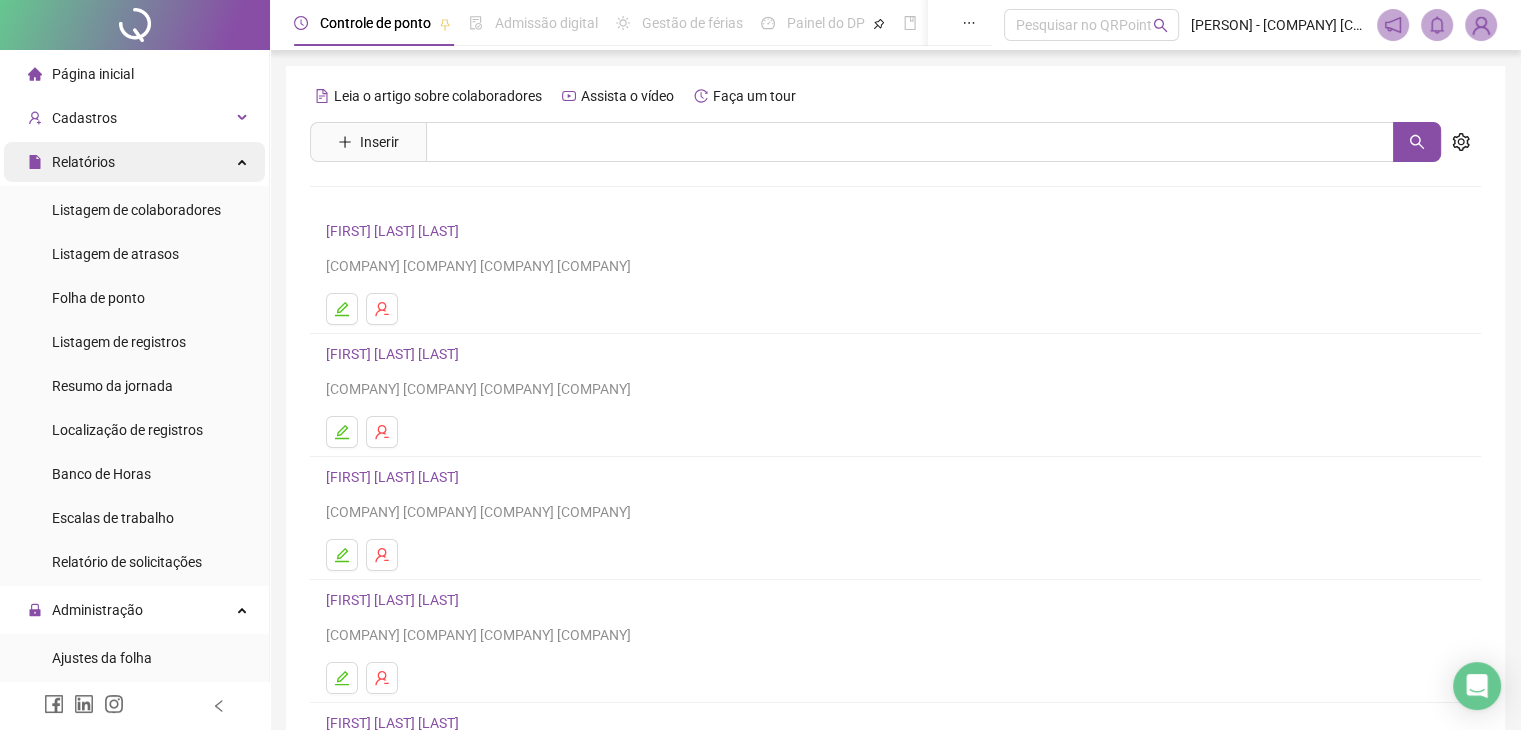 click on "Relatórios" at bounding box center (134, 162) 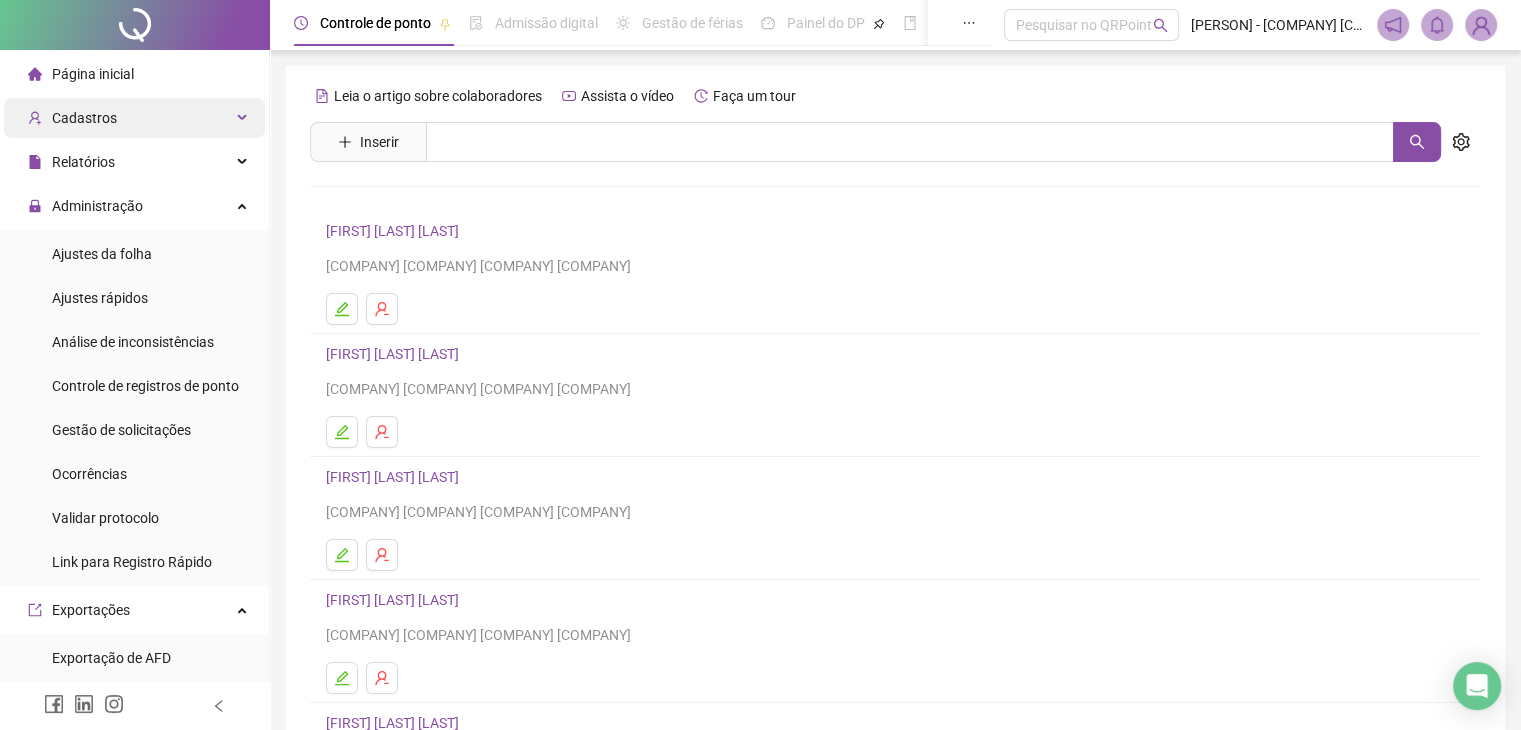 click on "Cadastros" at bounding box center [134, 118] 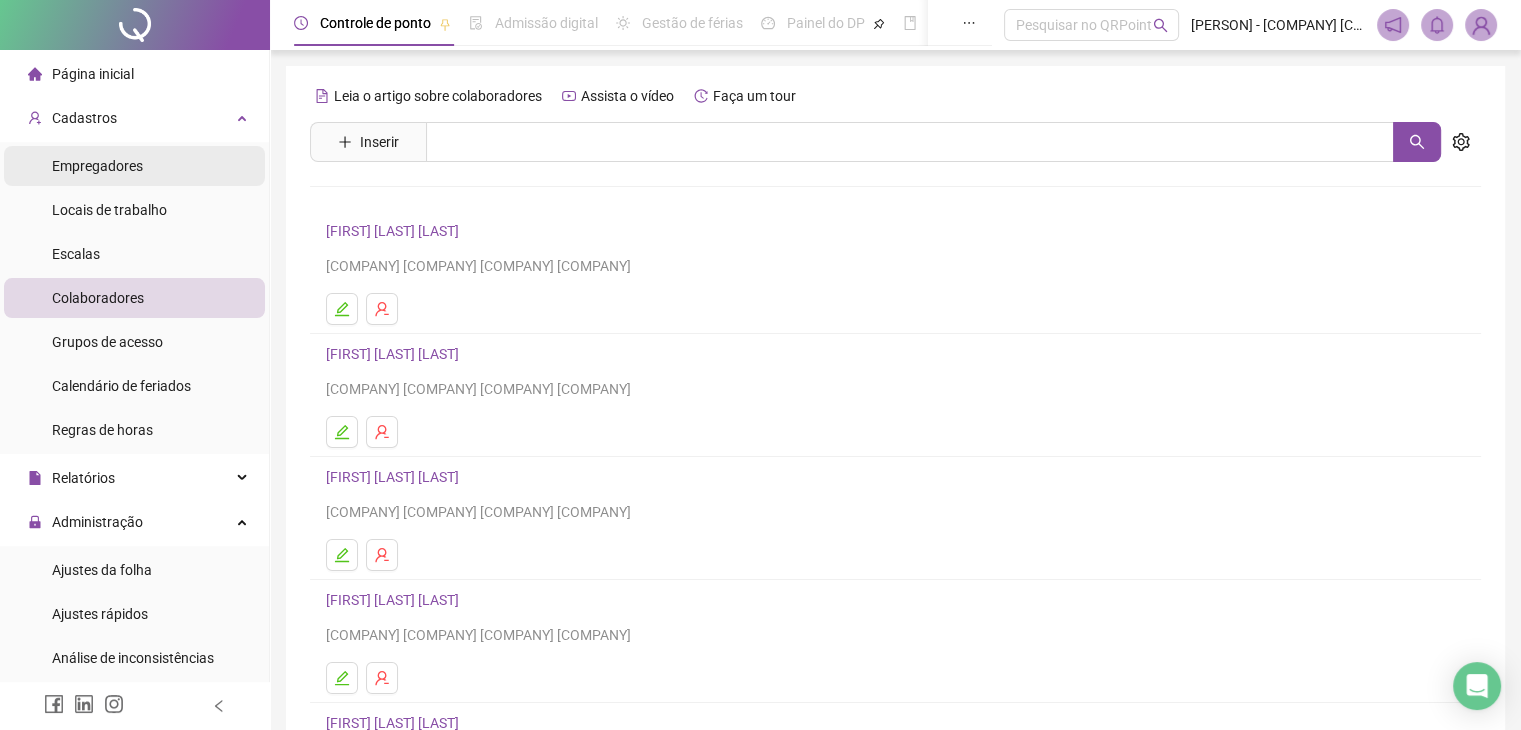 click on "Empregadores" at bounding box center [97, 166] 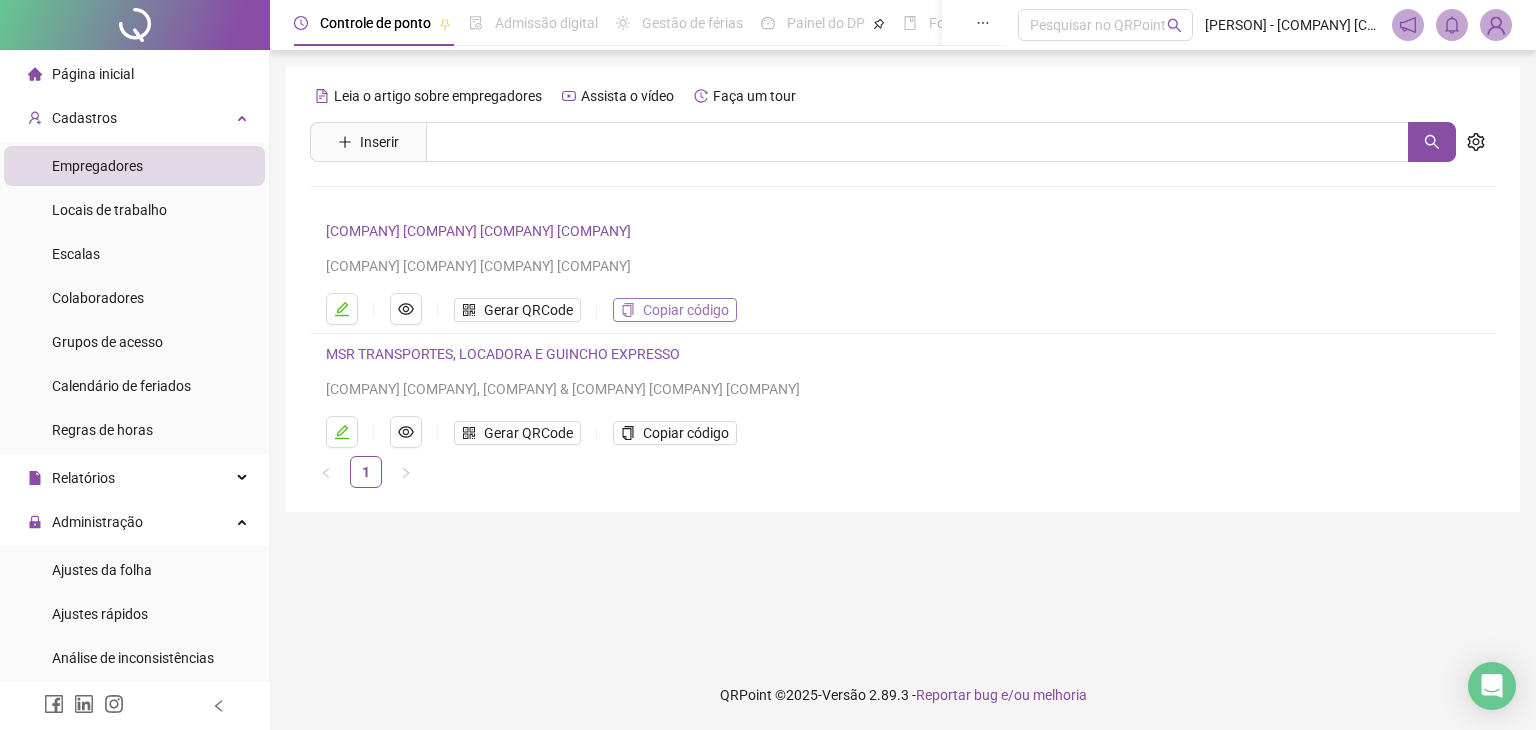 click on "Copiar código" at bounding box center [686, 310] 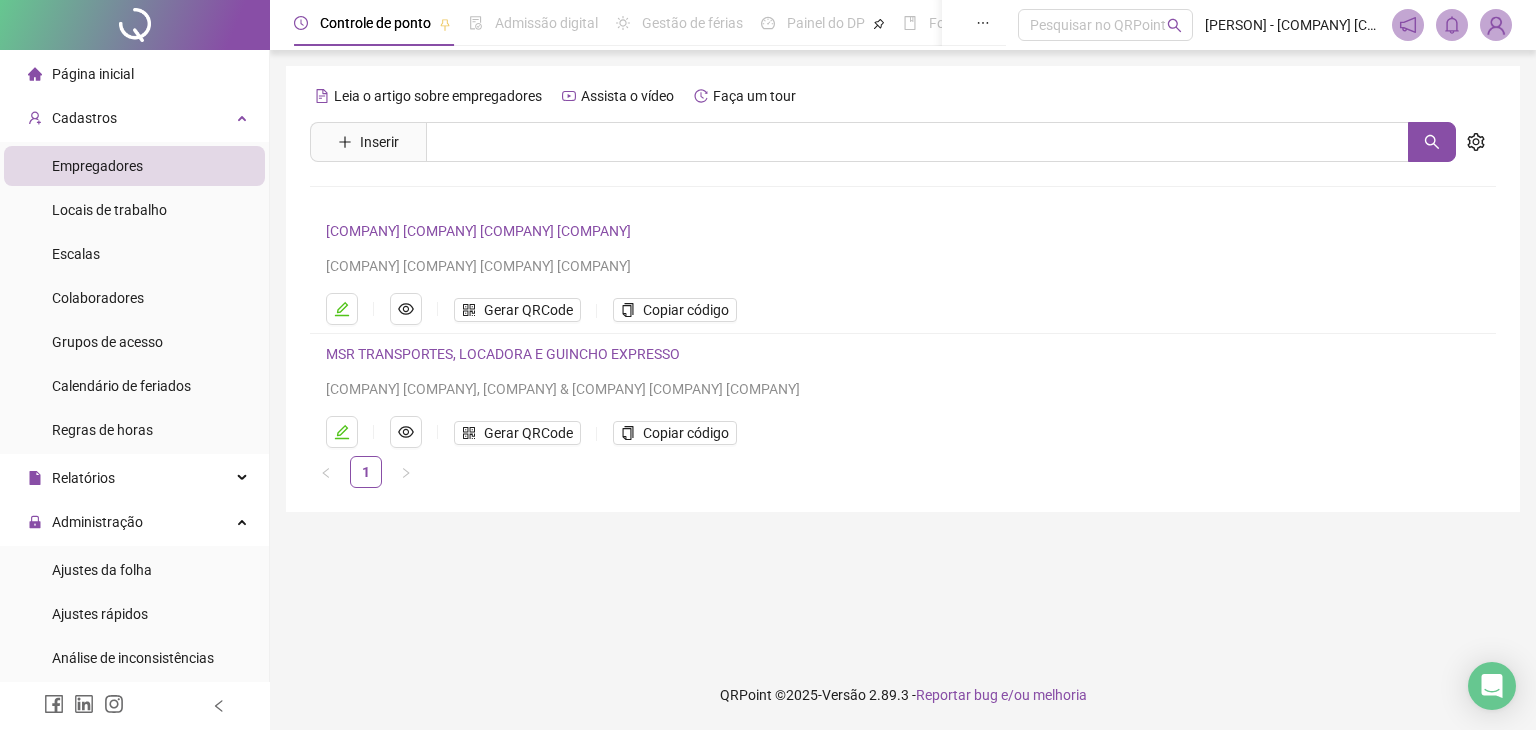 click on "Gerar QRCode Copiar código" at bounding box center [869, 309] 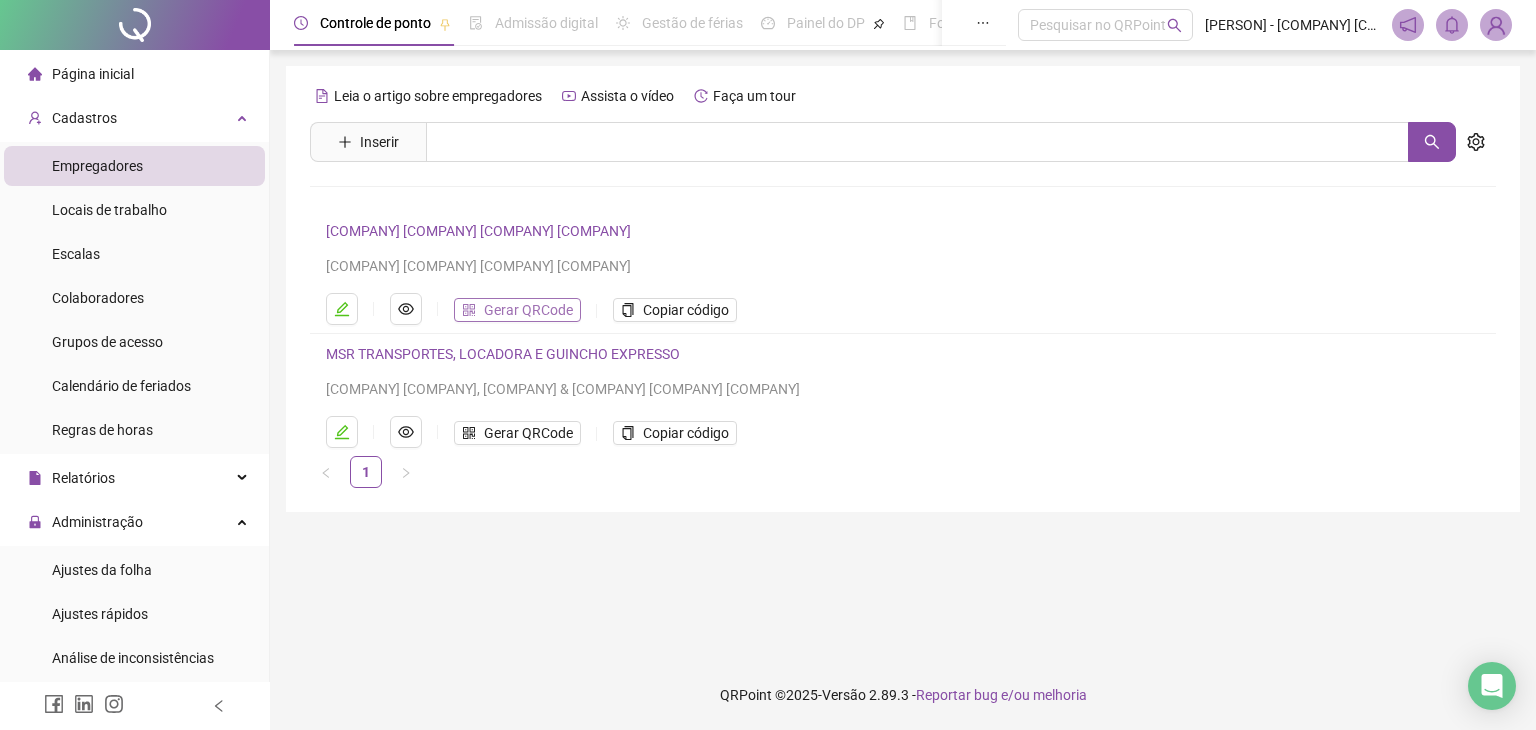 click on "Gerar QRCode" at bounding box center (517, 310) 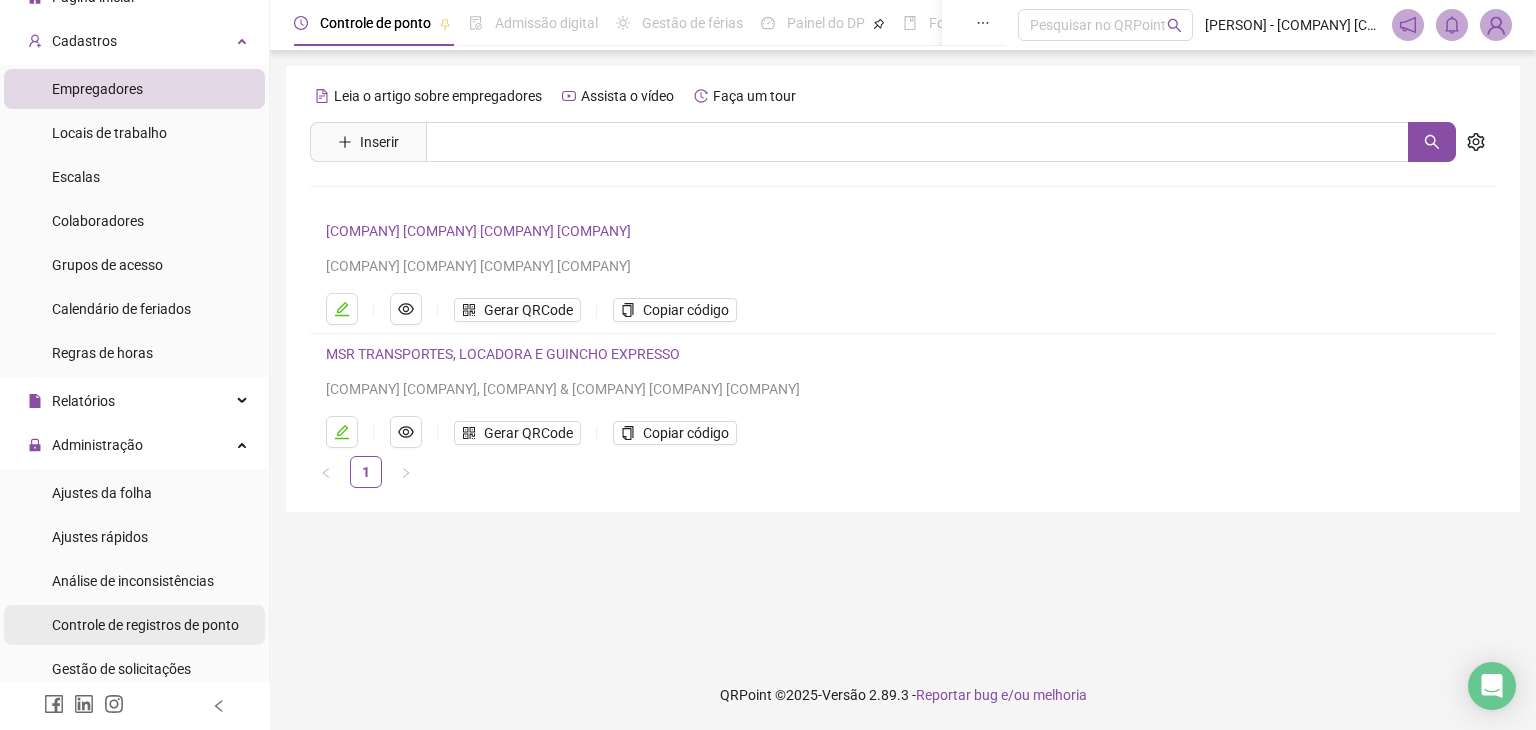 scroll, scrollTop: 200, scrollLeft: 0, axis: vertical 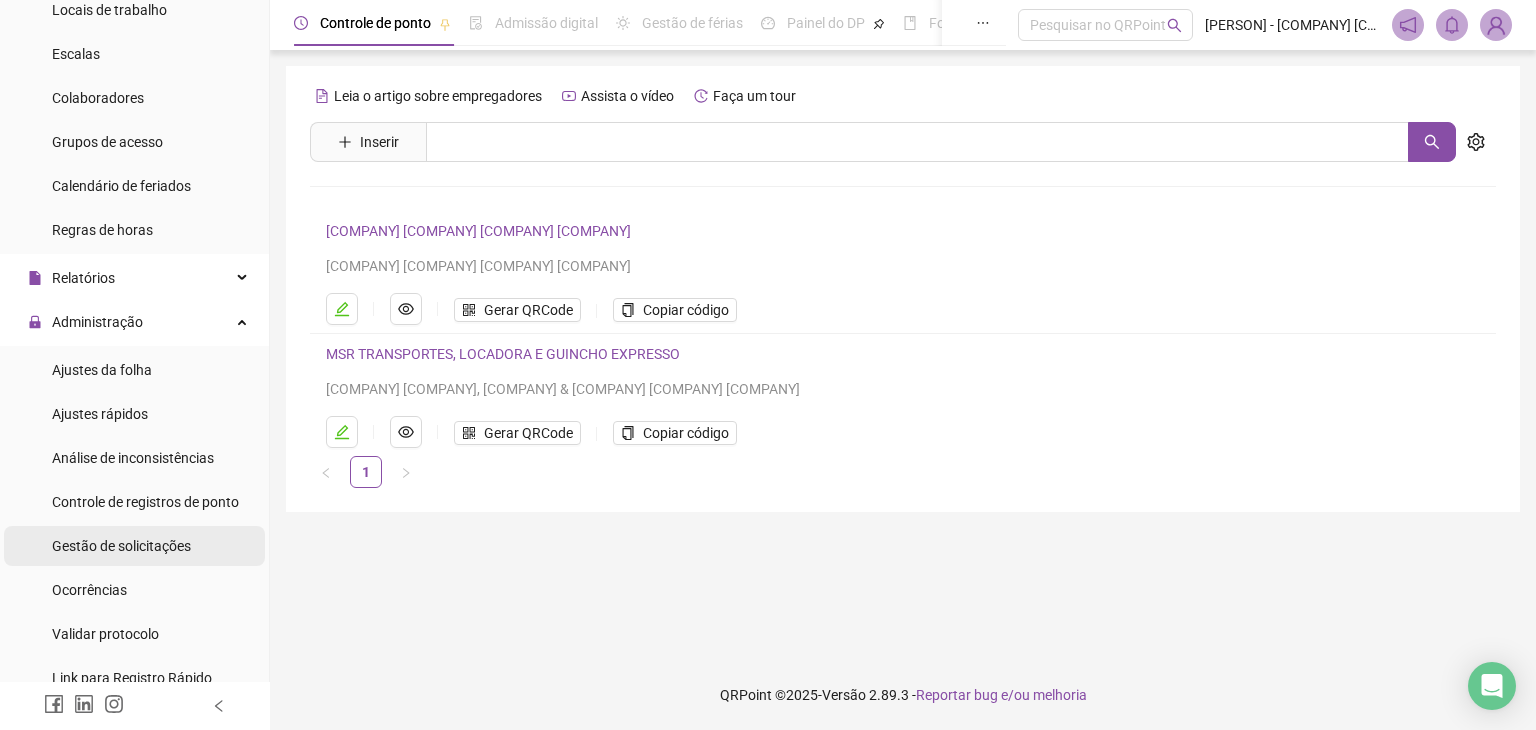 click on "Gestão de solicitações" at bounding box center (121, 546) 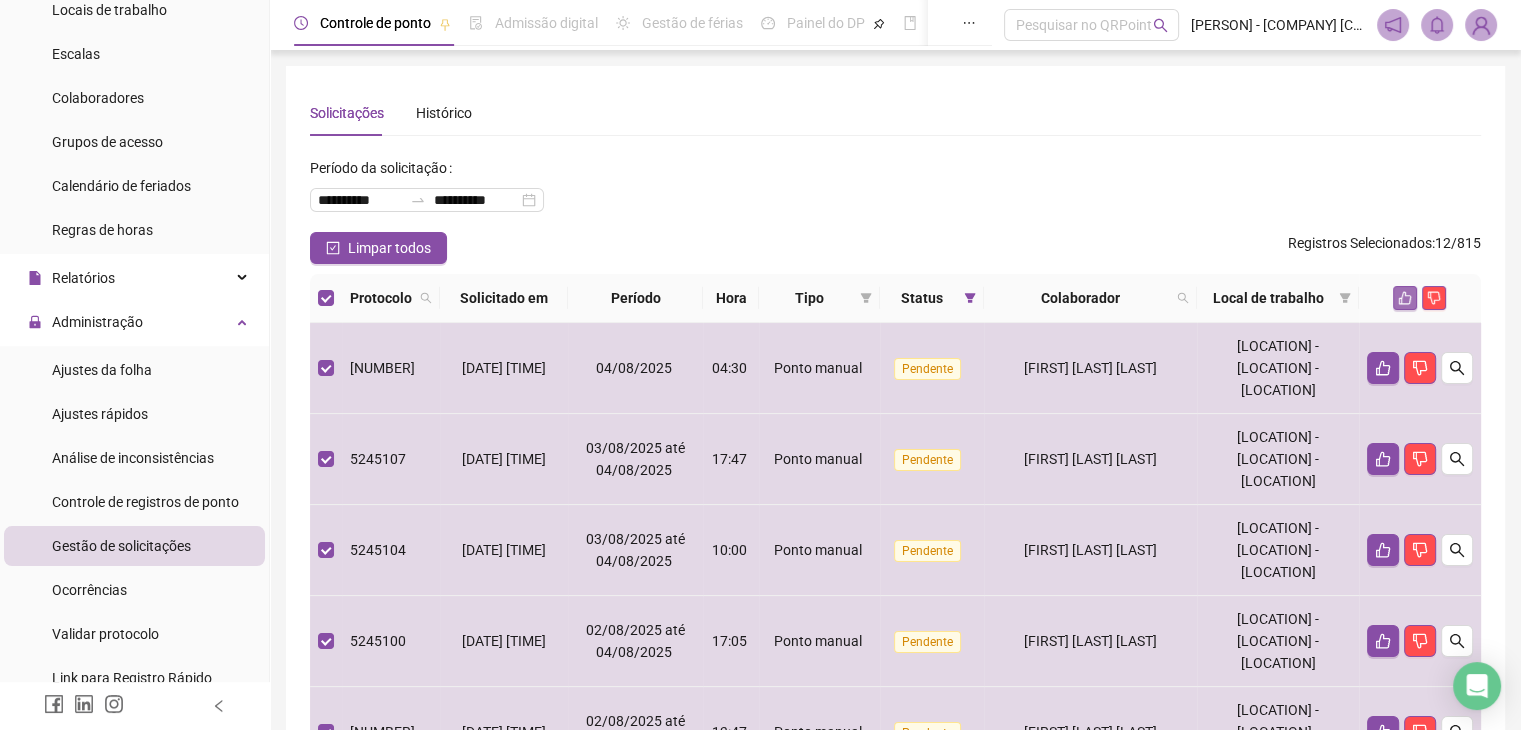 click at bounding box center (1405, 298) 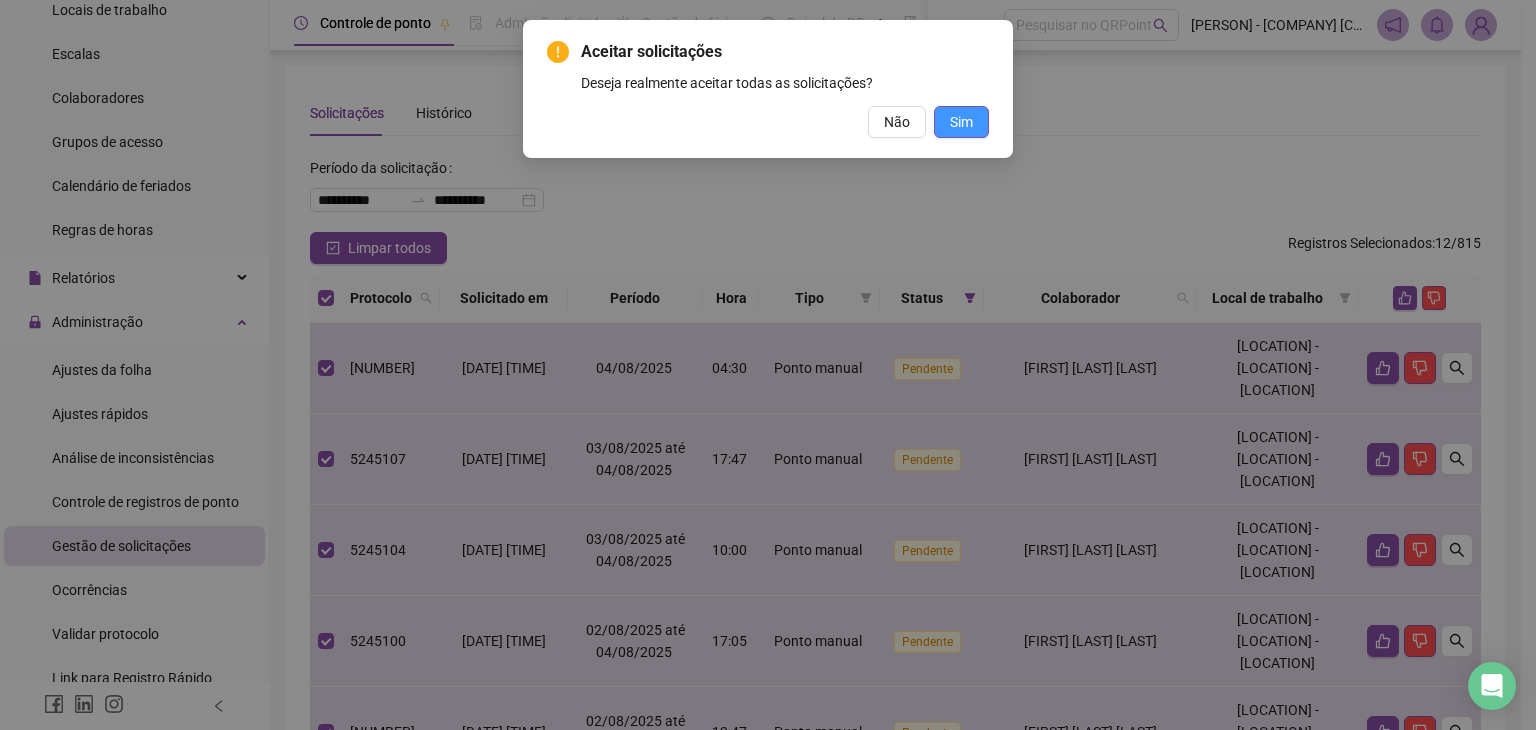 click on "Sim" at bounding box center [961, 122] 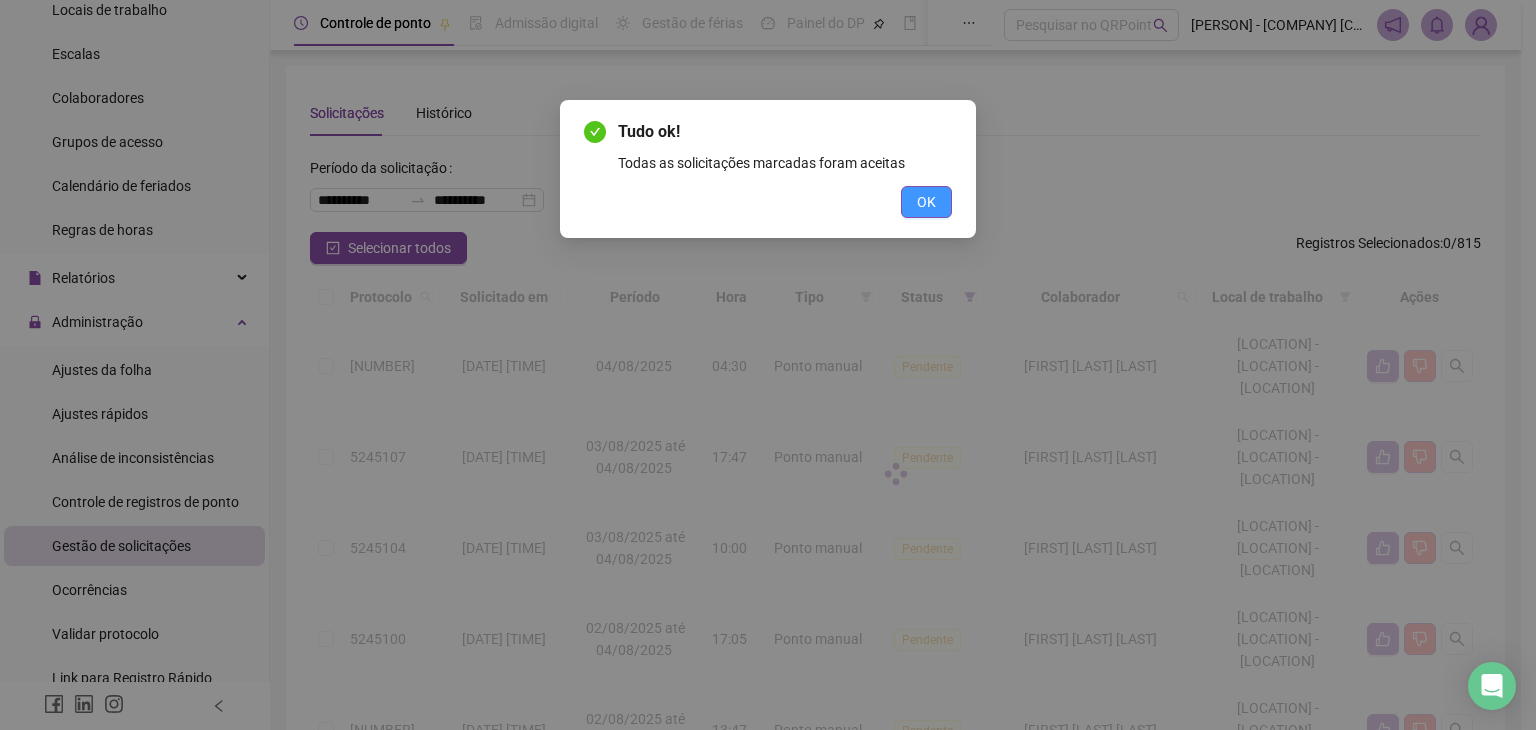 click on "OK" at bounding box center [926, 202] 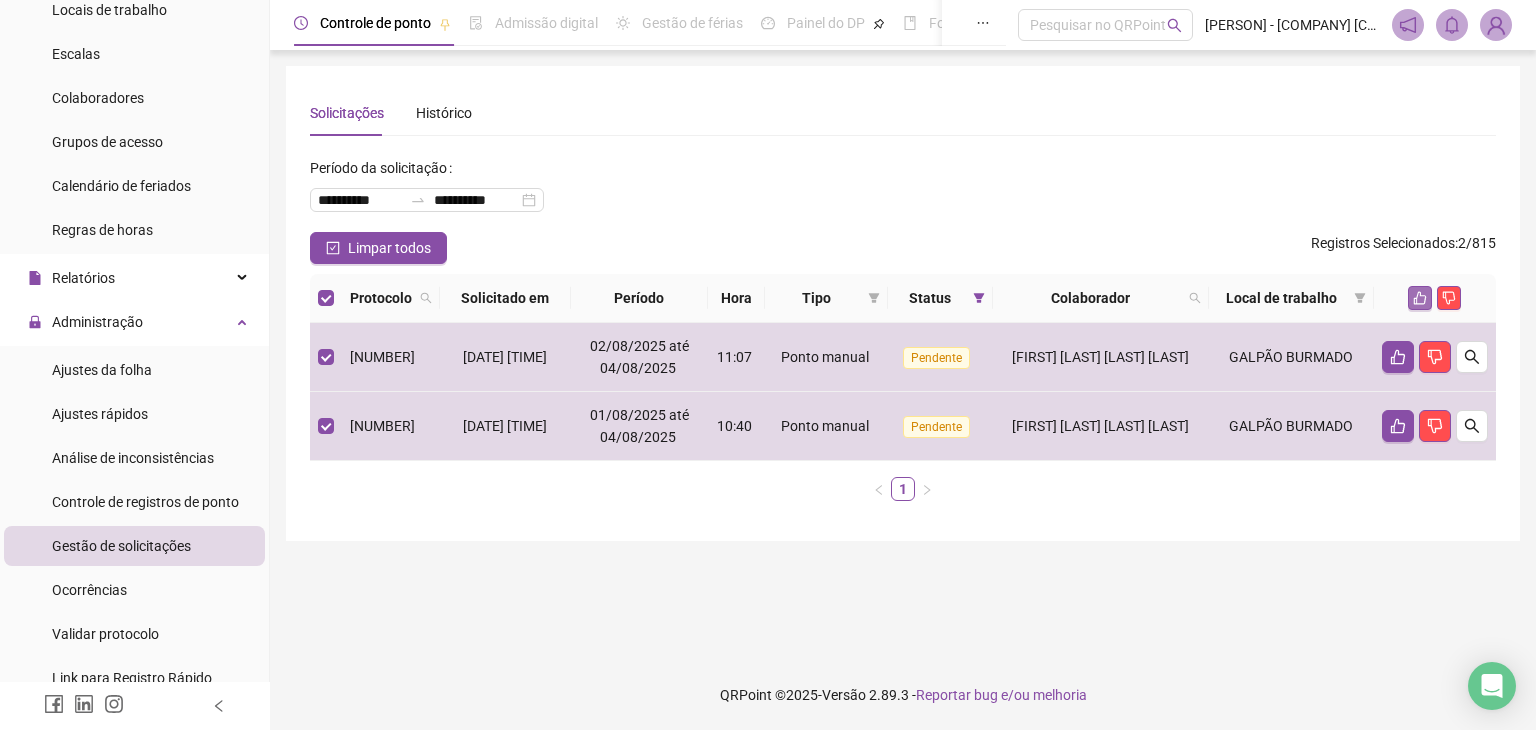 click at bounding box center [1420, 298] 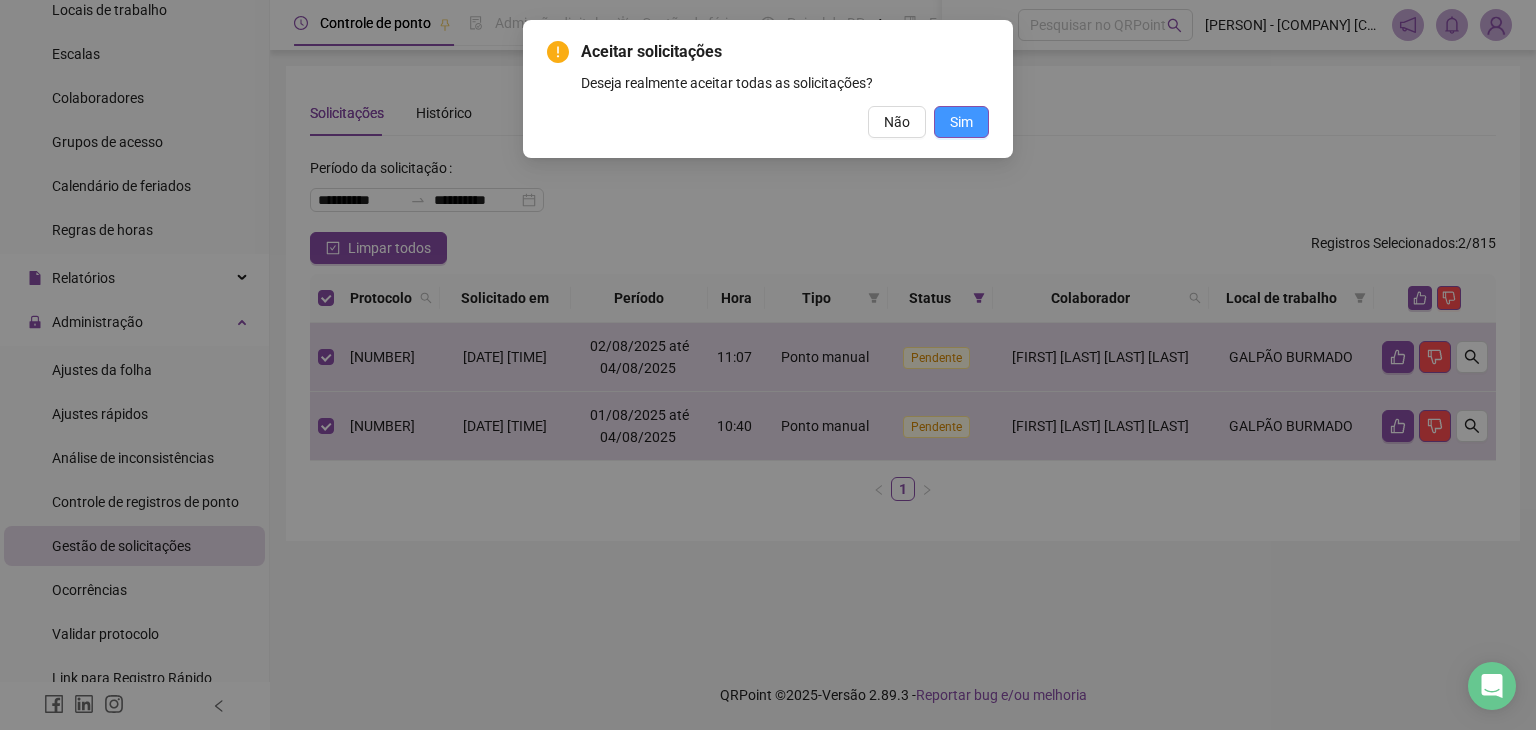 click on "Aceitar solicitações Deseja realmente aceitar todas as solicitações? Não Sim" at bounding box center [768, 89] 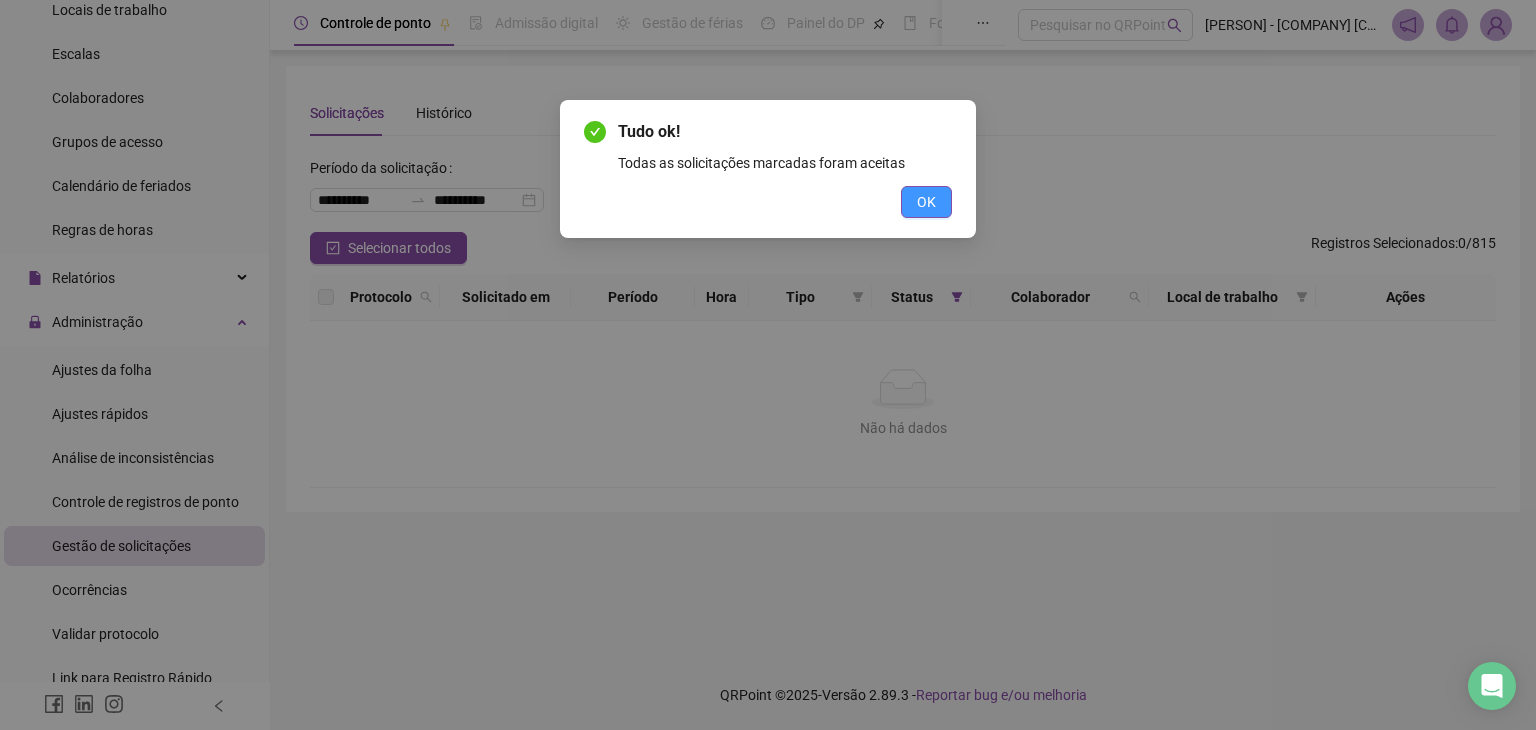 click on "OK" at bounding box center (926, 202) 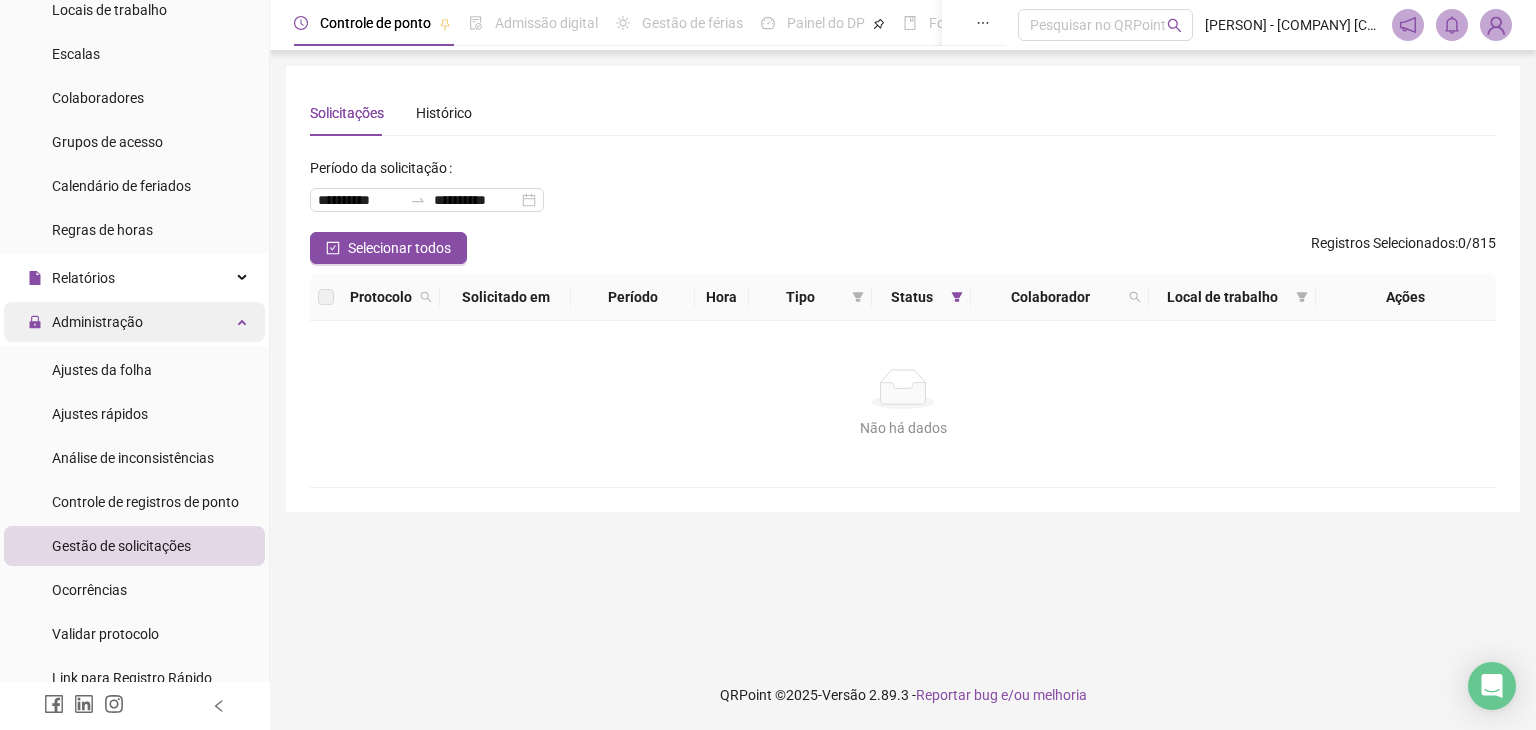 click on "Administração" at bounding box center (134, 322) 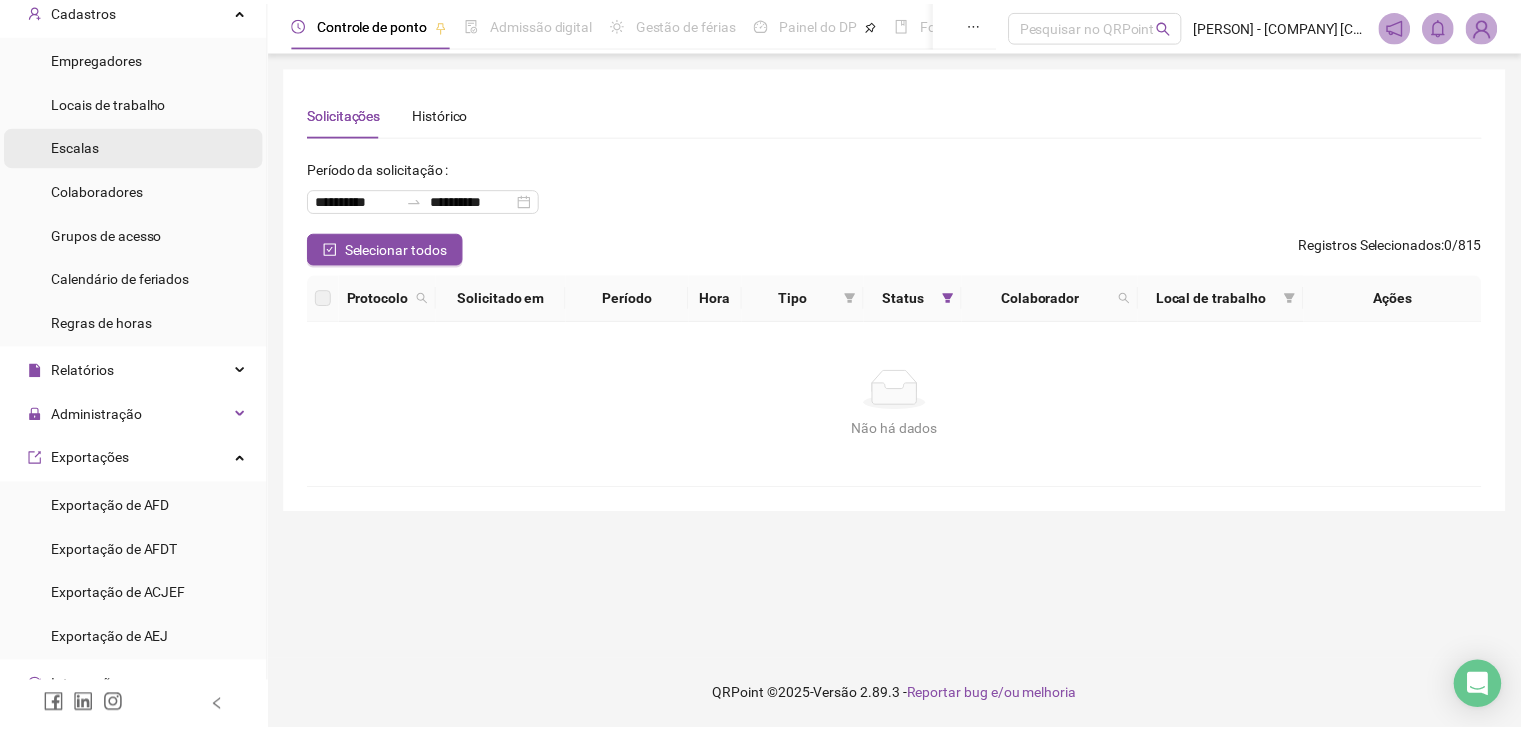 scroll, scrollTop: 0, scrollLeft: 0, axis: both 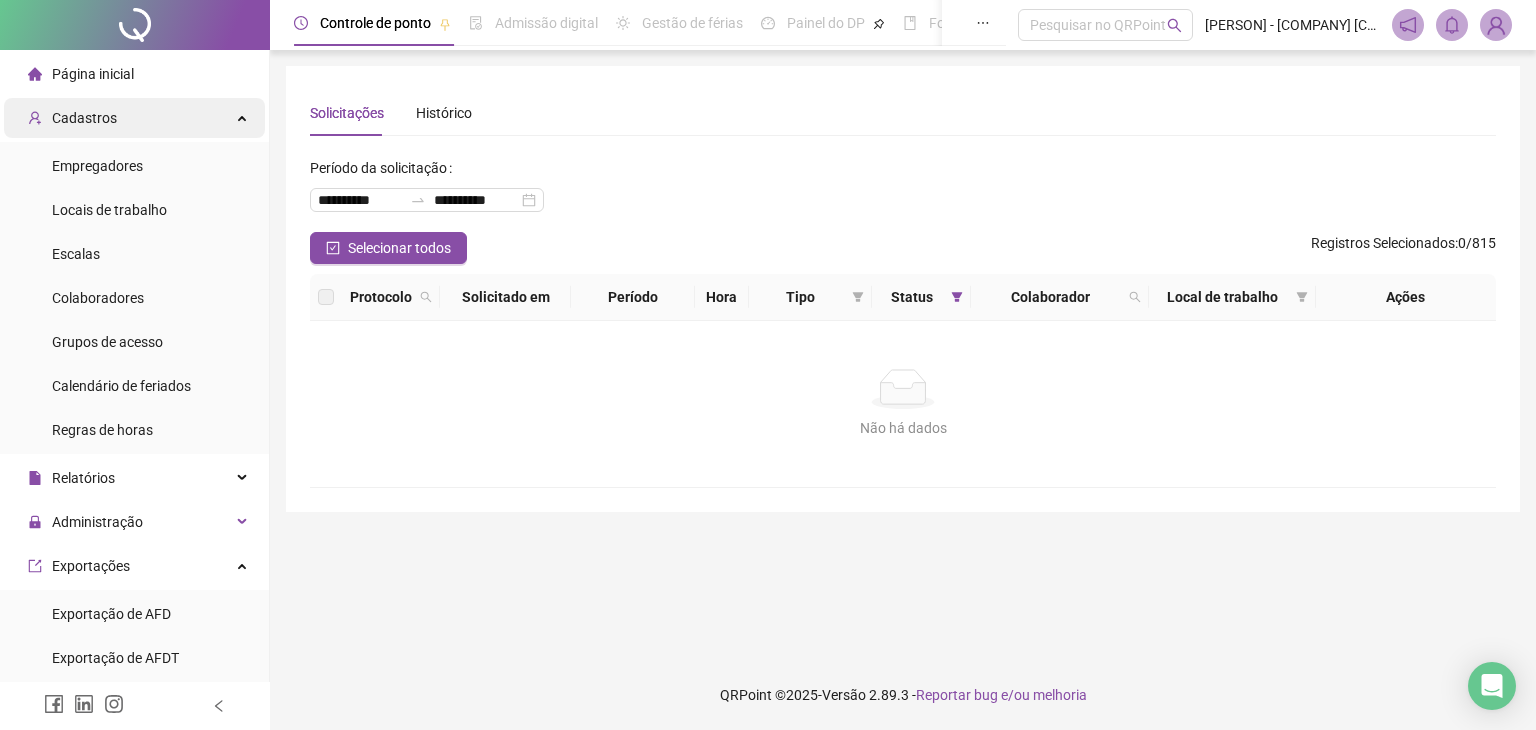 click on "Cadastros" at bounding box center (134, 118) 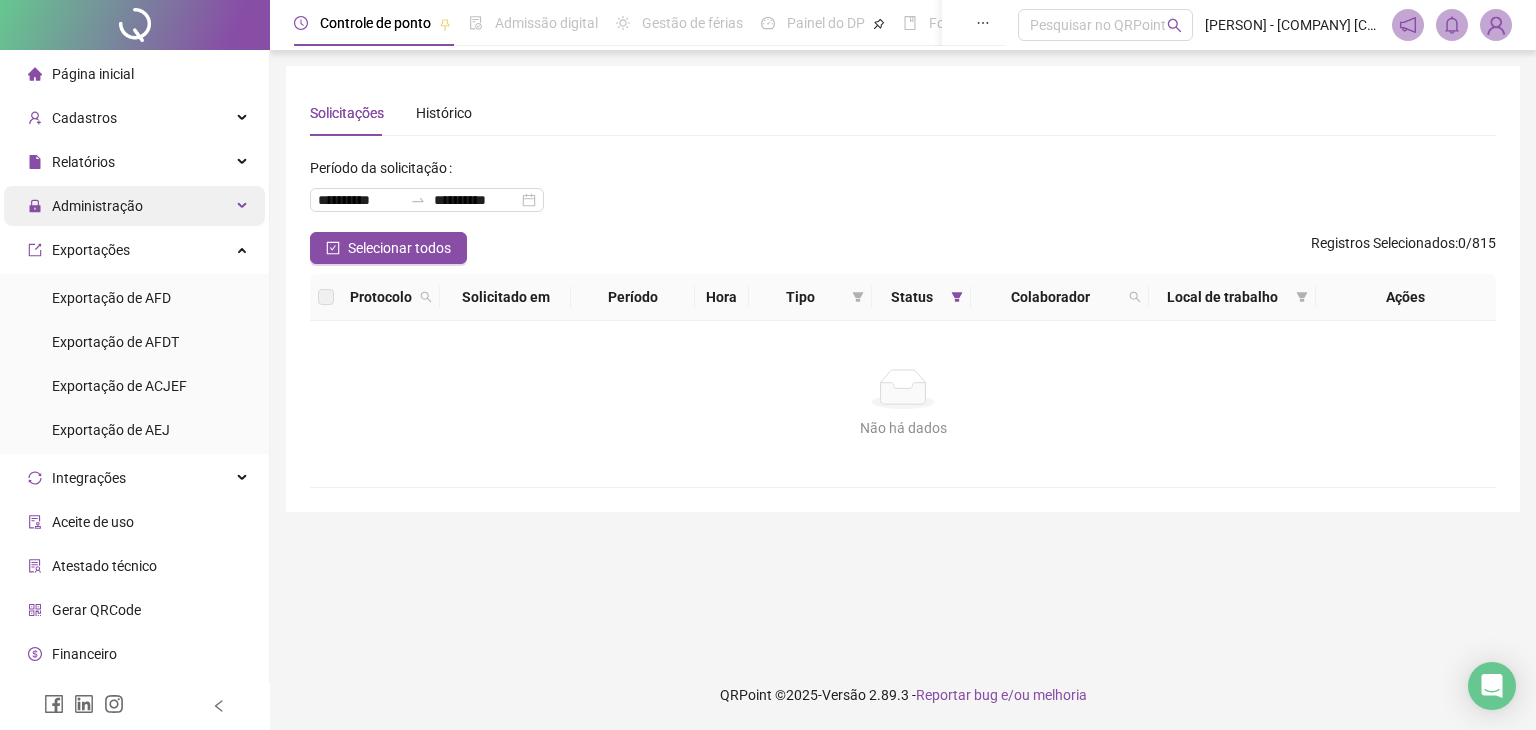 click on "Administração" at bounding box center (85, 206) 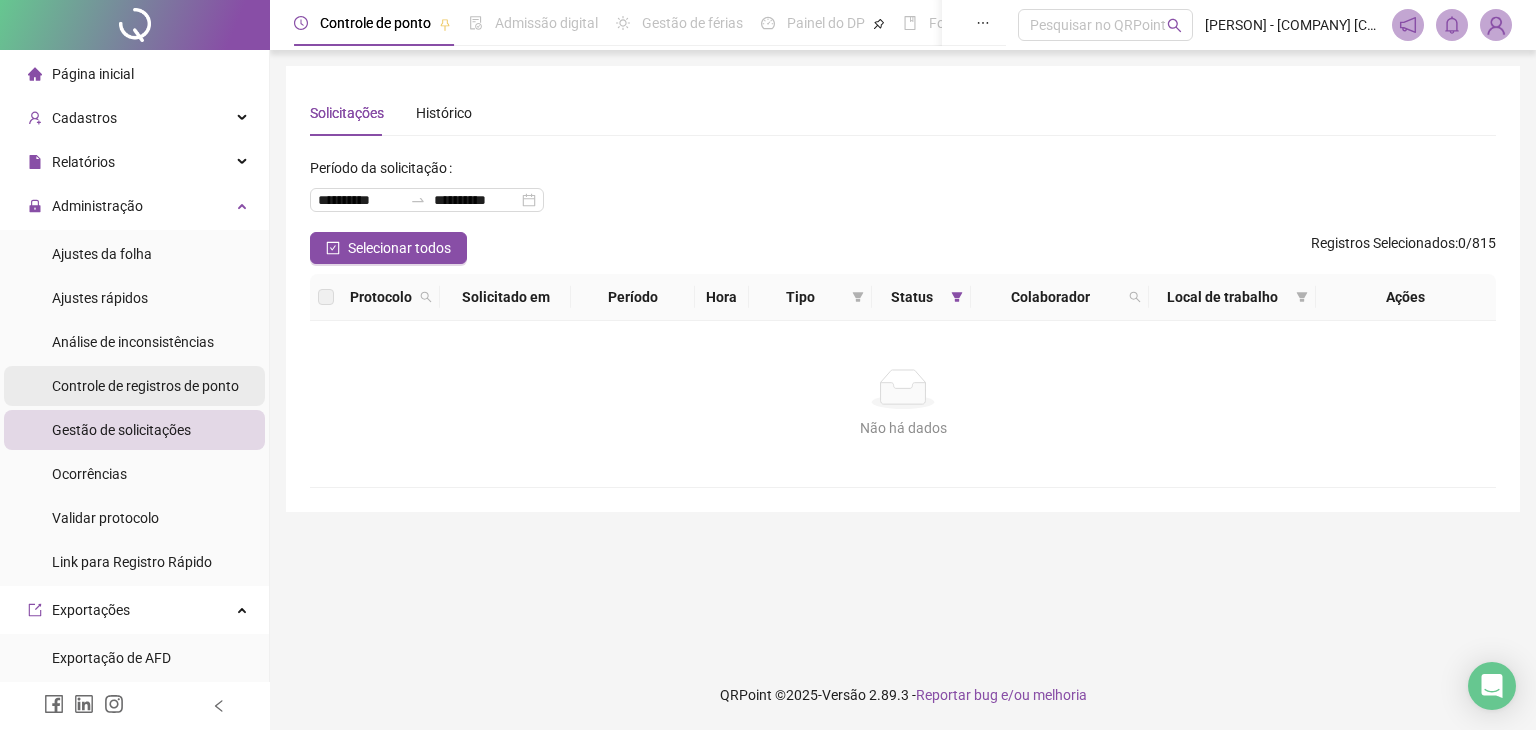 click on "Controle de registros de ponto" at bounding box center (145, 386) 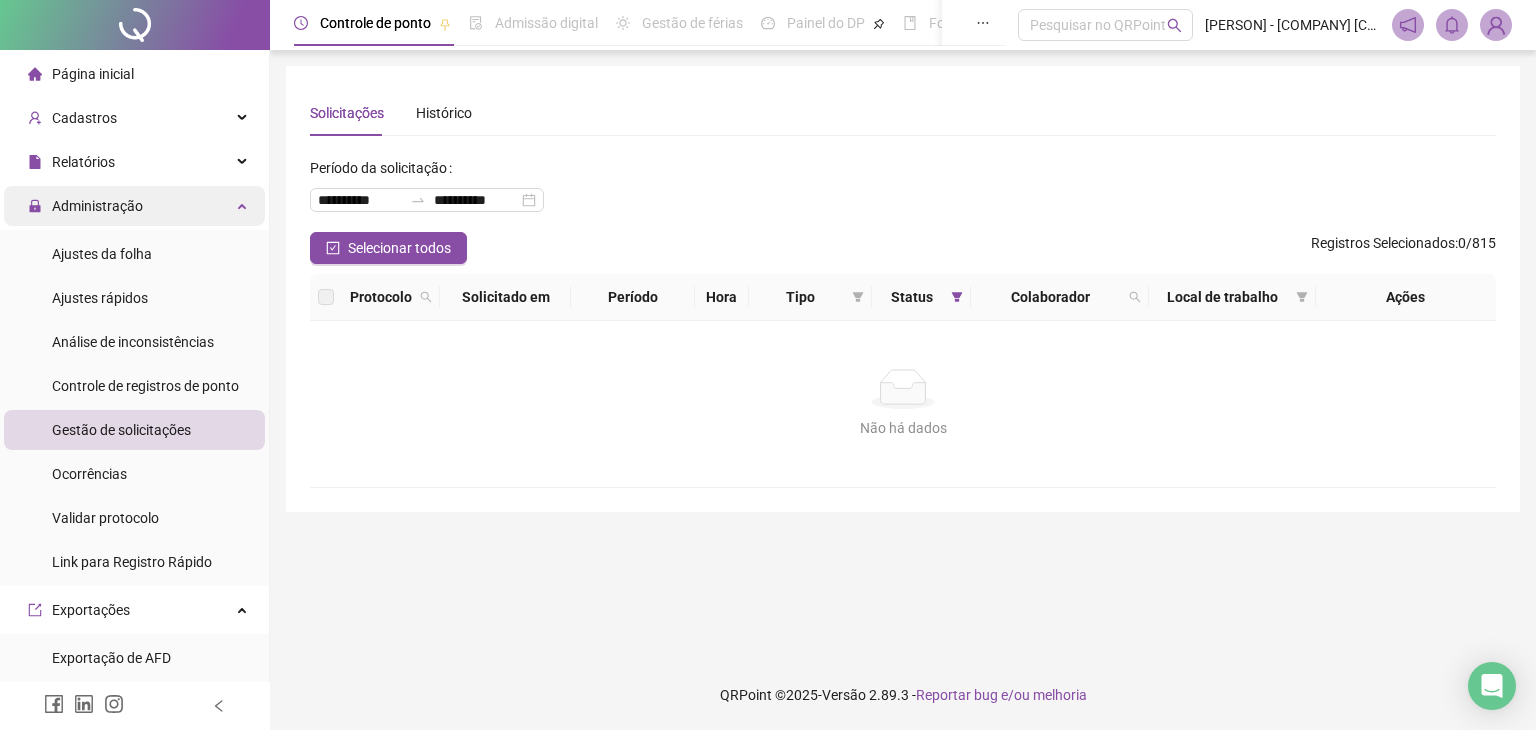 click on "Gestão de solicitações" at bounding box center [121, 430] 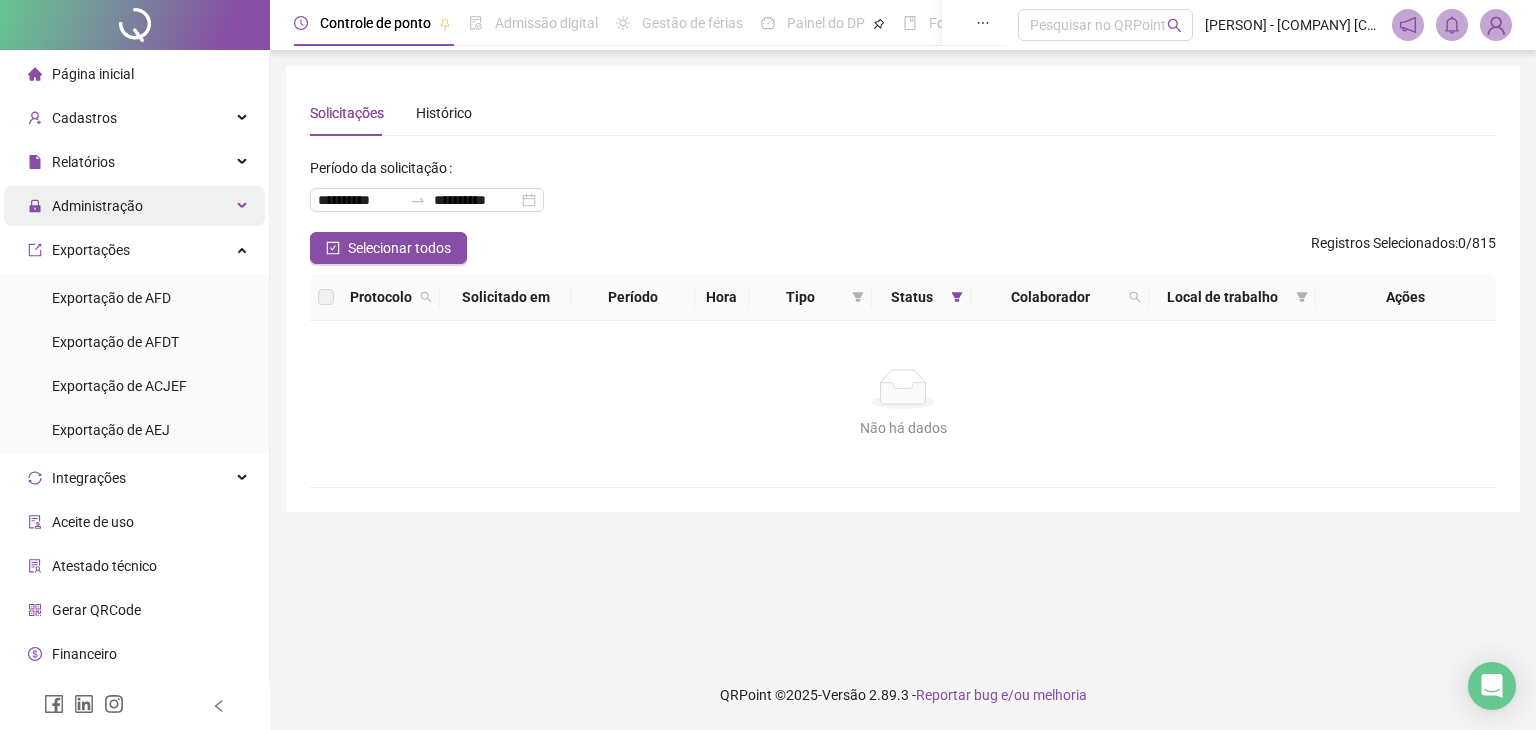 click on "Administração" at bounding box center [134, 206] 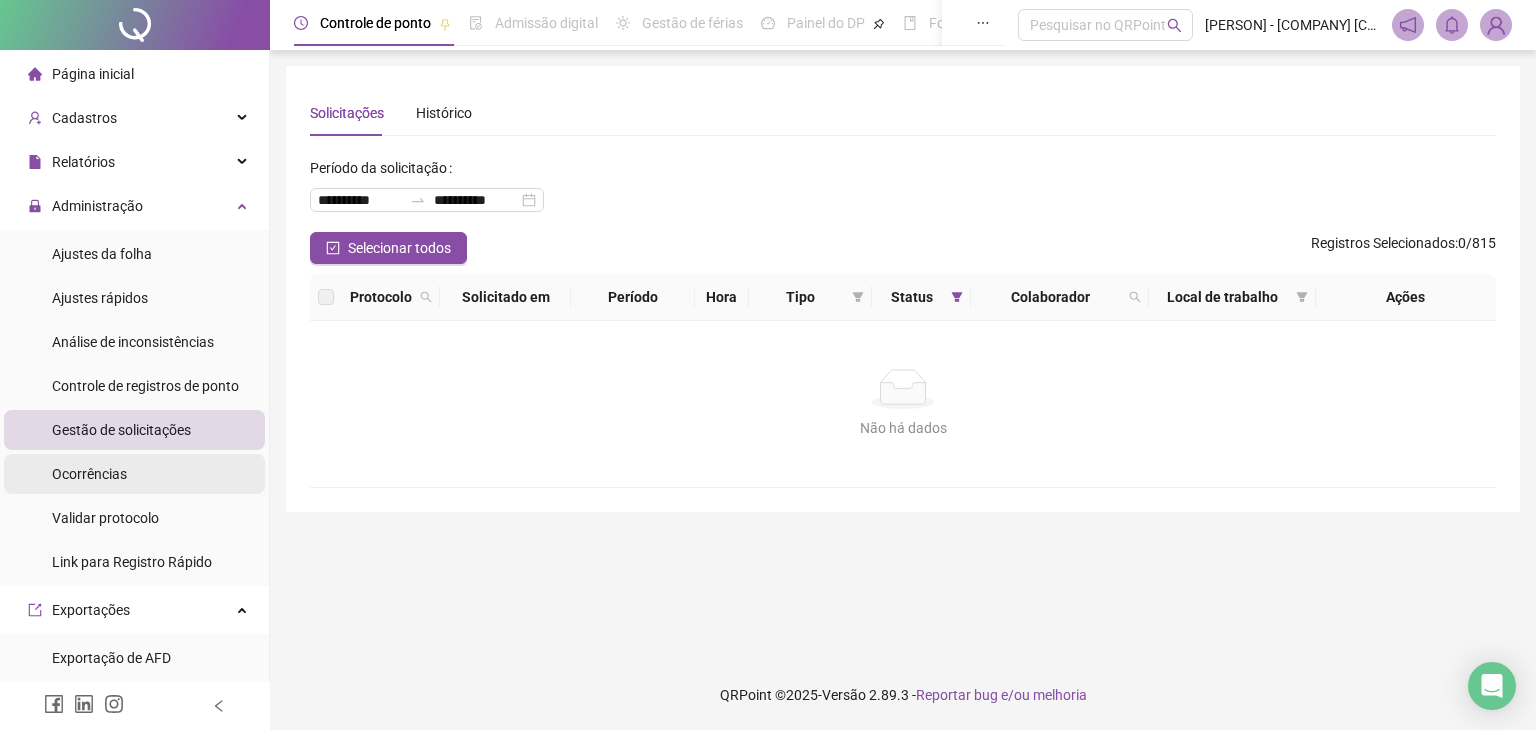 click on "Controle de registros de ponto" at bounding box center (145, 386) 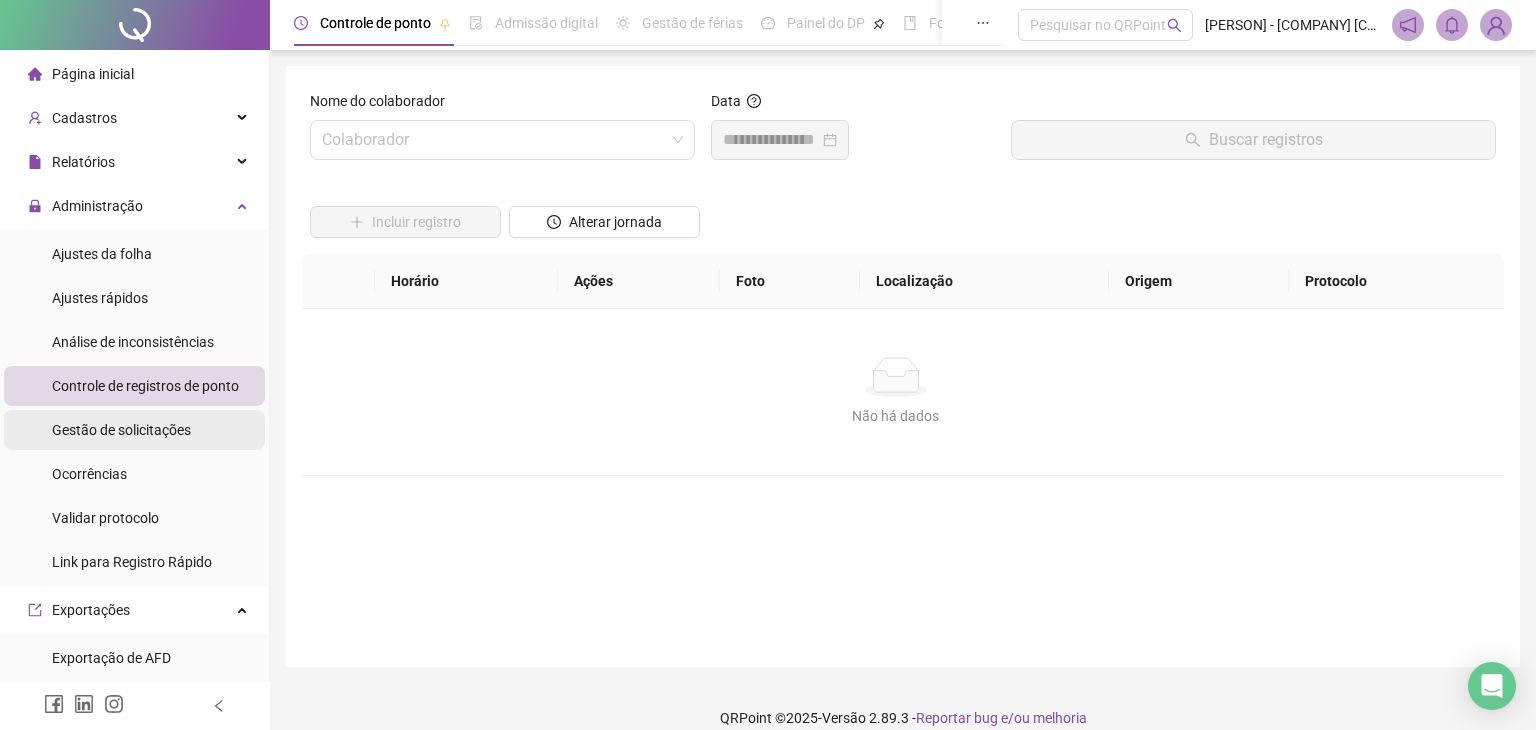 click on "Gestão de solicitações" at bounding box center [121, 430] 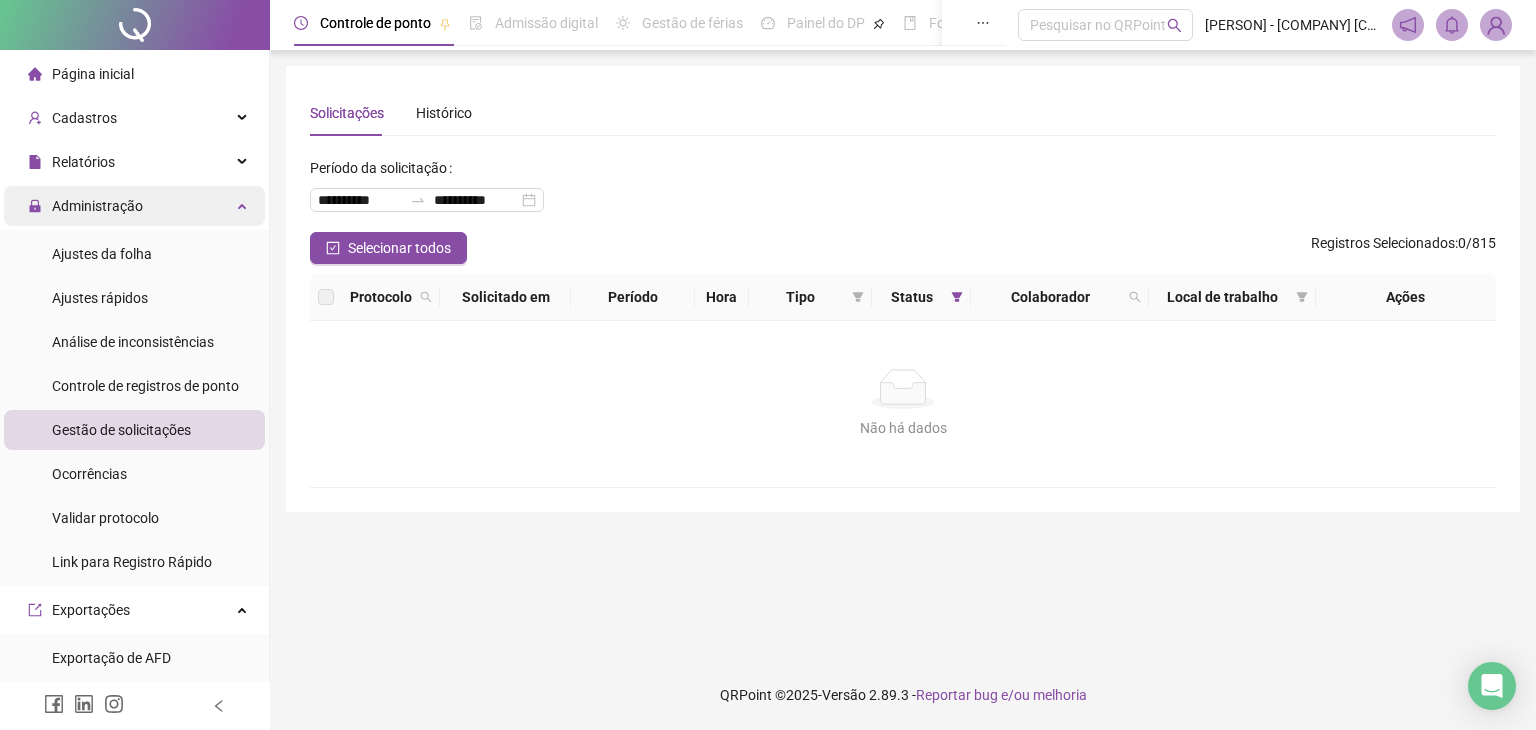 click on "Administração" at bounding box center [134, 206] 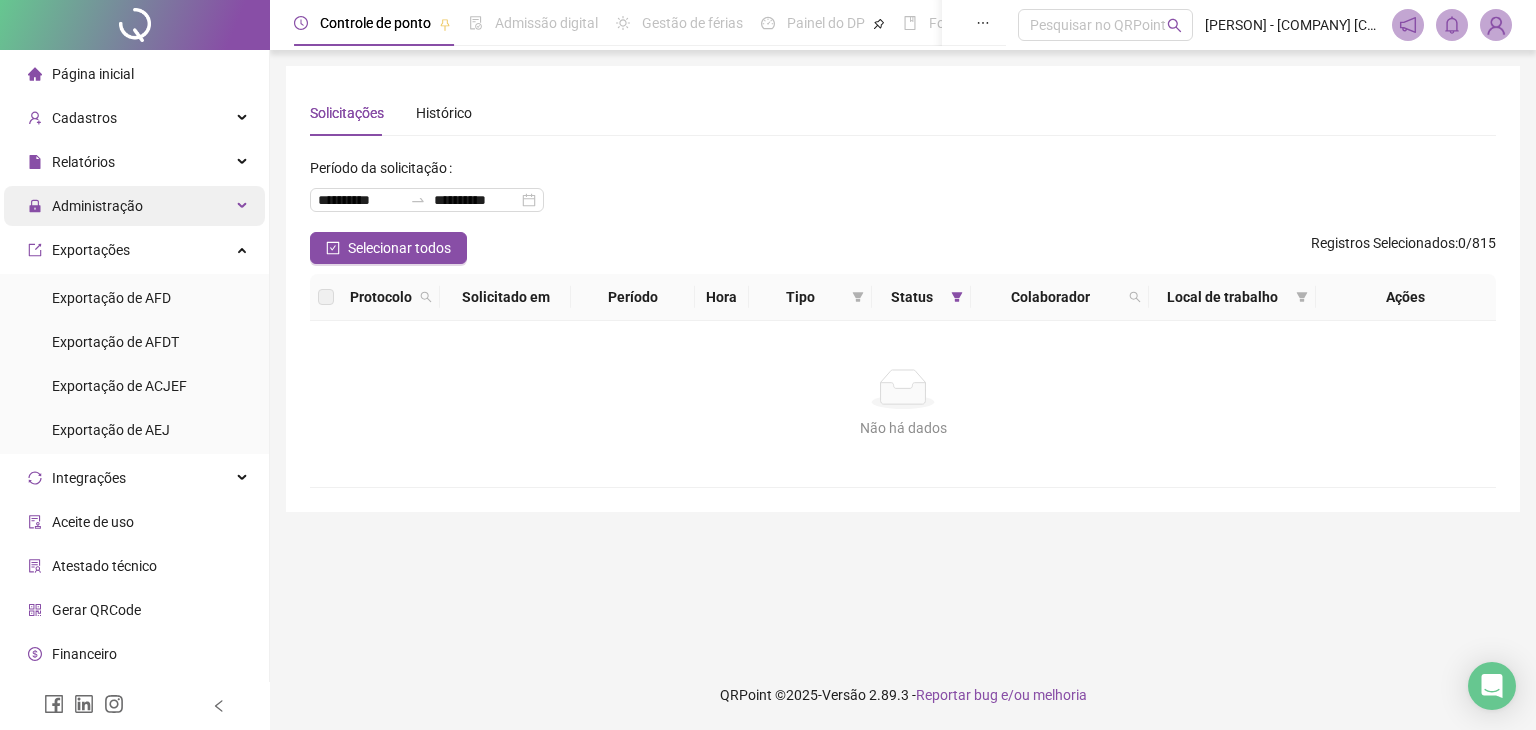 click on "Administração" at bounding box center [134, 206] 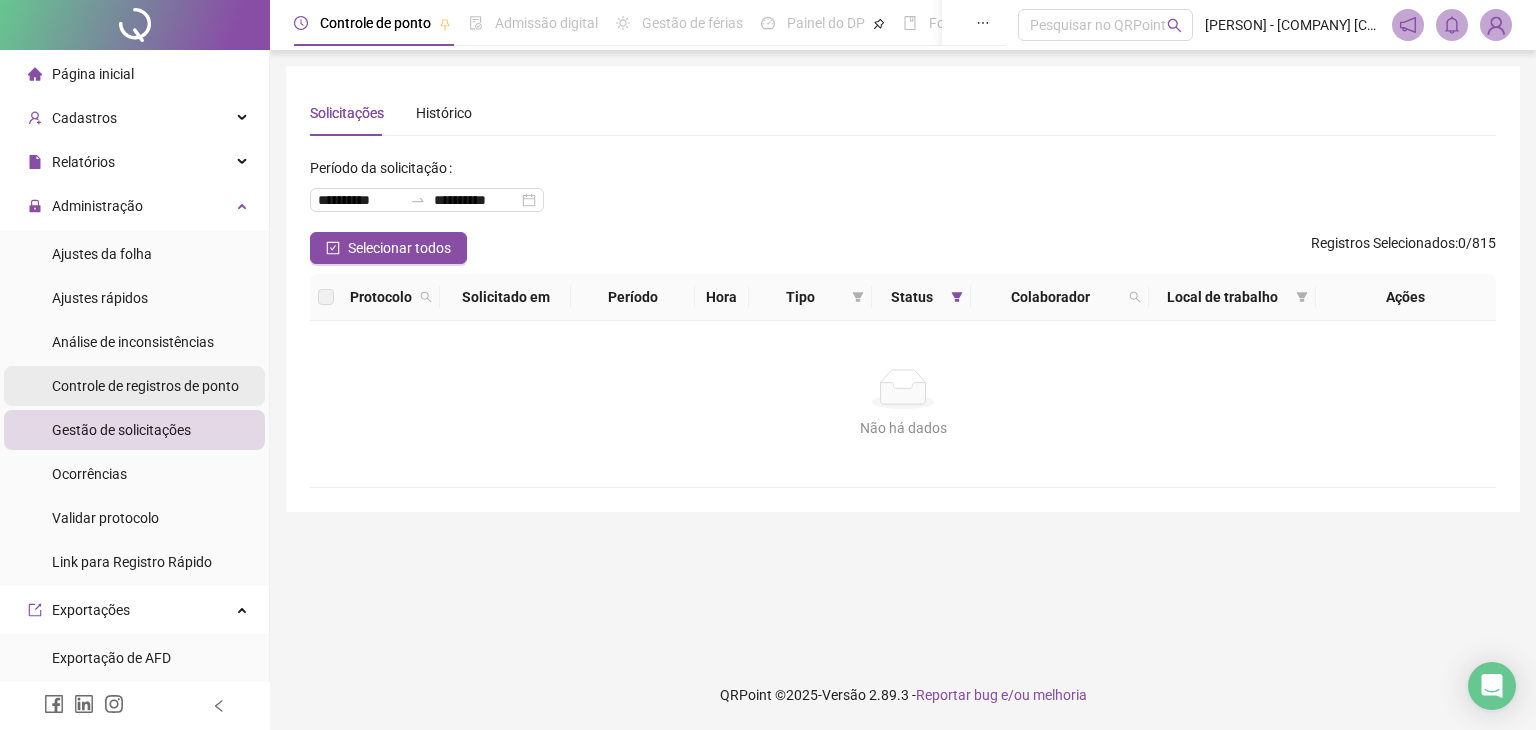 click on "Controle de registros de ponto" at bounding box center (145, 386) 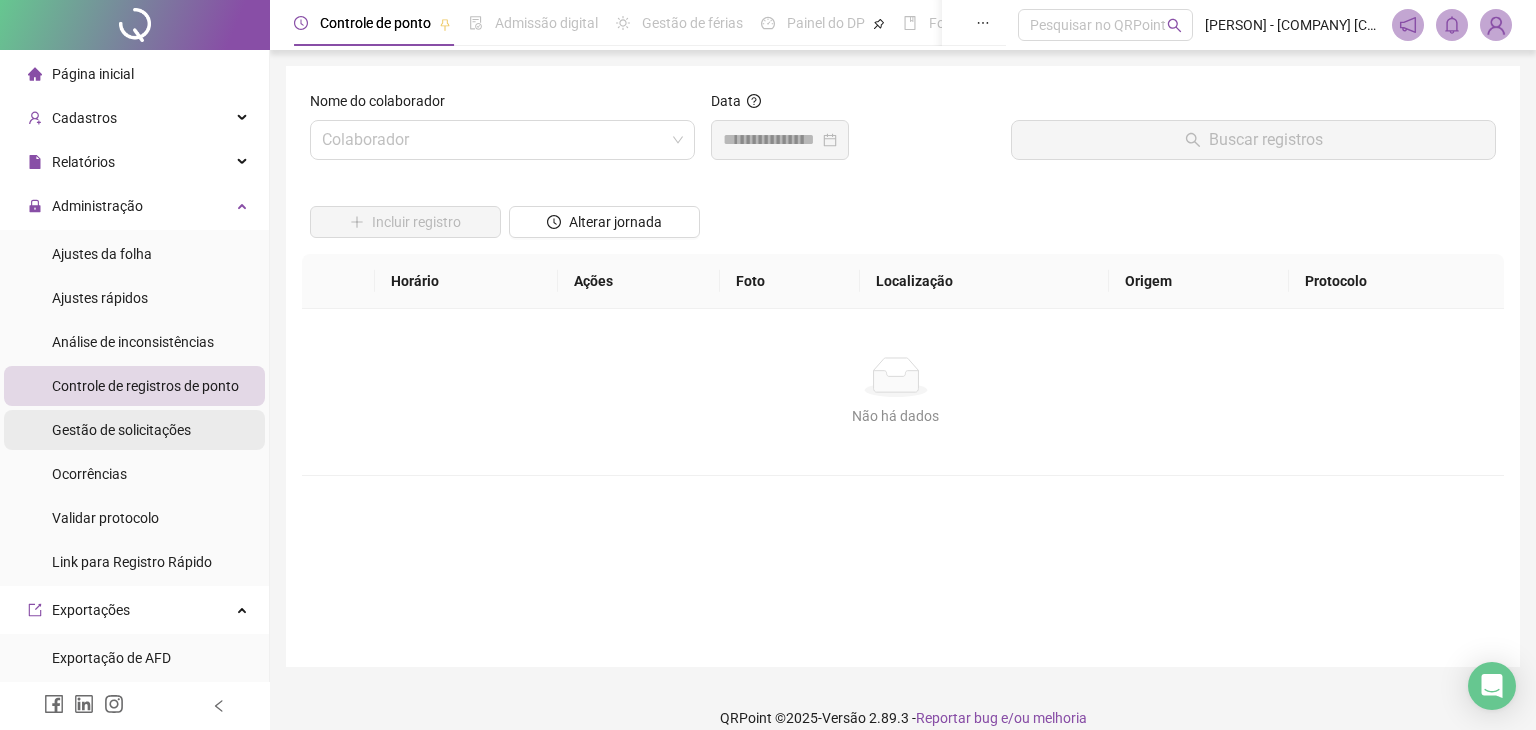 click on "Gestão de solicitações" at bounding box center (121, 430) 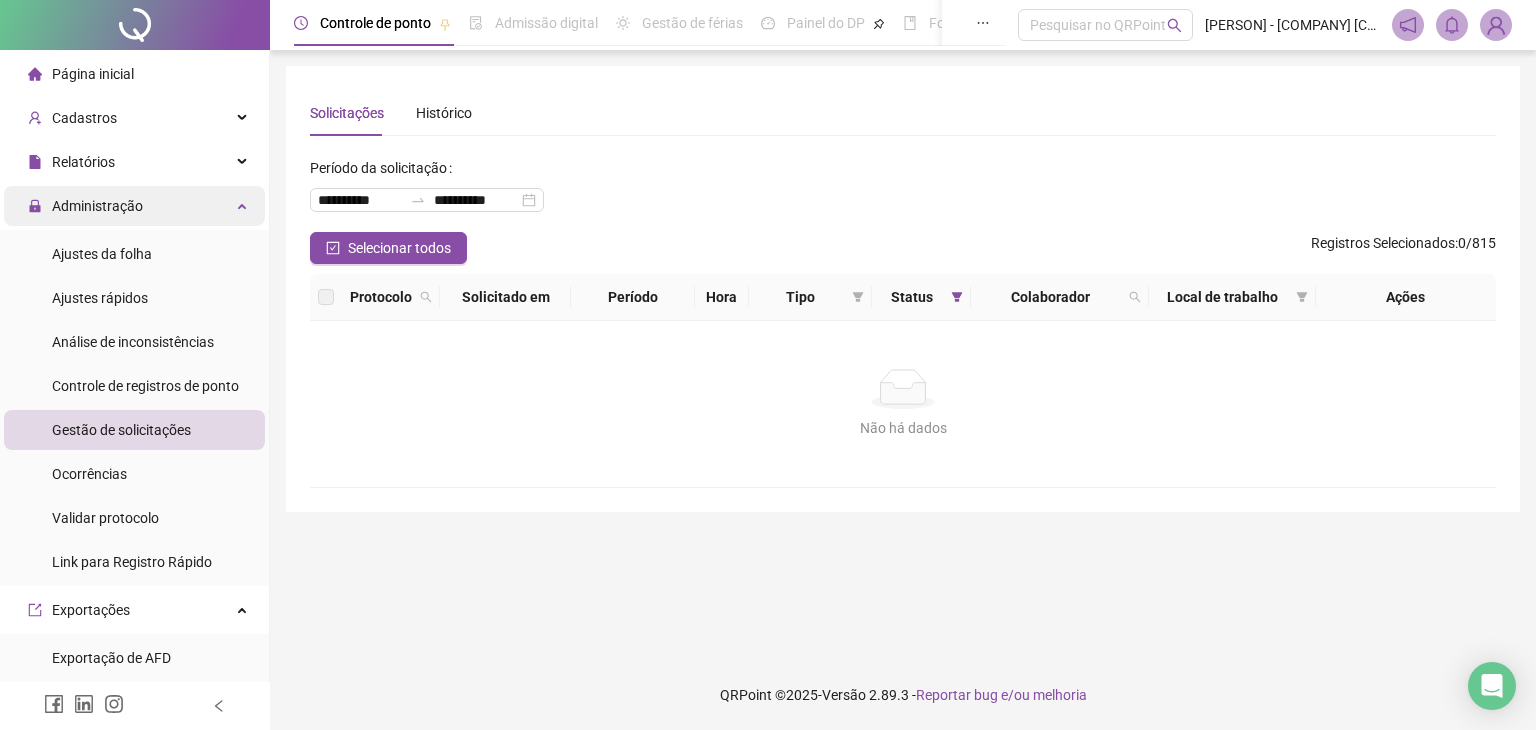 click at bounding box center [244, 204] 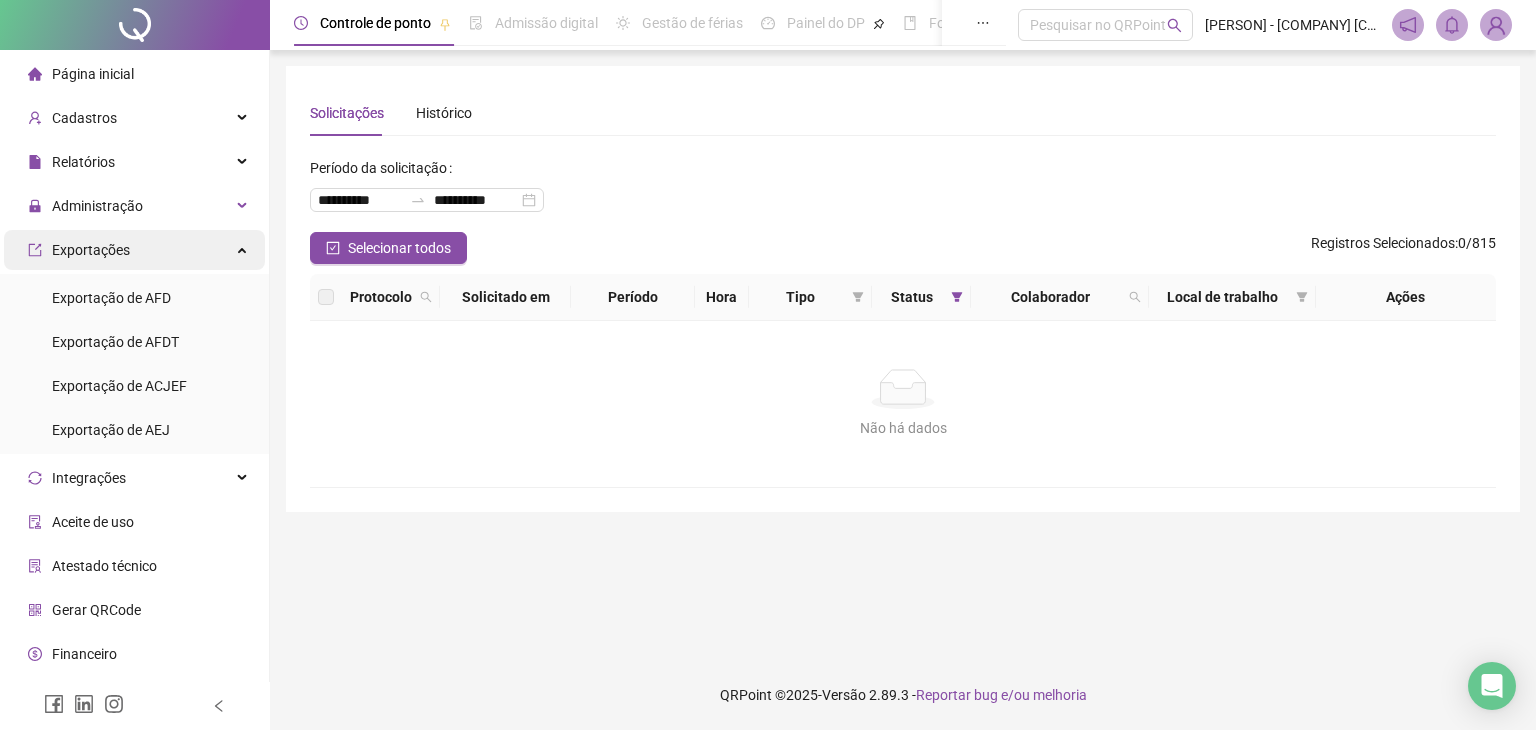 click on "Exportações" at bounding box center (134, 250) 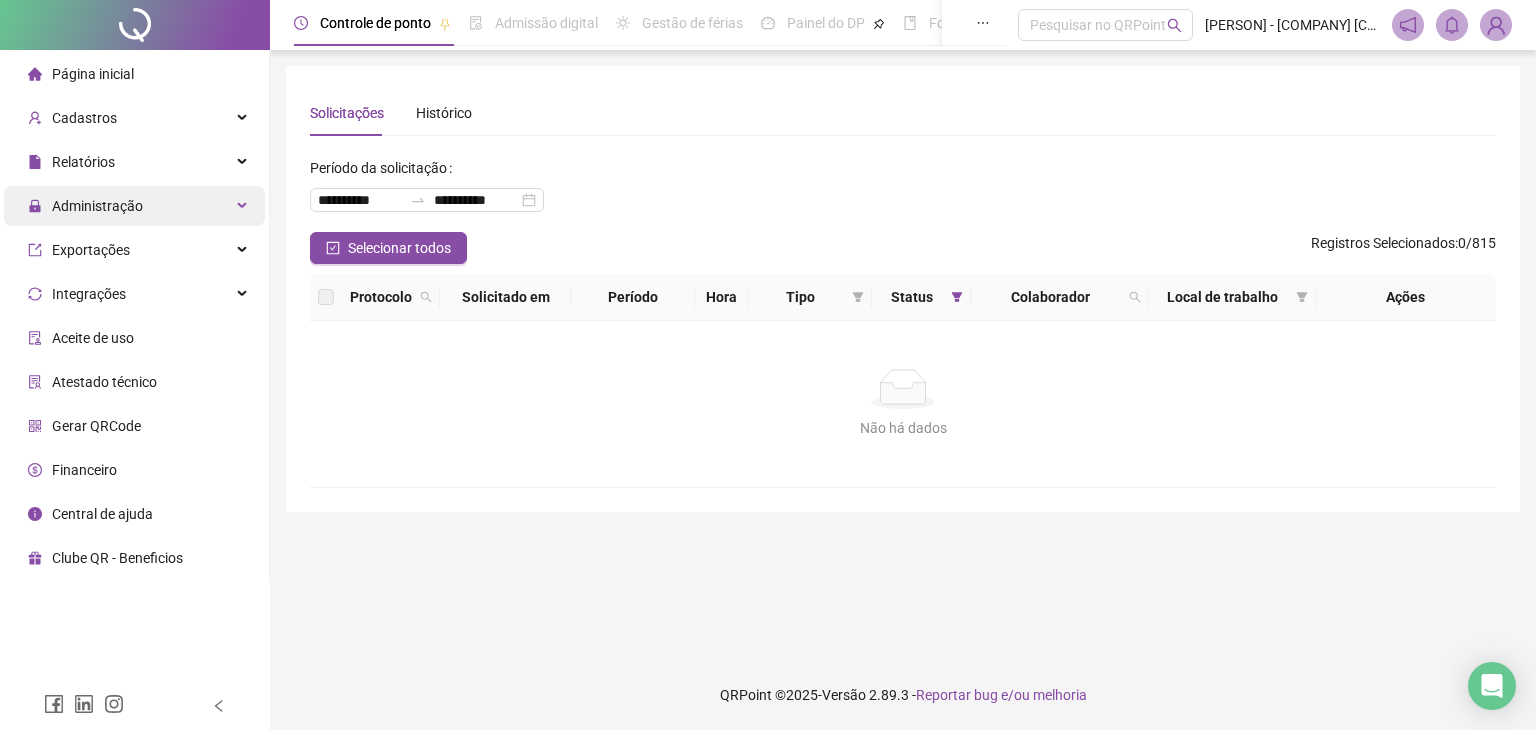 click on "Administração" at bounding box center (134, 206) 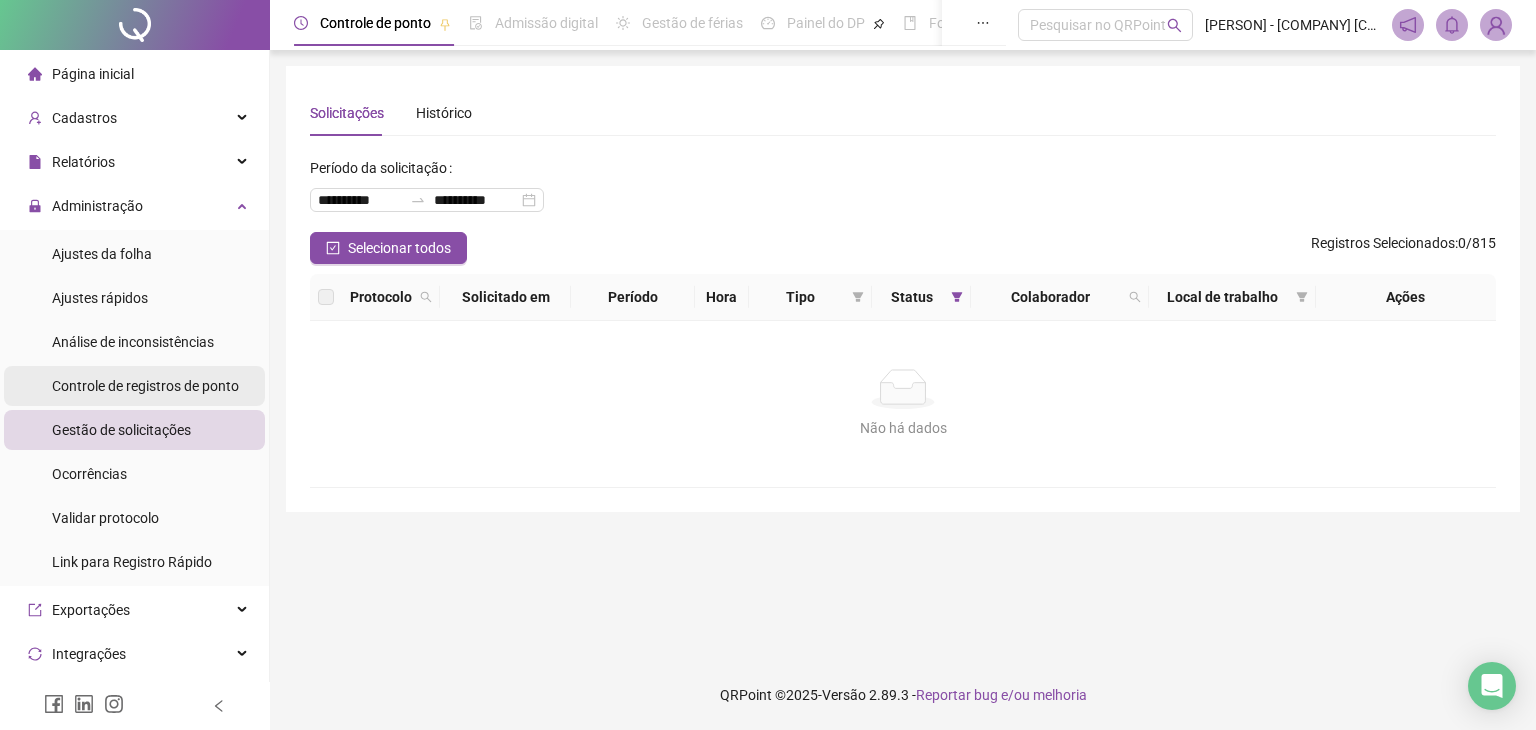 click on "Controle de registros de ponto" at bounding box center (145, 386) 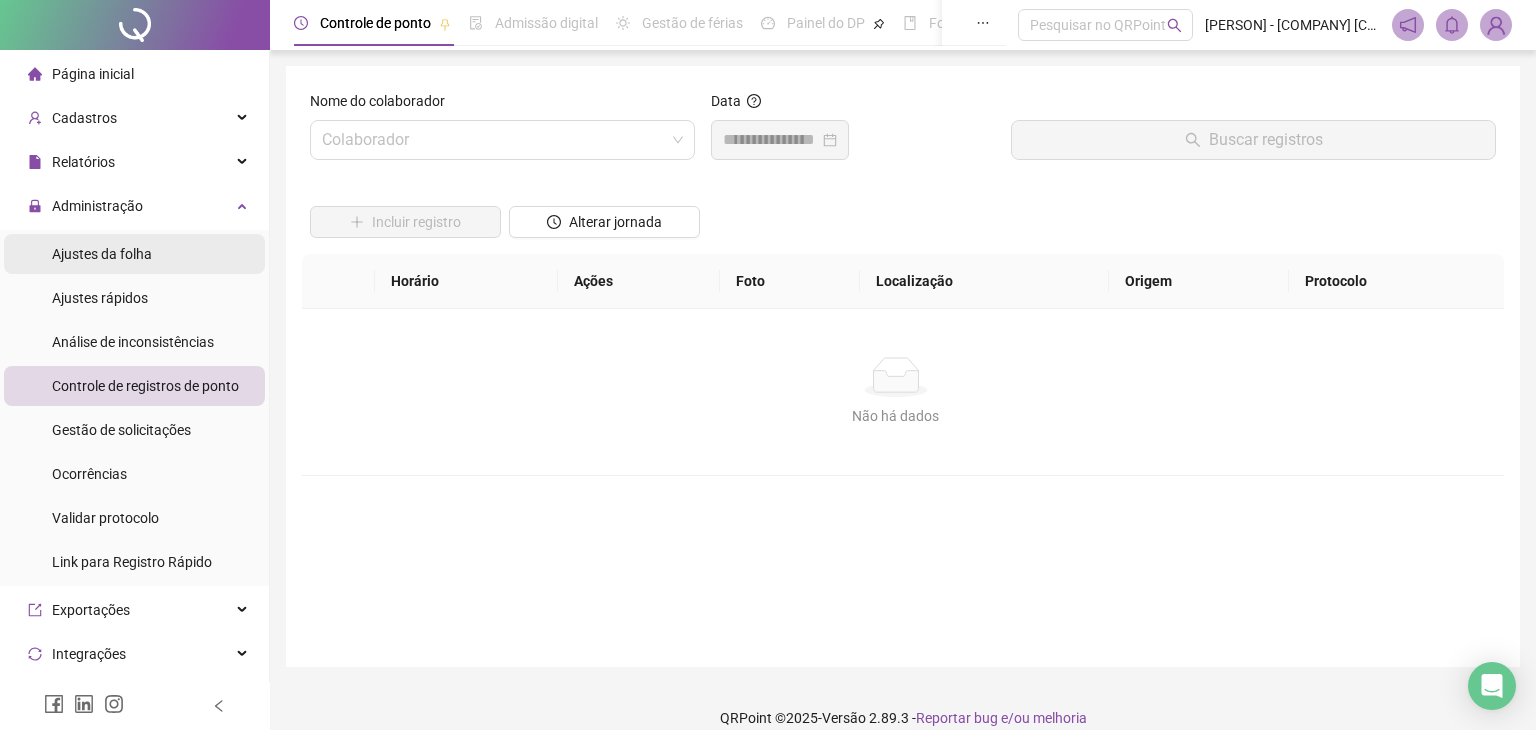 click on "Gestão de solicitações" at bounding box center [121, 430] 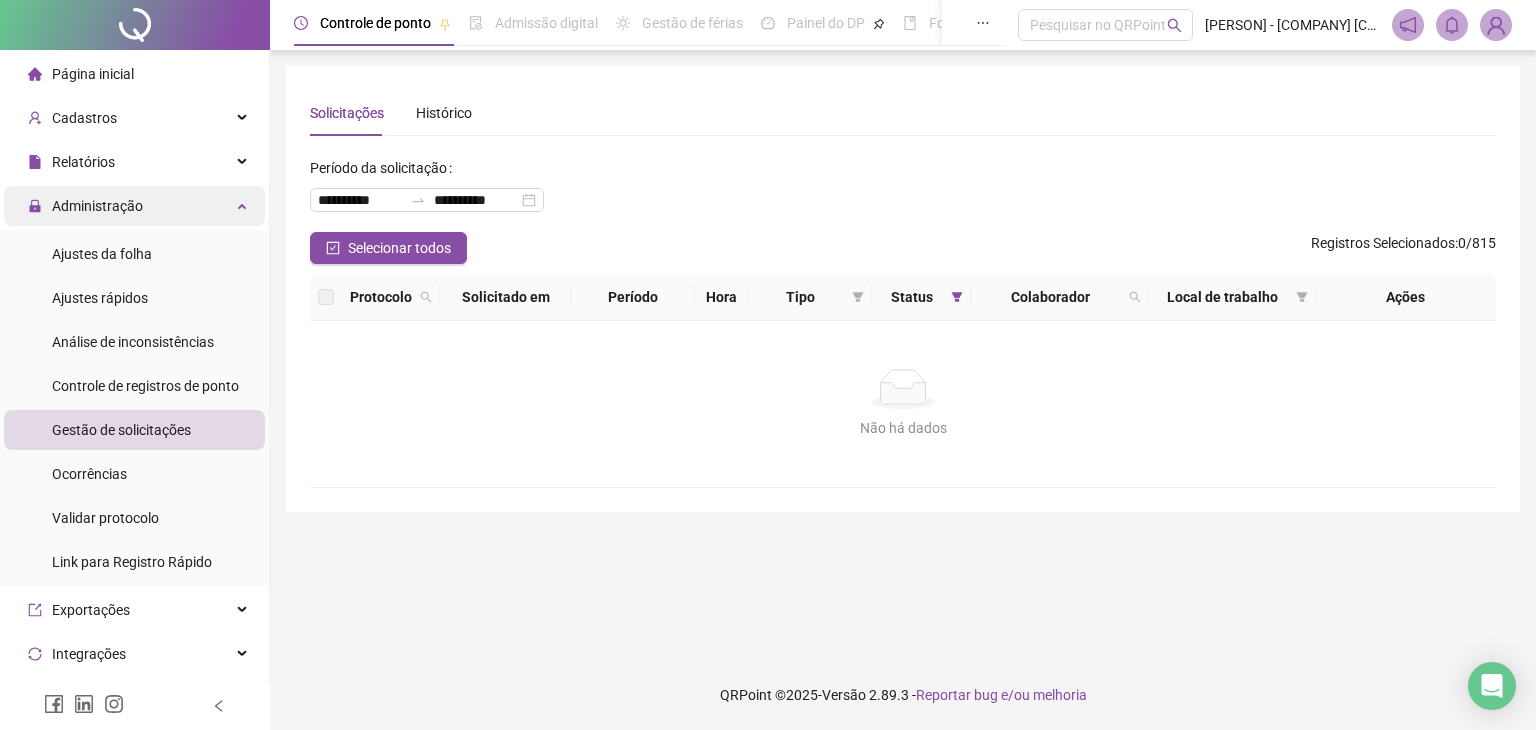 click on "Administração" at bounding box center [134, 206] 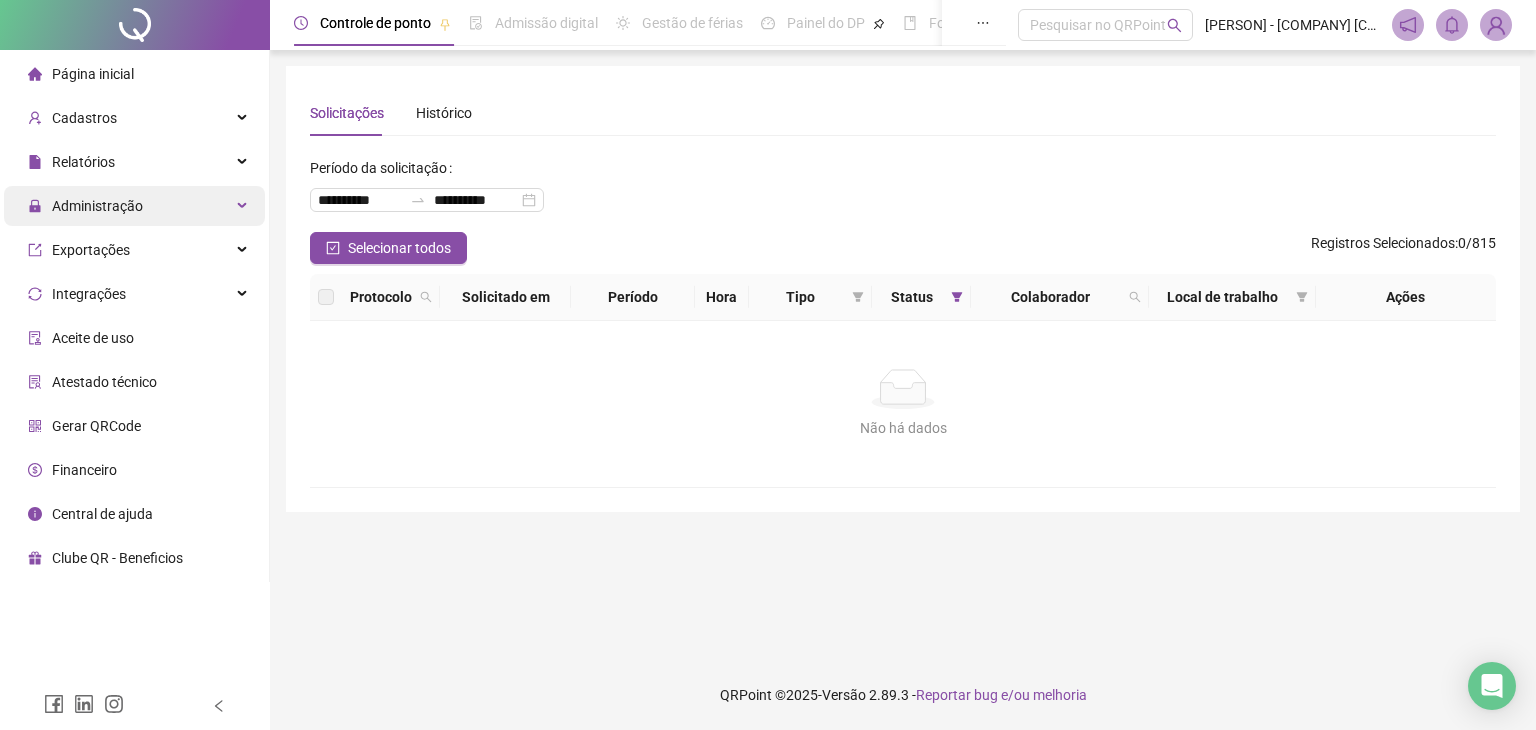 click on "Administração" at bounding box center (97, 206) 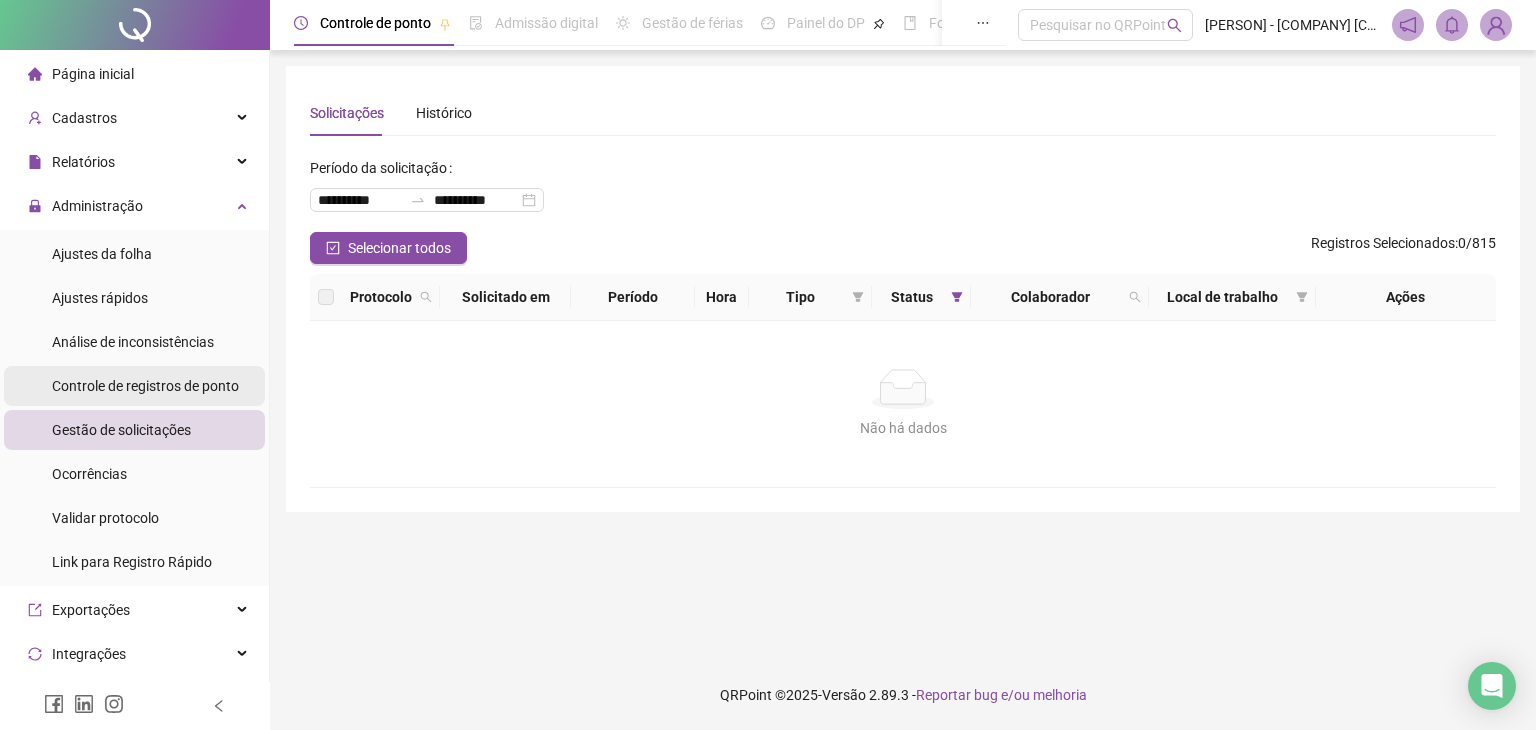 click on "Controle de registros de ponto" at bounding box center [145, 386] 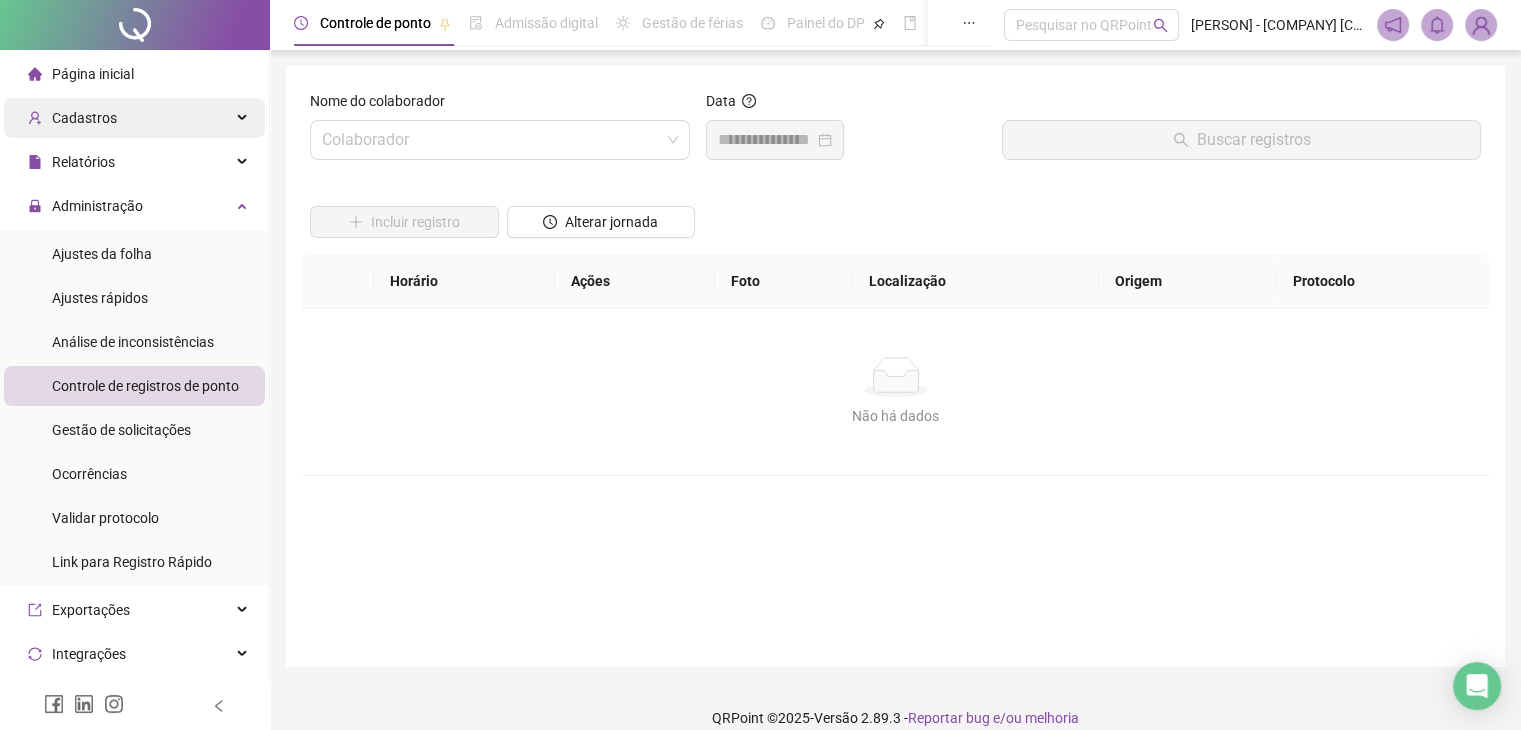 click on "Cadastros" at bounding box center [134, 118] 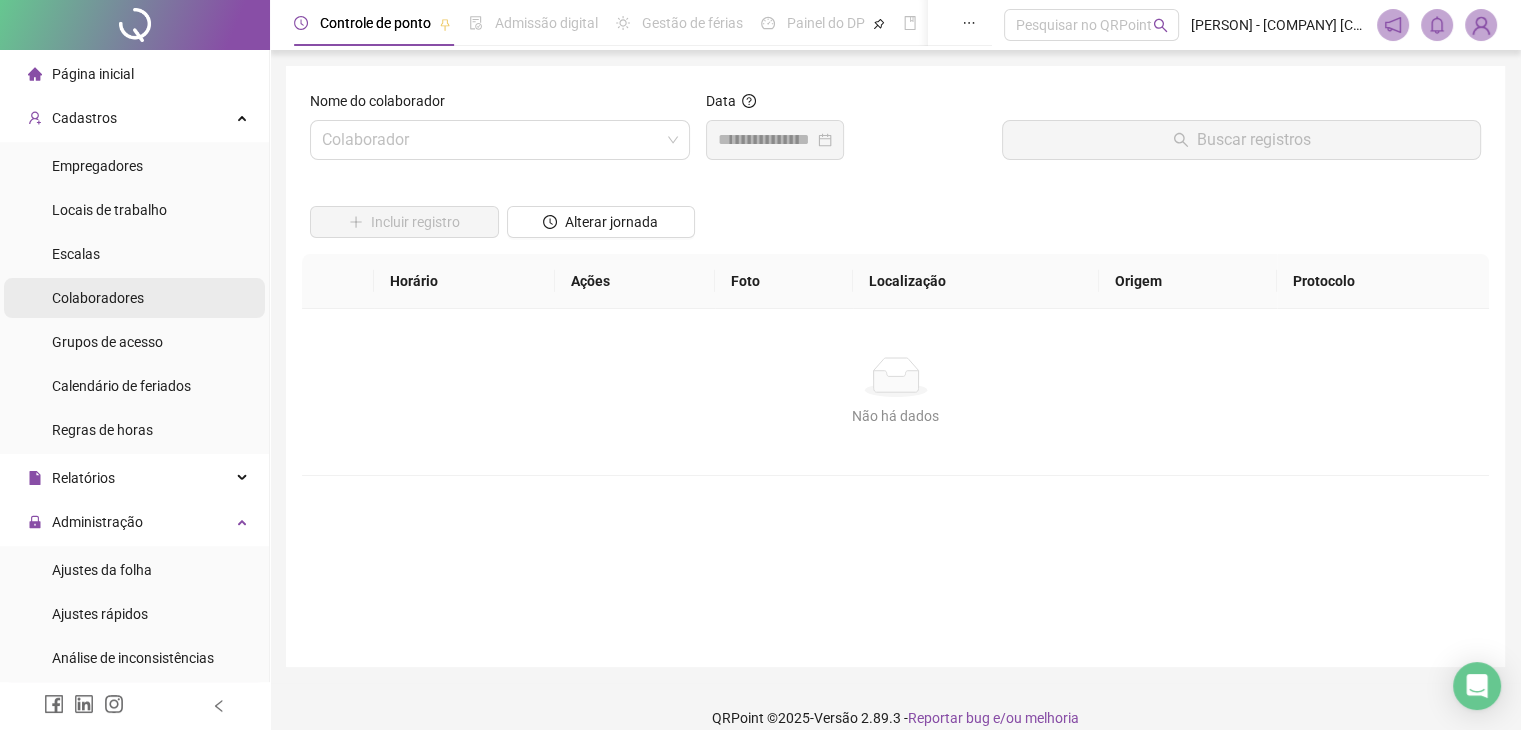 click on "Colaboradores" at bounding box center (98, 298) 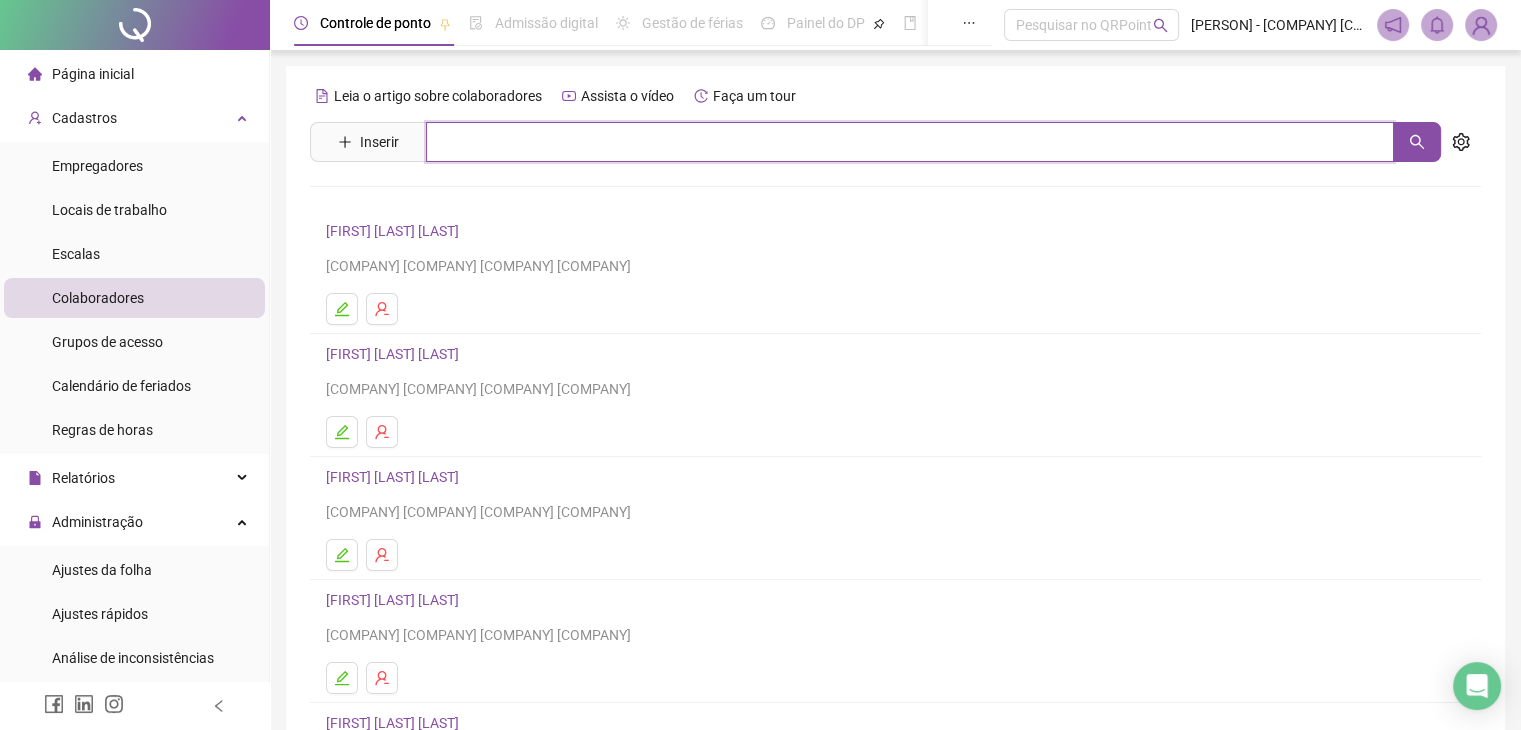 click at bounding box center [910, 142] 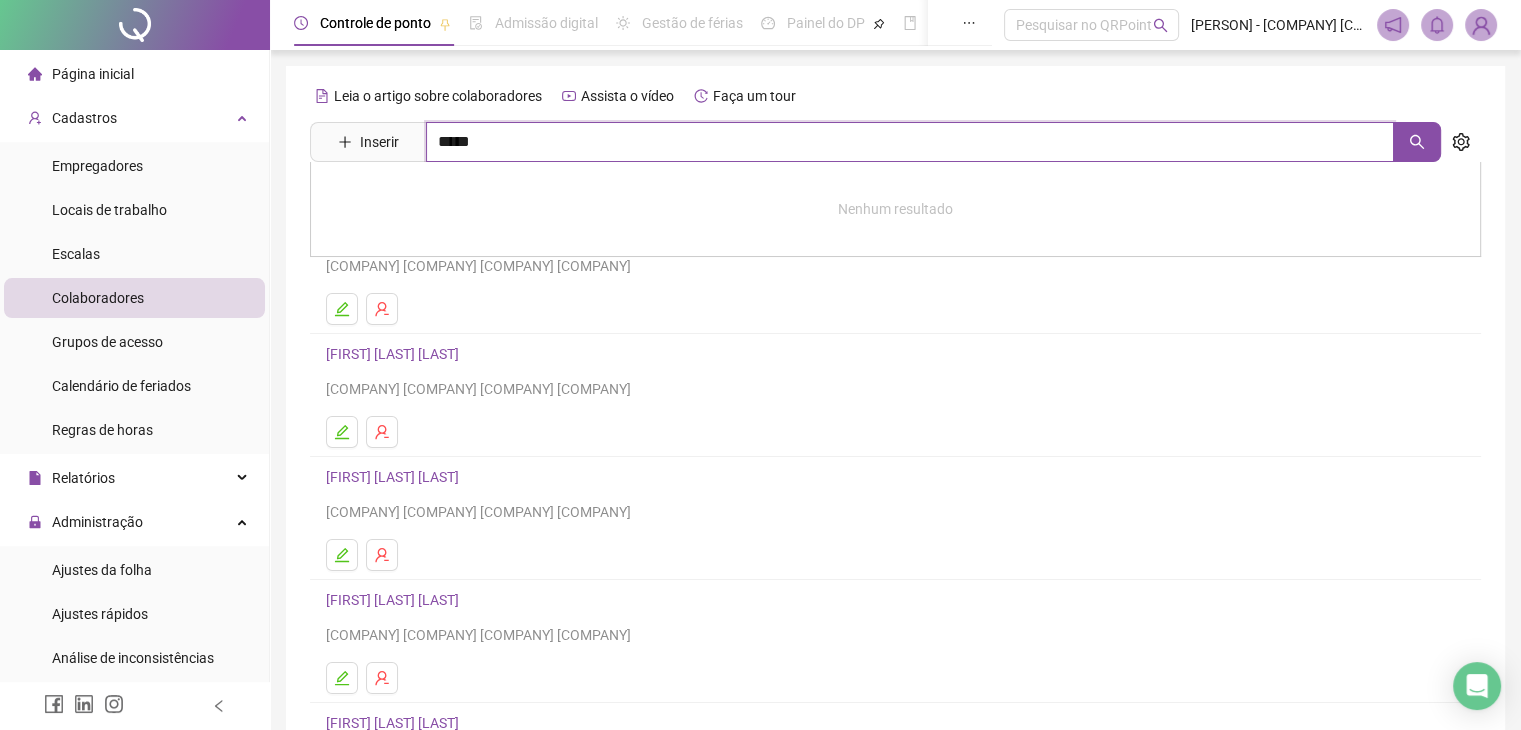 type on "*****" 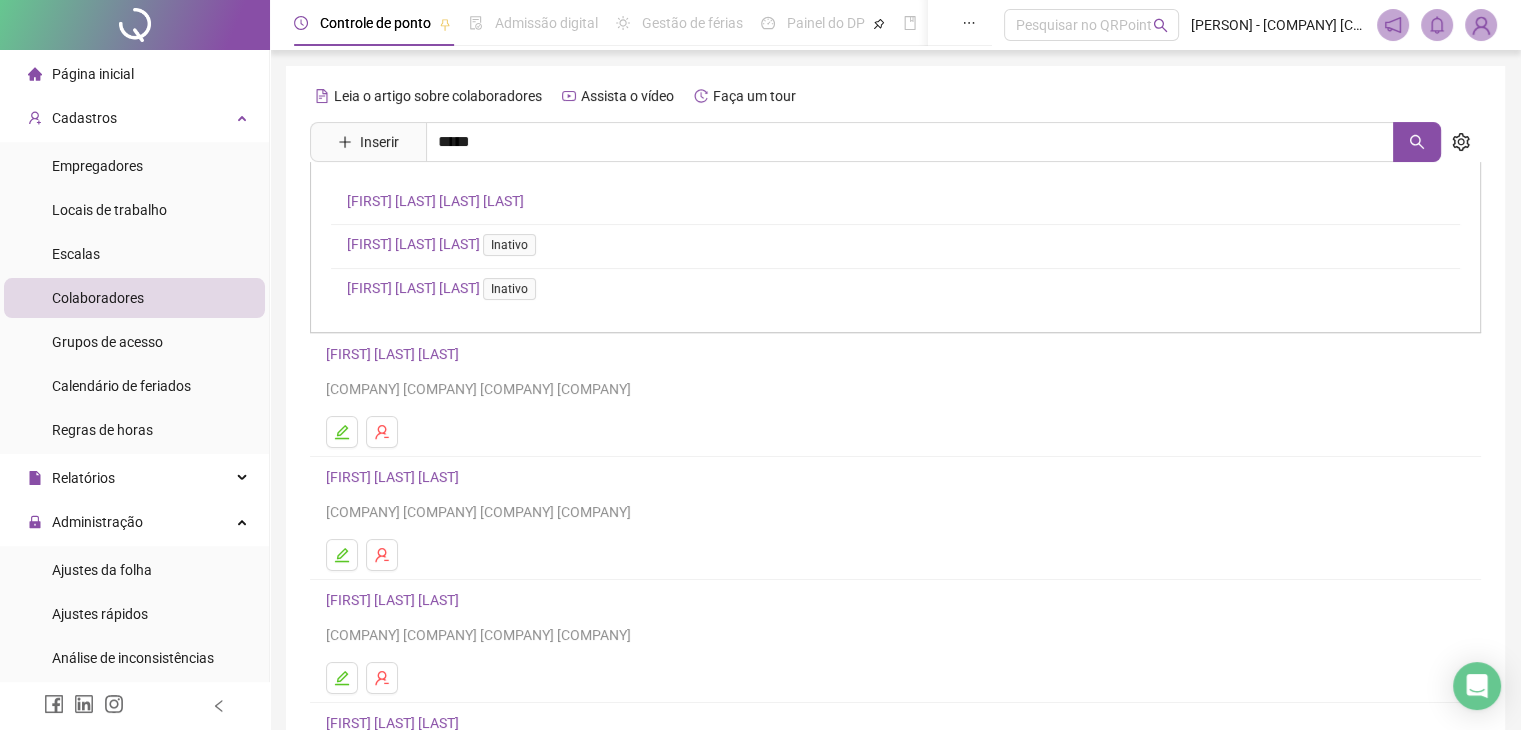 click on "[FIRST] [LAST] [LAST] [LAST]" at bounding box center (435, 201) 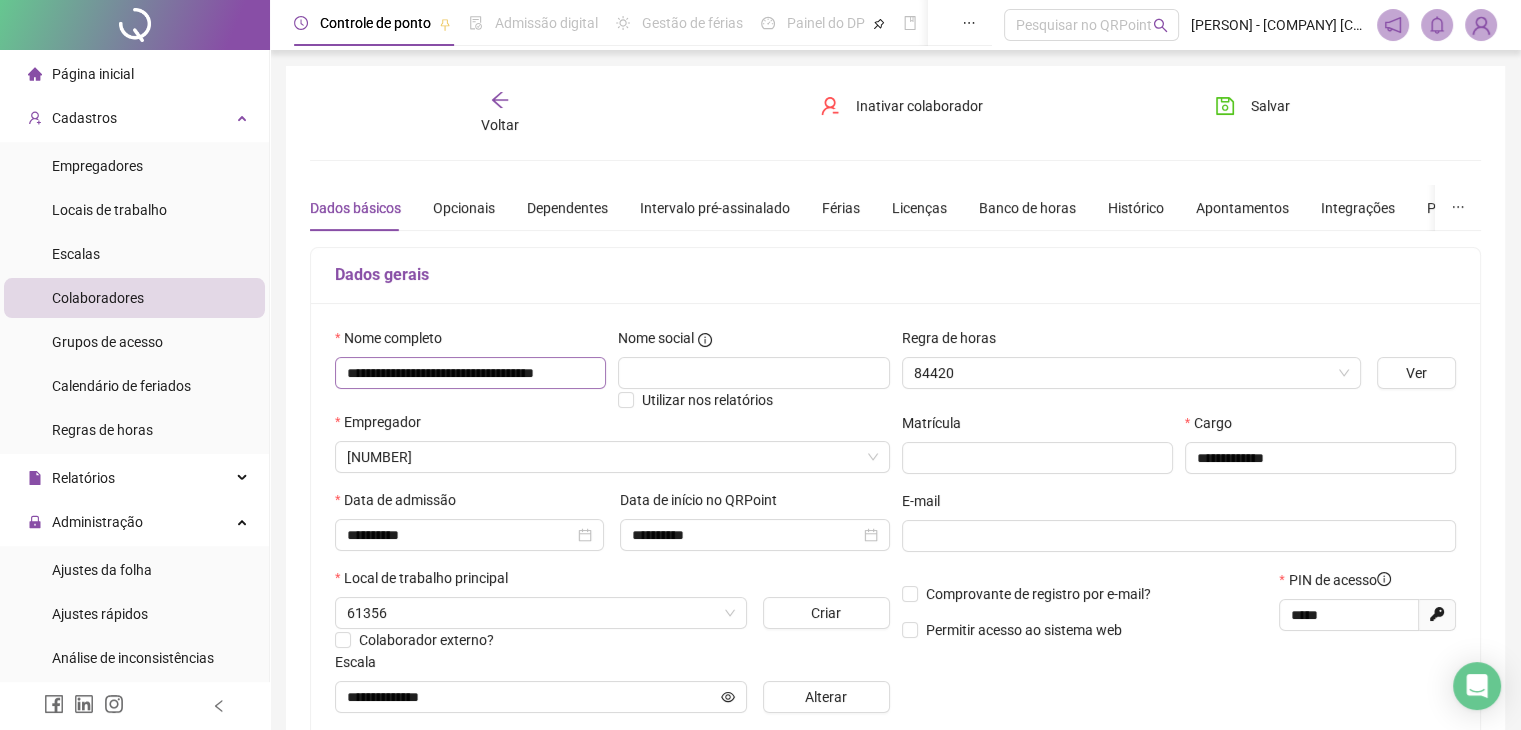 type on "**********" 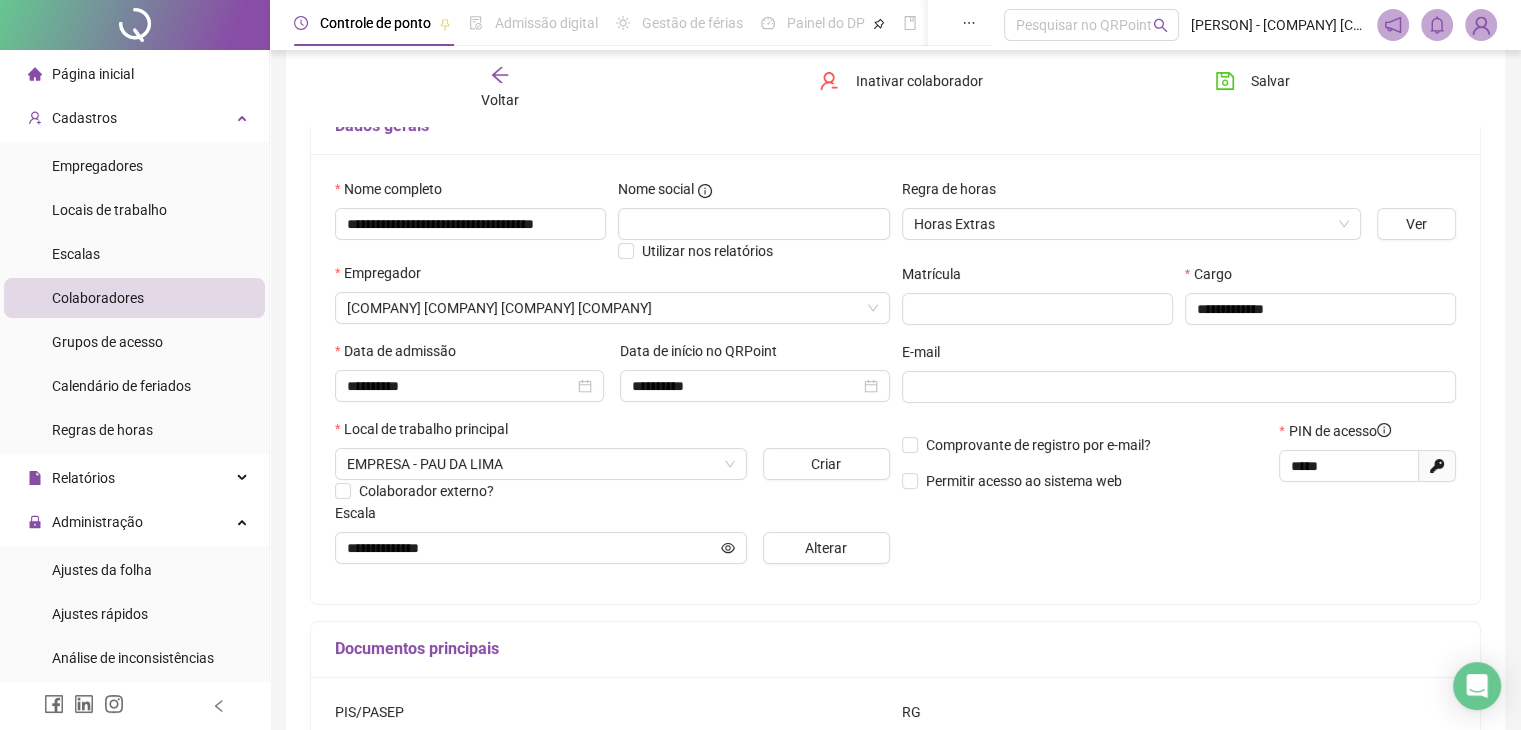 scroll, scrollTop: 300, scrollLeft: 0, axis: vertical 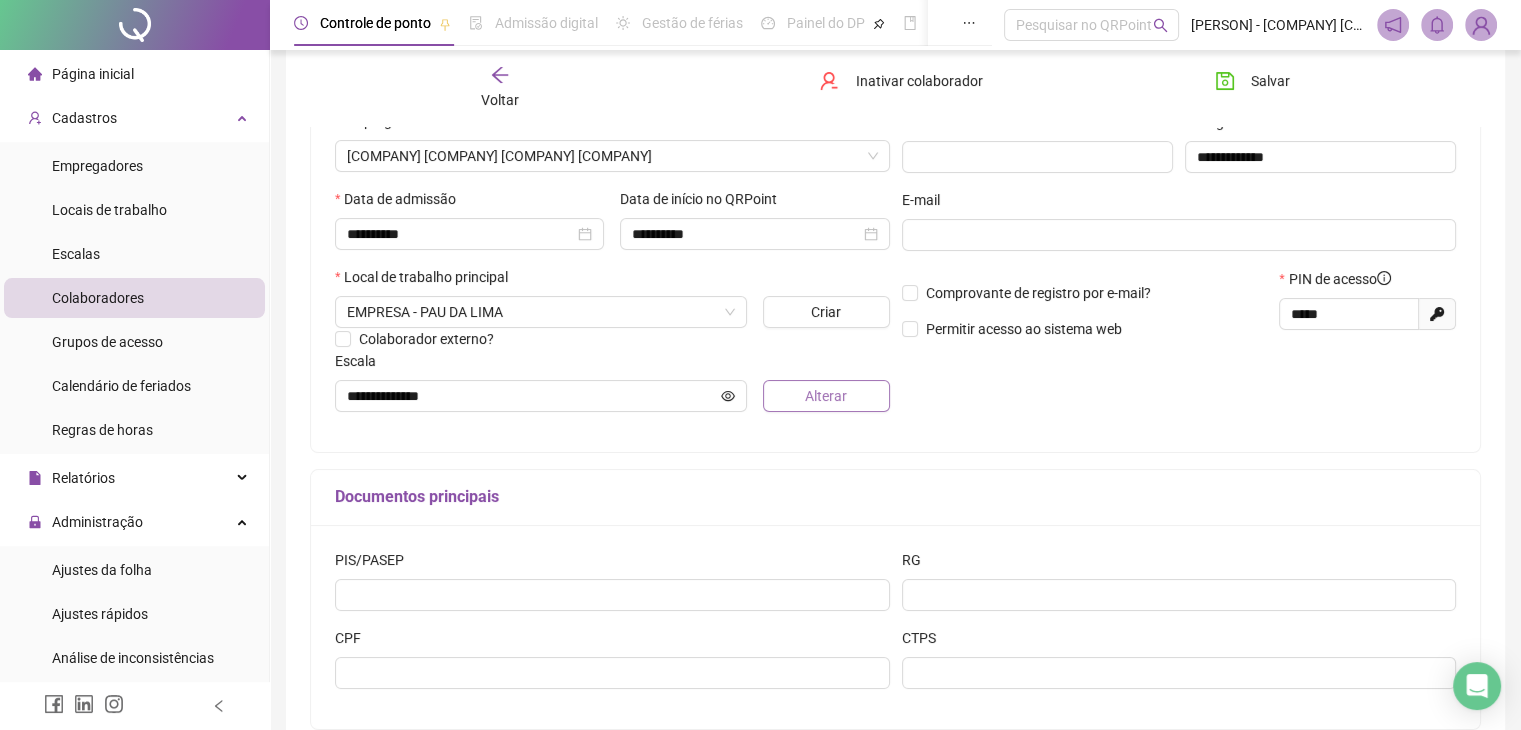 click on "Alterar" at bounding box center [826, 396] 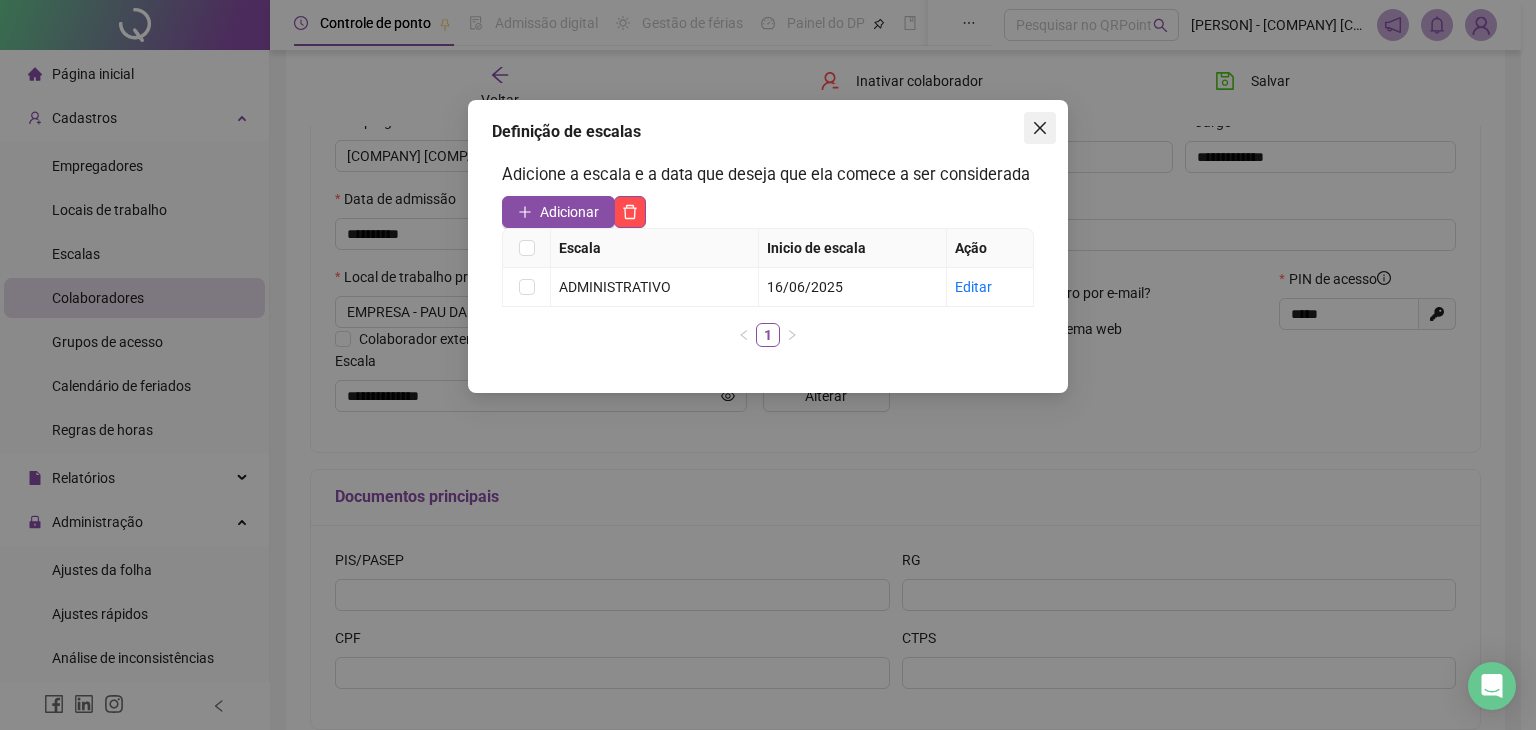 click 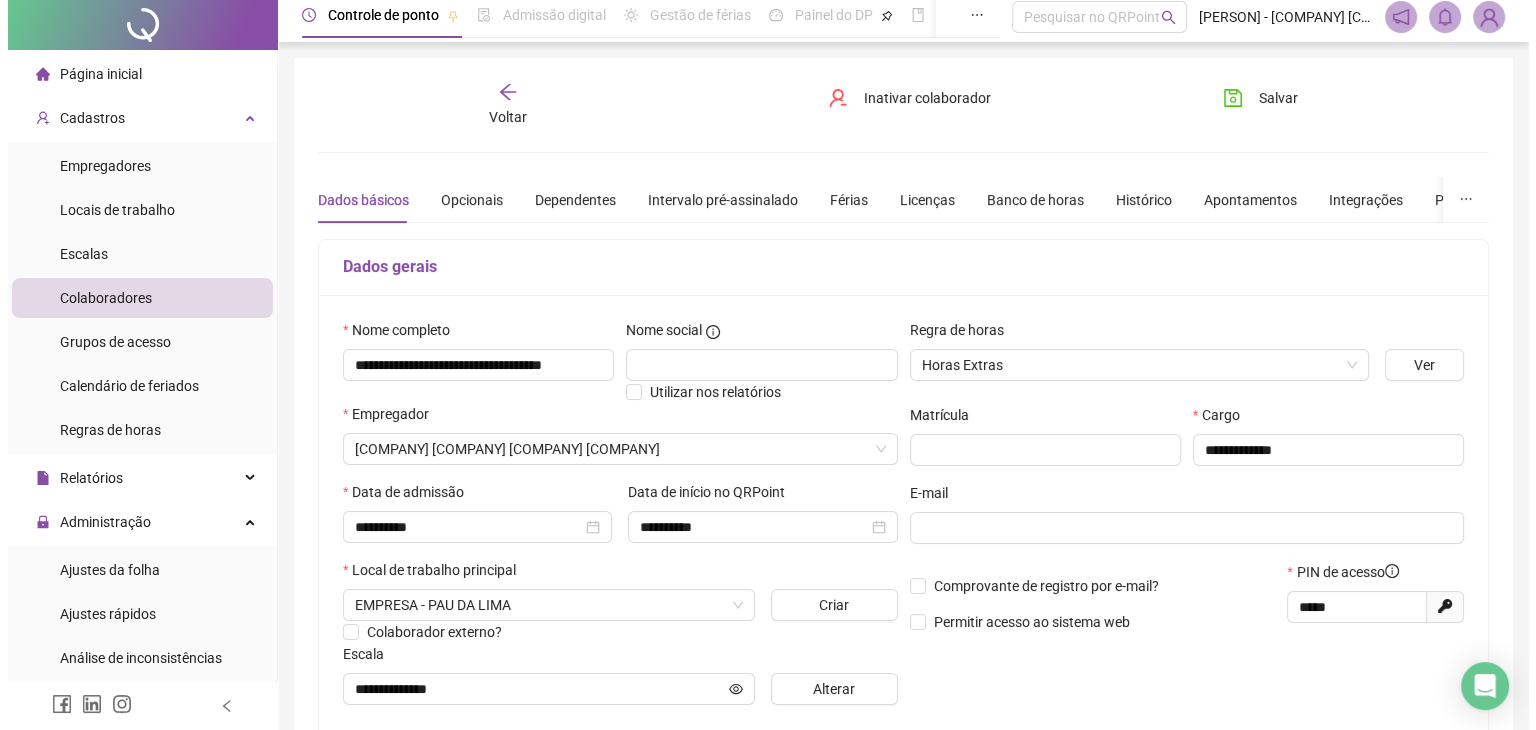 scroll, scrollTop: 0, scrollLeft: 0, axis: both 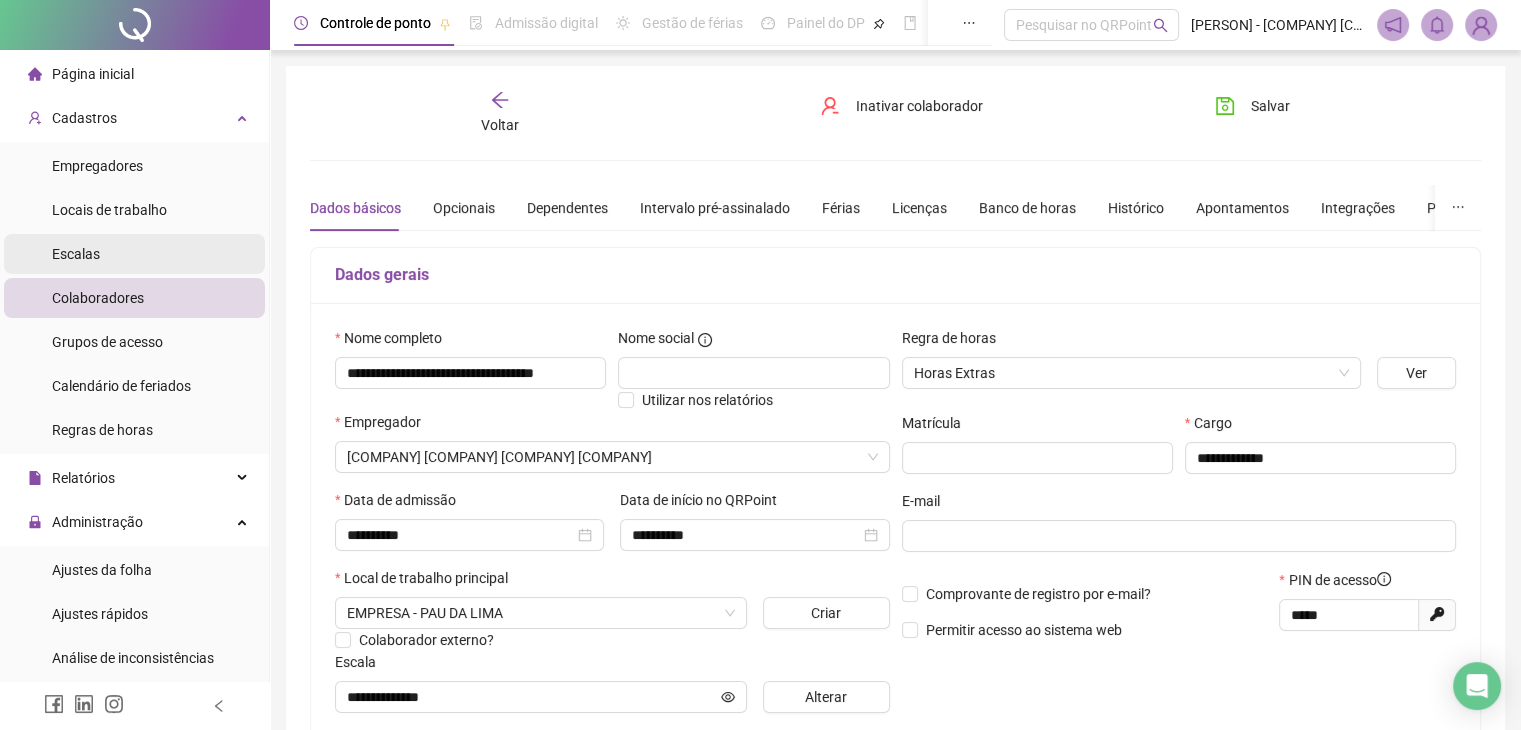 click on "Escalas" at bounding box center (134, 254) 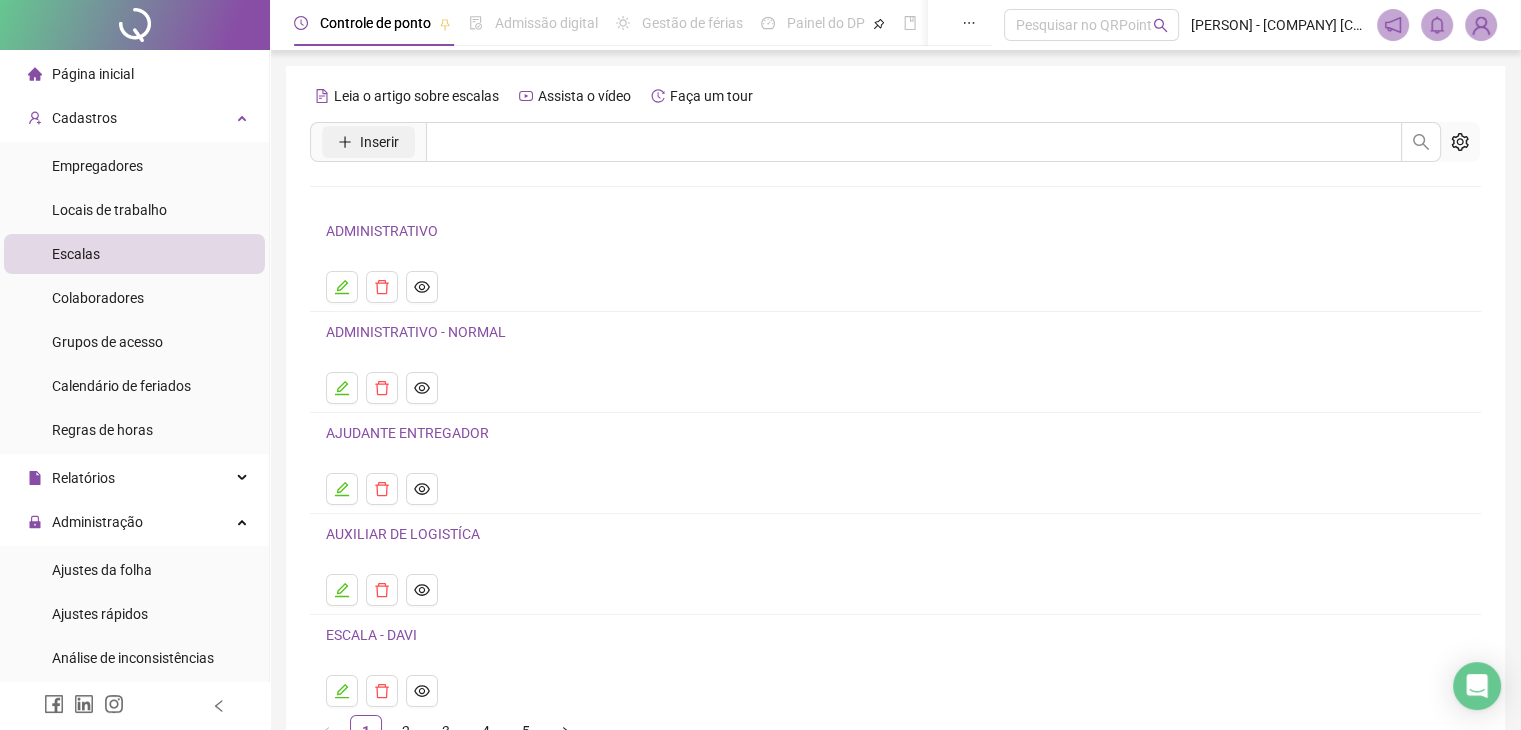 click on "Inserir" at bounding box center (379, 142) 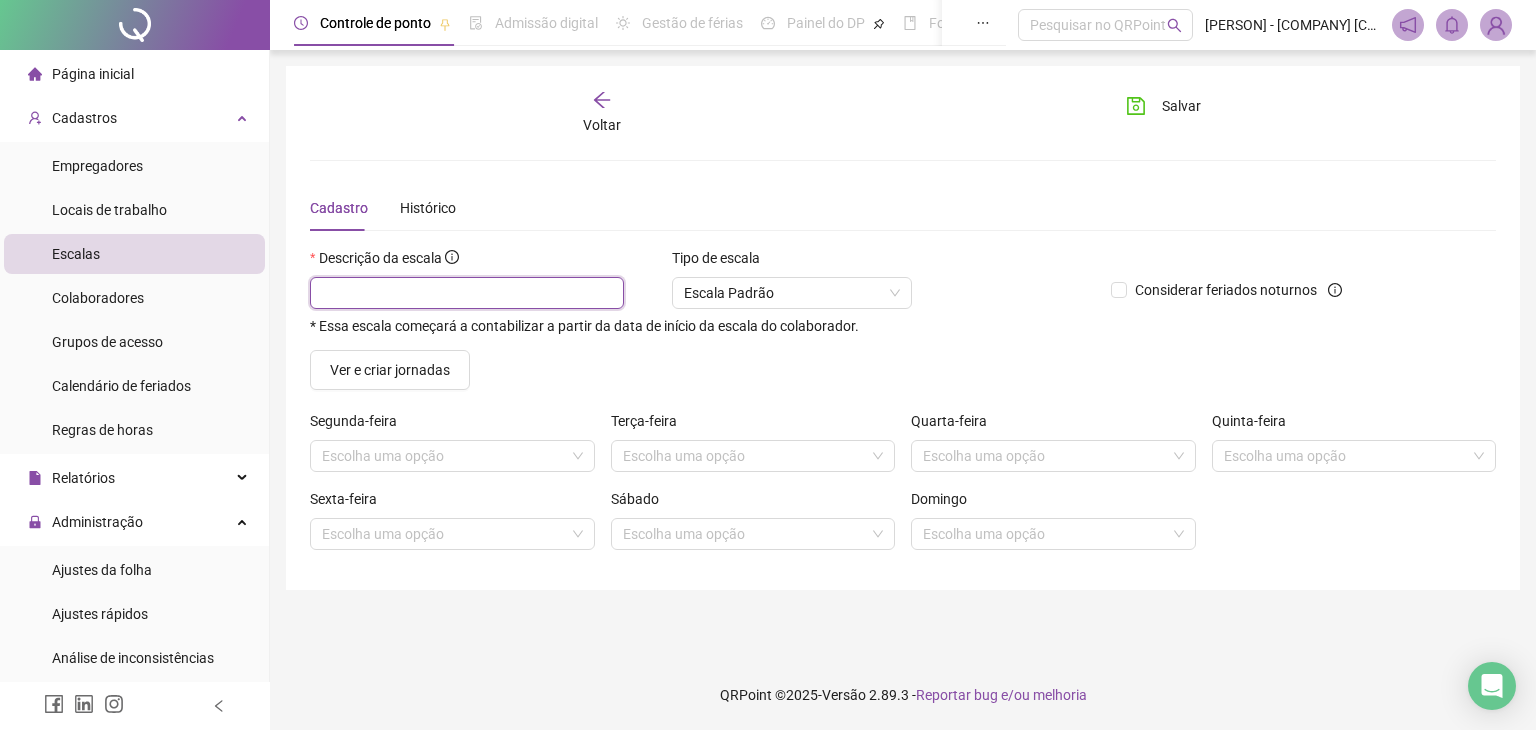 click at bounding box center (467, 293) 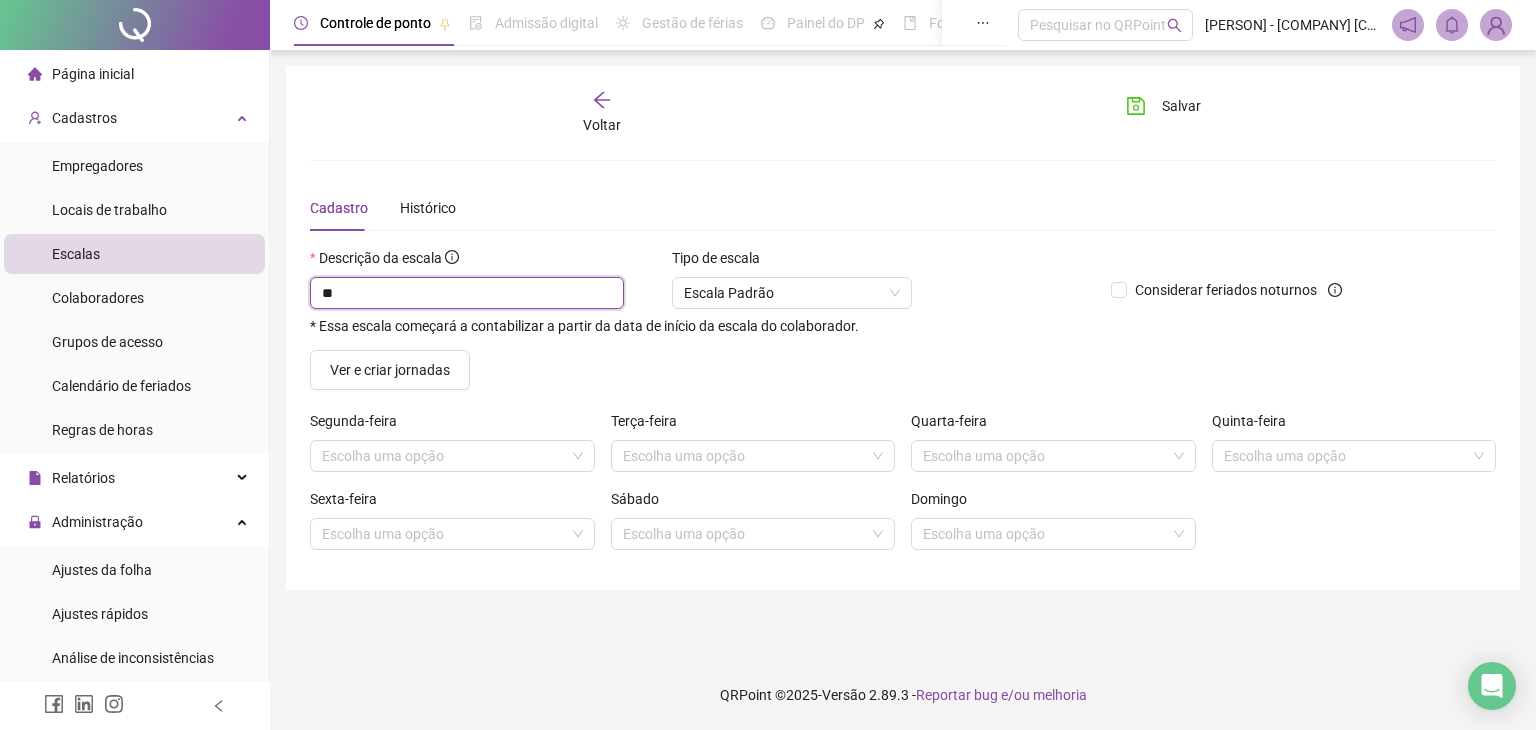 type on "*" 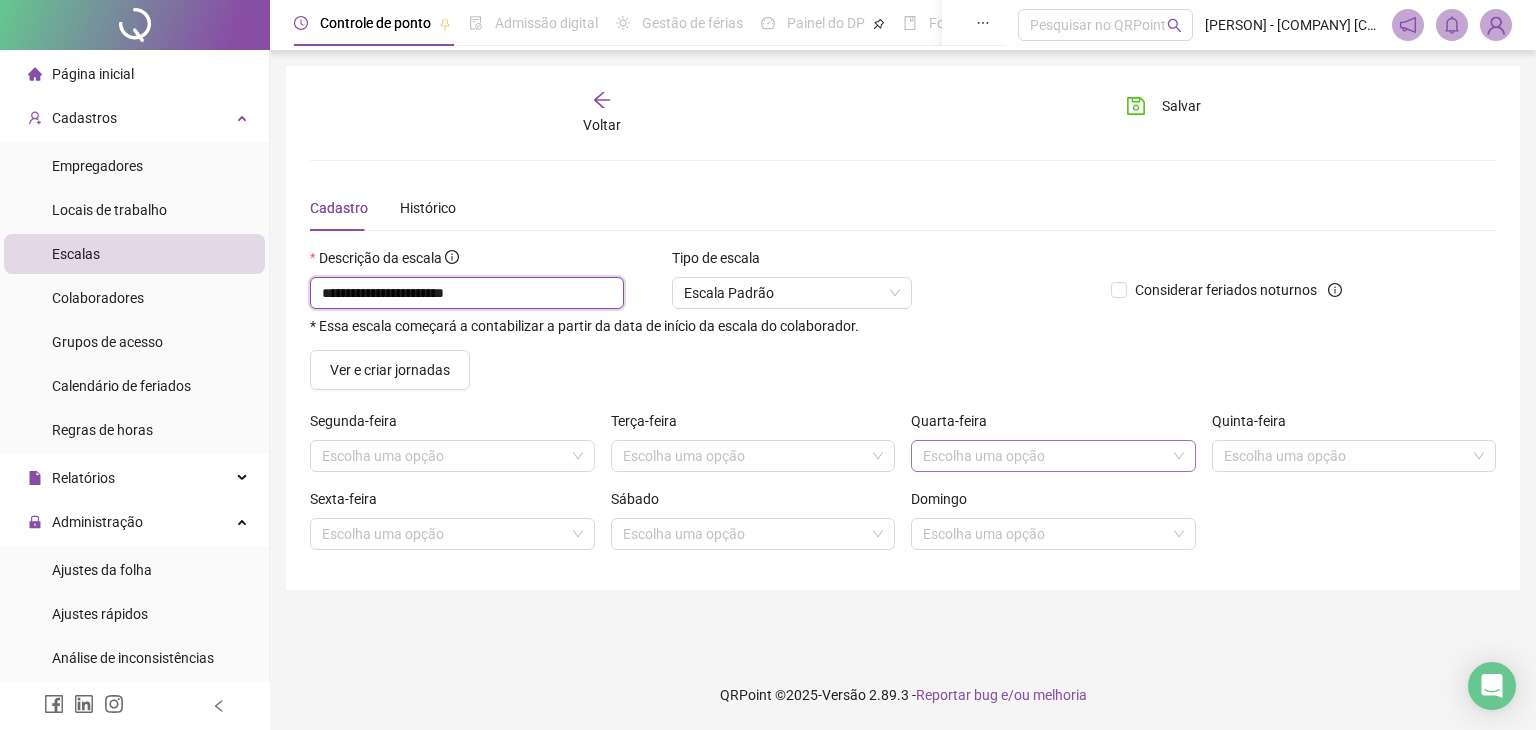 type on "**********" 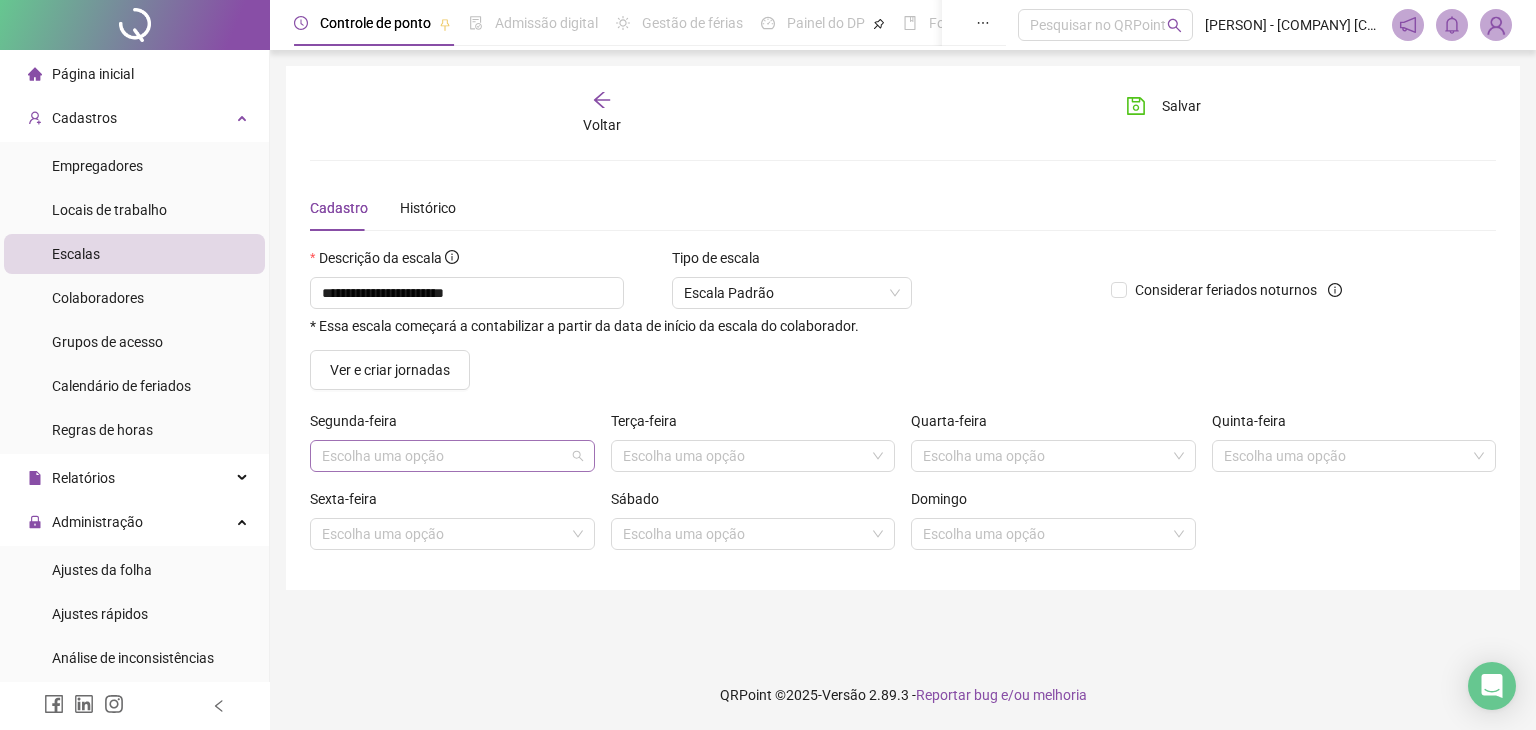 click at bounding box center (443, 456) 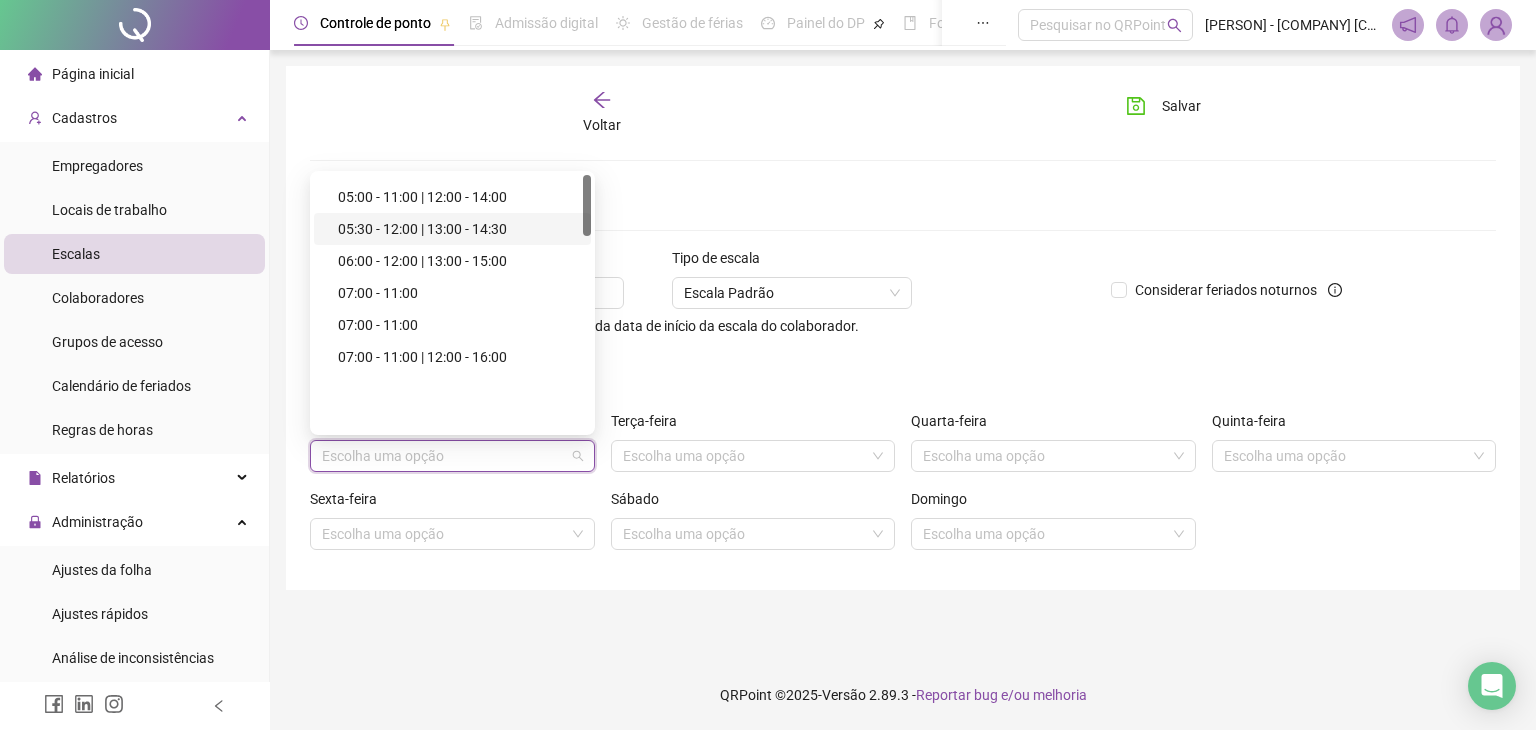 scroll, scrollTop: 0, scrollLeft: 0, axis: both 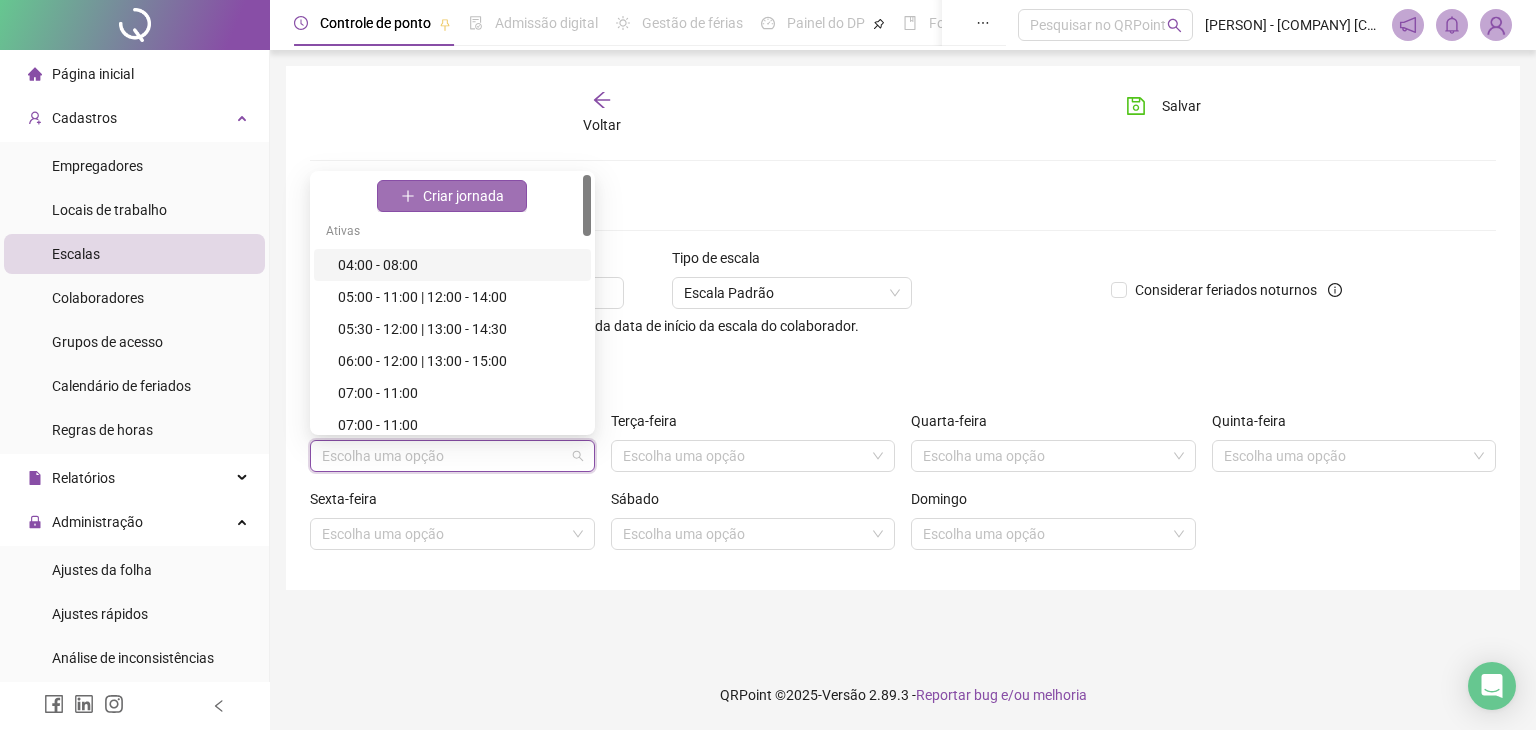 click on "Criar jornada" at bounding box center [463, 196] 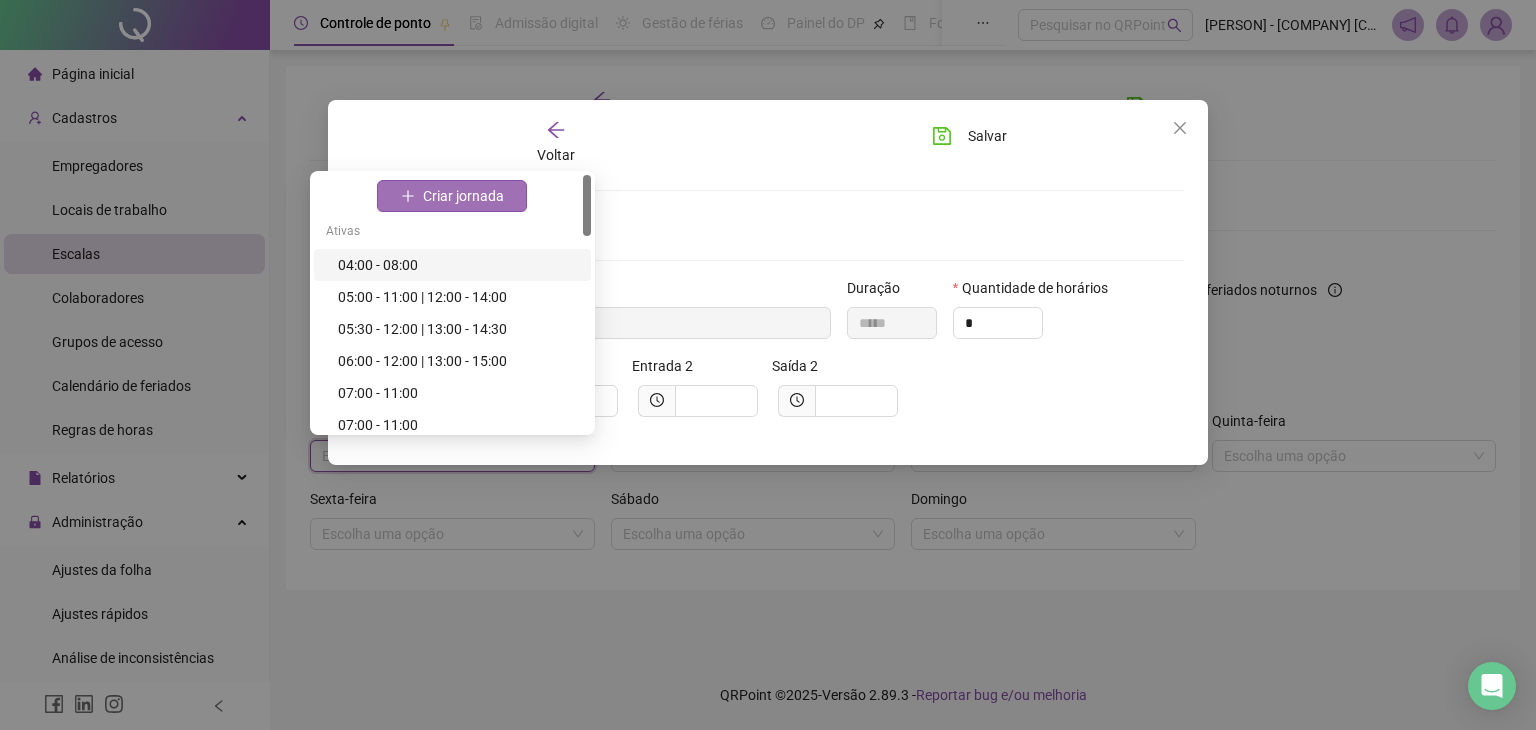 type 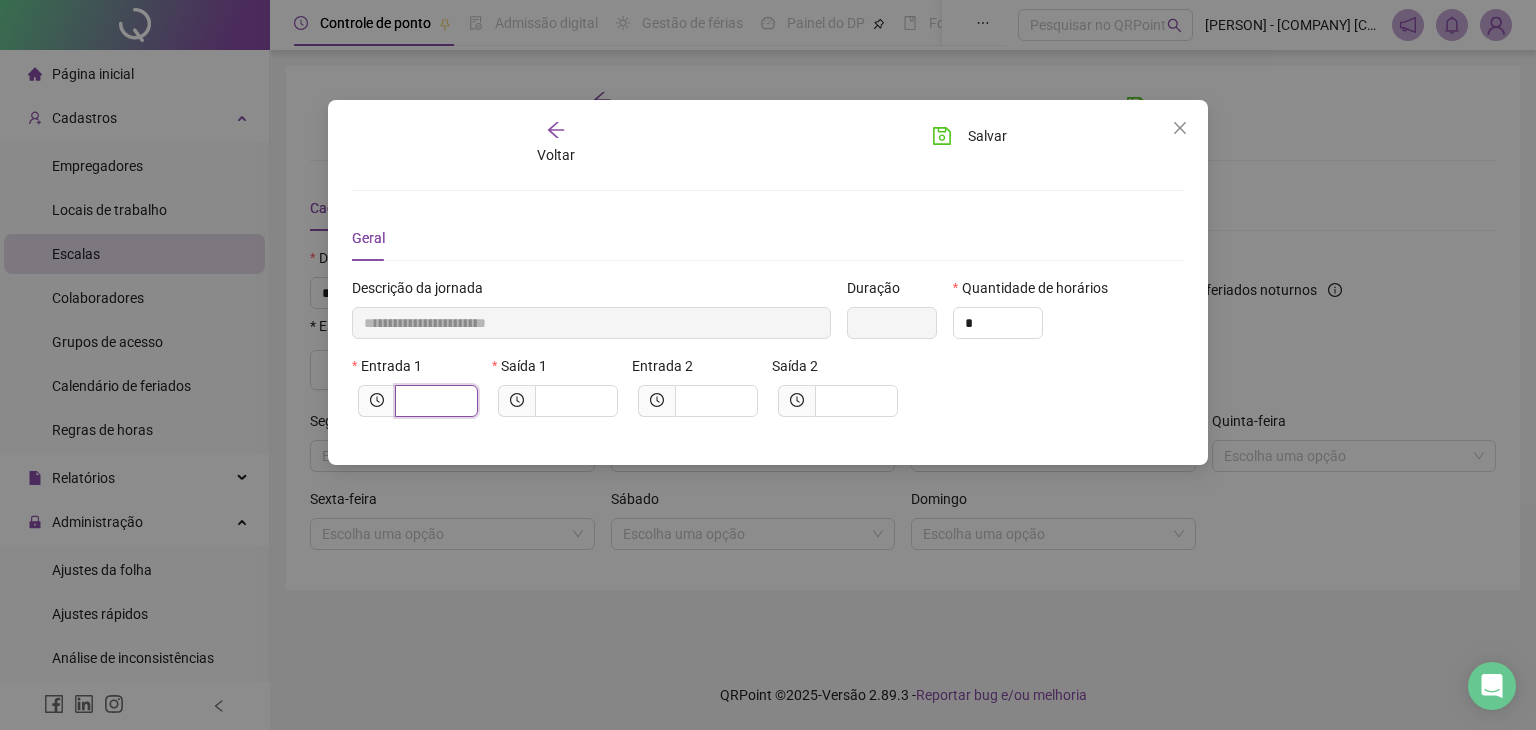 click at bounding box center [434, 401] 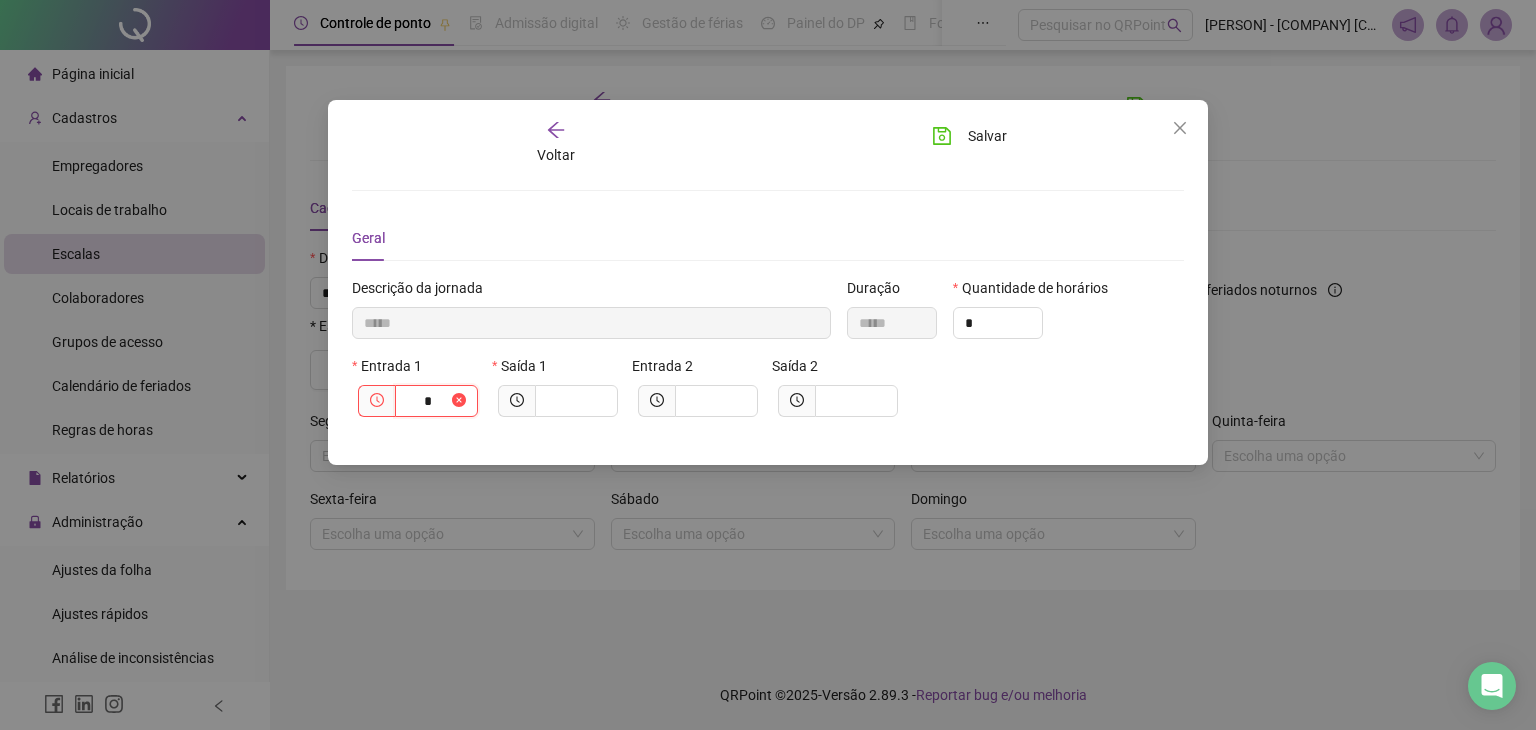 type on "******" 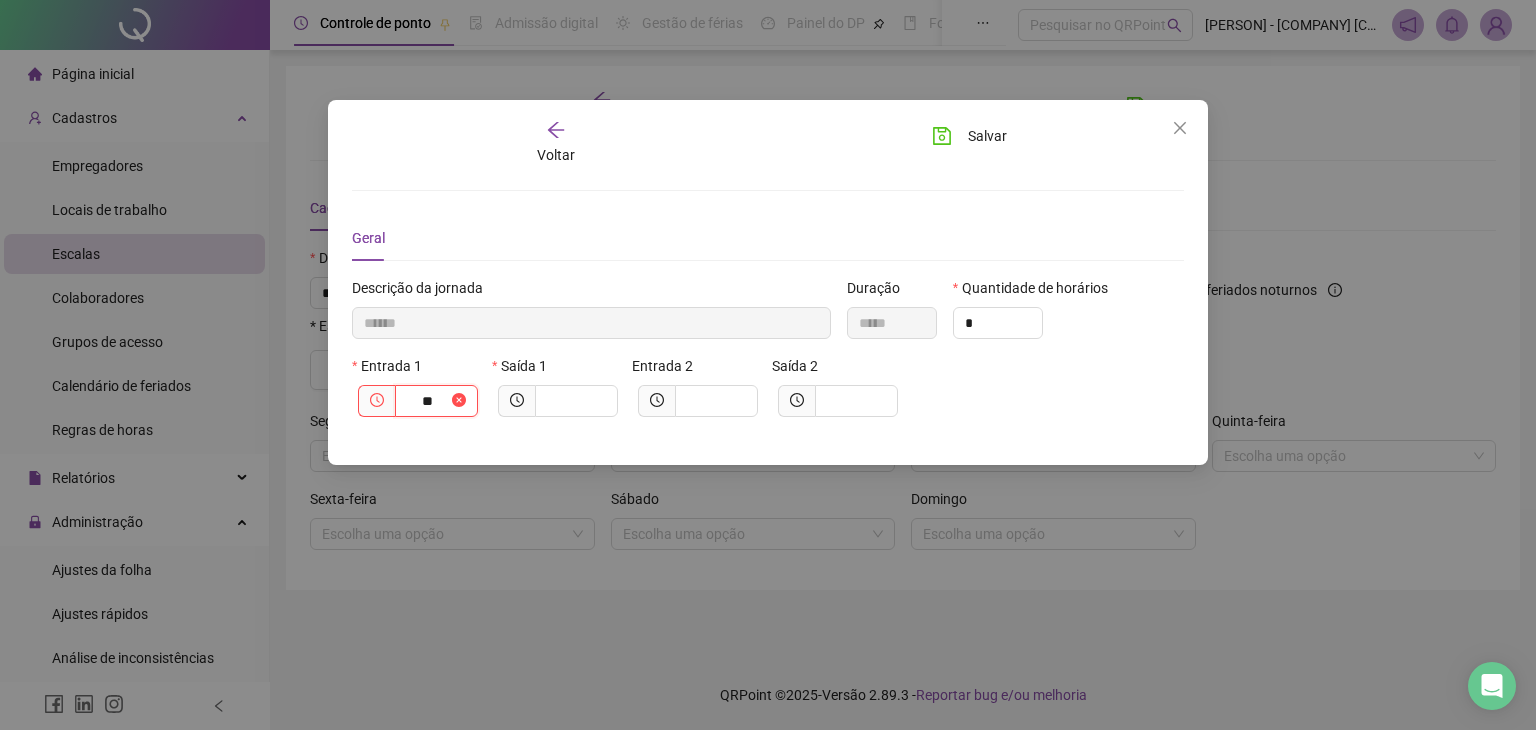 type on "********" 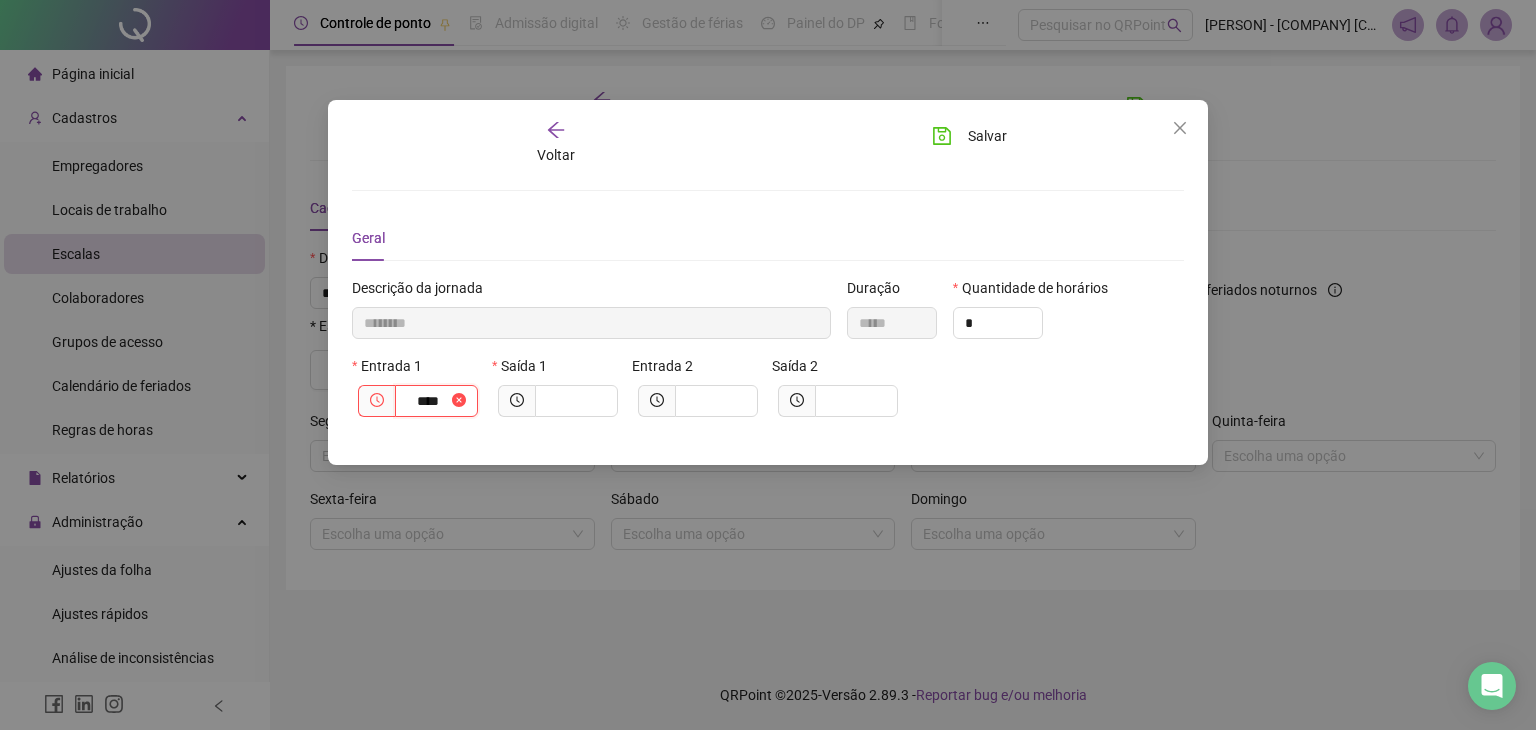 type on "*********" 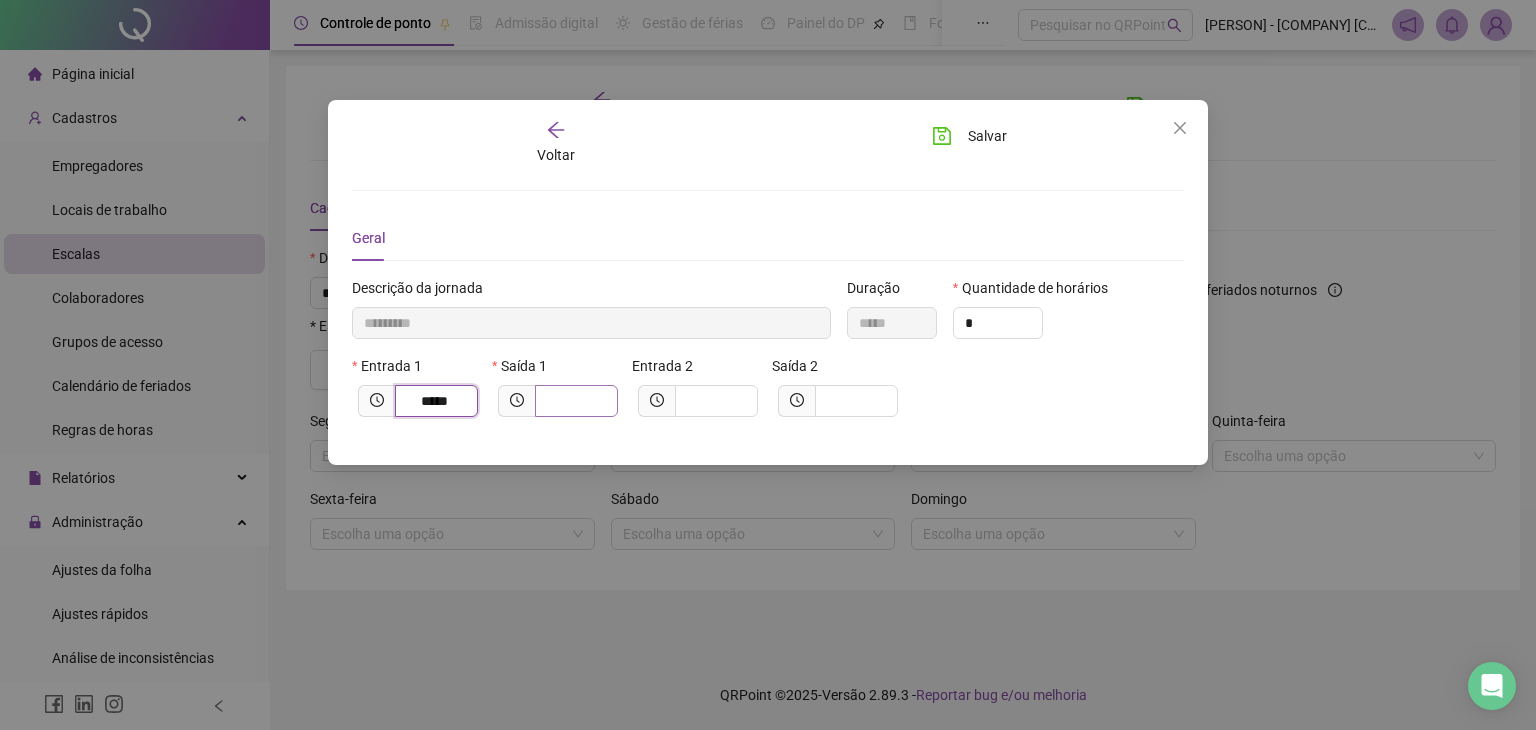 type on "*****" 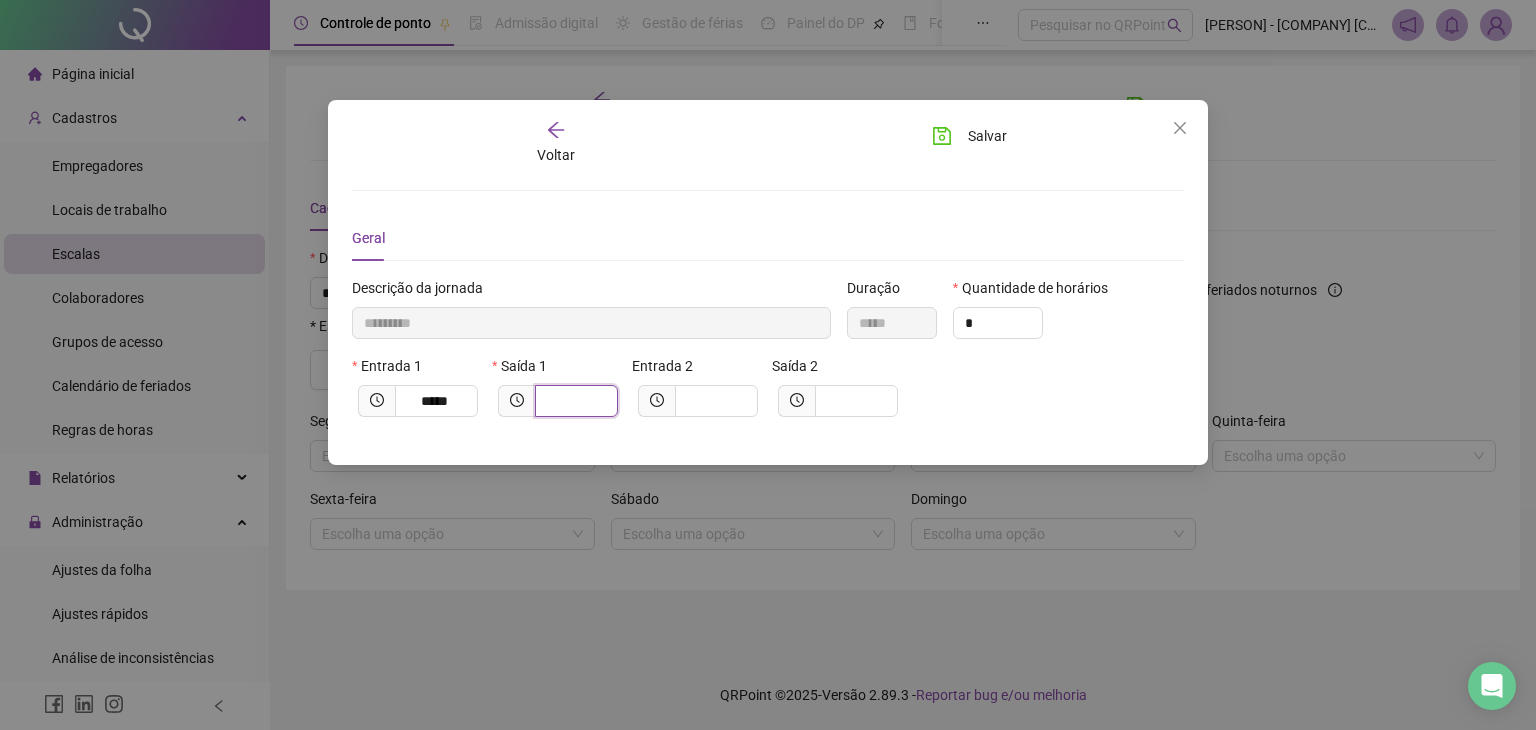 click at bounding box center (574, 401) 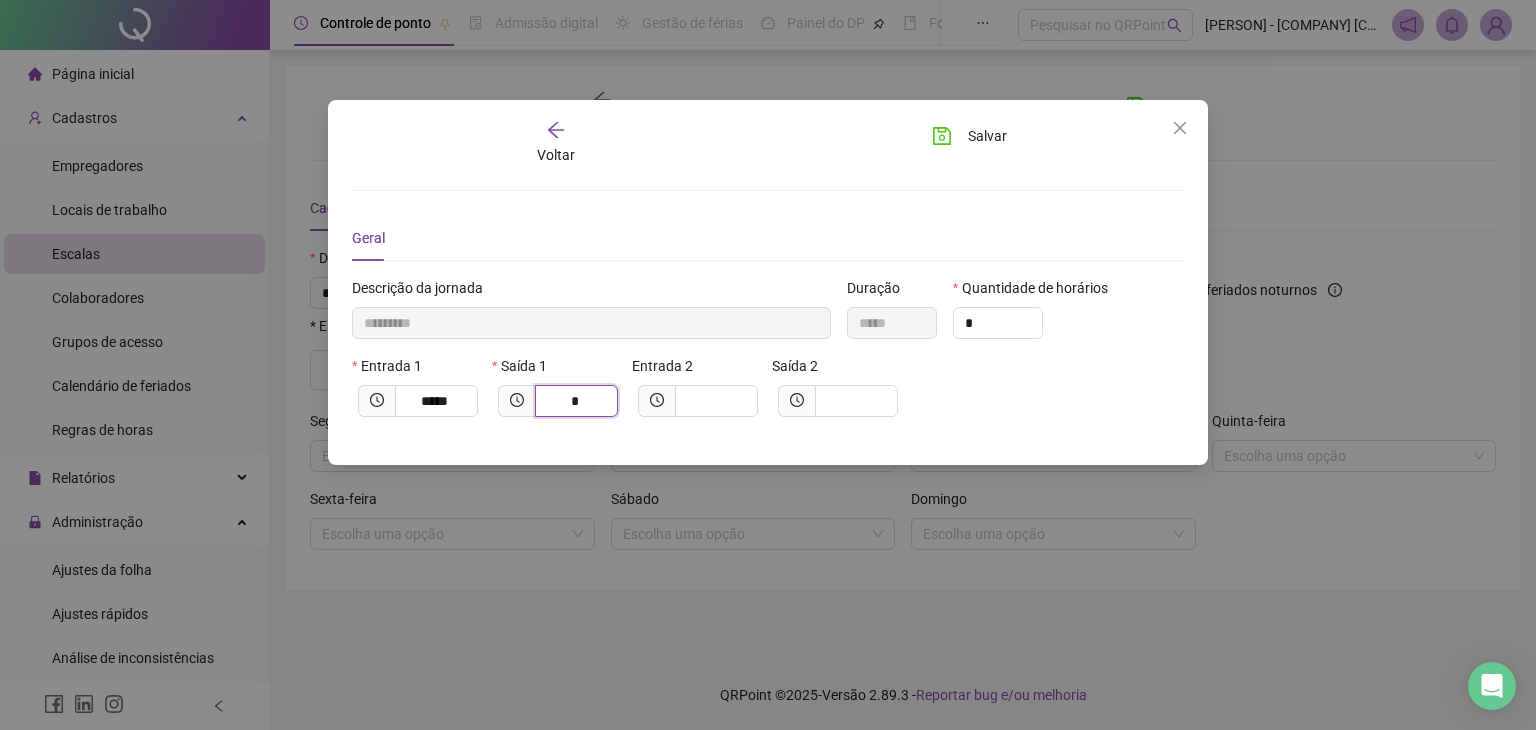 type on "**********" 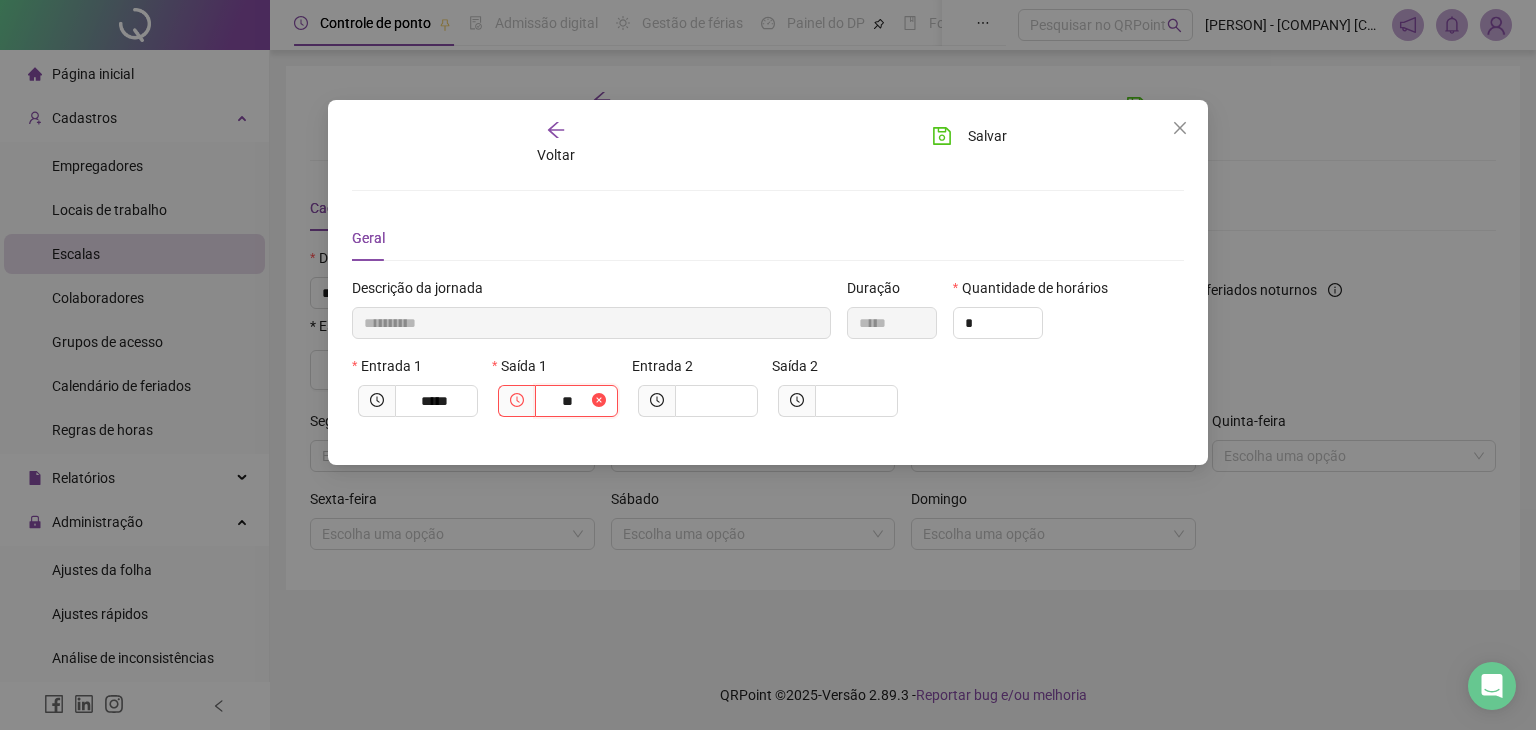 type on "**********" 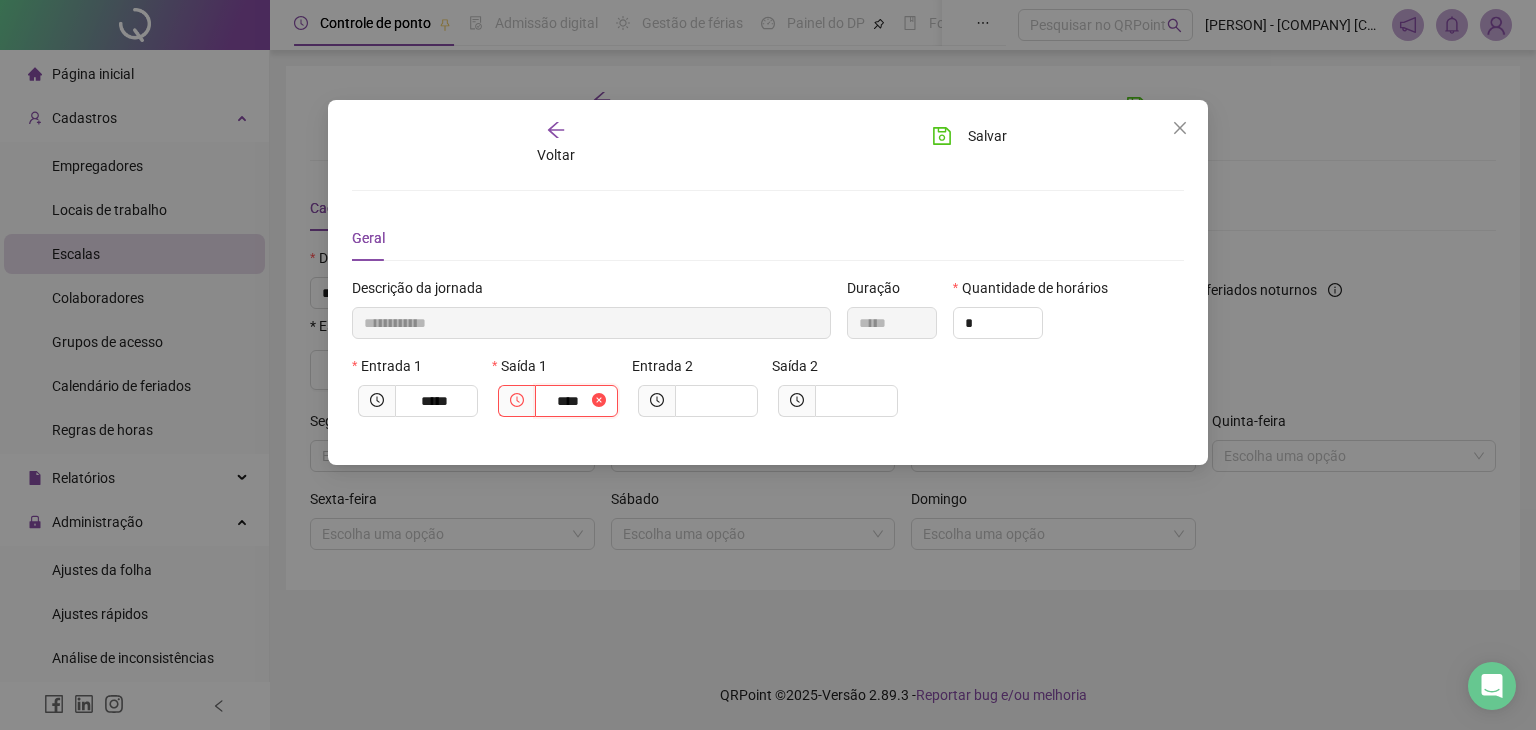 type on "**********" 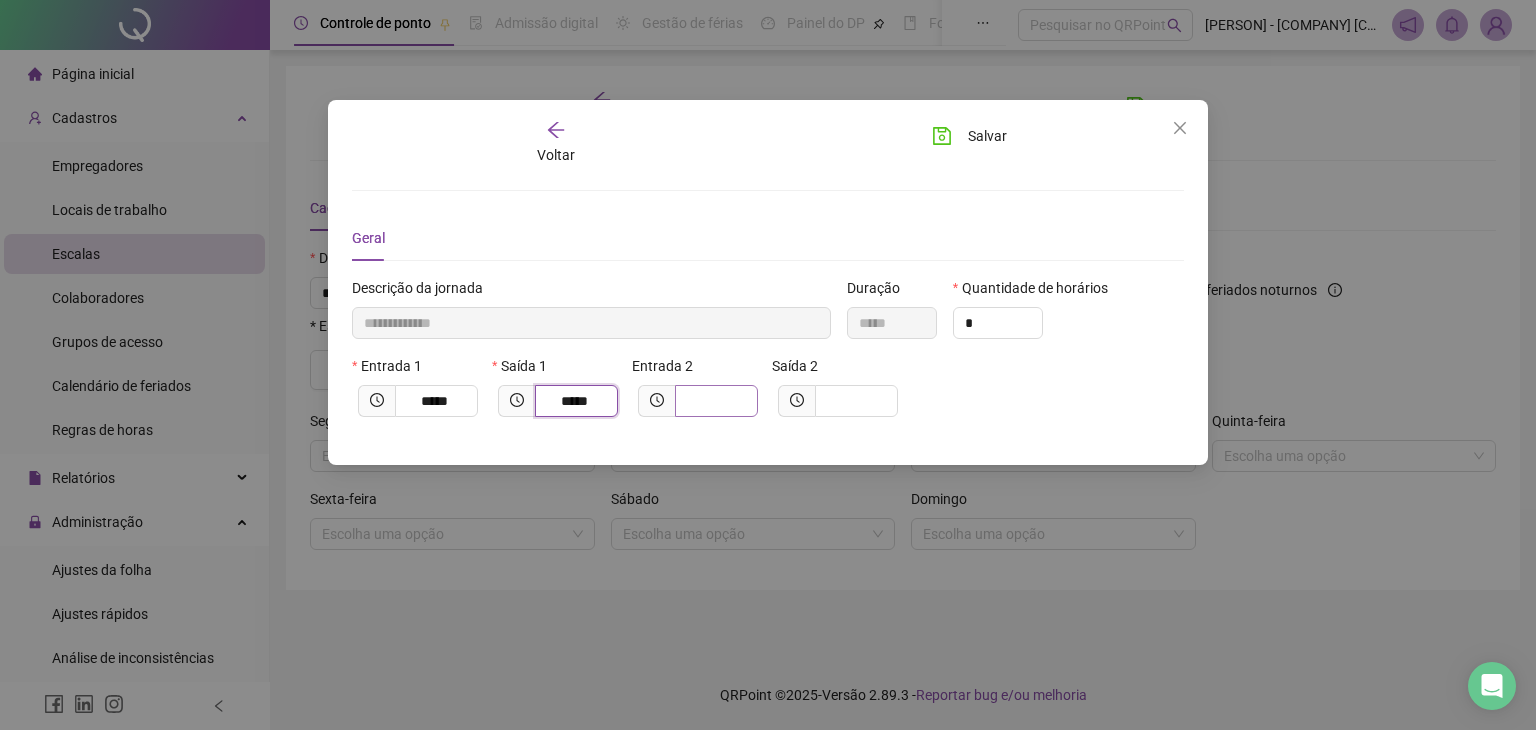 type on "*****" 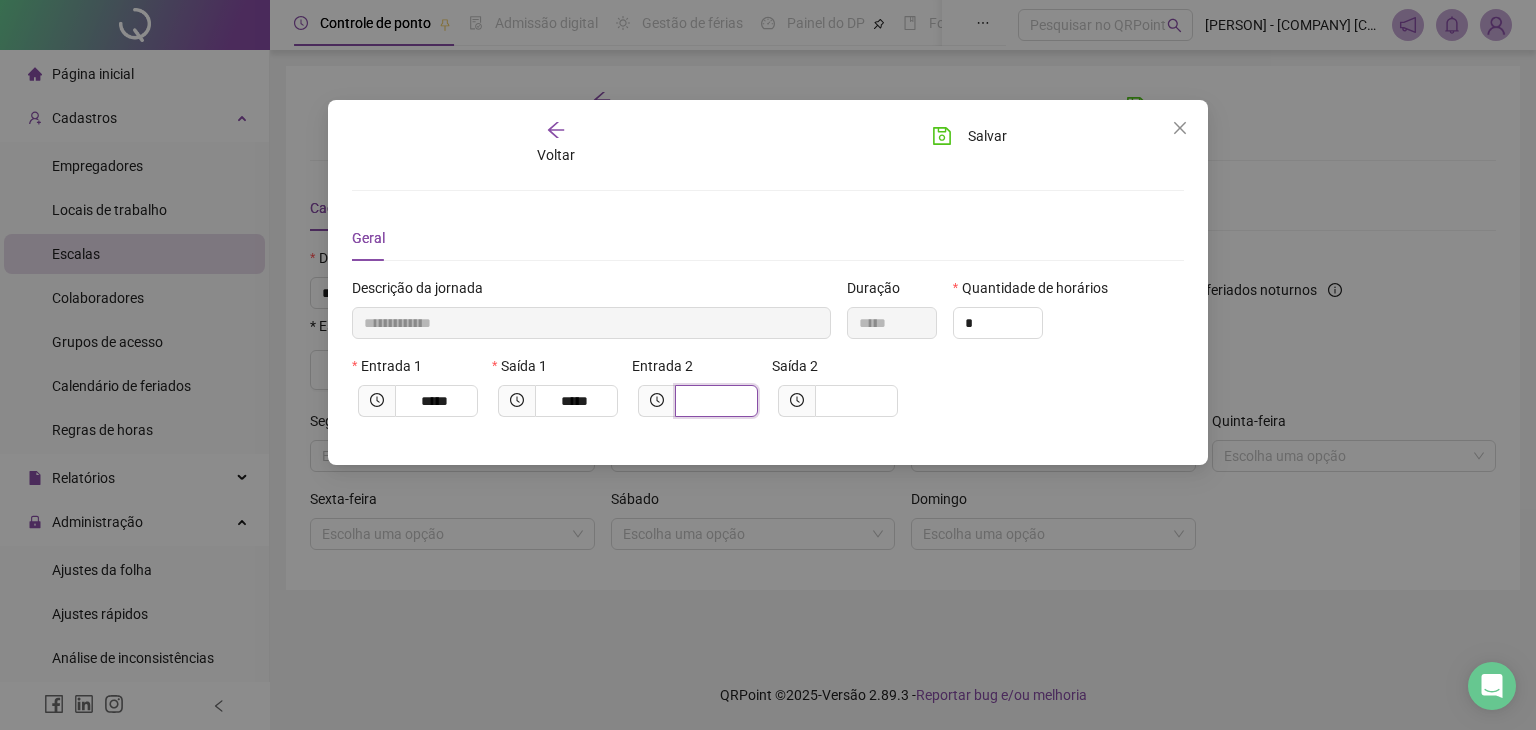 click at bounding box center (714, 401) 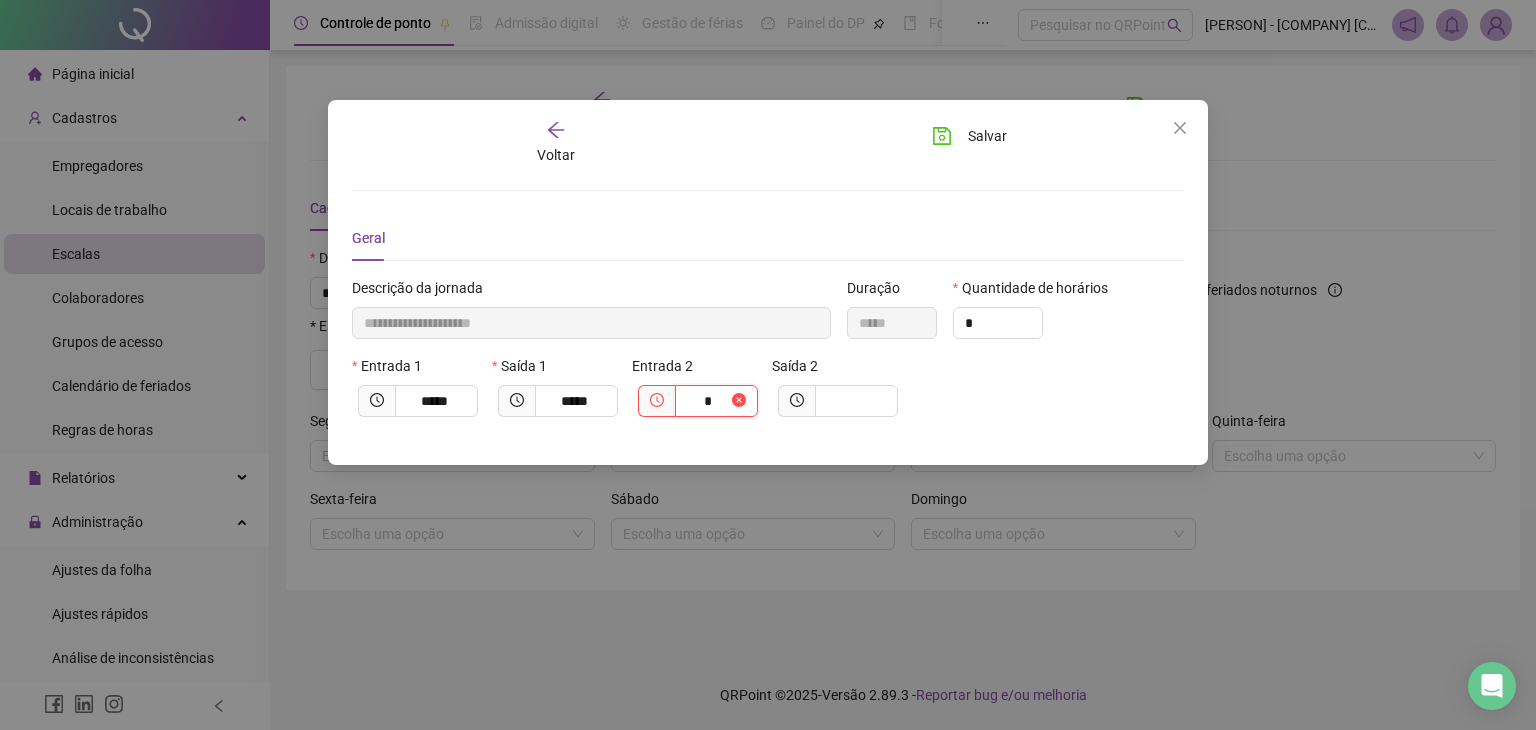 type on "**********" 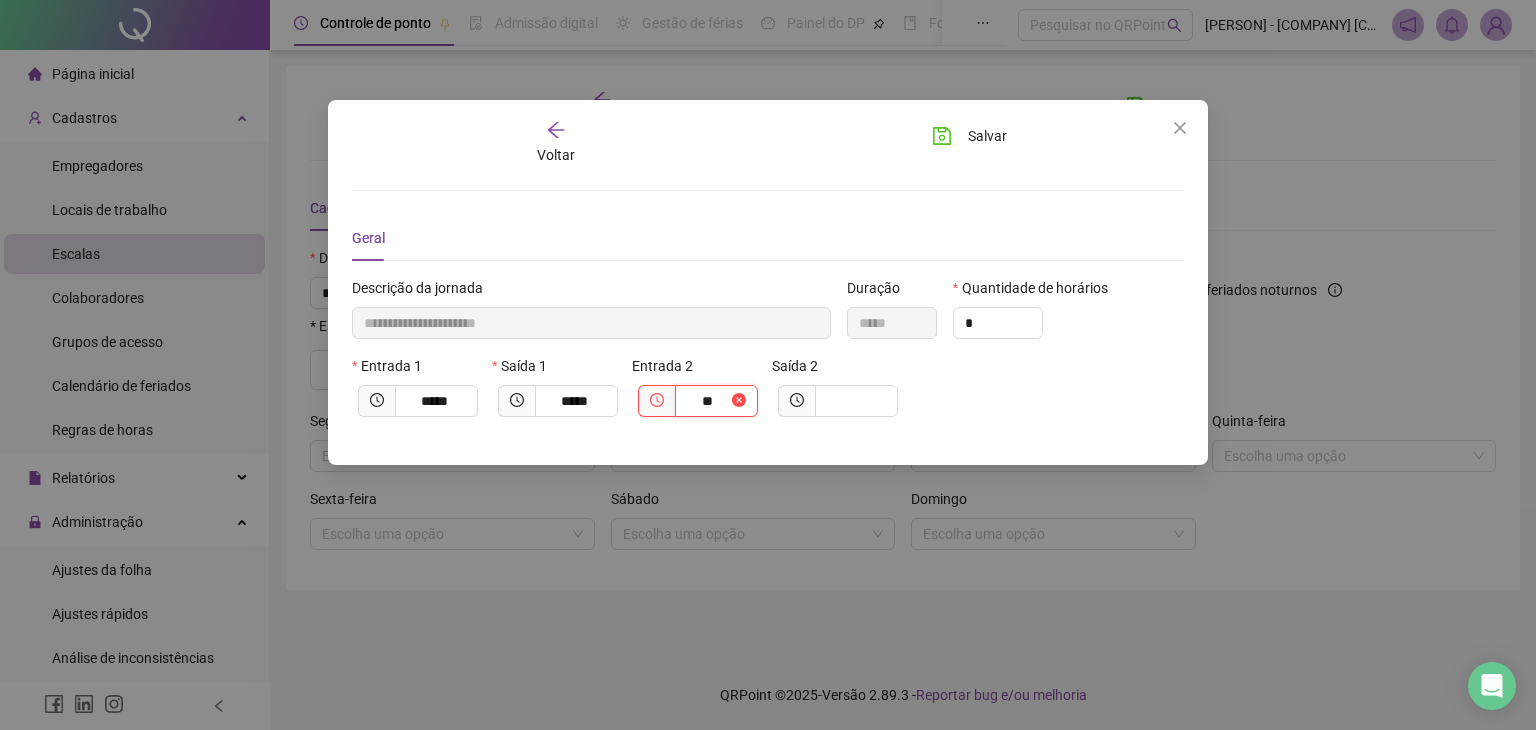 type on "**********" 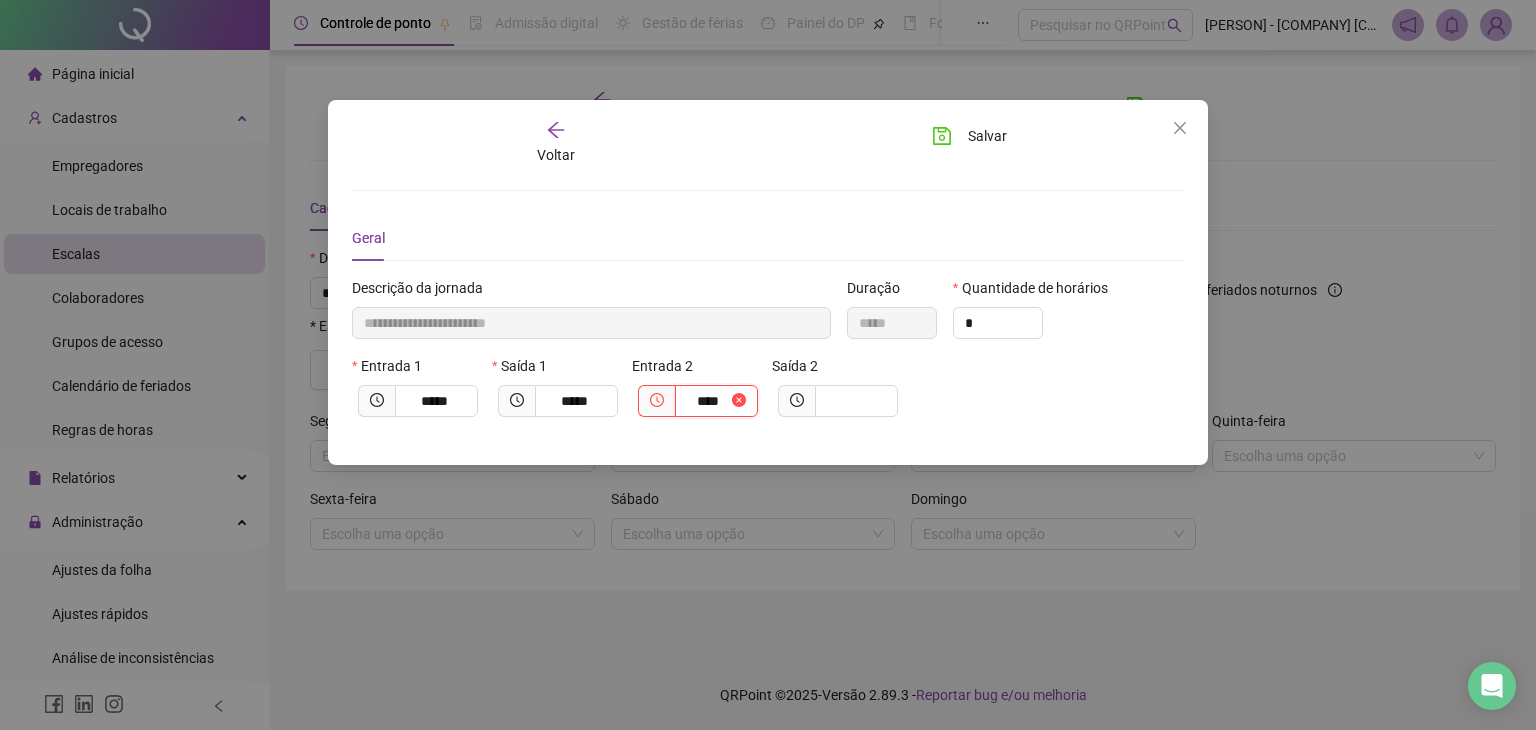 type on "**********" 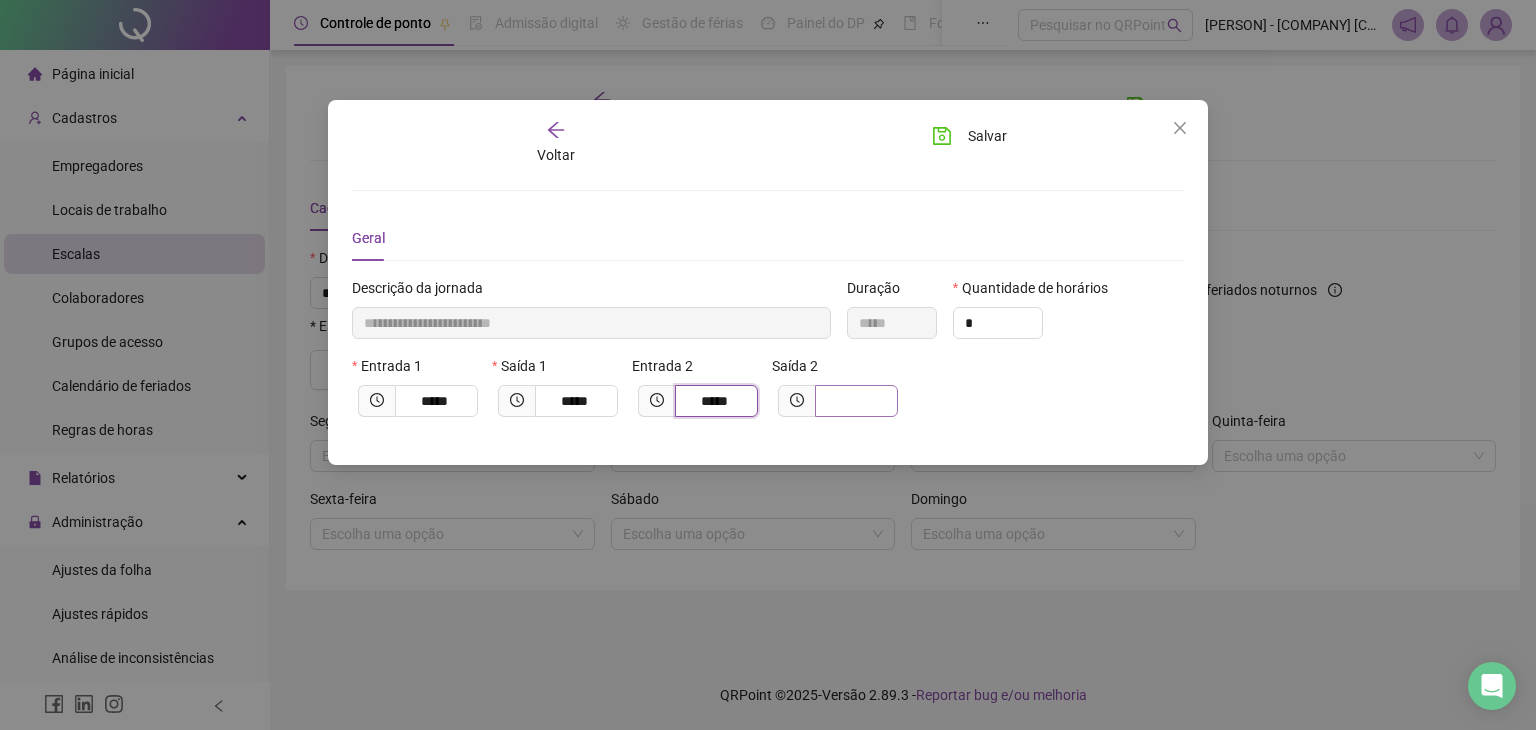 type on "*****" 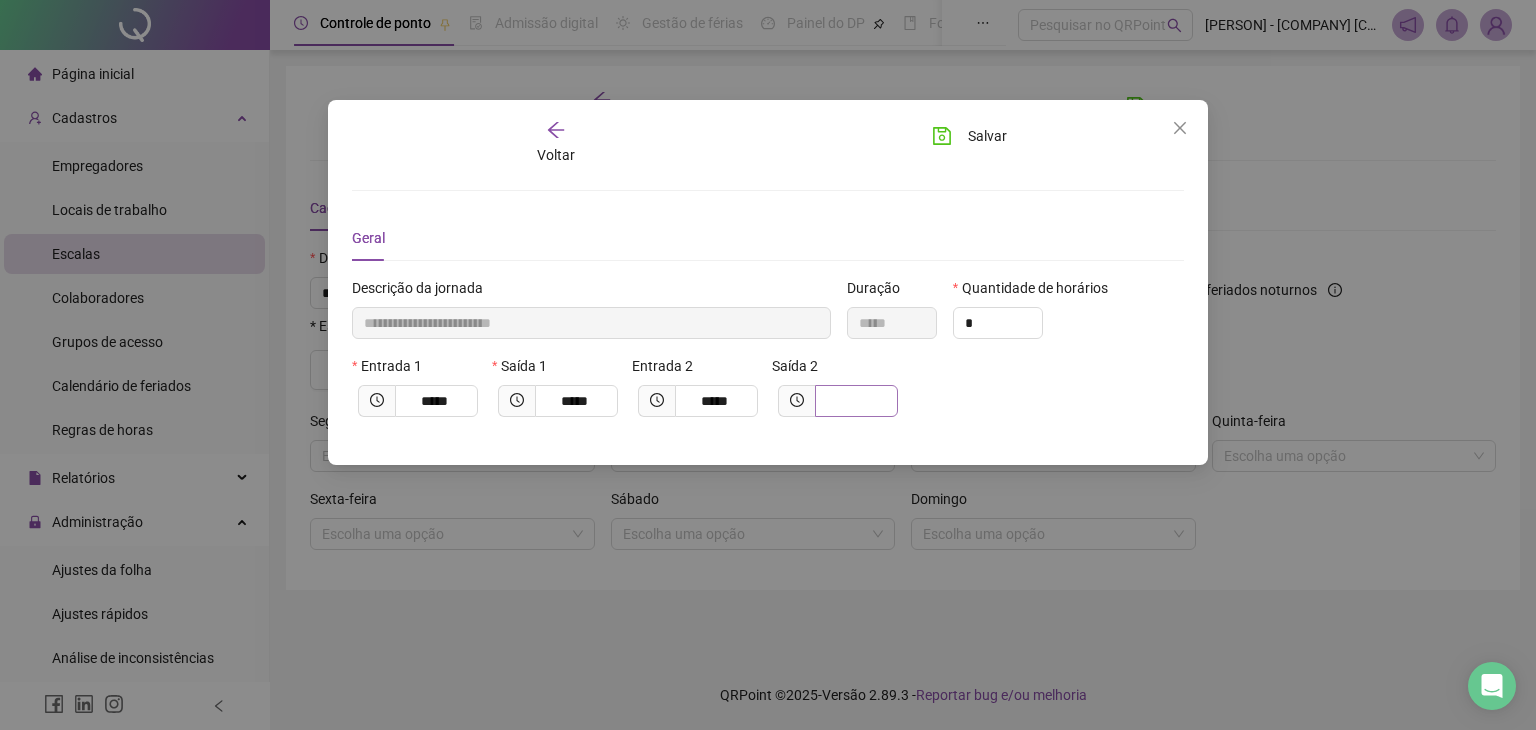 click at bounding box center [856, 401] 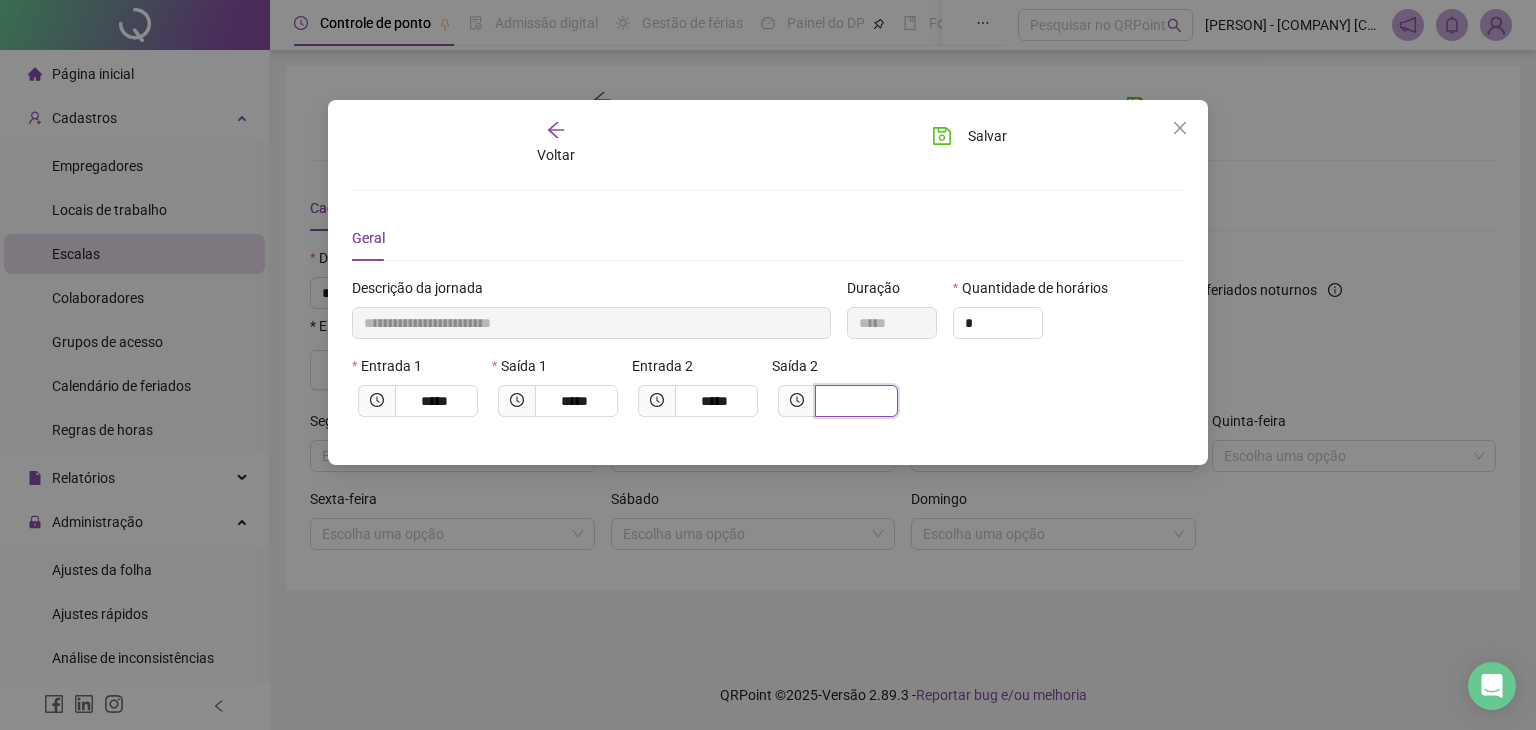 type on "**********" 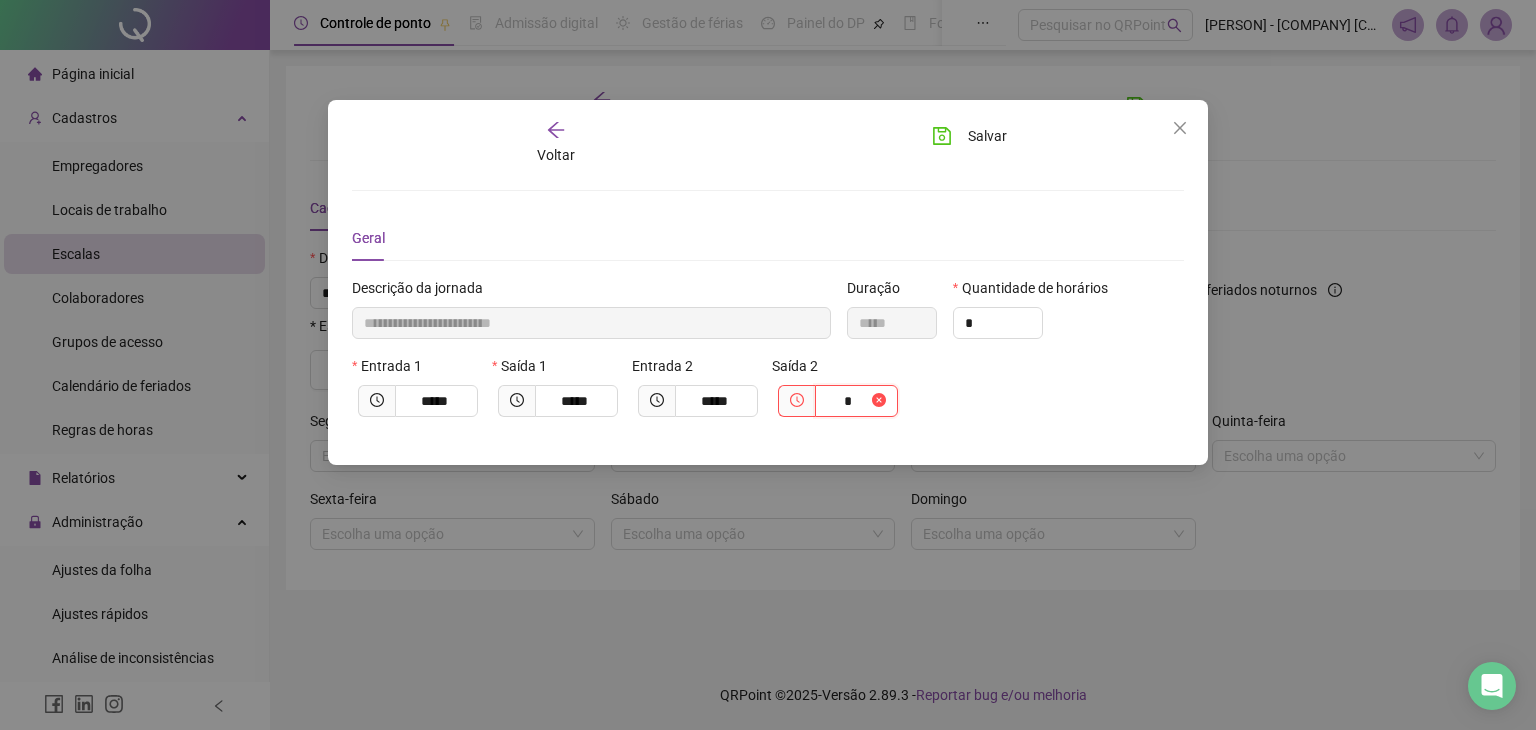 type on "**********" 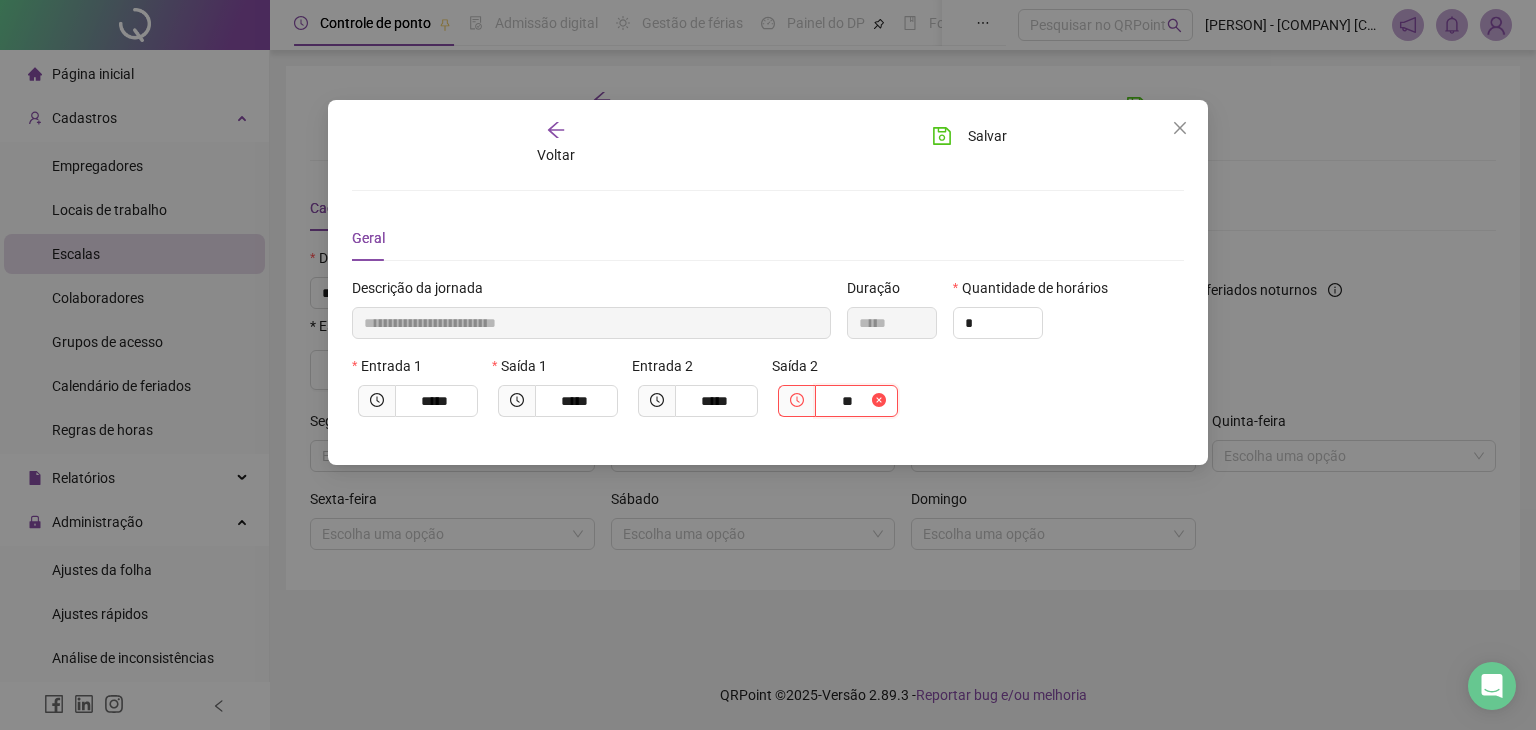 type on "**********" 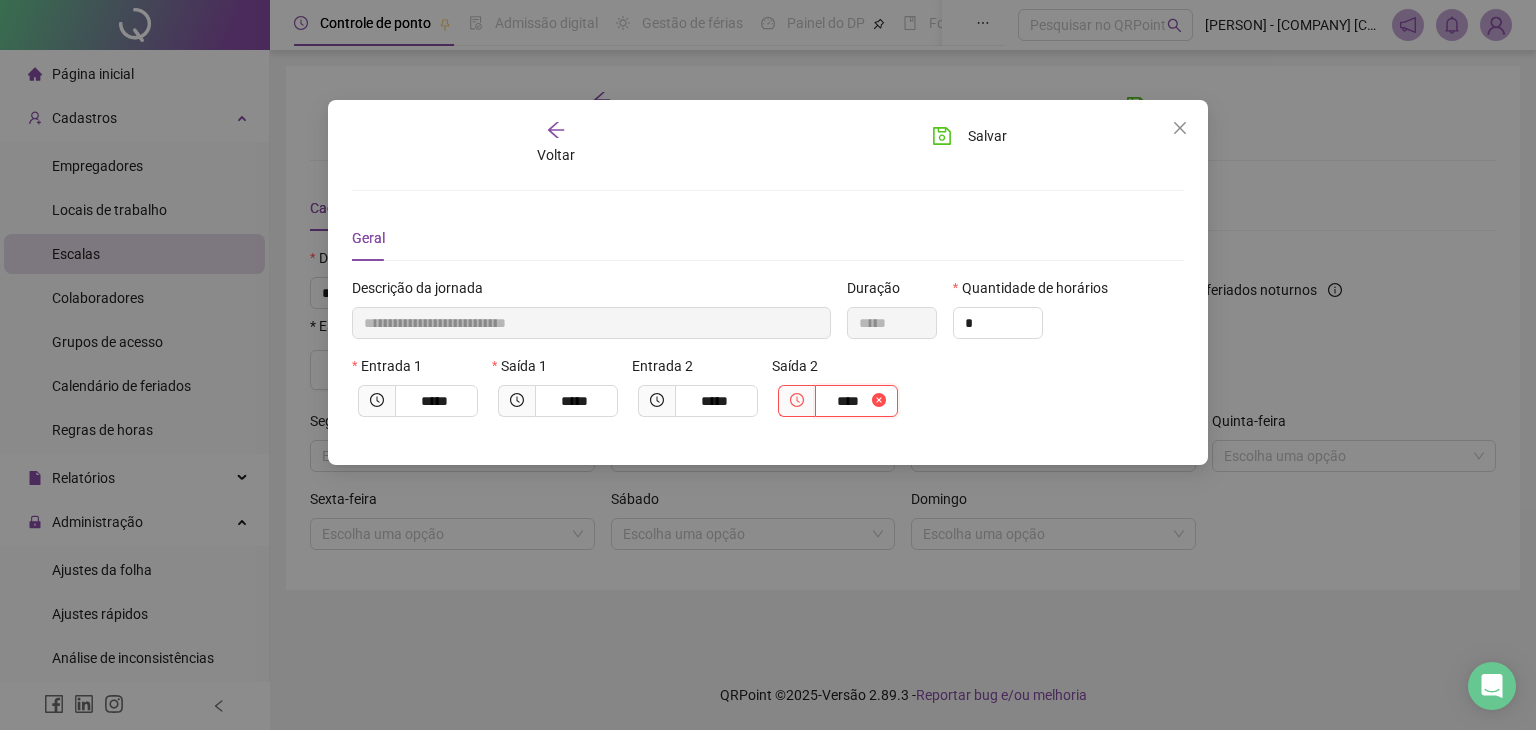 type on "**********" 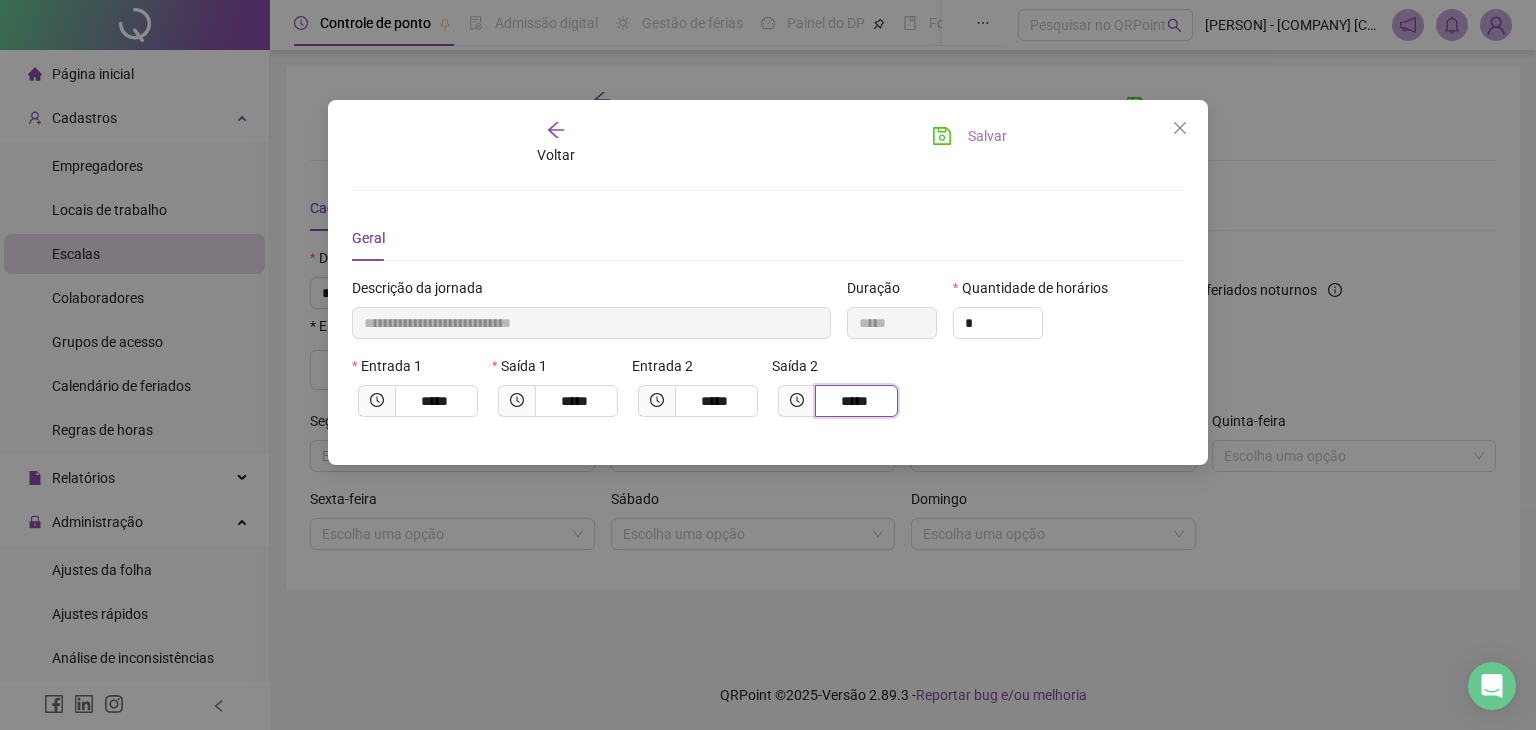 type on "*****" 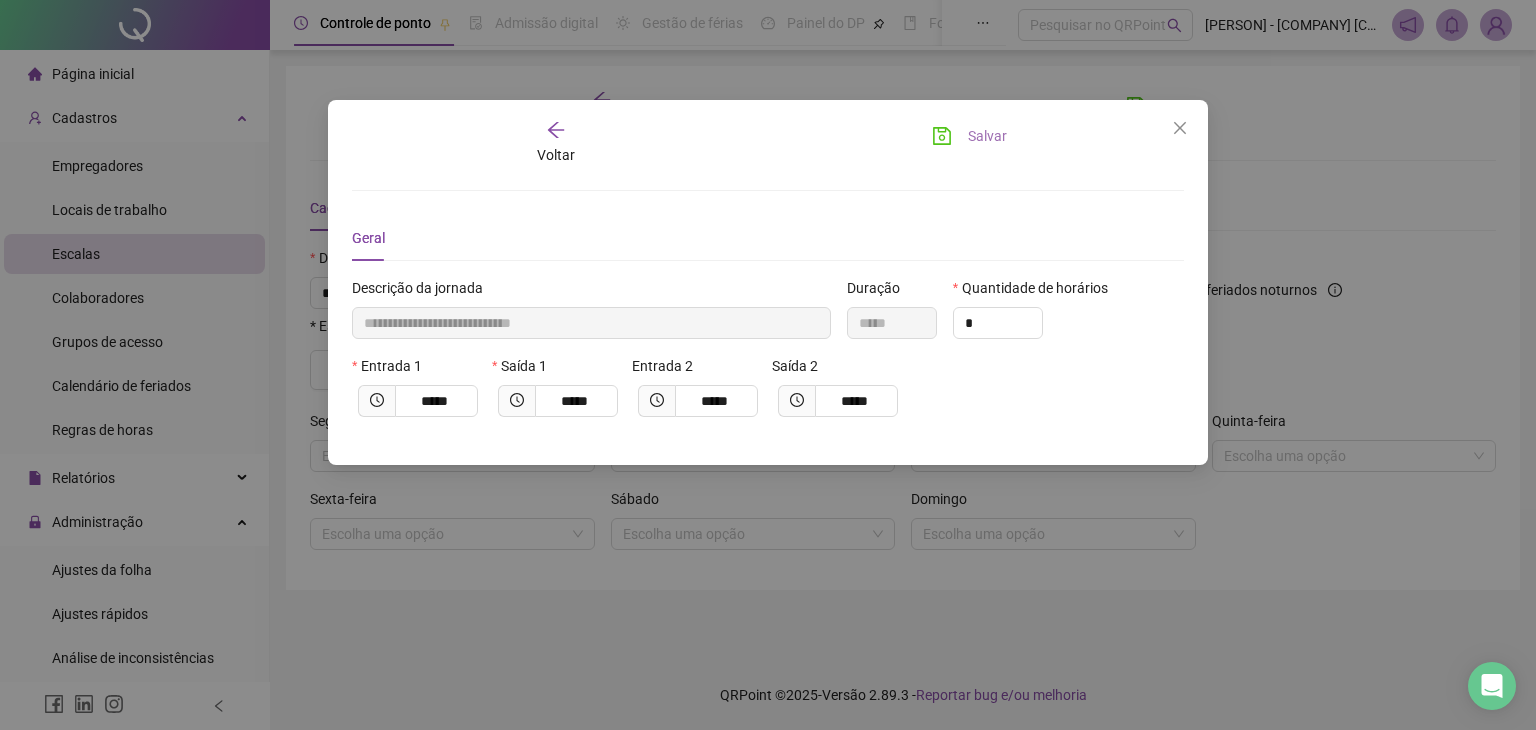 click on "Salvar" at bounding box center [987, 136] 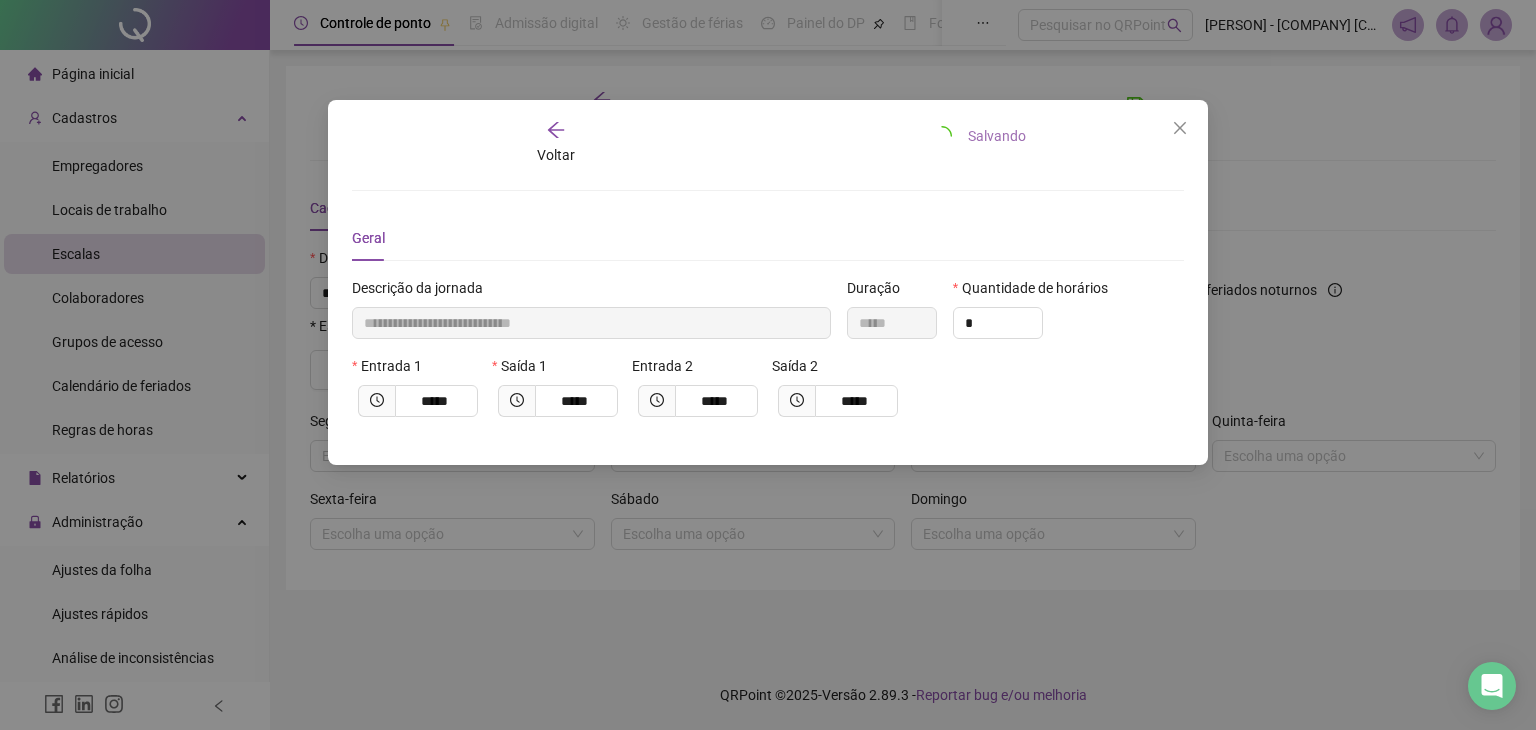 type 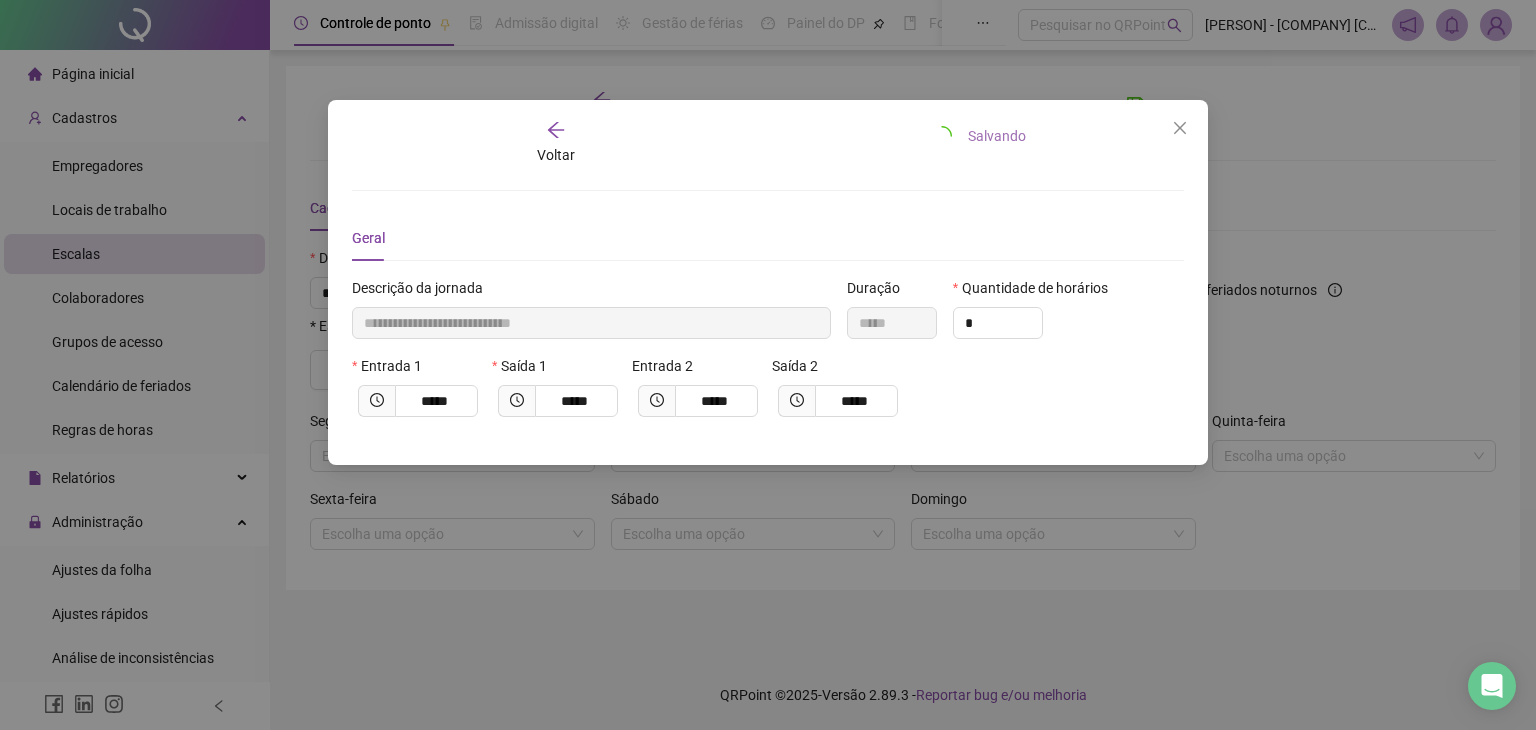 type 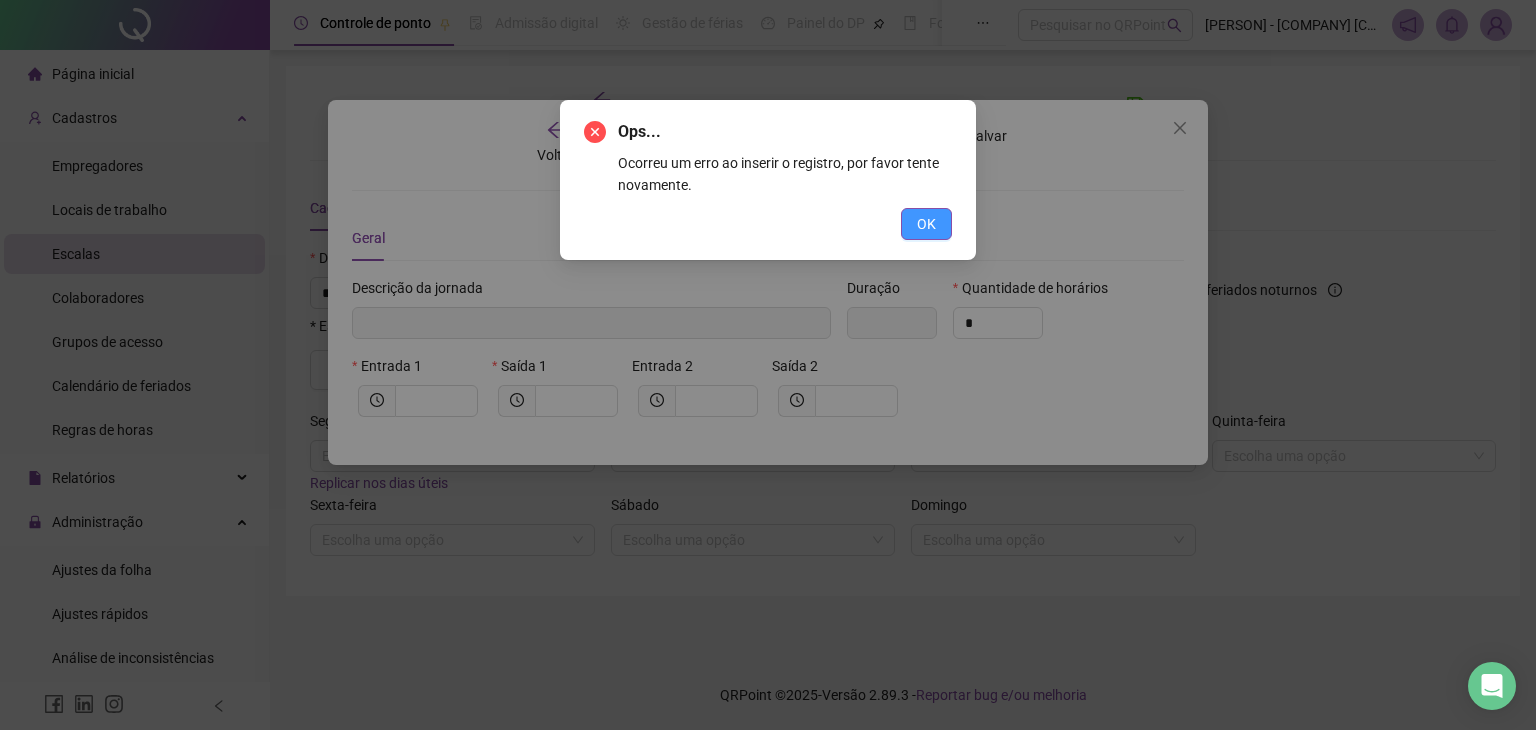 click on "OK" at bounding box center (926, 224) 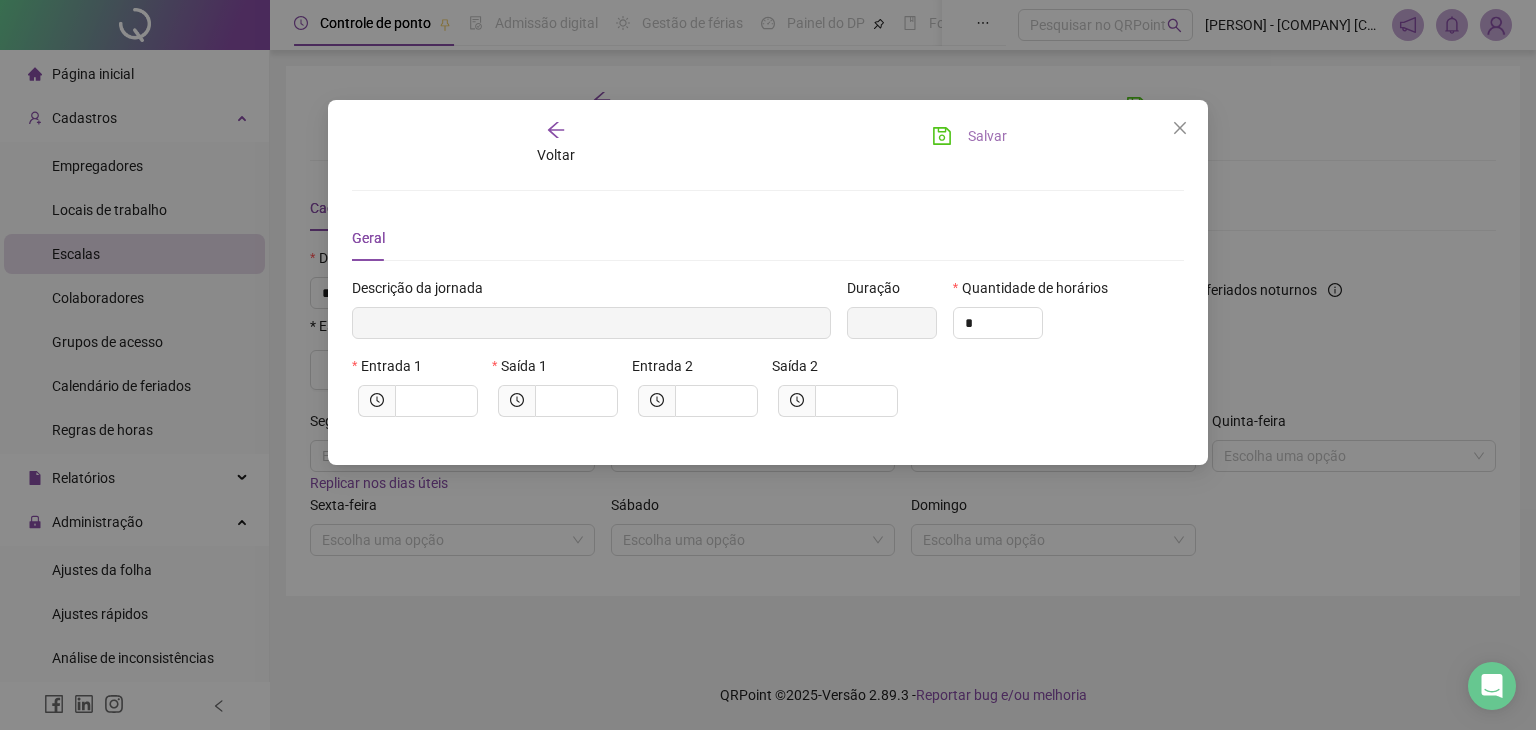 click on "Salvar" at bounding box center [969, 136] 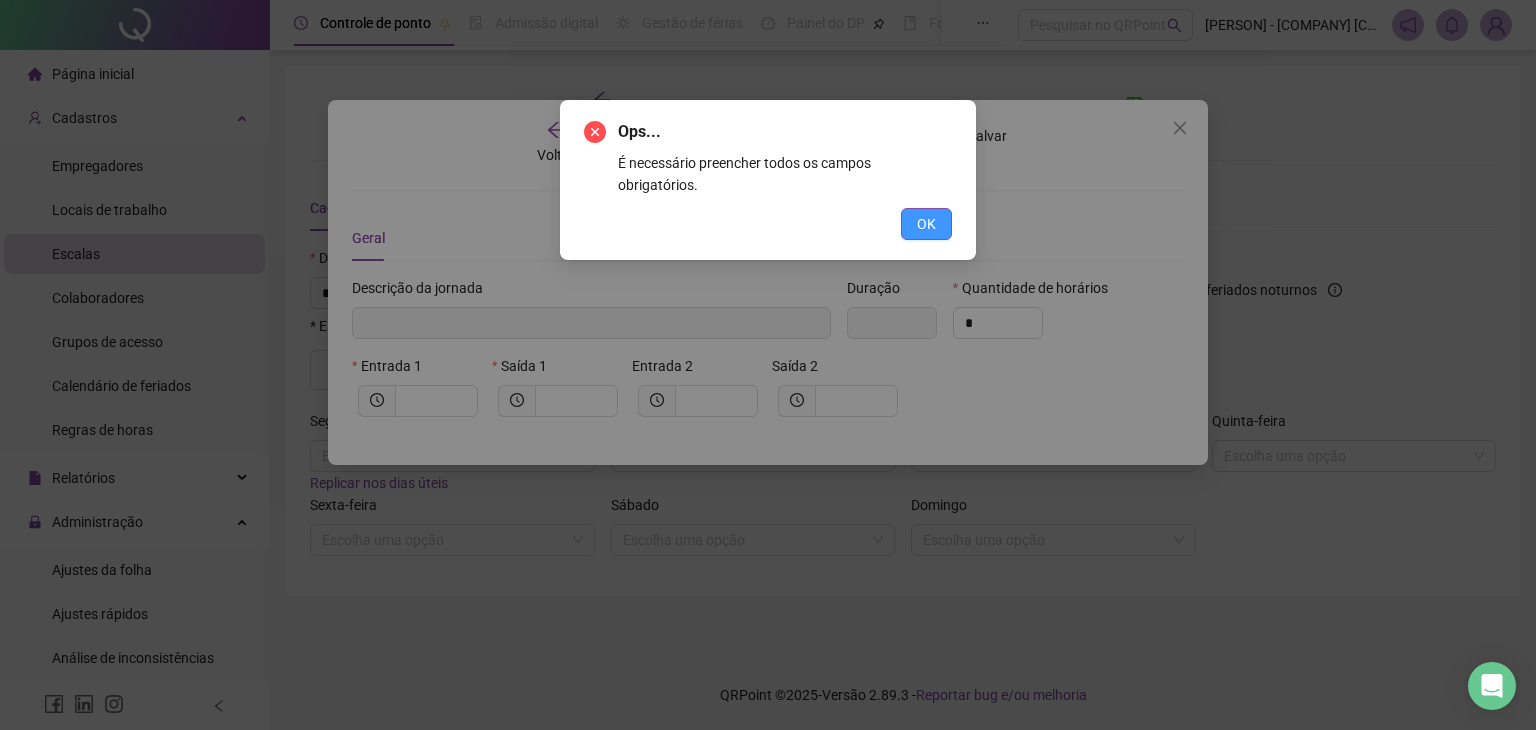 click on "OK" at bounding box center (926, 224) 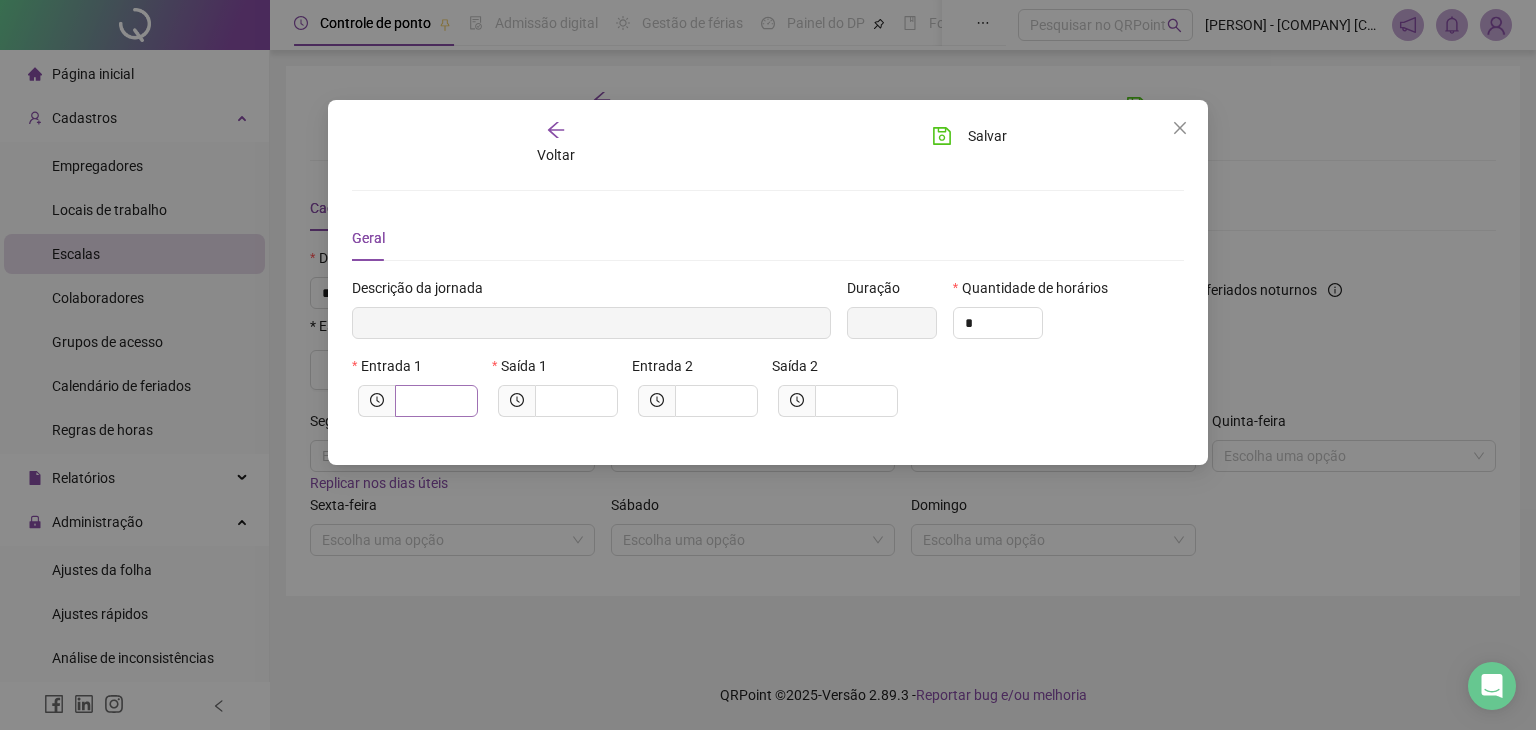 click at bounding box center (436, 401) 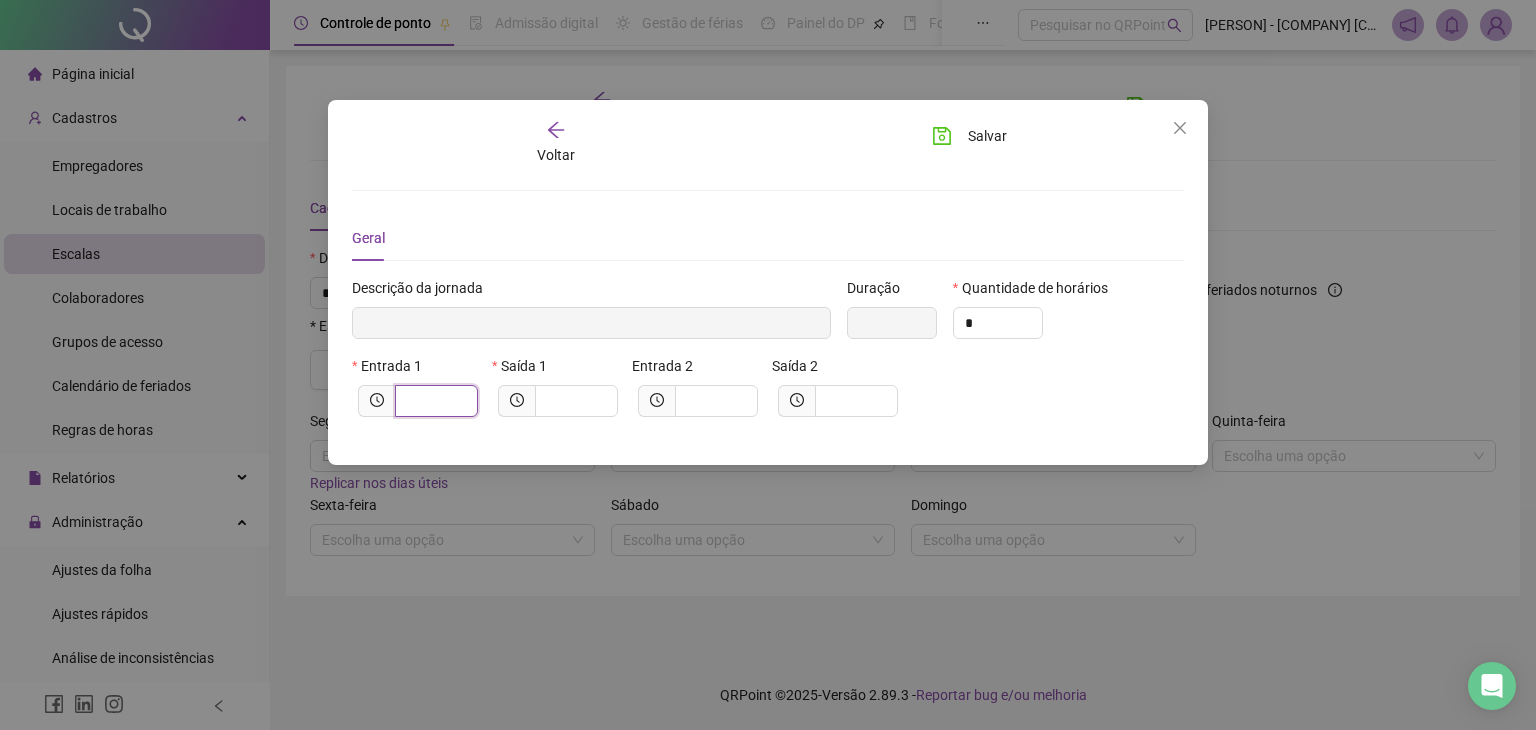 type on "*****" 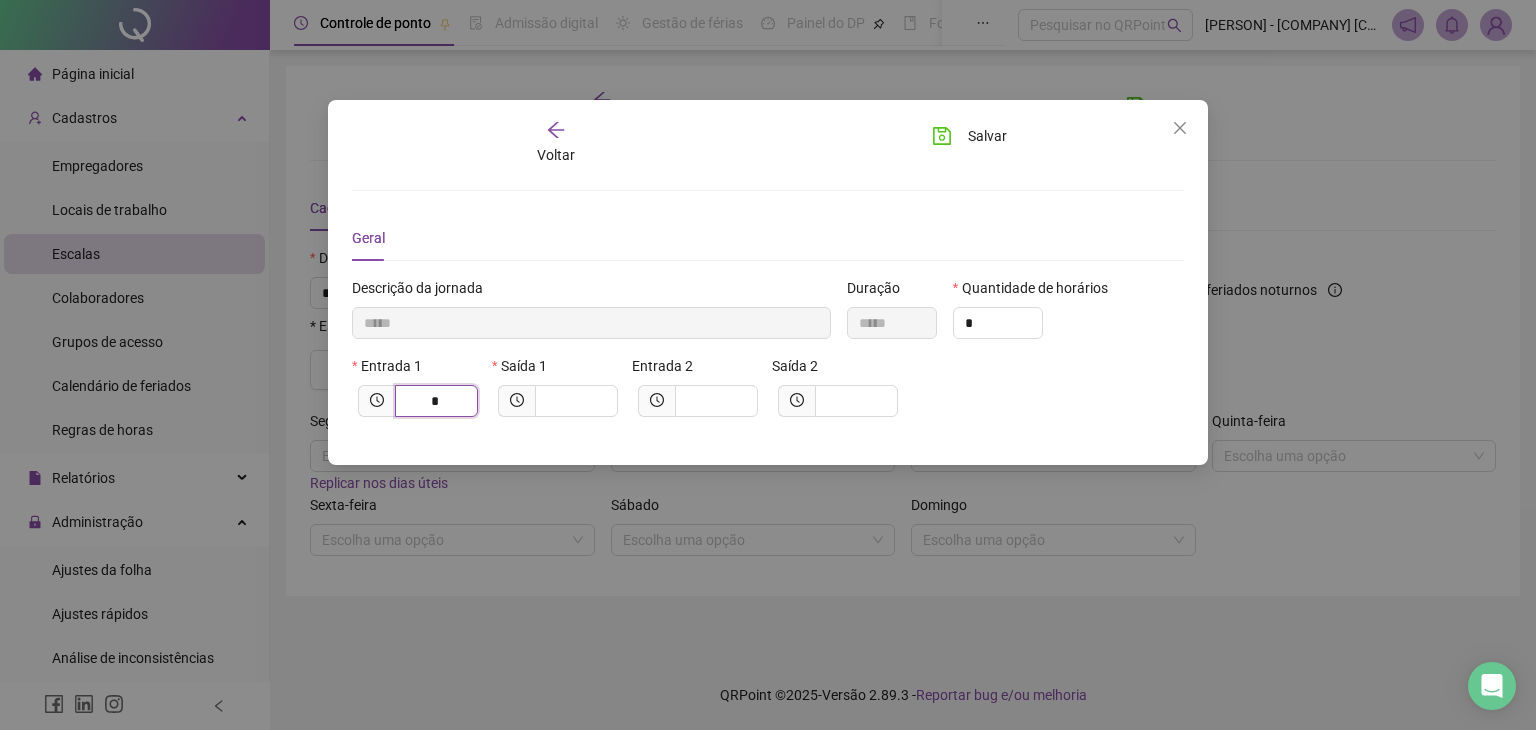 type on "******" 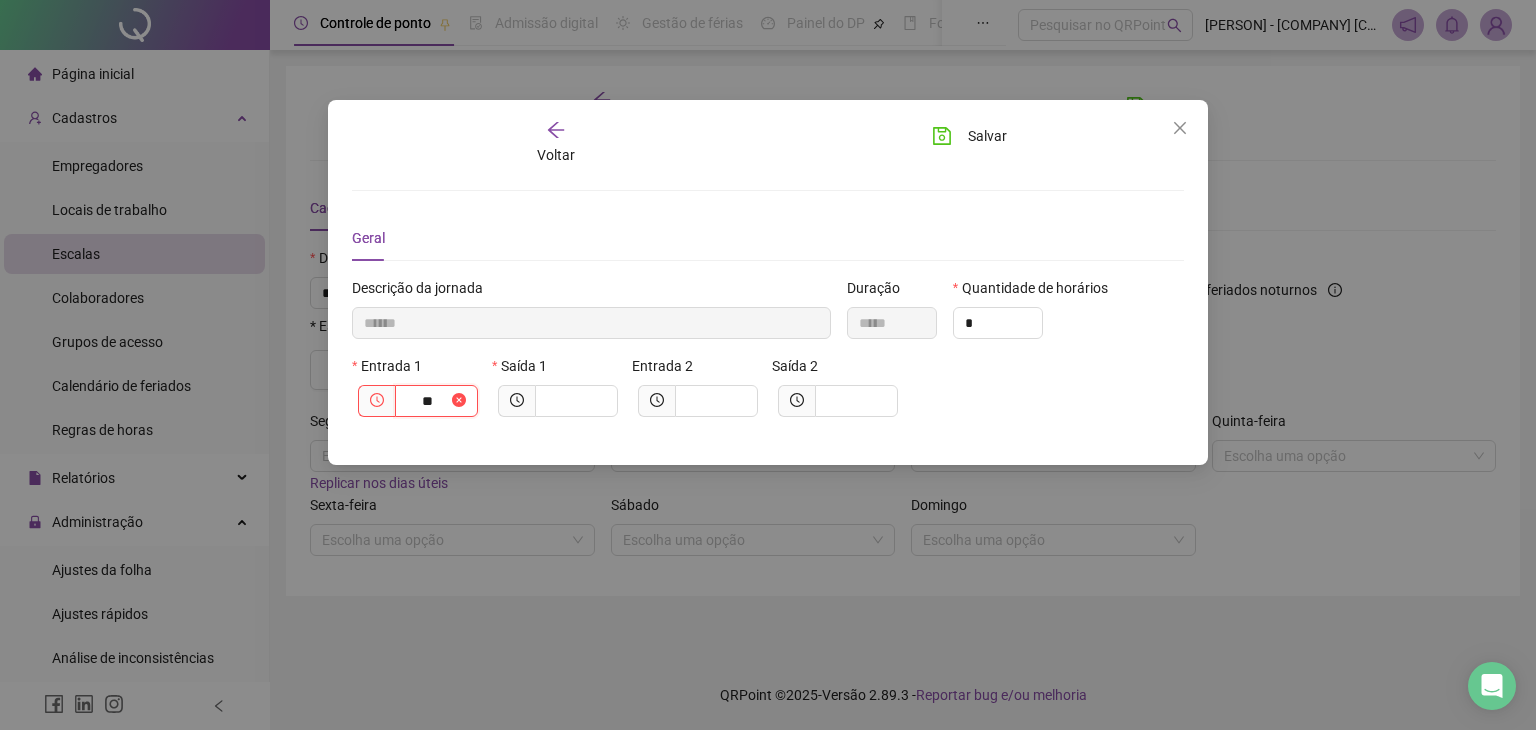 type on "********" 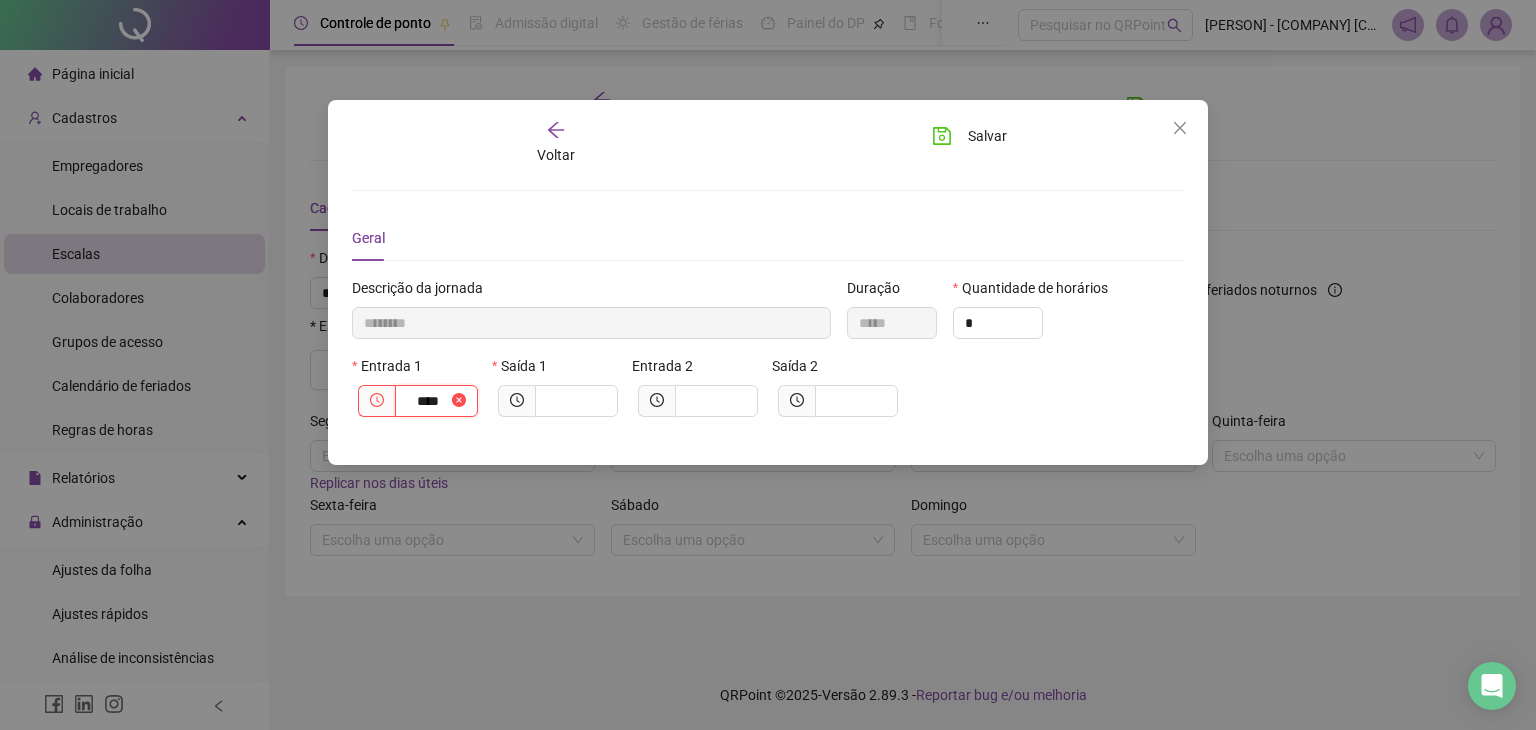 type on "*********" 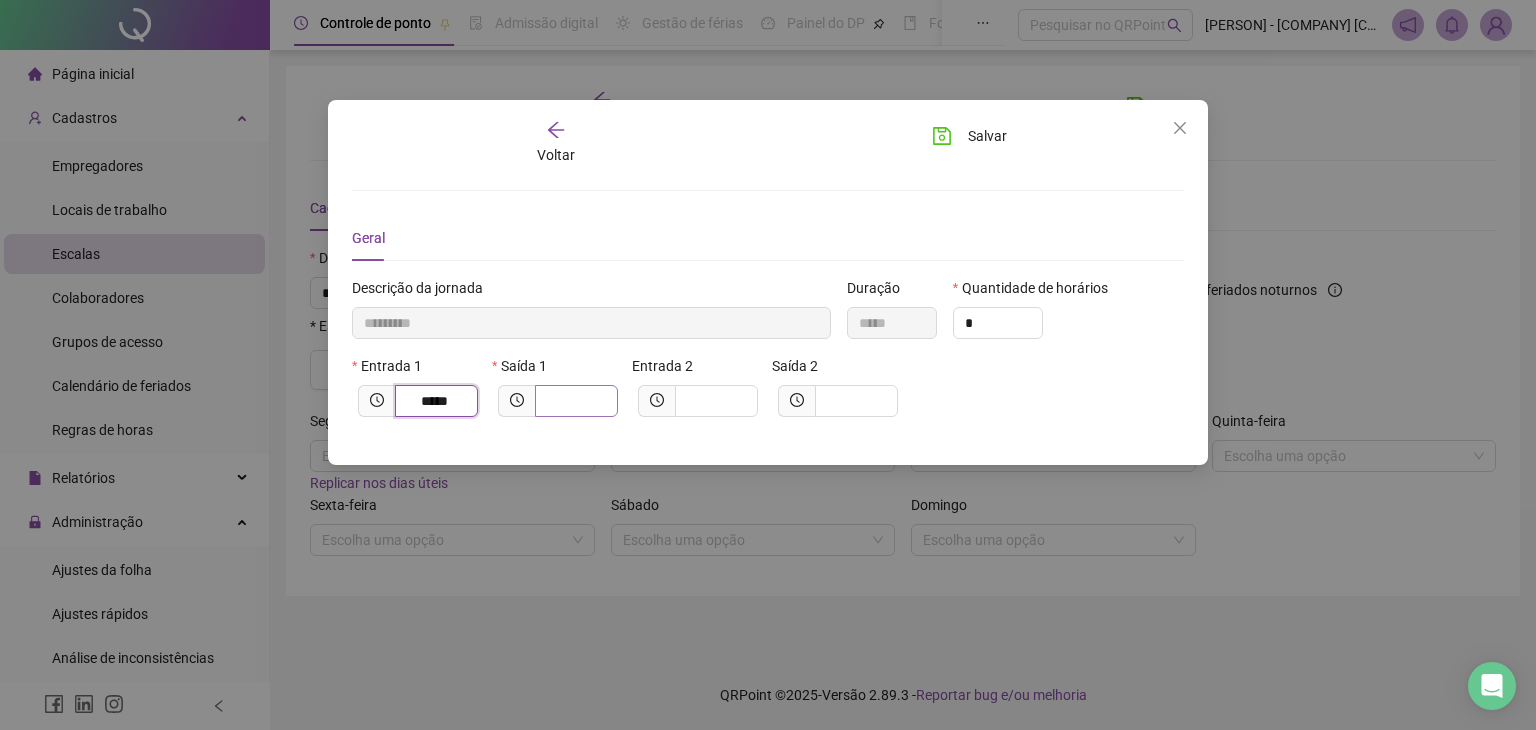 type on "*****" 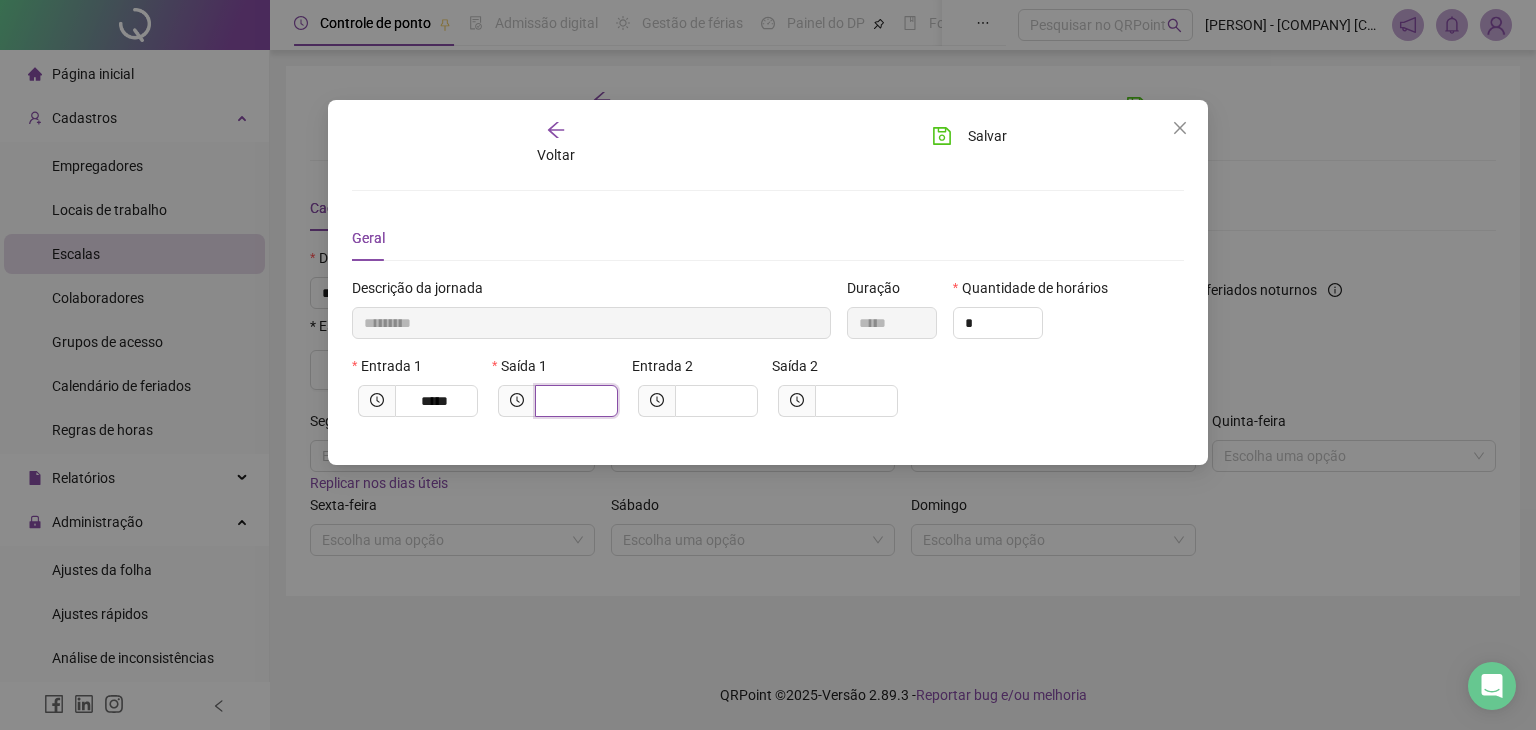 click at bounding box center [574, 401] 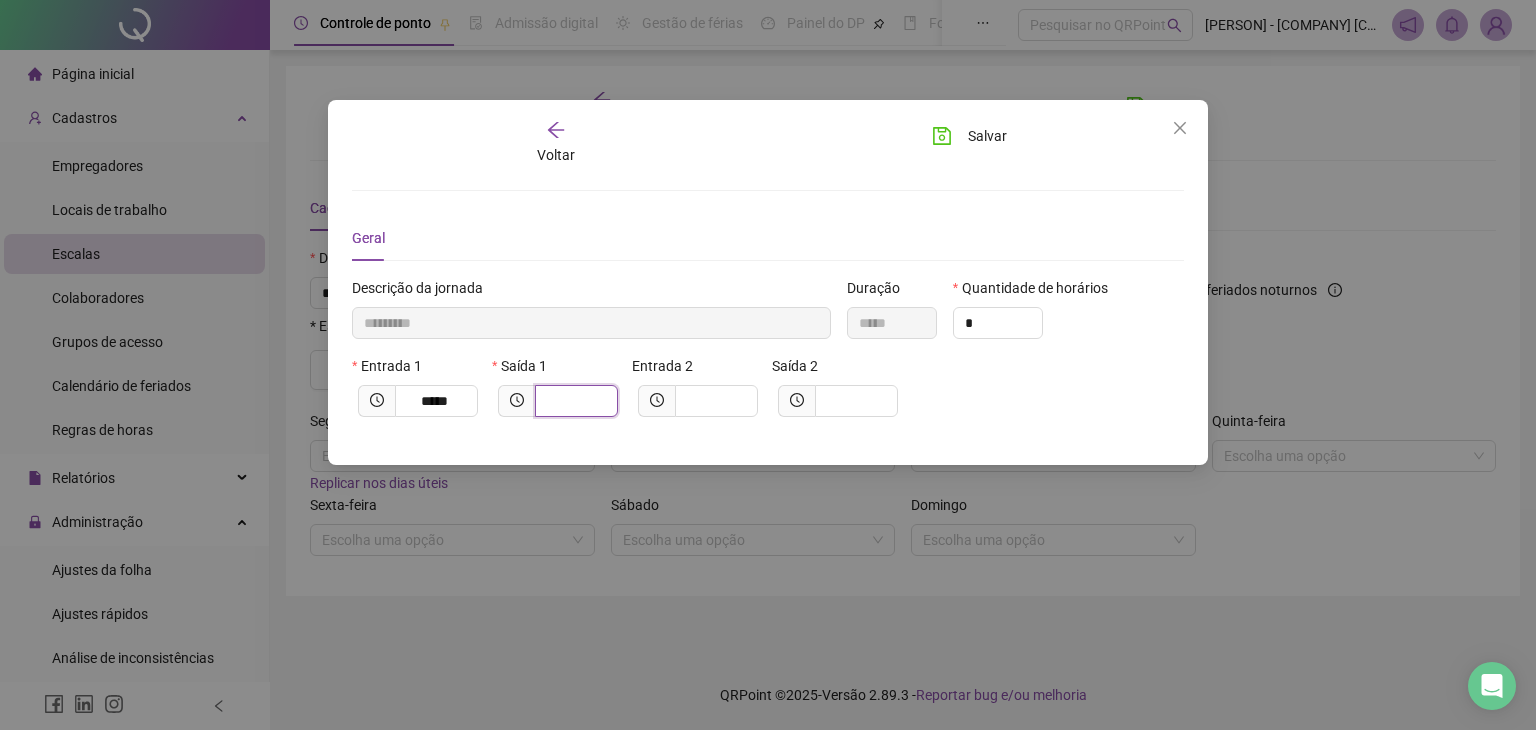 type on "*********" 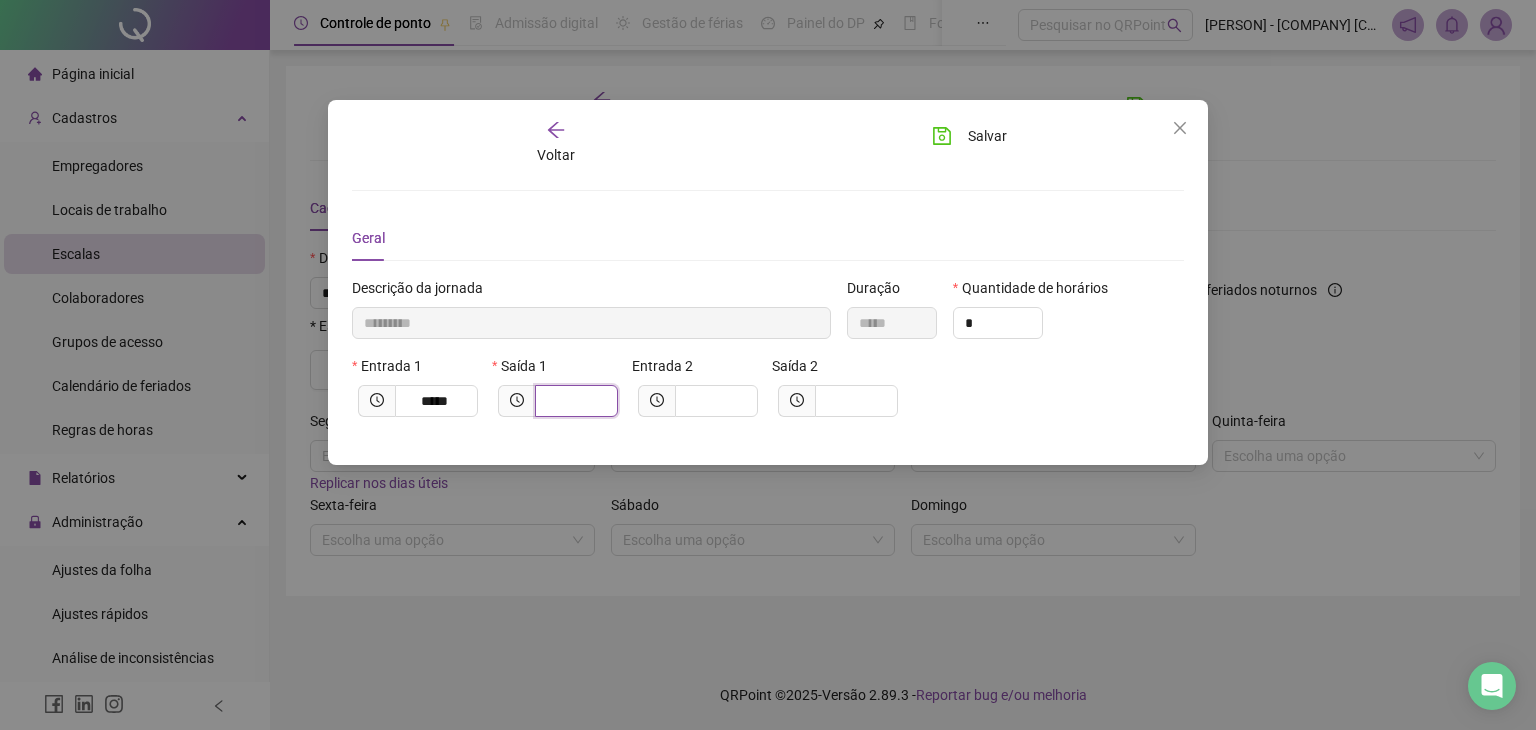 type on "*" 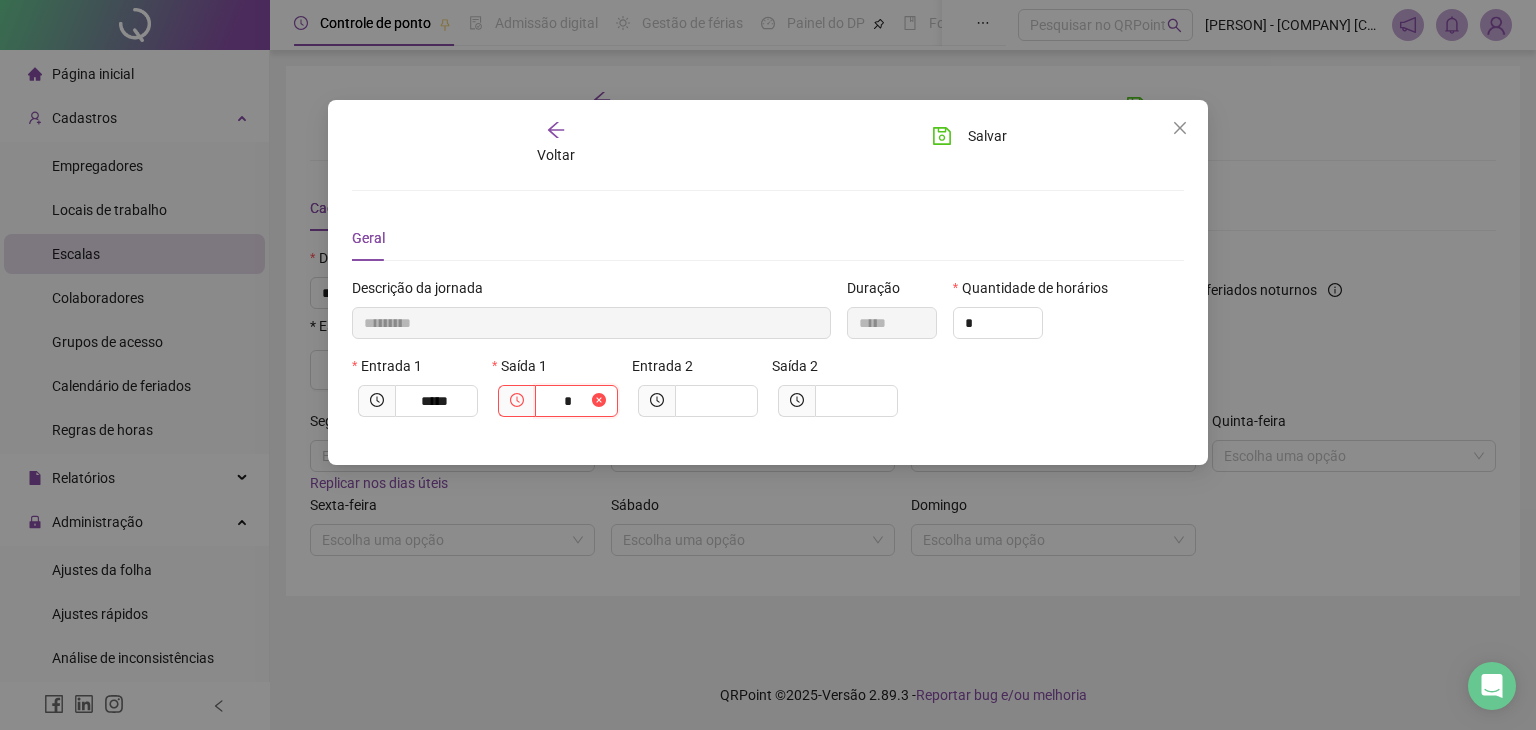 type on "**********" 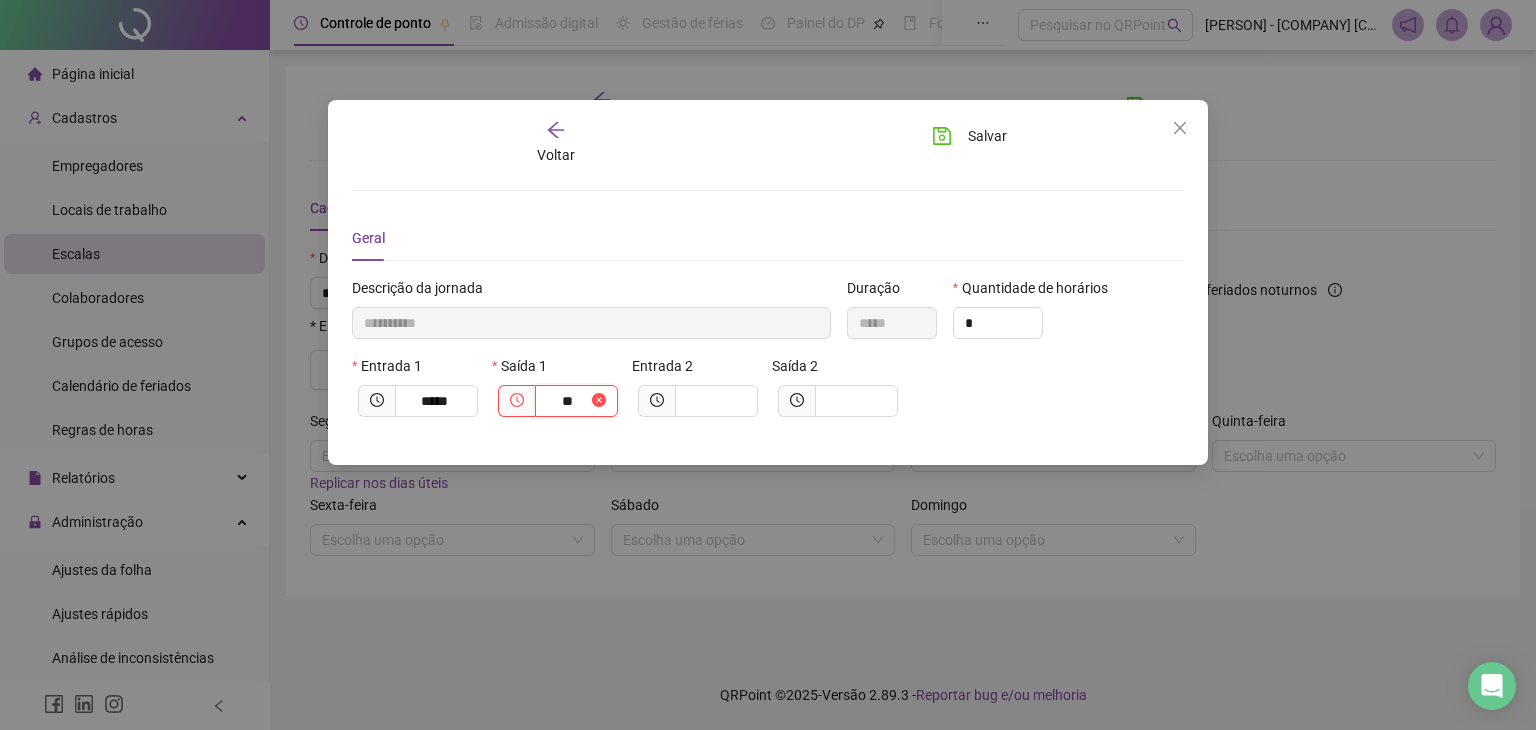 type on "**********" 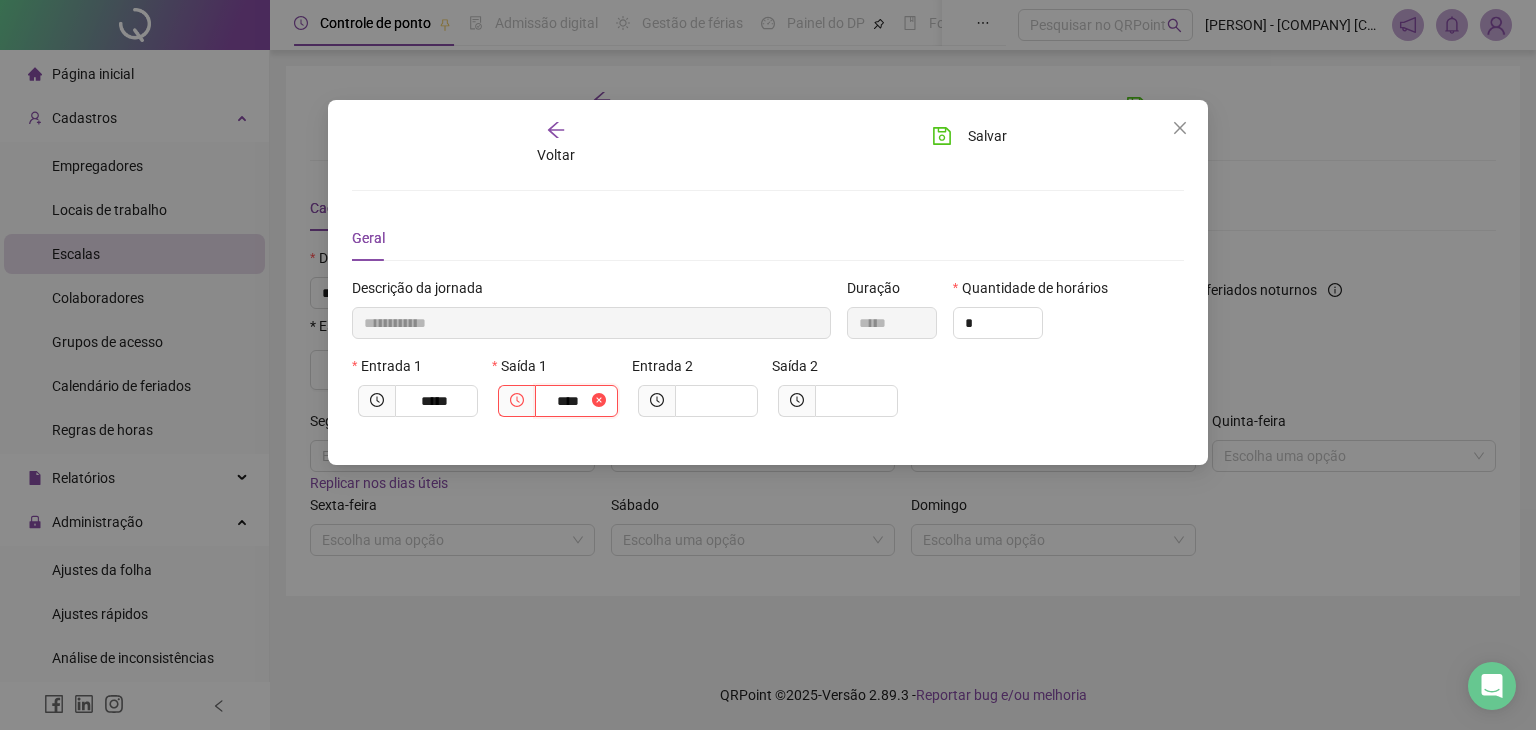 type on "**********" 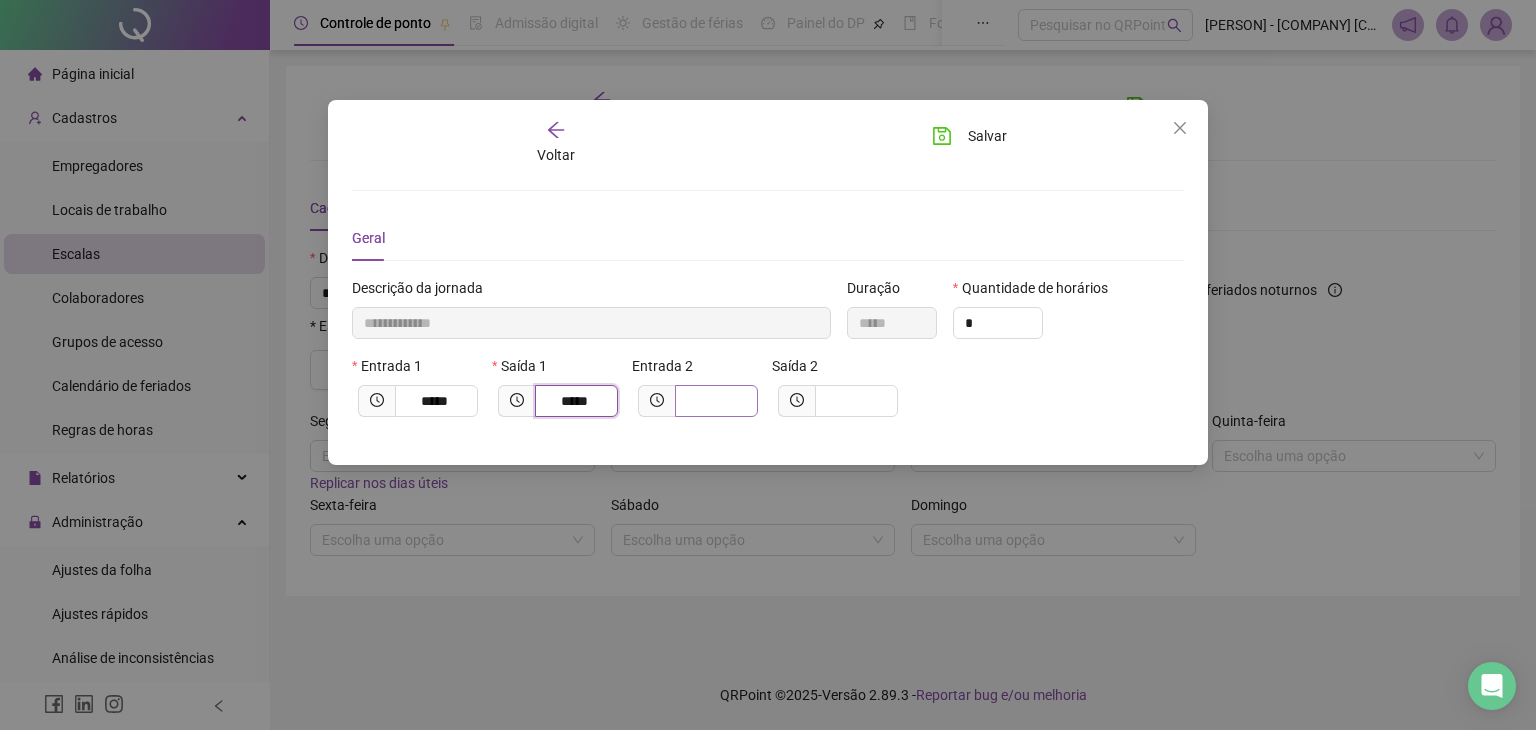 type on "*****" 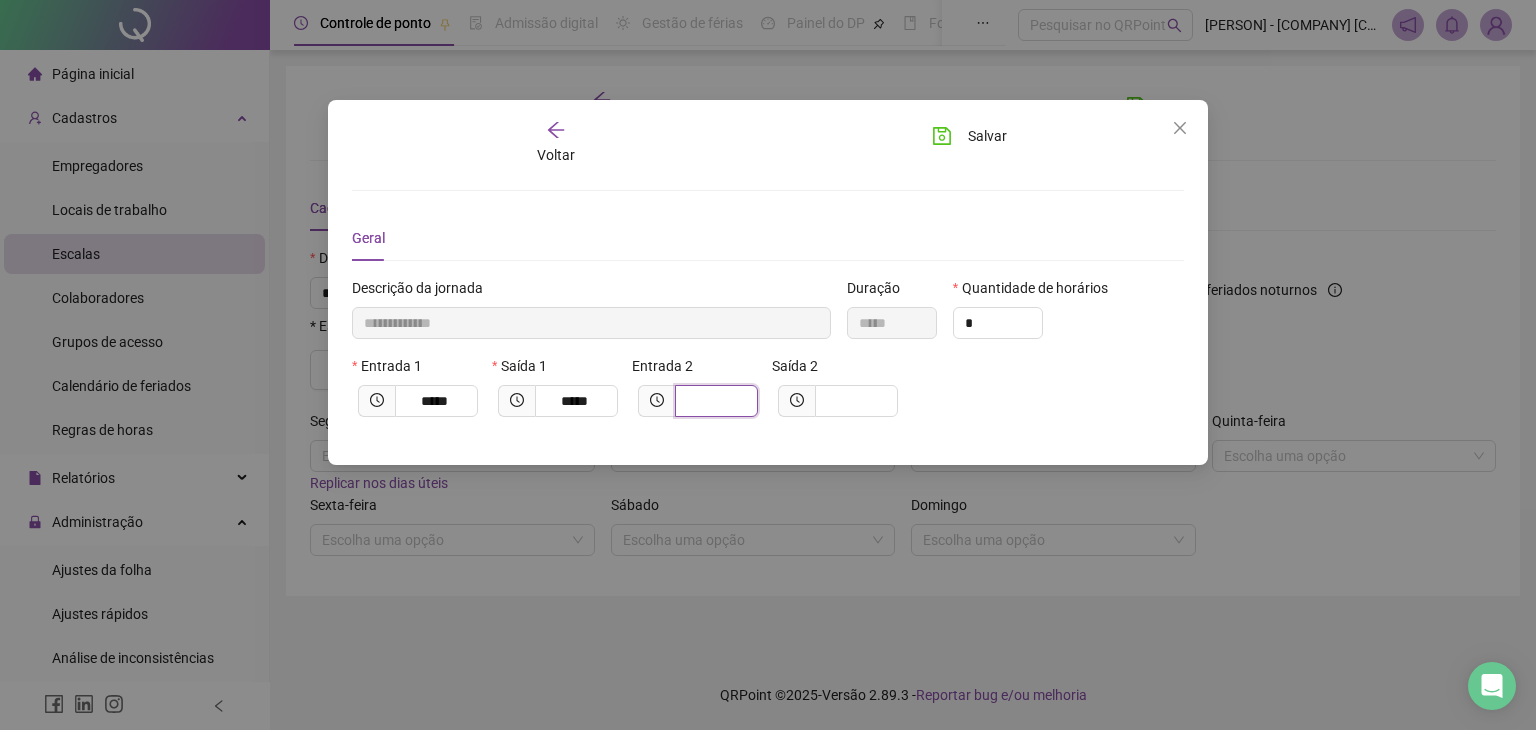 click at bounding box center [714, 401] 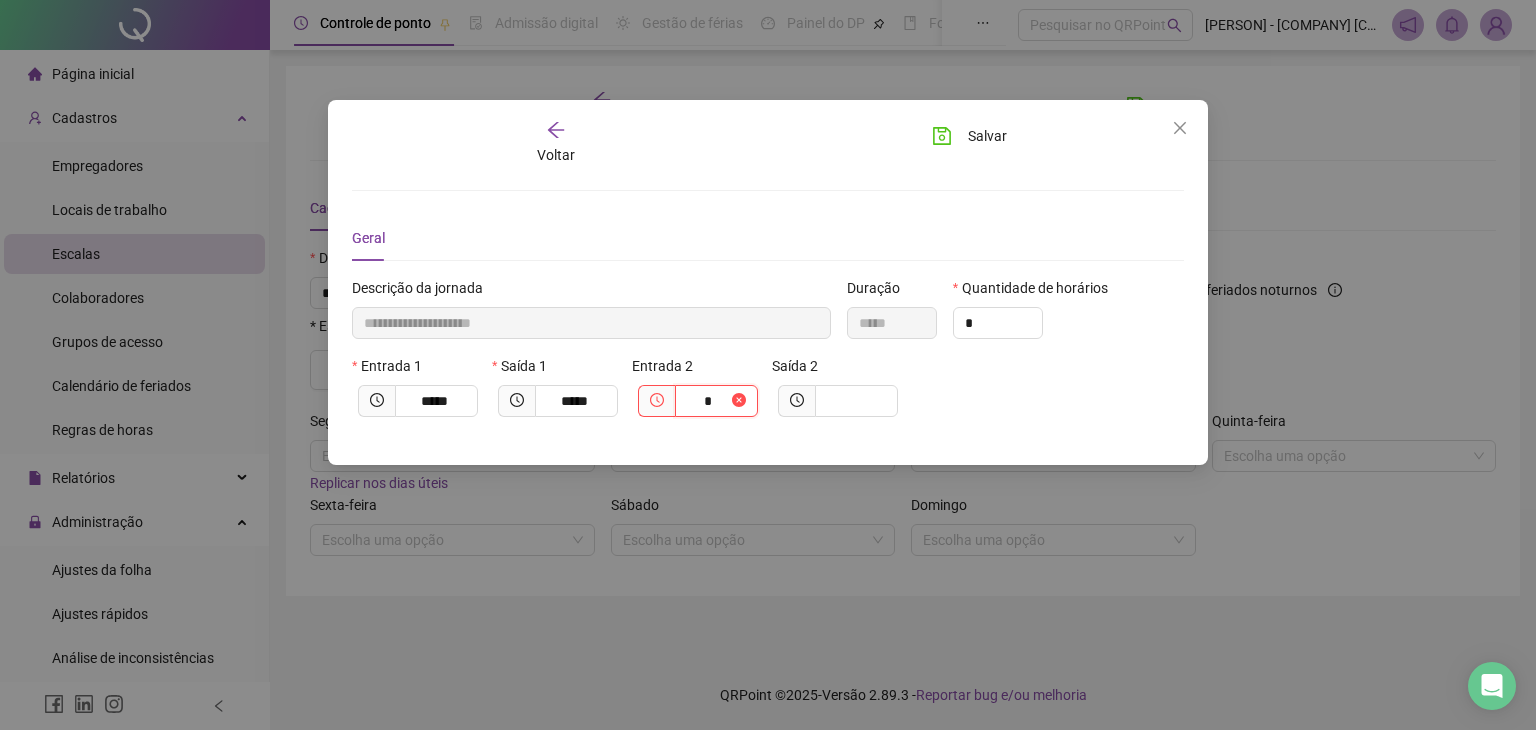 type on "**********" 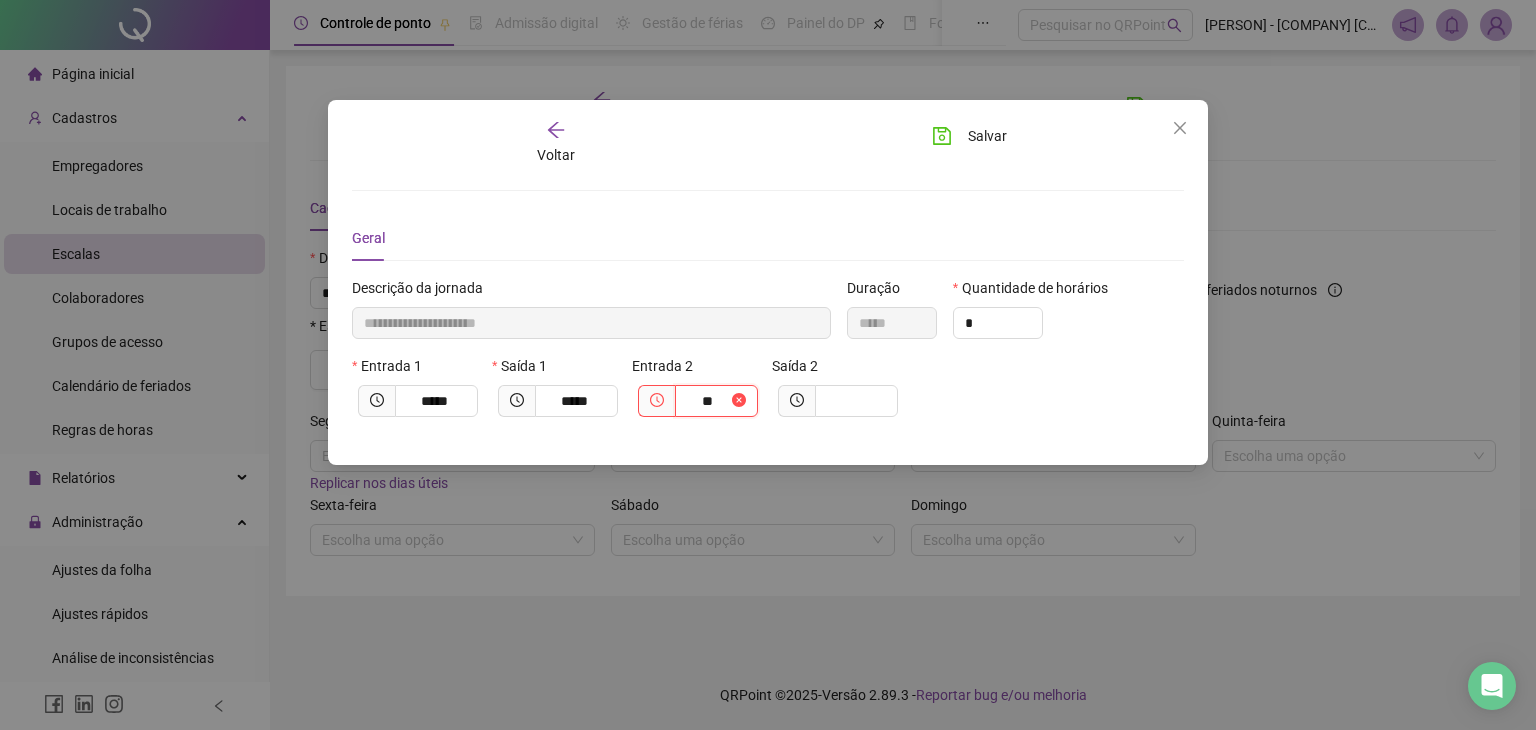 type on "**********" 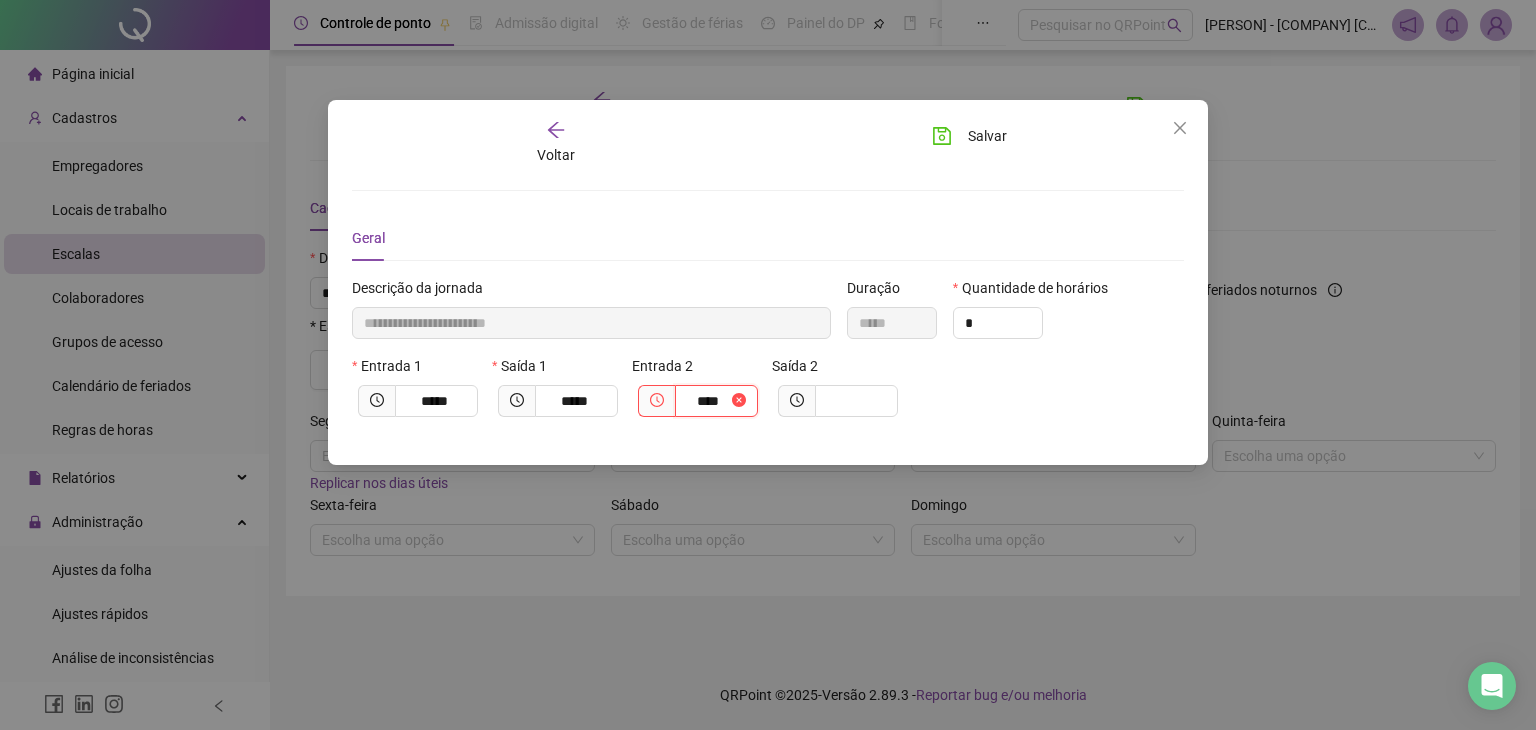 type on "**********" 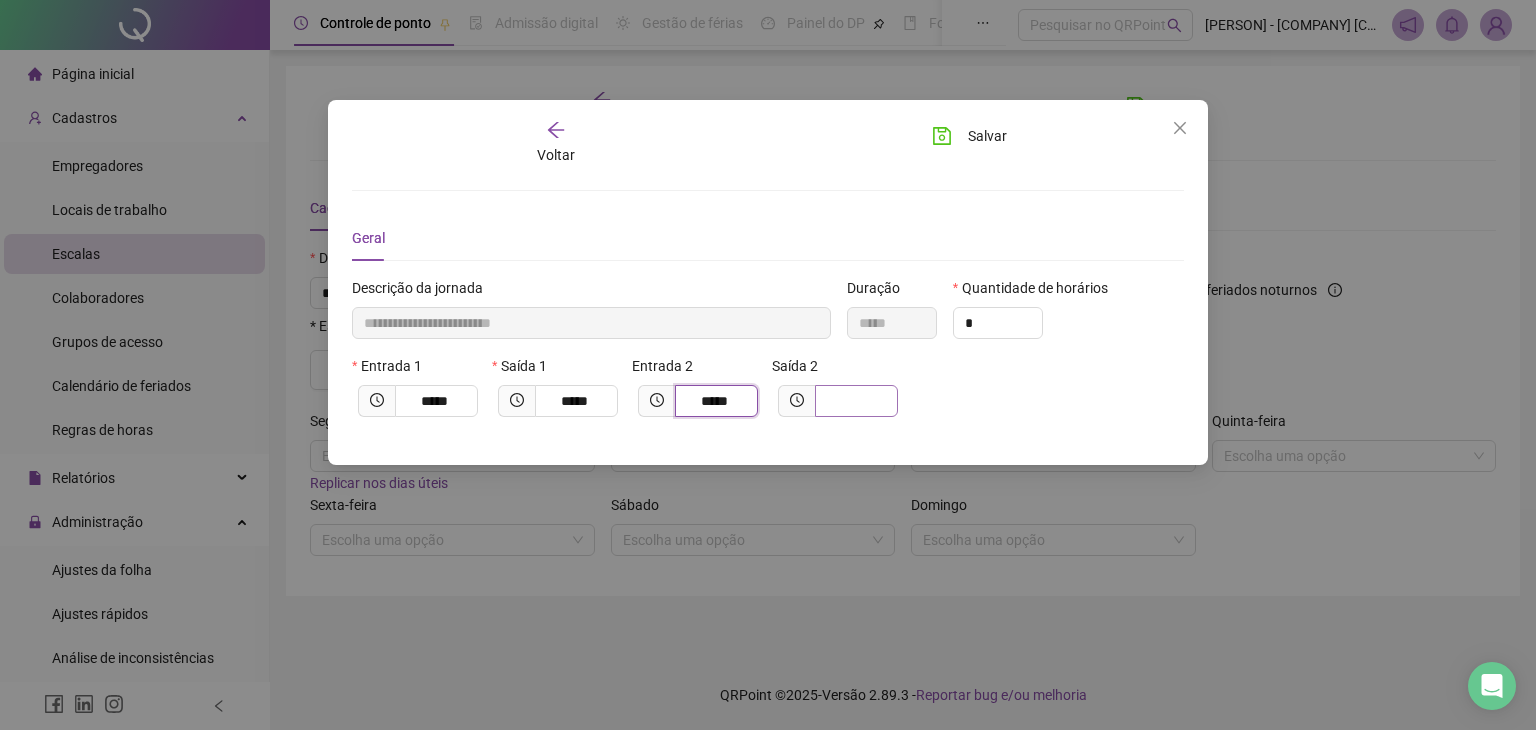 type on "*****" 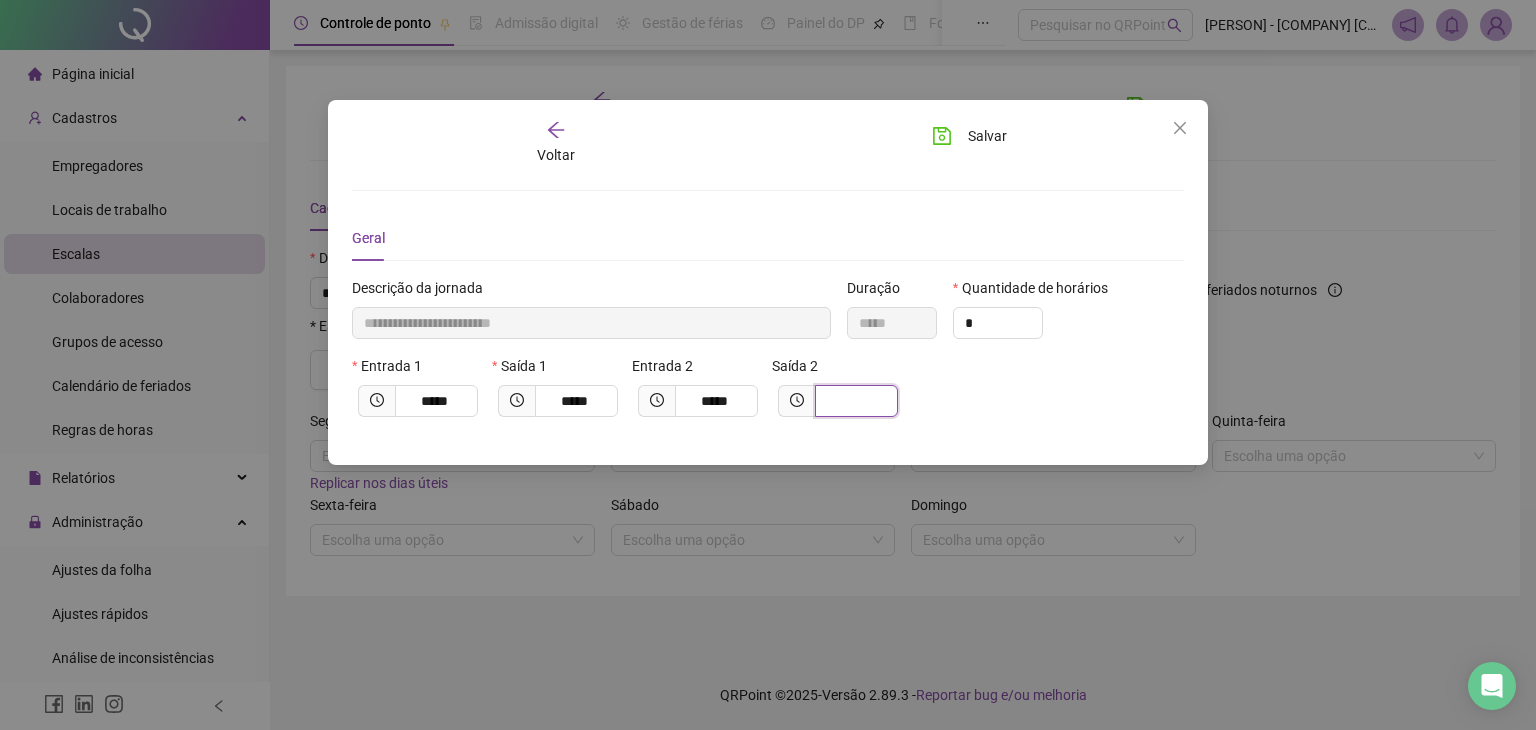 click at bounding box center (854, 401) 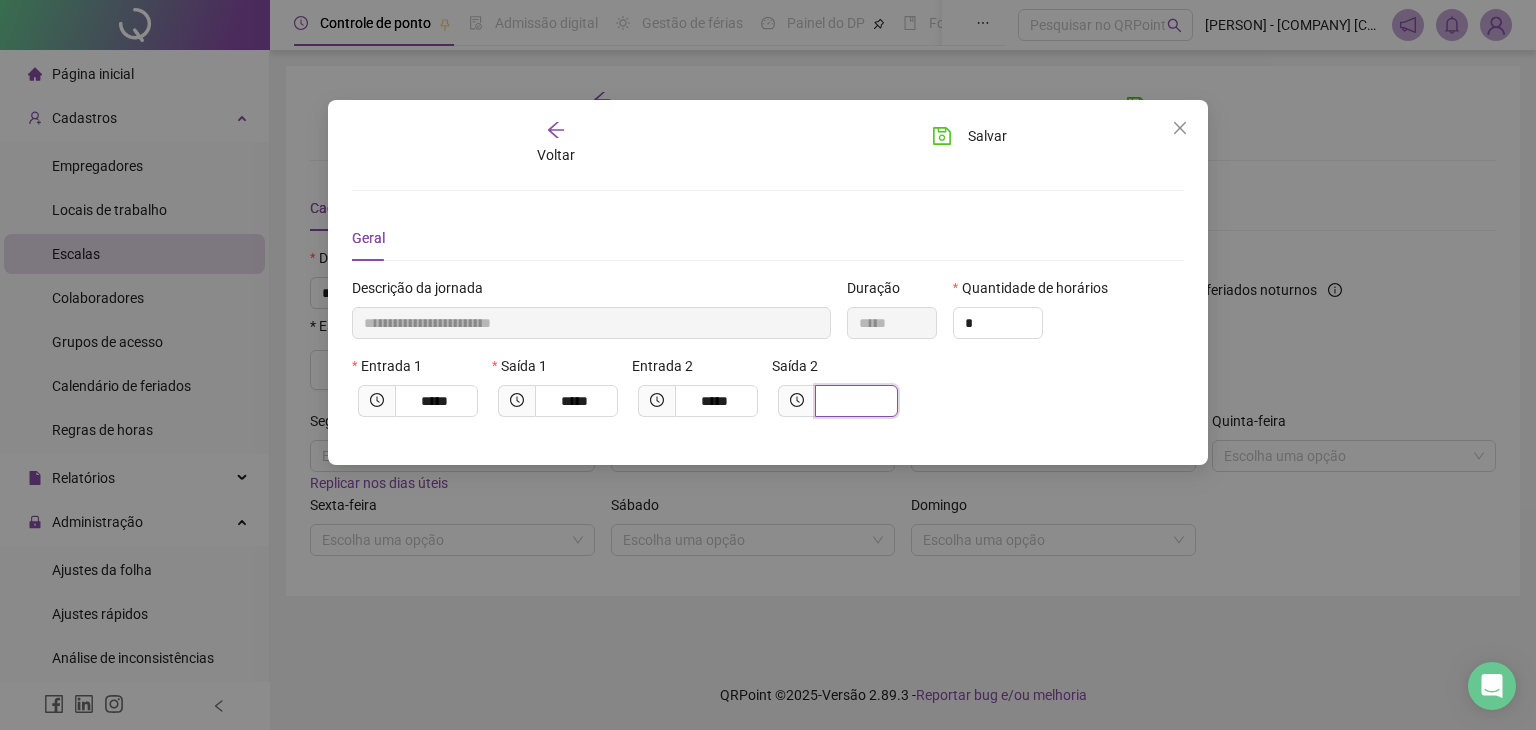 type on "**********" 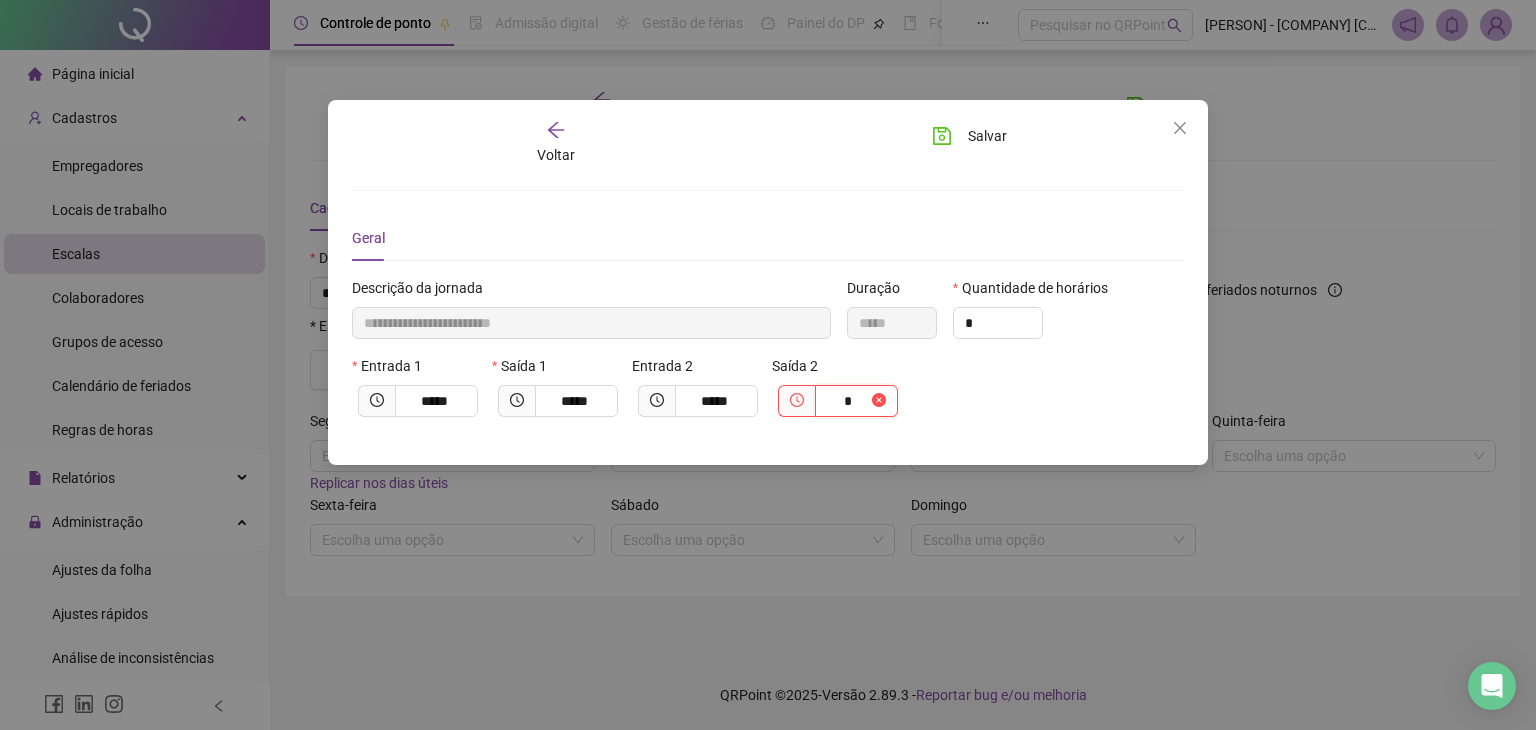 type on "**********" 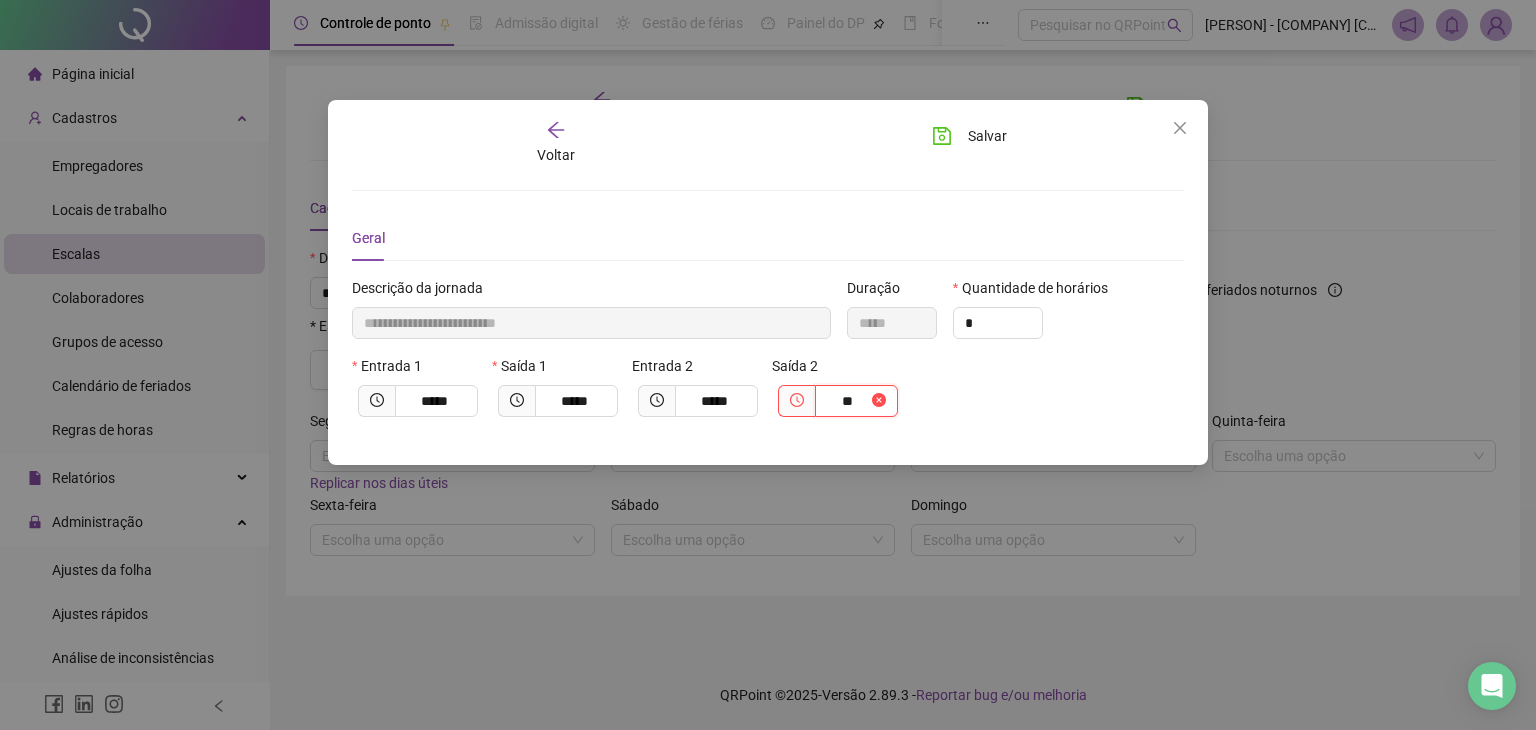 type on "**********" 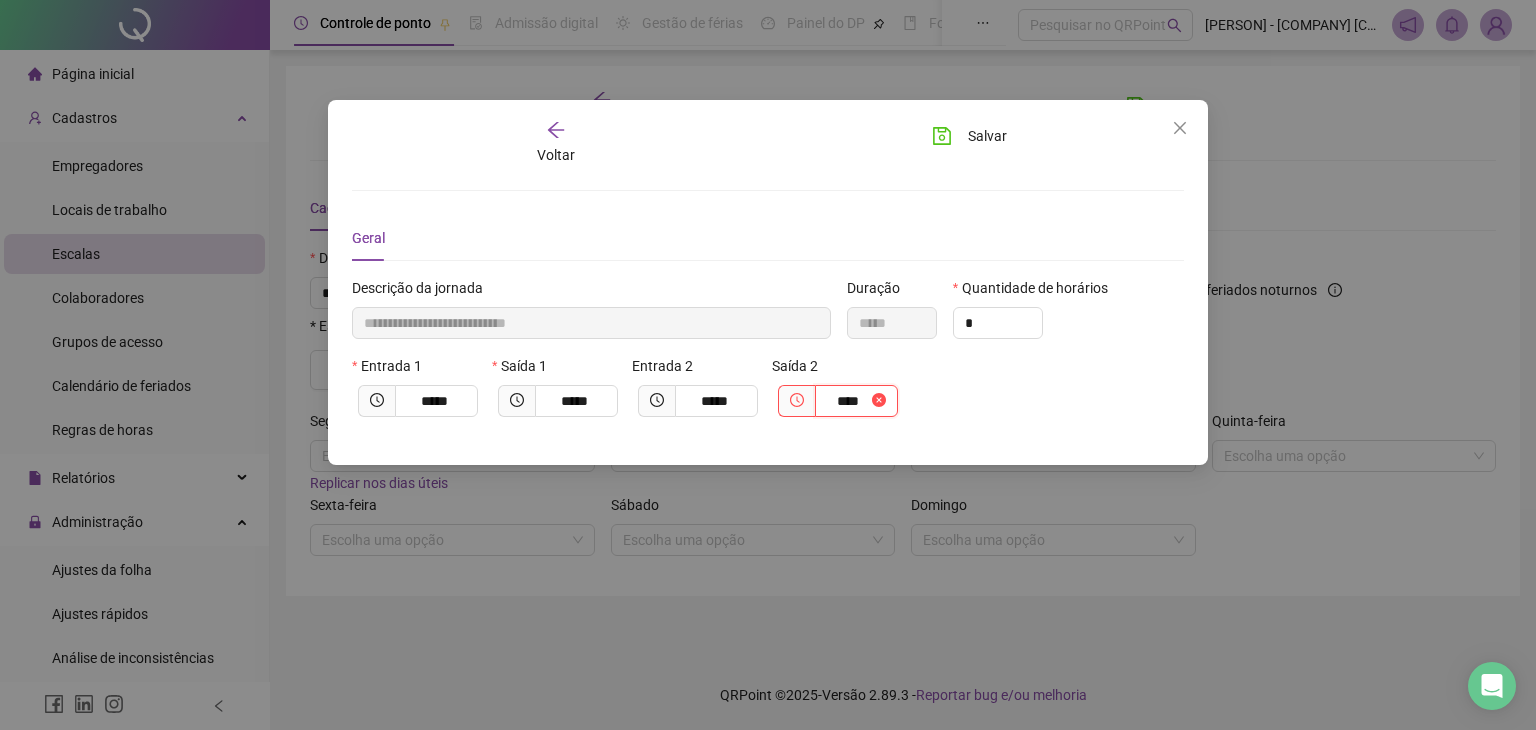 type on "**********" 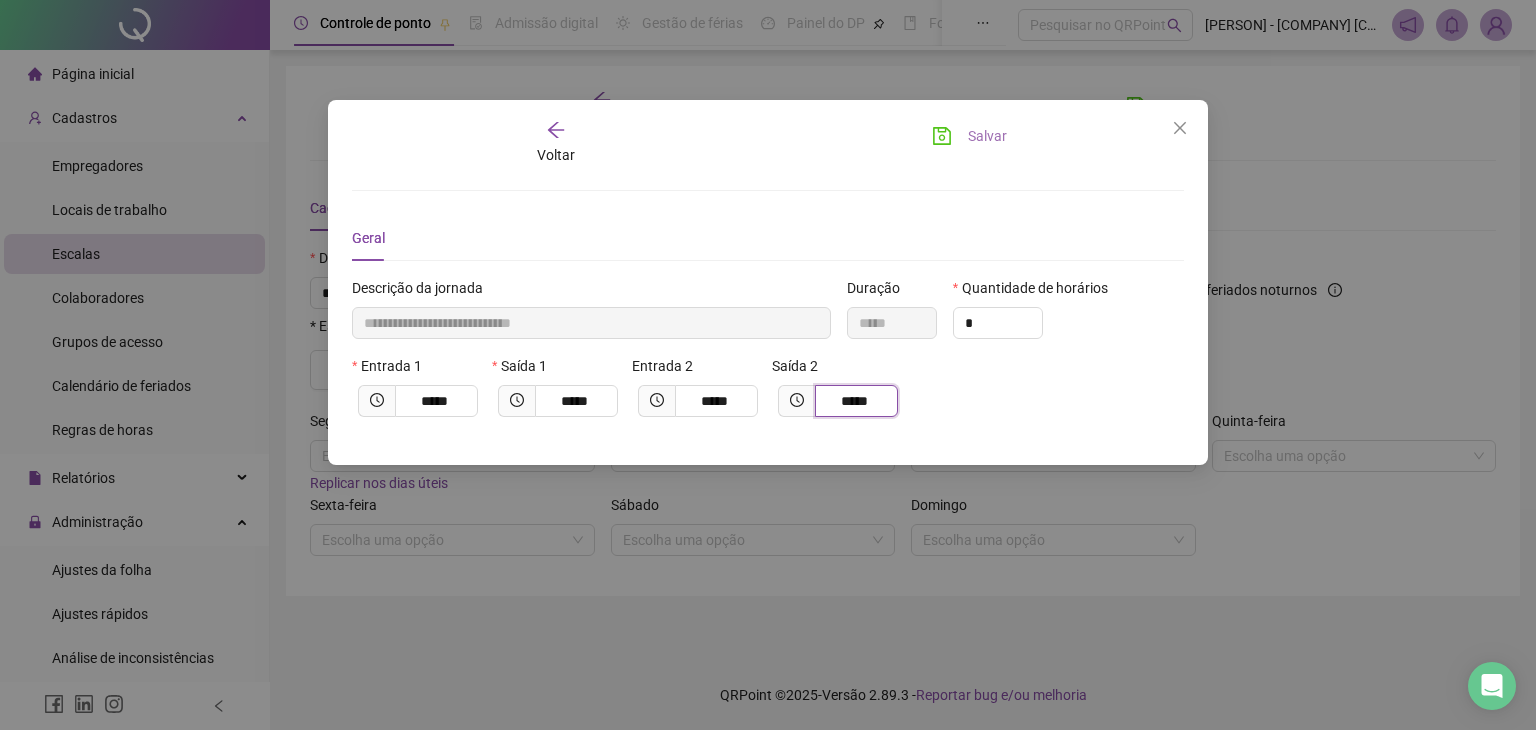type on "*****" 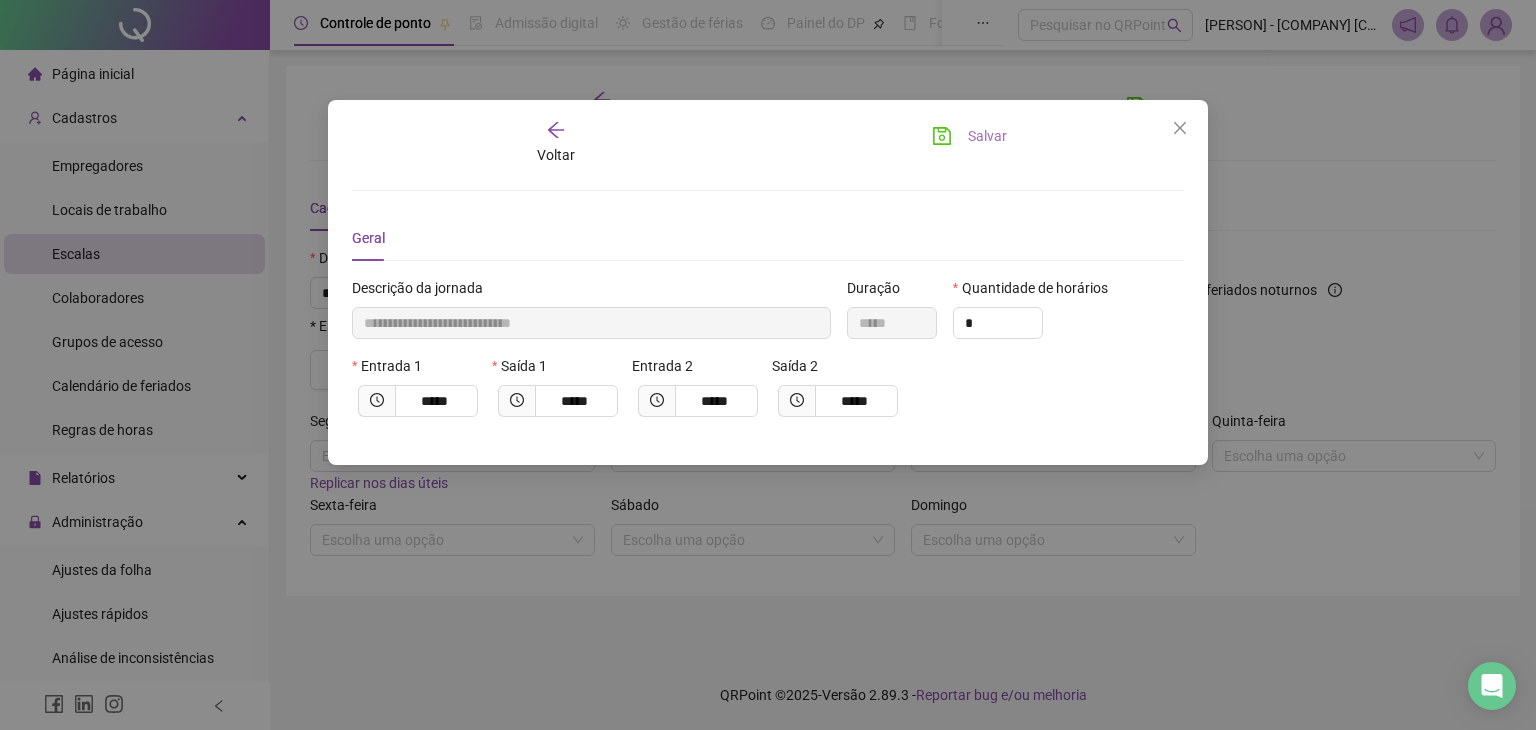 click on "Salvar" at bounding box center (987, 136) 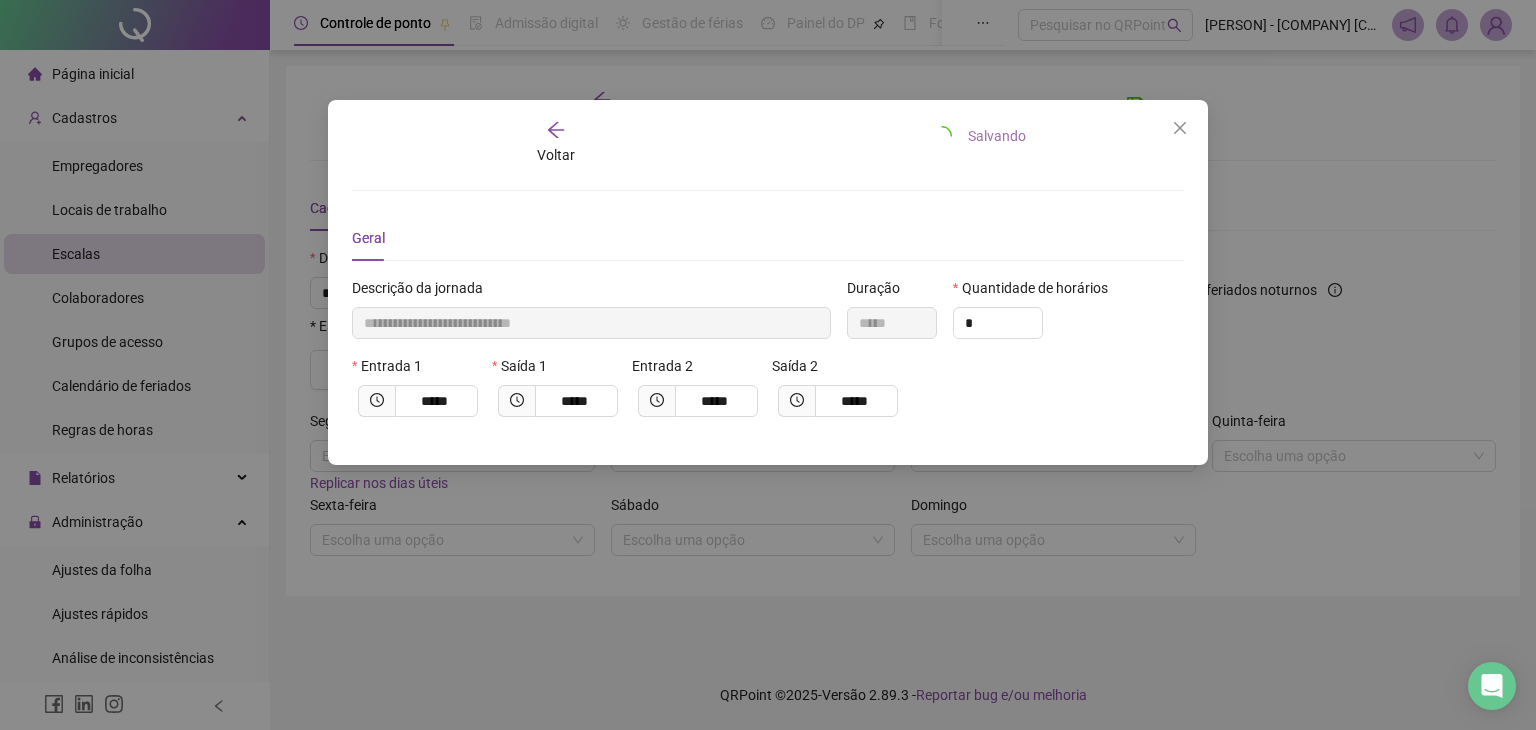 type 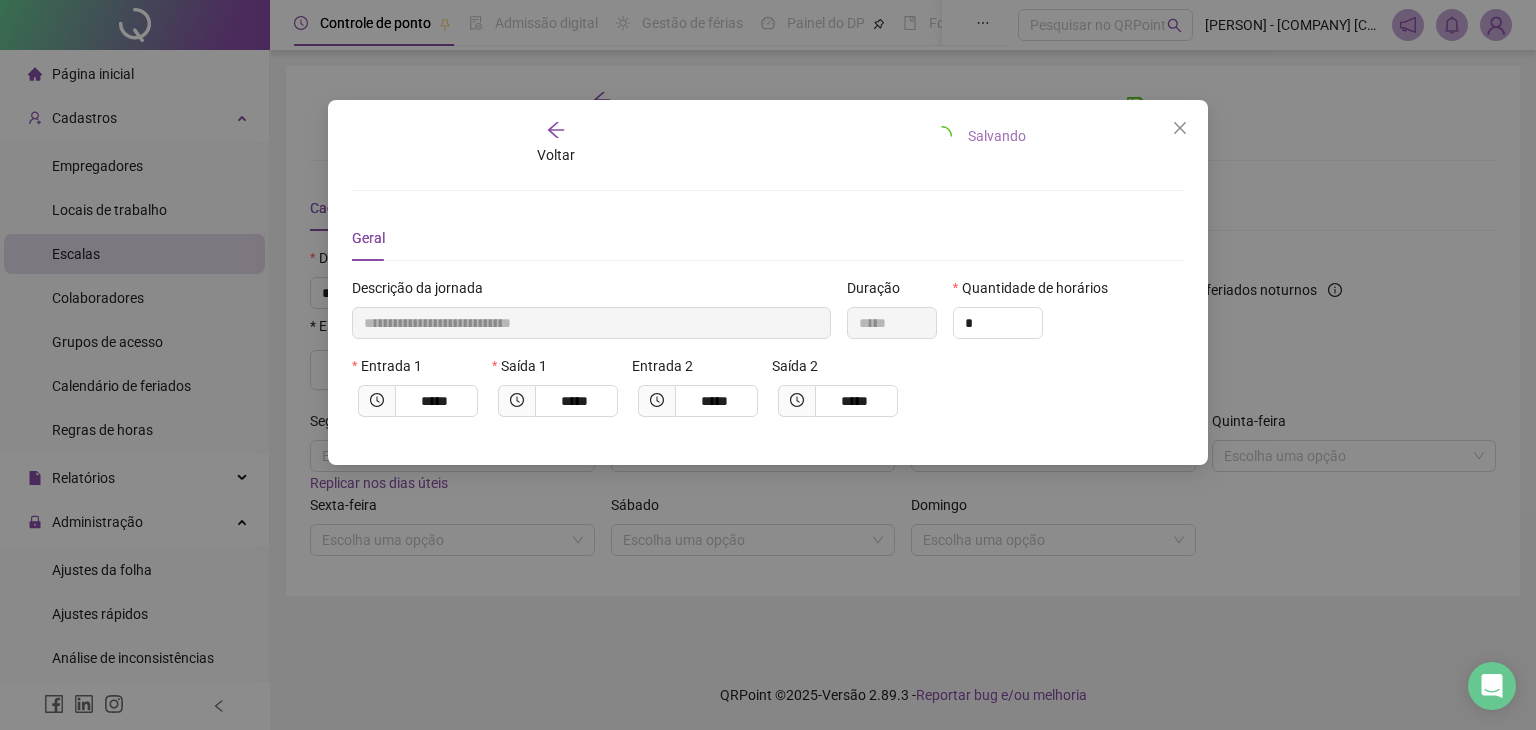 type 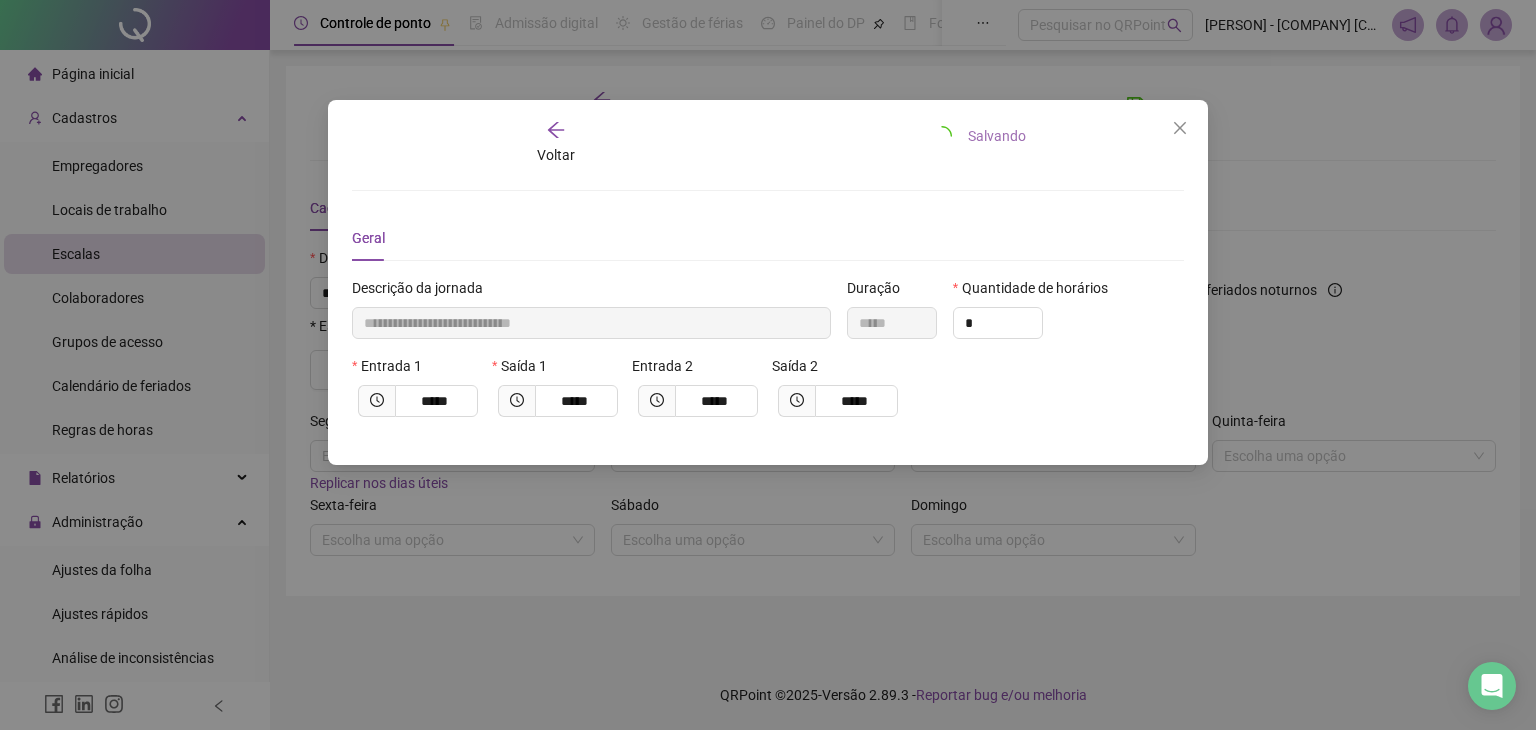 type 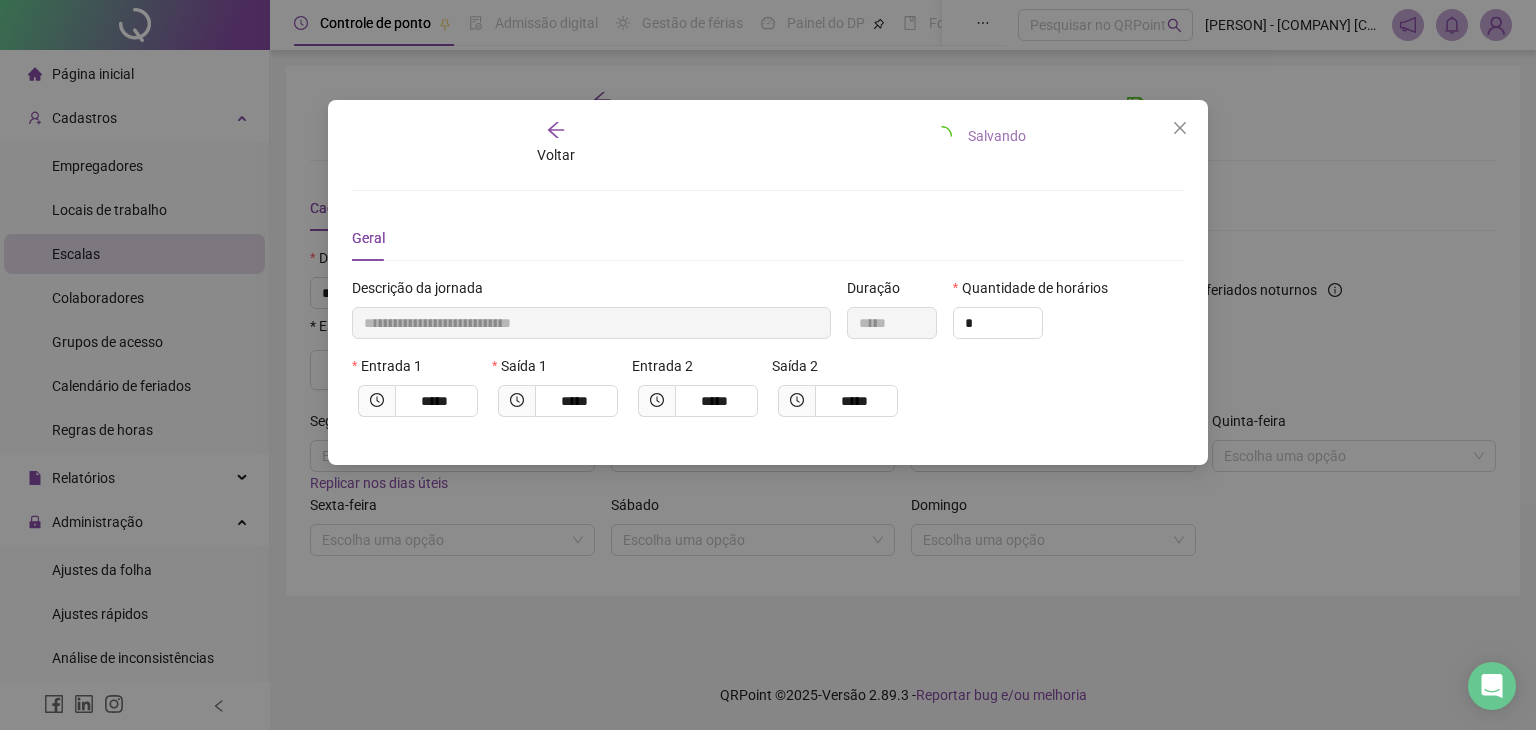 type 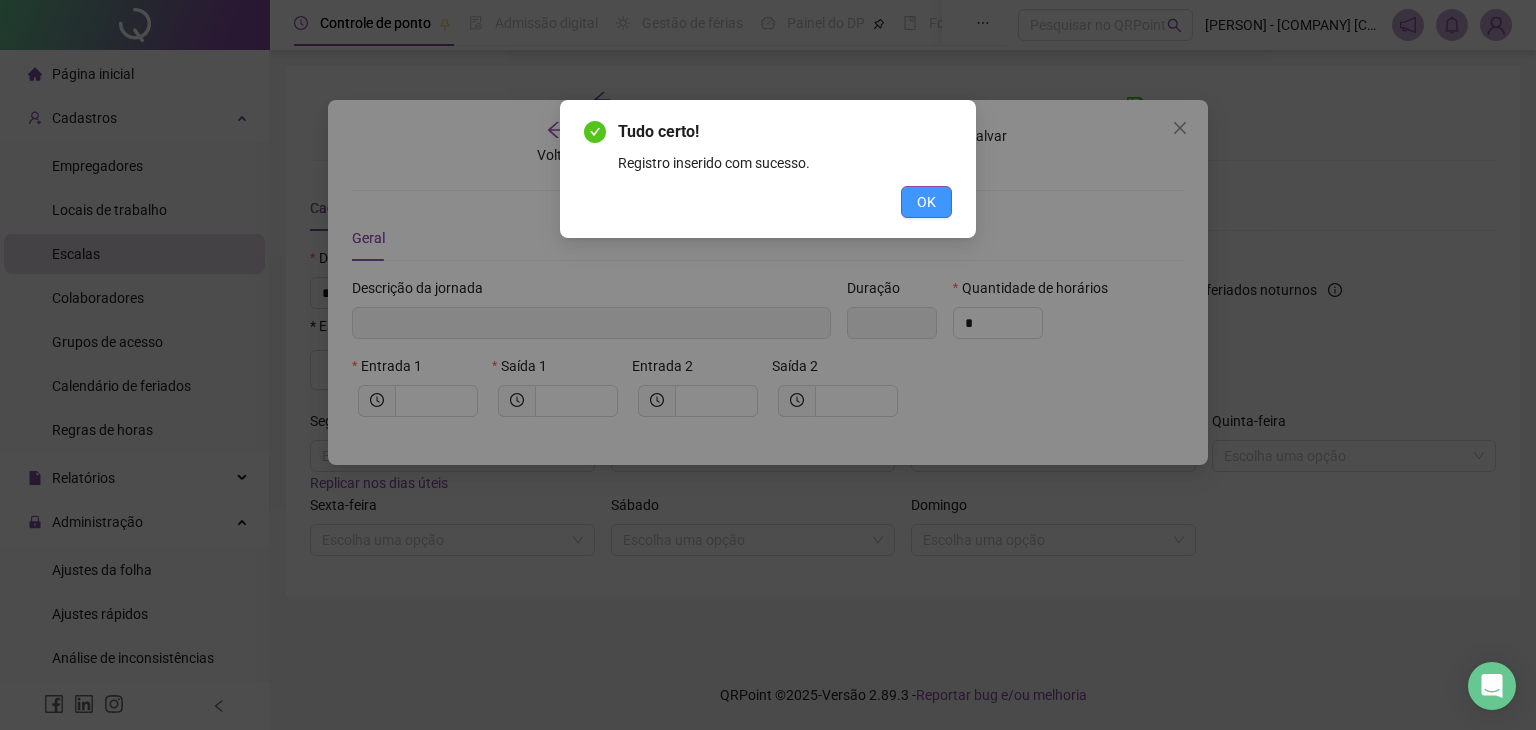 click on "OK" at bounding box center [926, 202] 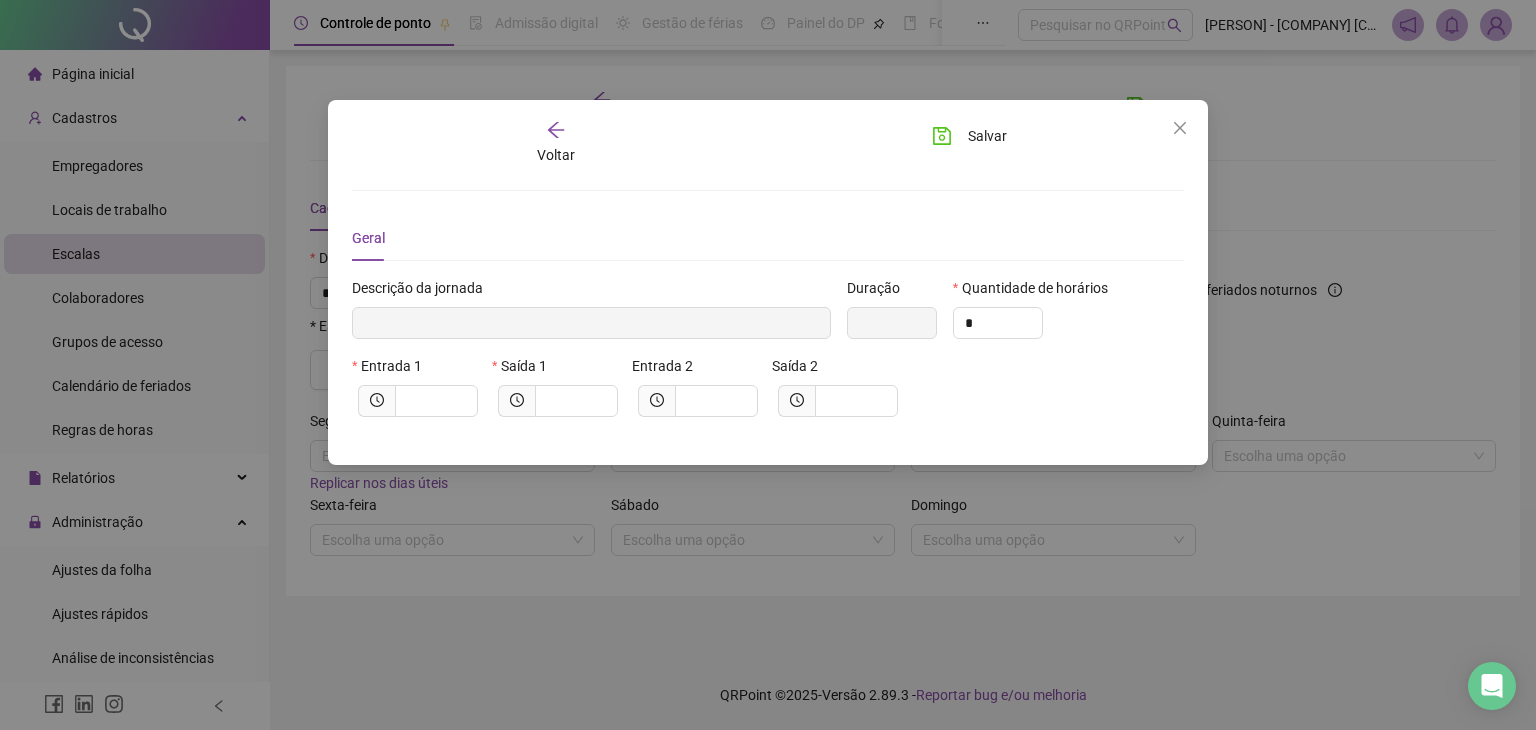 click 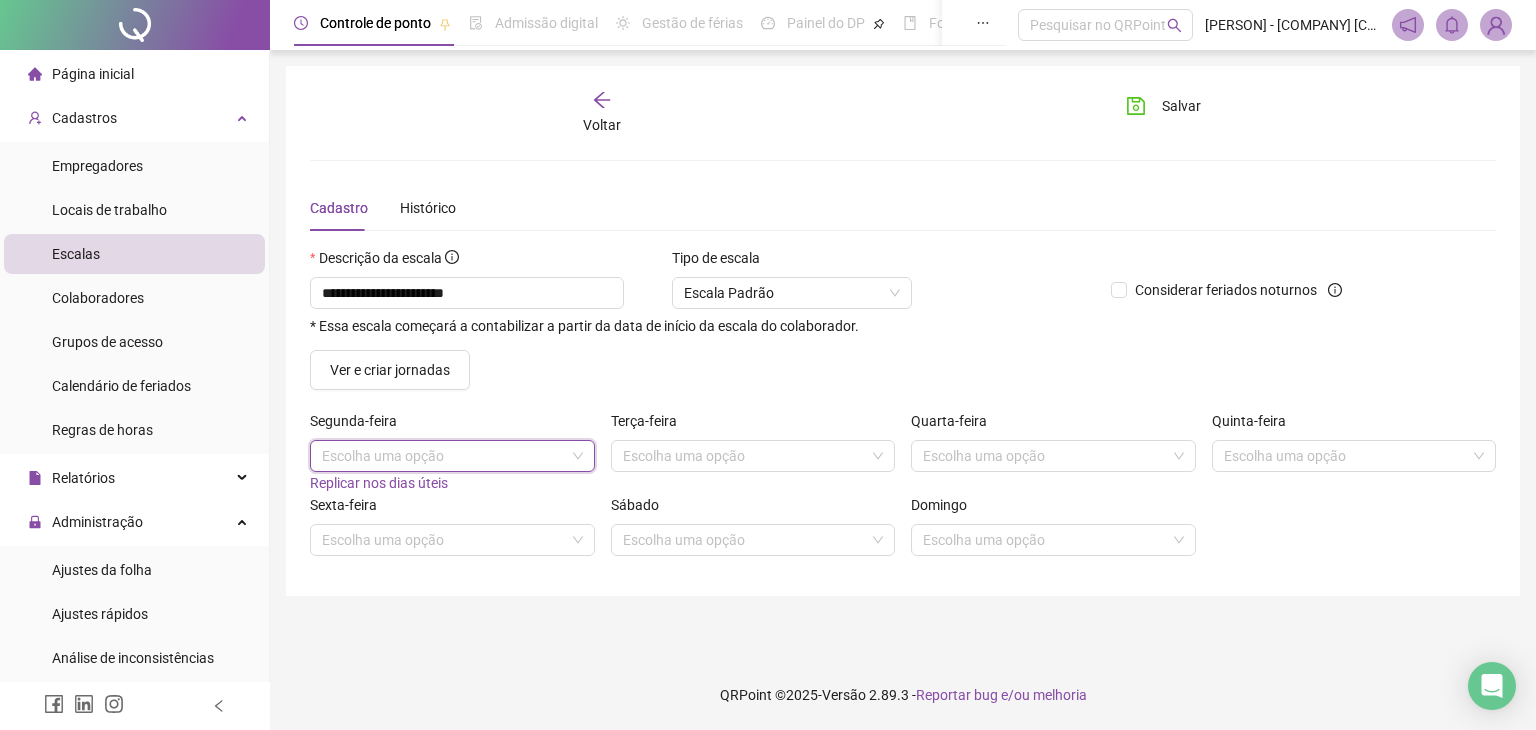 click at bounding box center [443, 456] 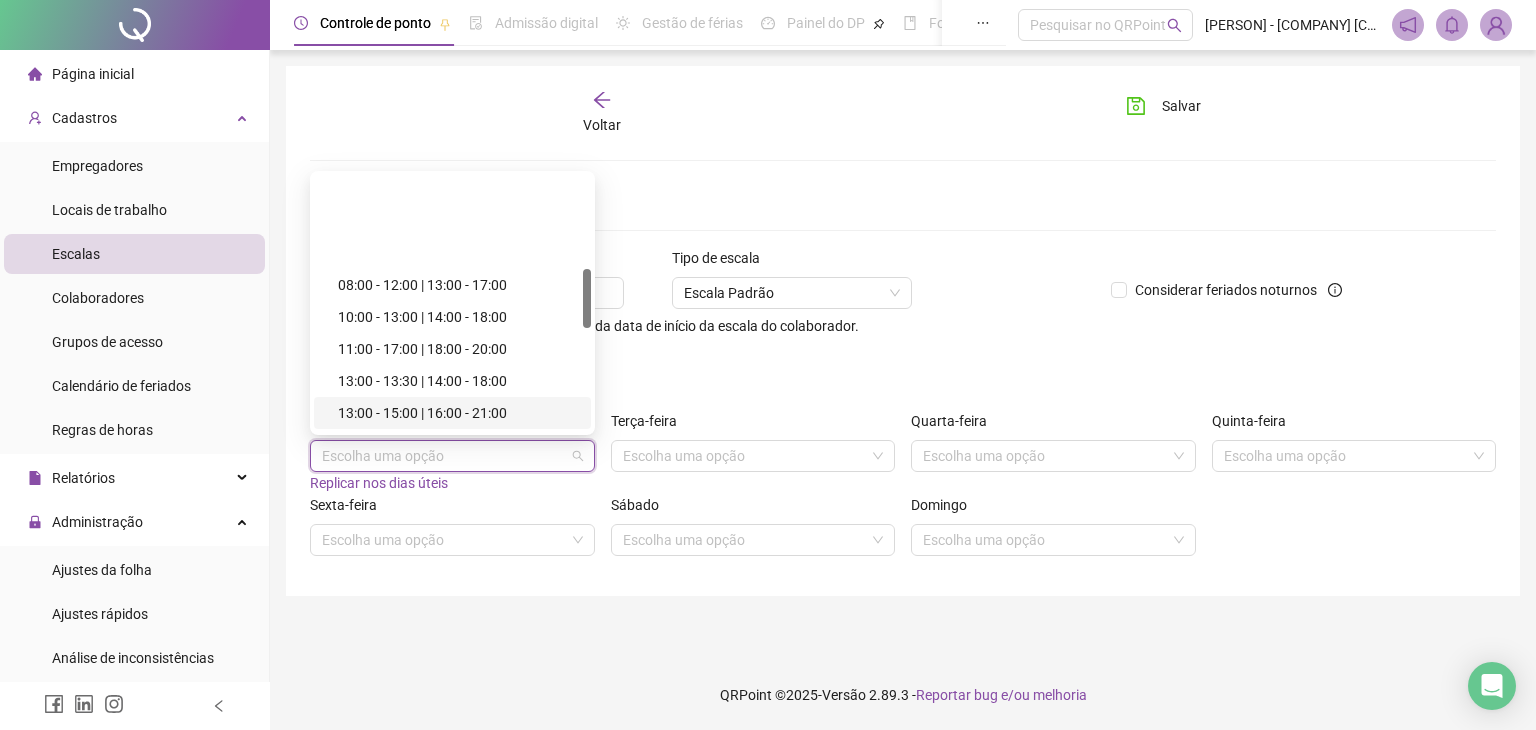 scroll, scrollTop: 600, scrollLeft: 0, axis: vertical 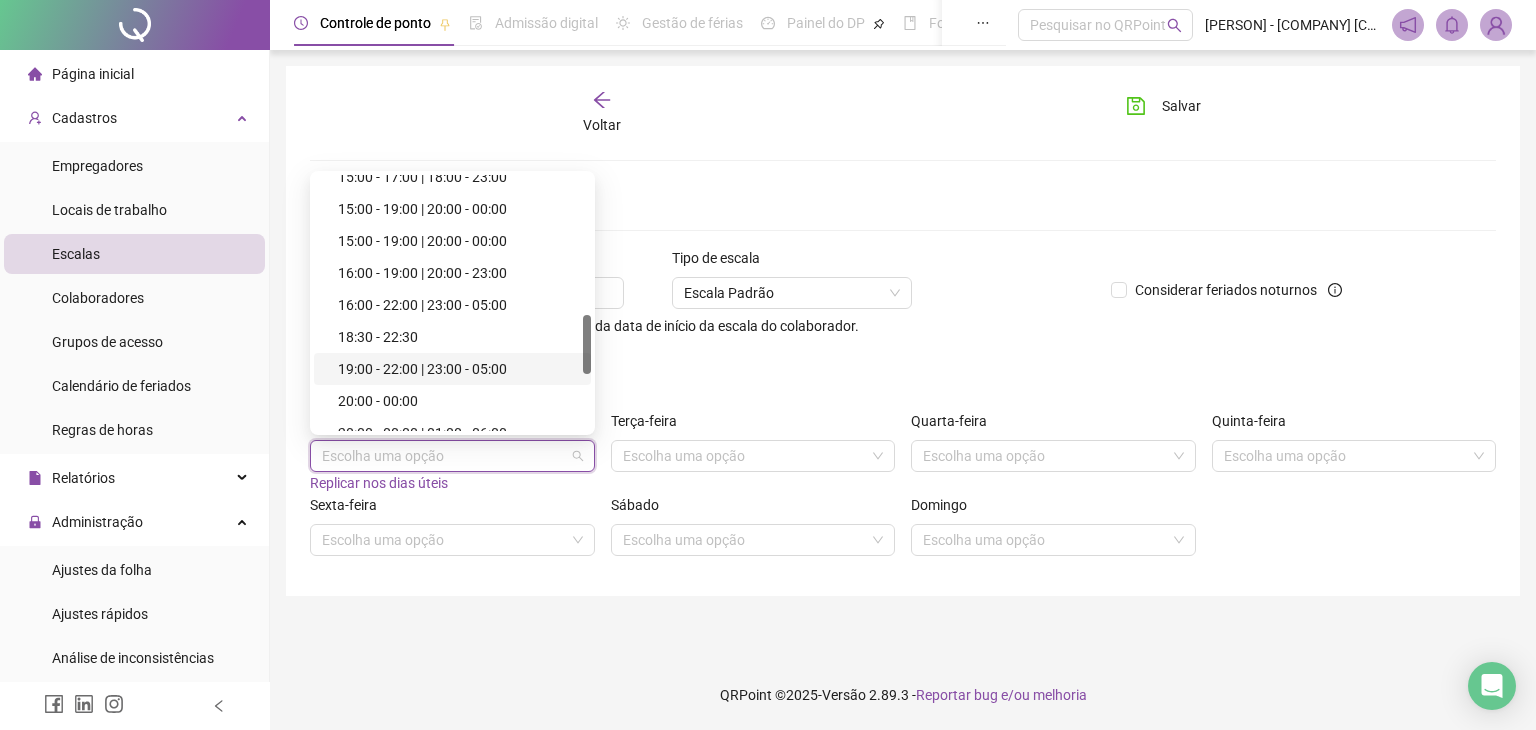 click on "19:00 - 22:00 | 23:00 - 05:00" at bounding box center [458, 369] 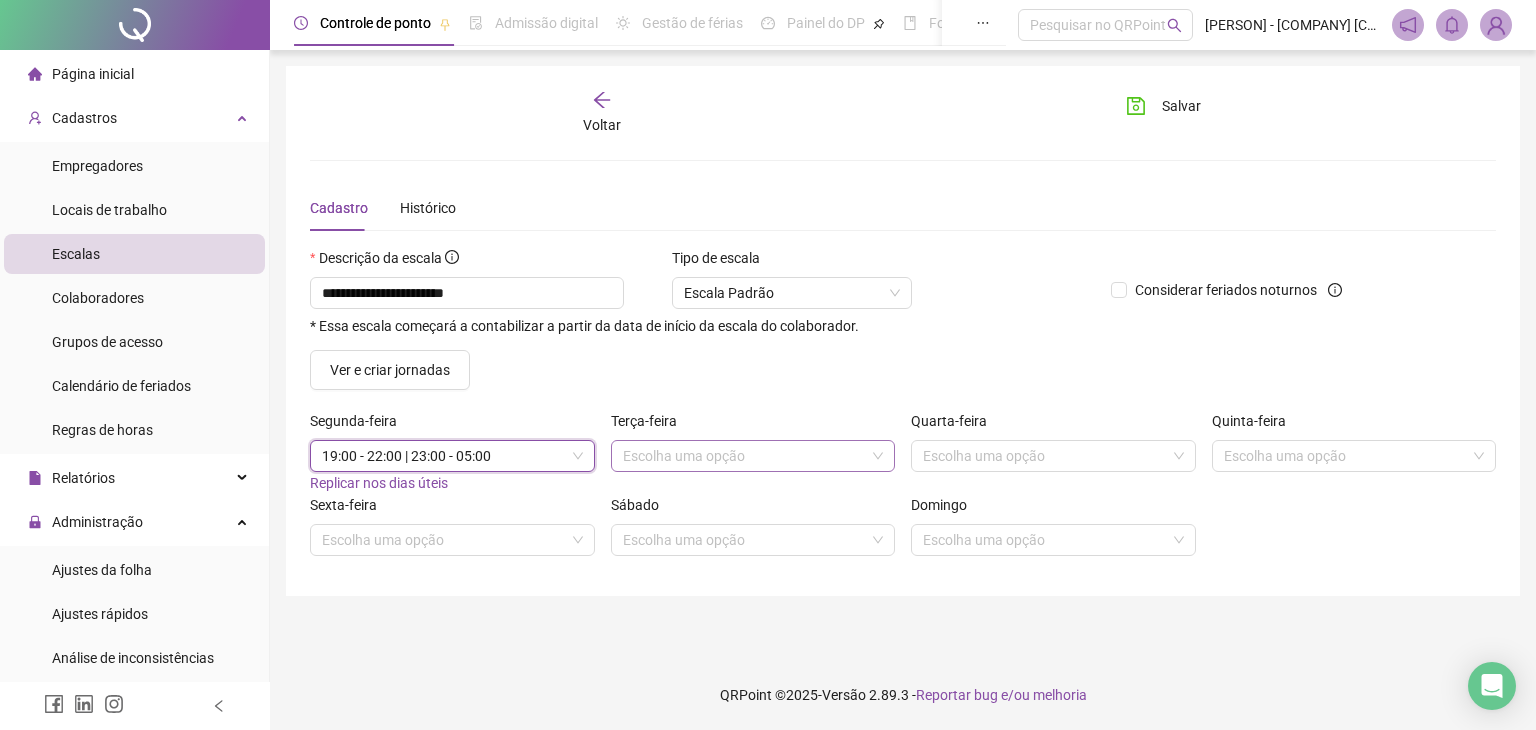 click at bounding box center [744, 456] 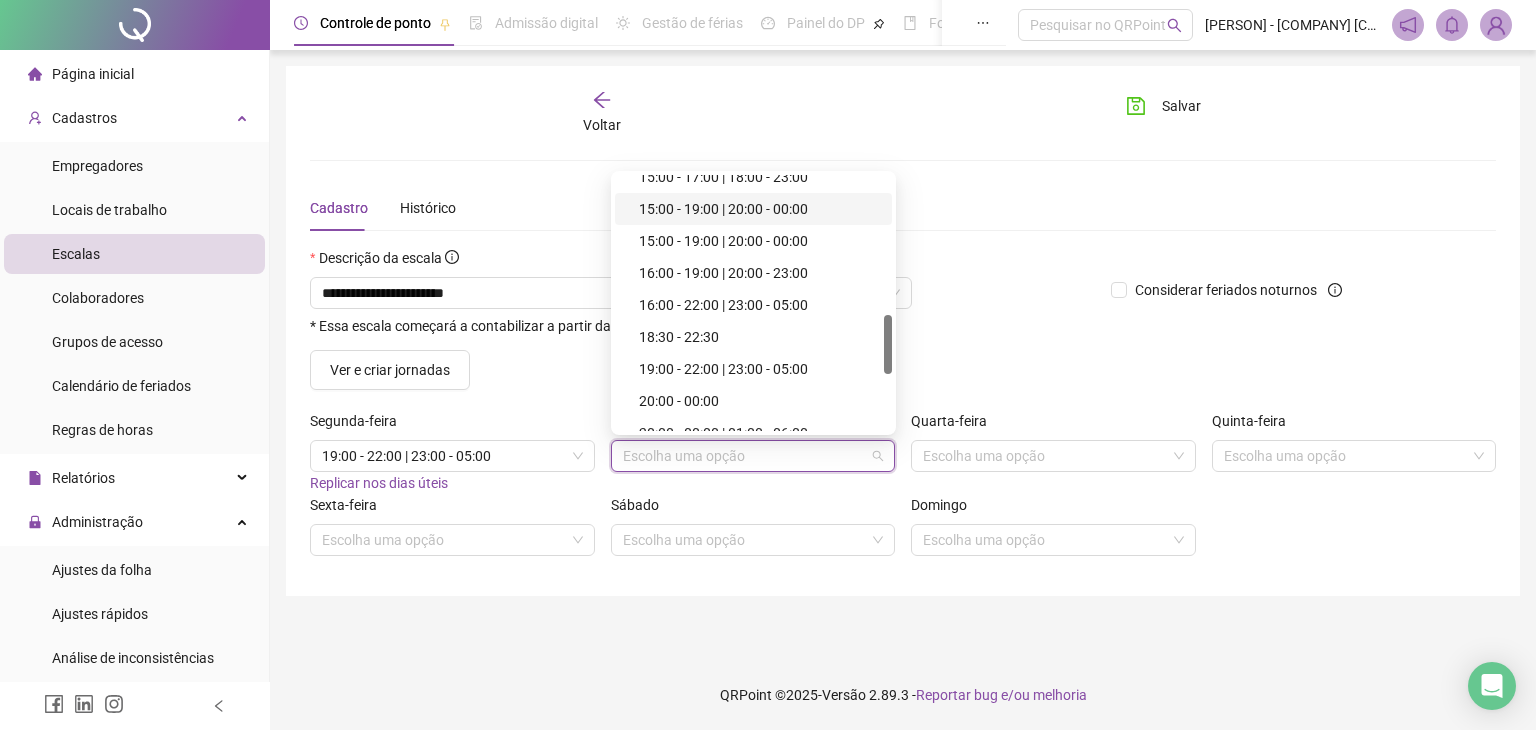 scroll, scrollTop: 700, scrollLeft: 0, axis: vertical 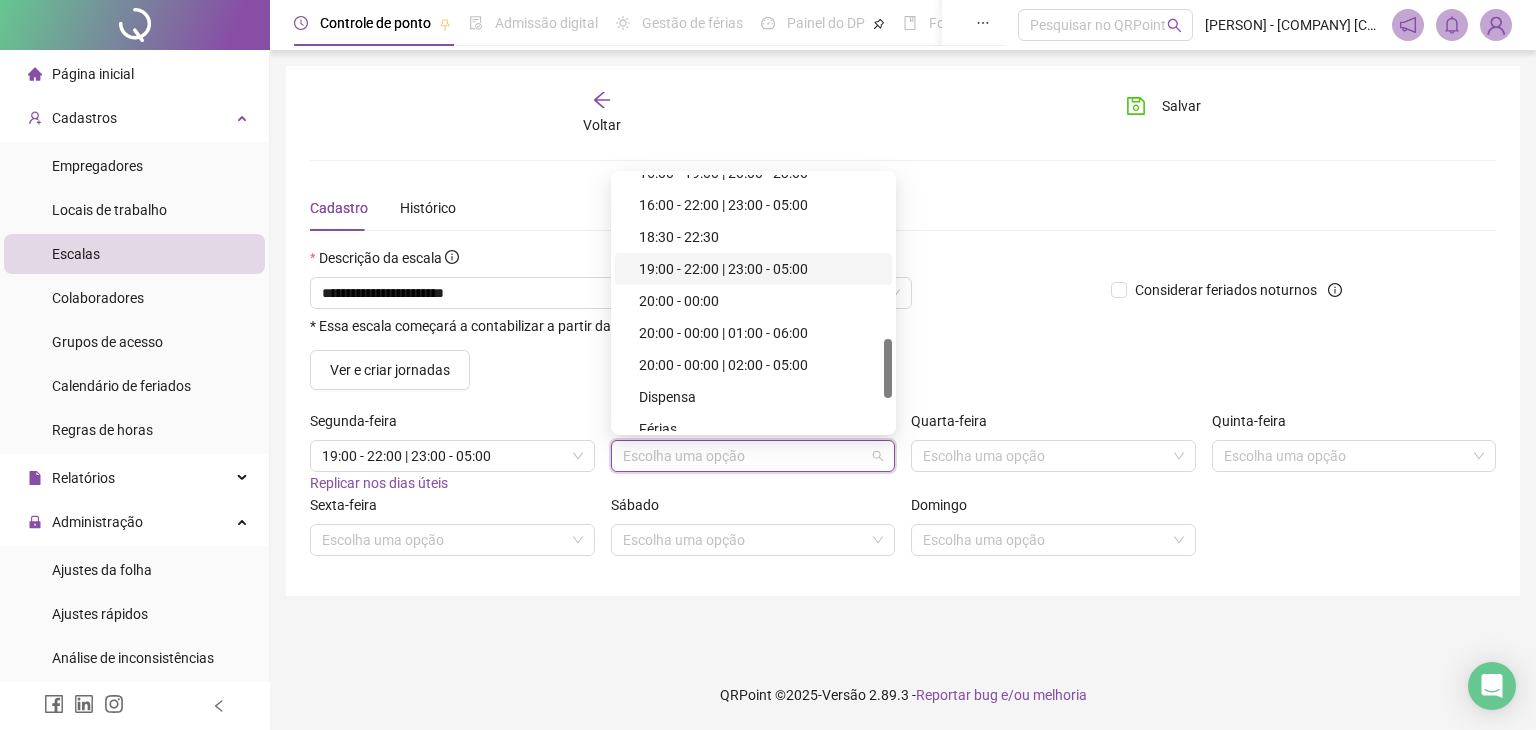click on "19:00 - 22:00 | 23:00 - 05:00" at bounding box center (759, 269) 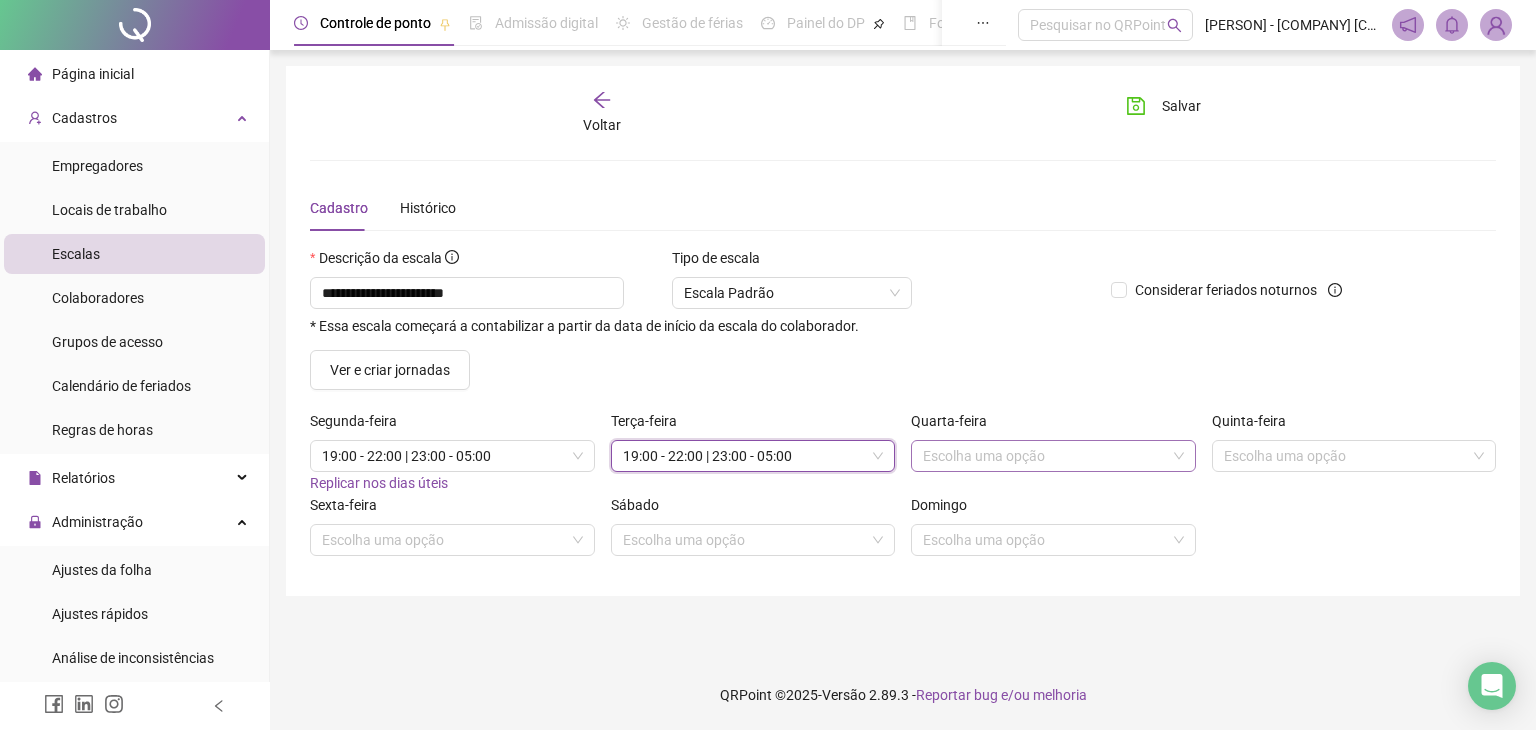 click at bounding box center [1044, 456] 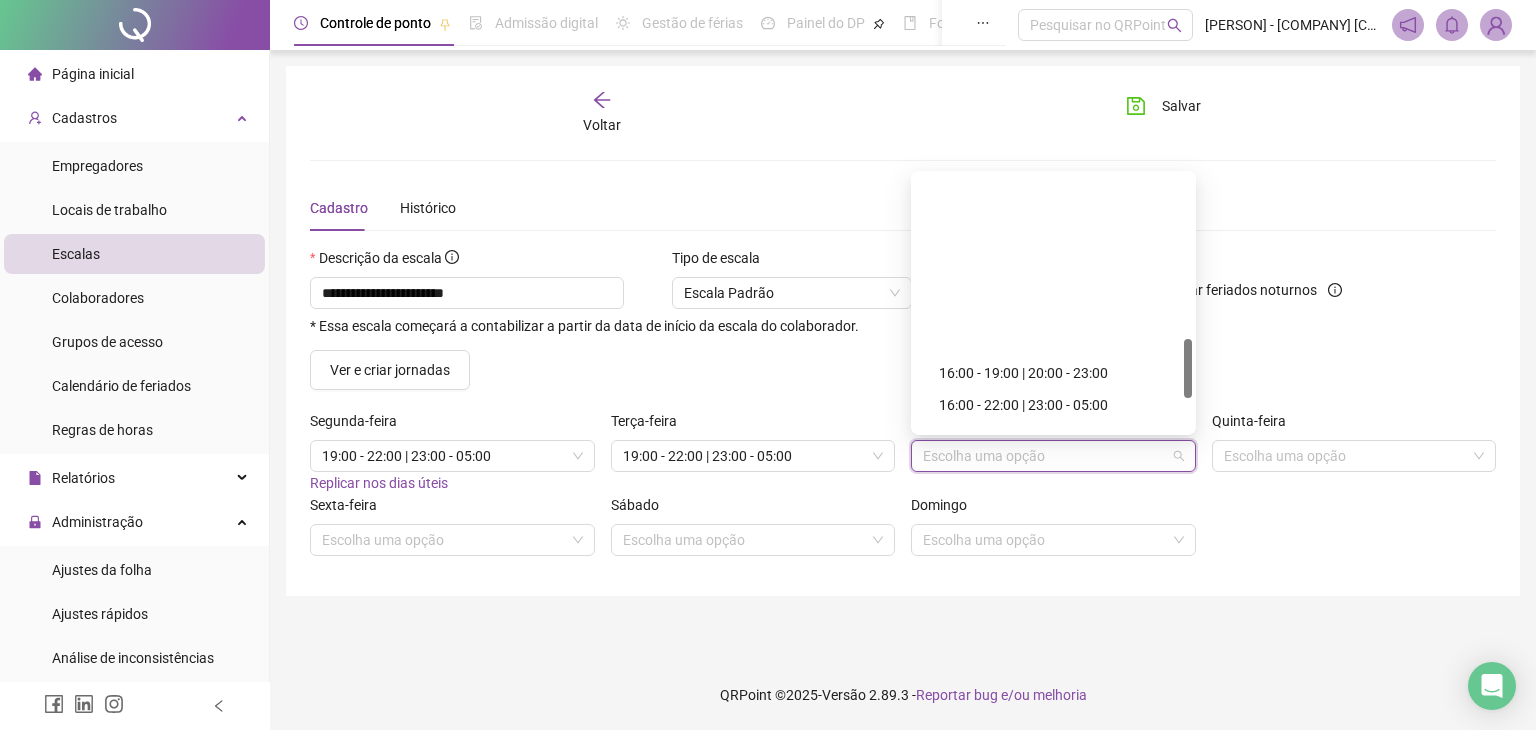 scroll, scrollTop: 700, scrollLeft: 0, axis: vertical 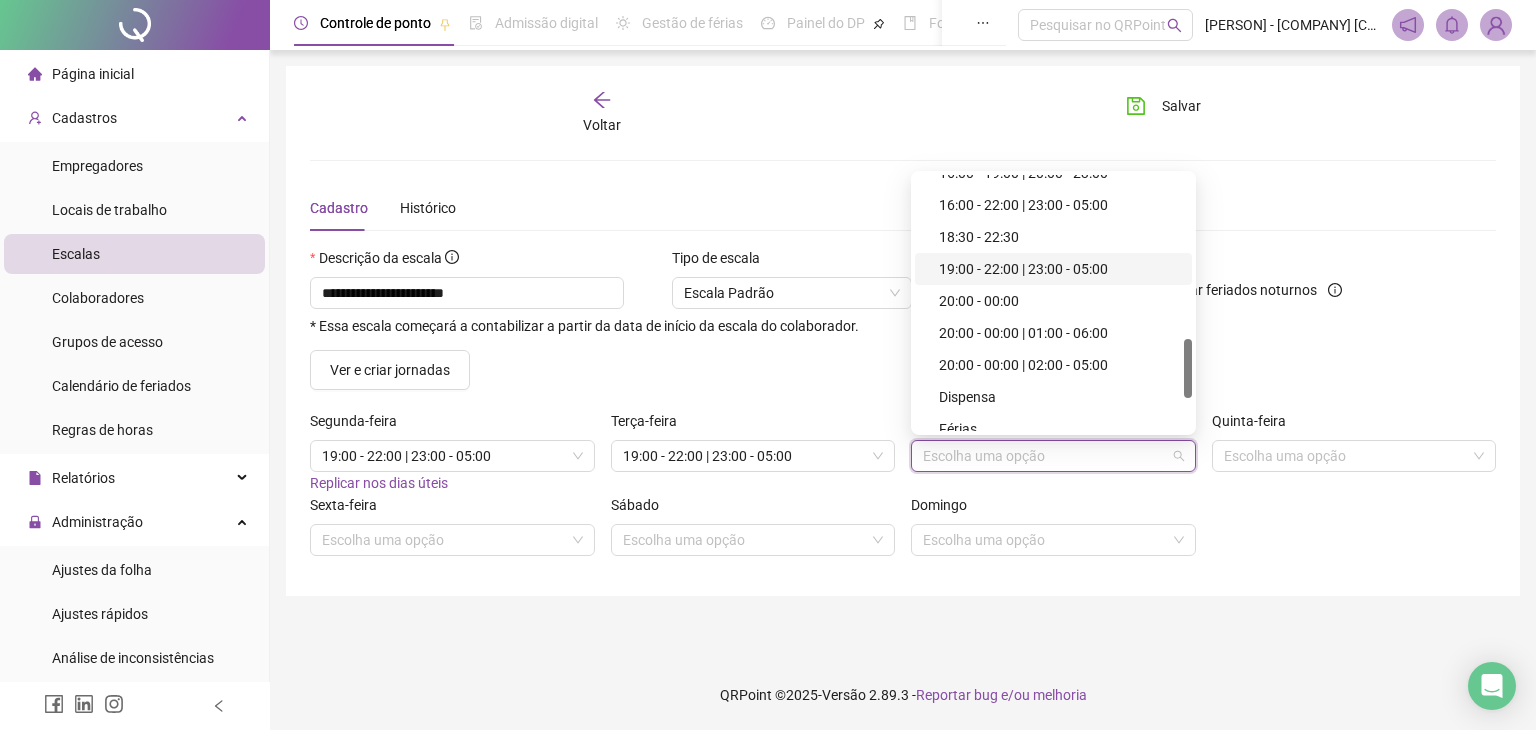 click on "19:00 - 22:00 | 23:00 - 05:00" at bounding box center [1059, 269] 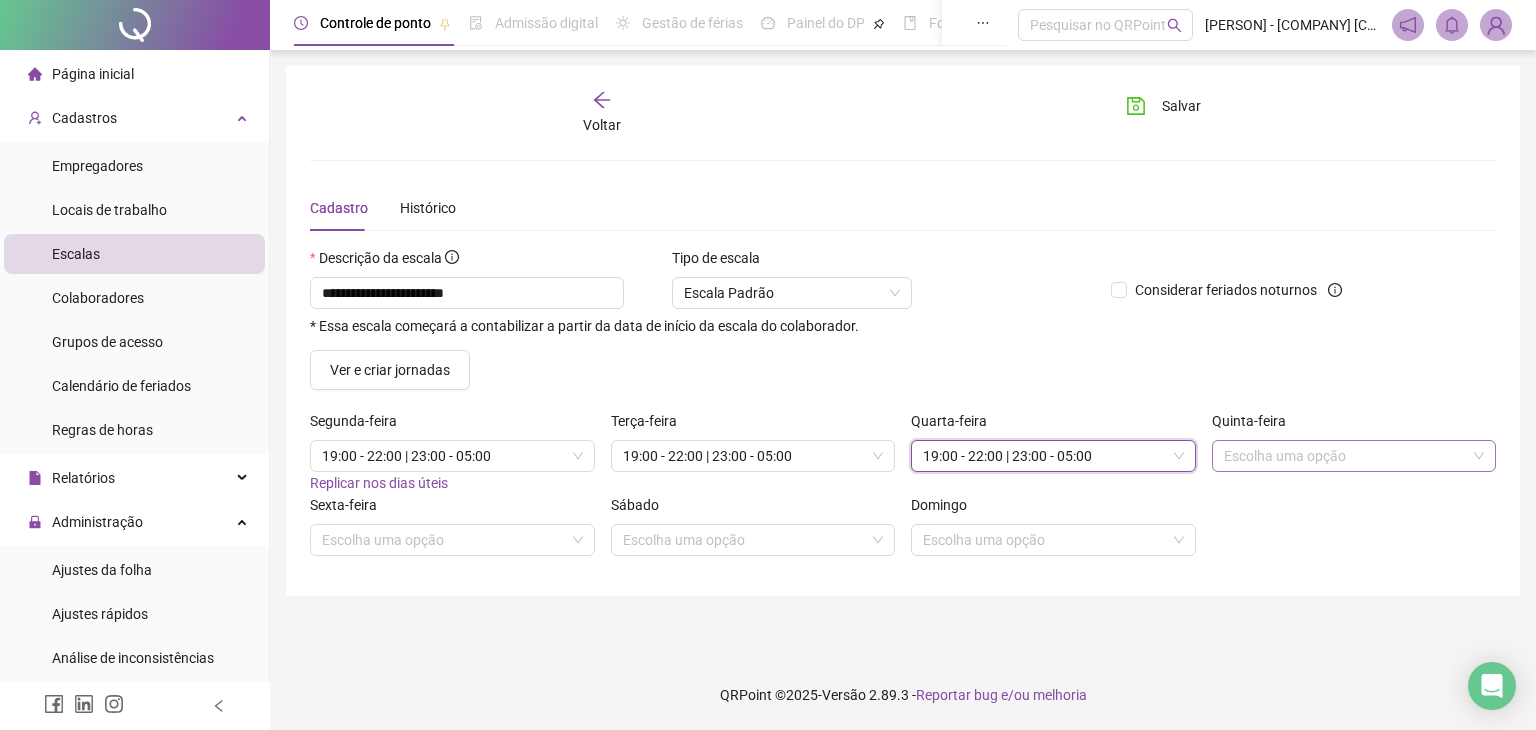 click at bounding box center (1345, 456) 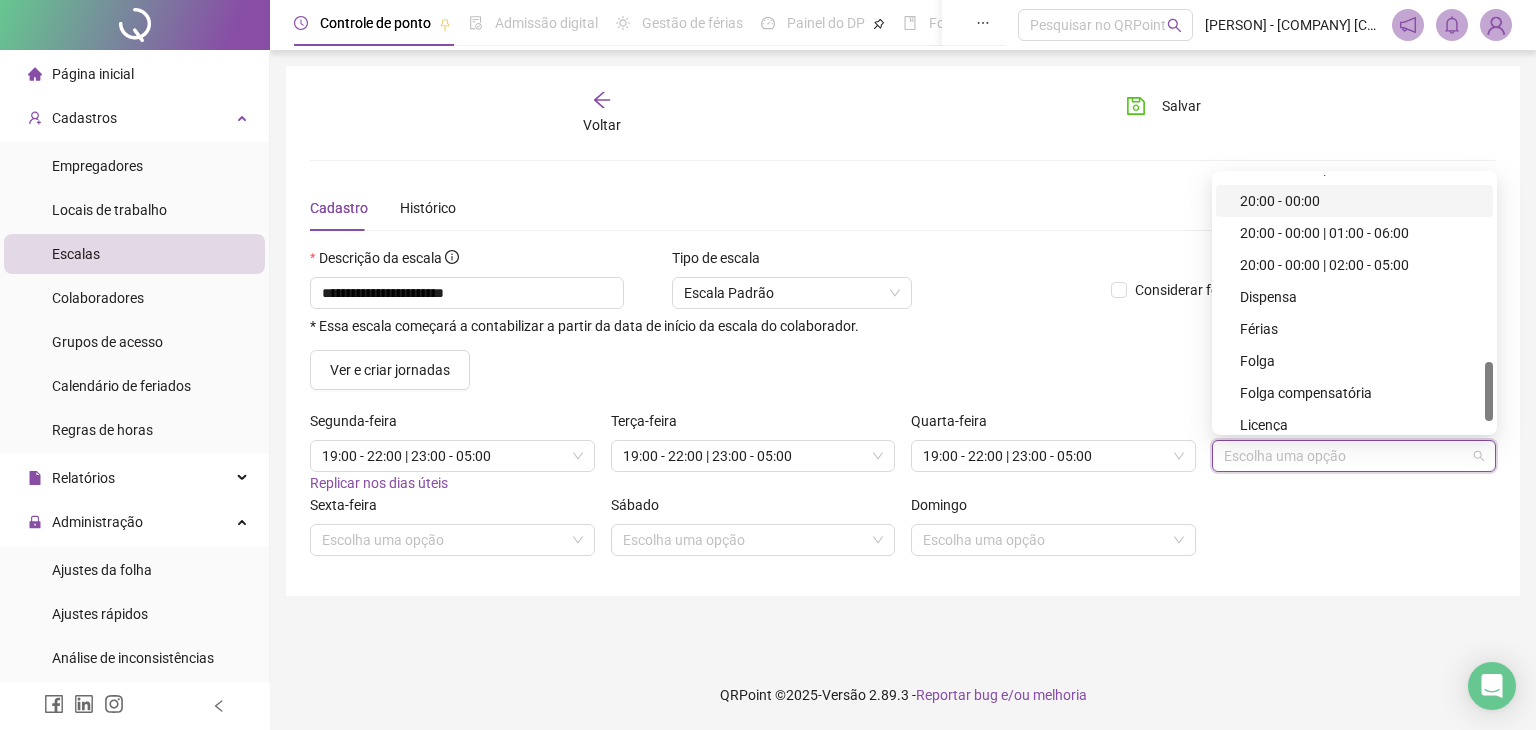 scroll, scrollTop: 700, scrollLeft: 0, axis: vertical 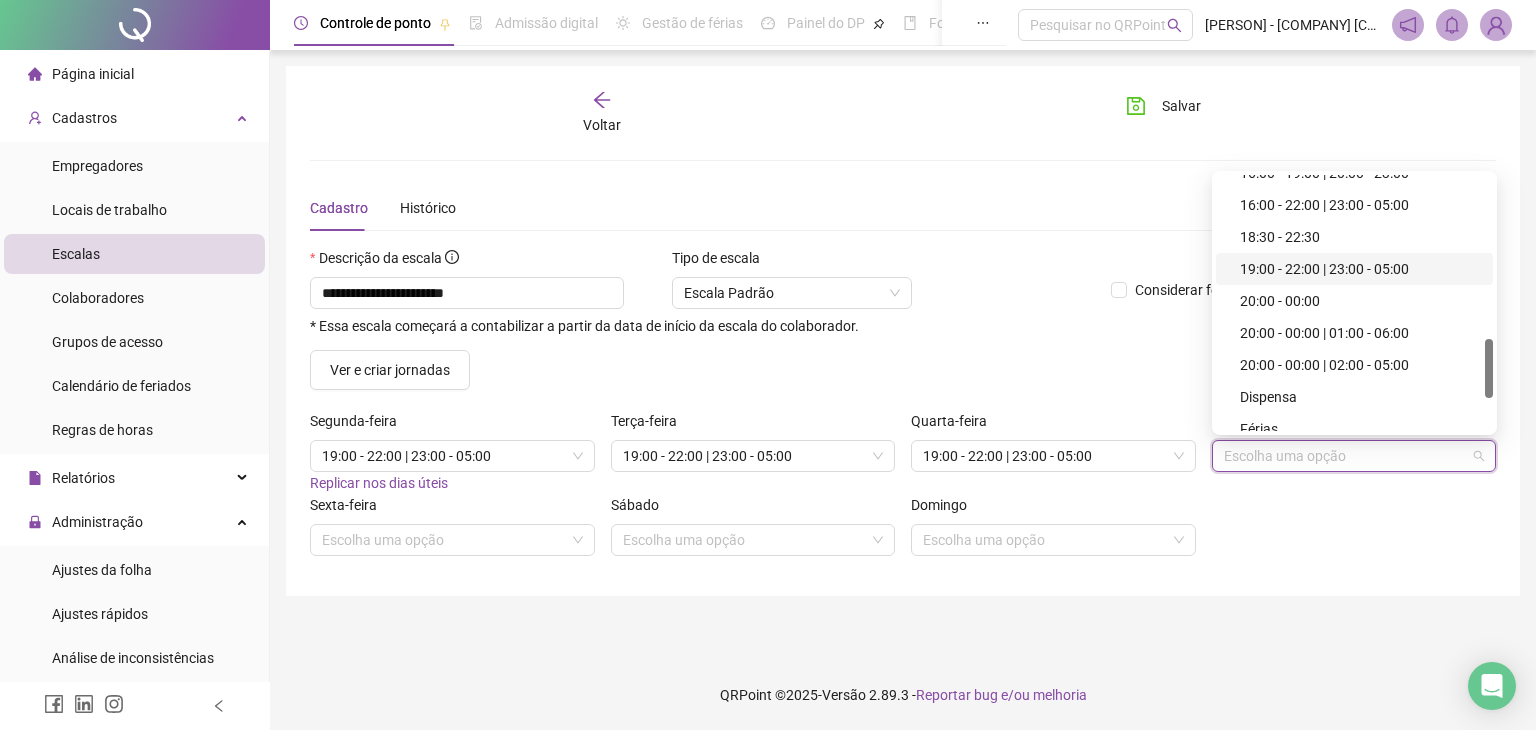click on "19:00 - 22:00 | 23:00 - 05:00" at bounding box center [1360, 269] 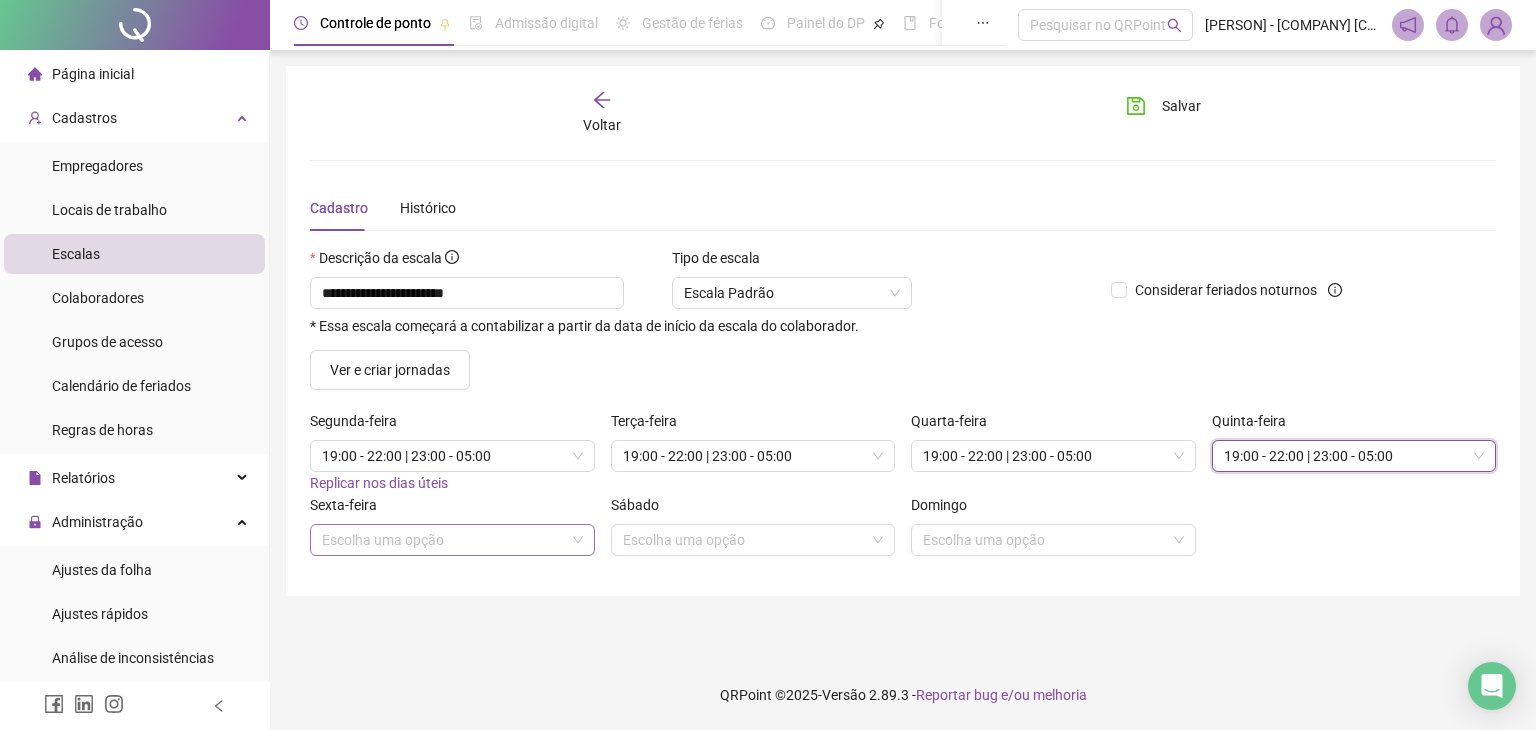 click at bounding box center [443, 540] 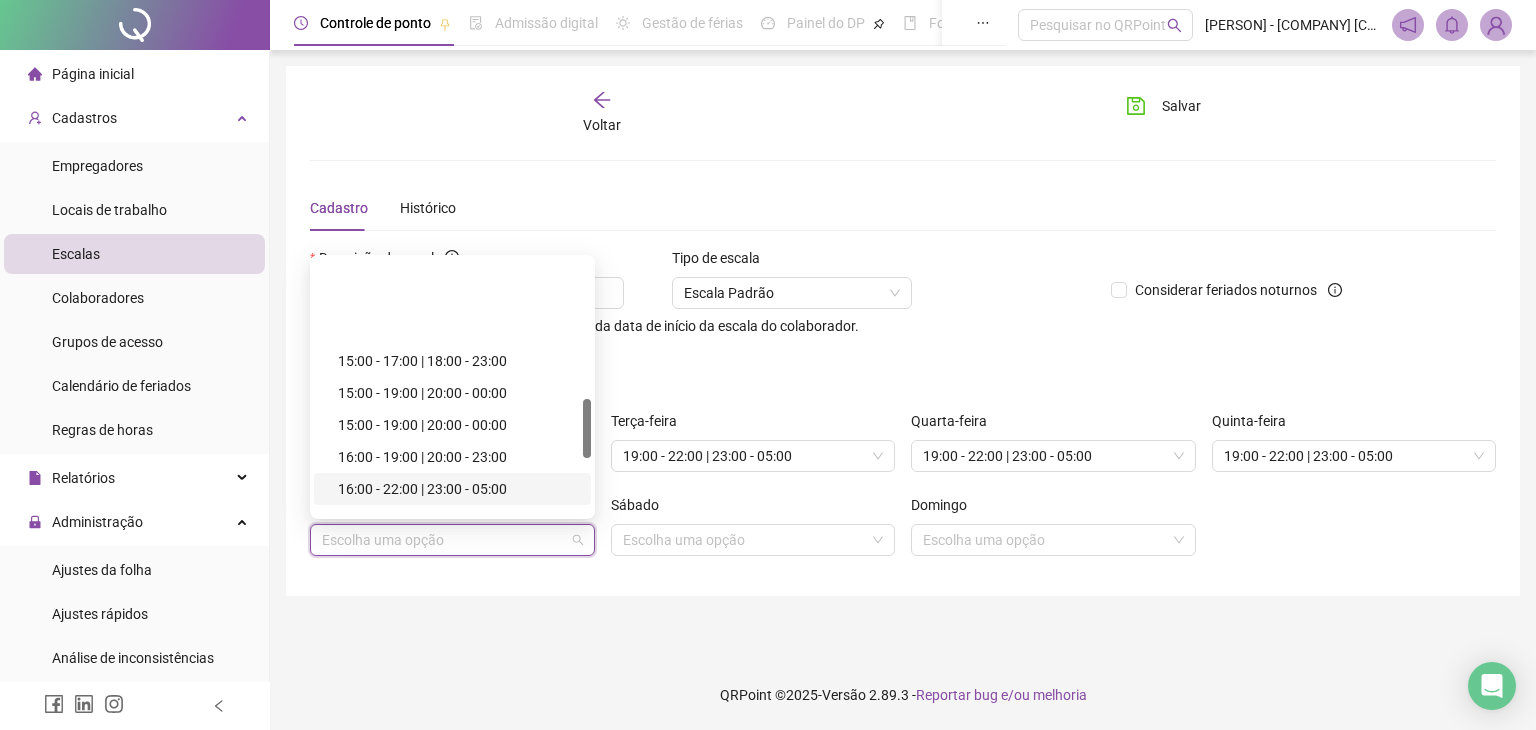 scroll, scrollTop: 600, scrollLeft: 0, axis: vertical 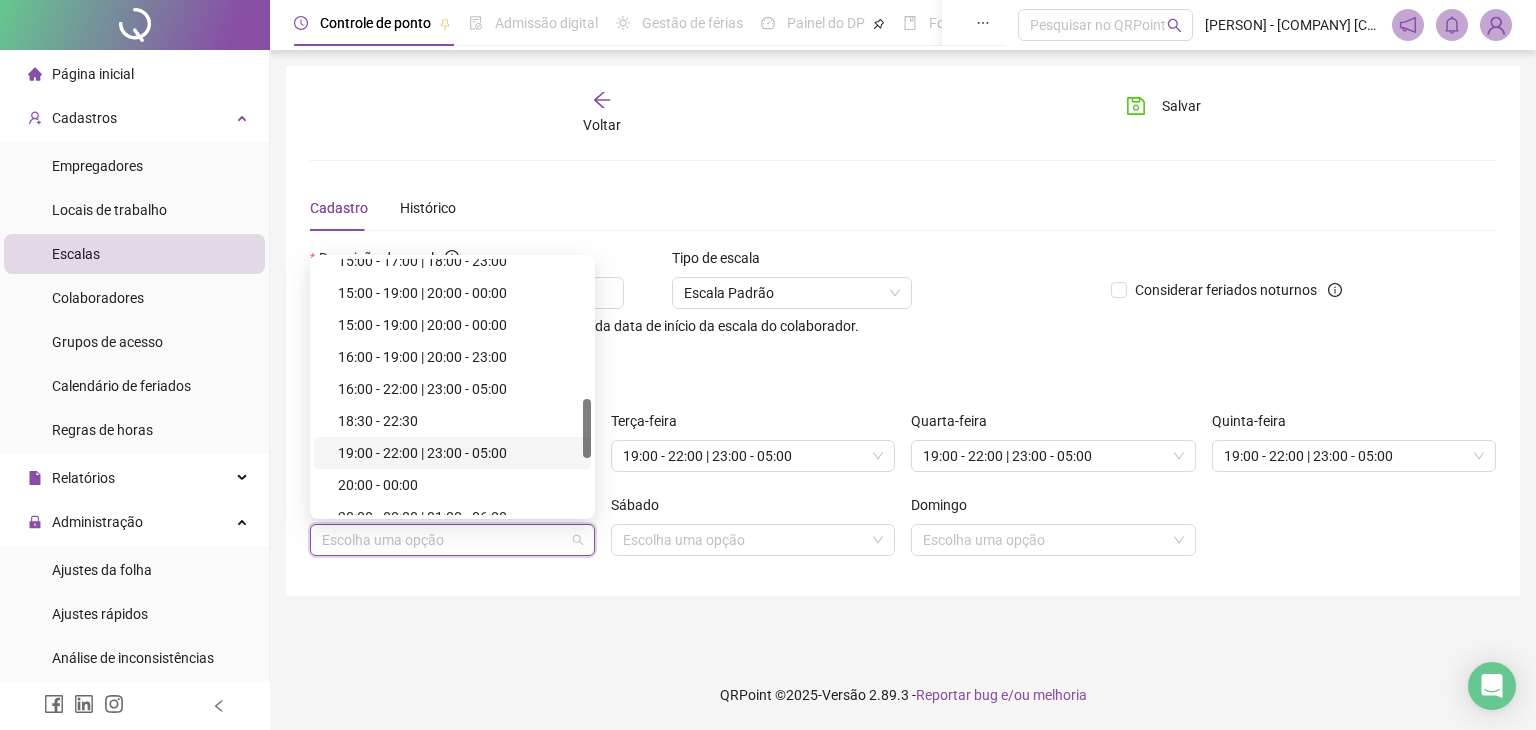 drag, startPoint x: 444, startPoint y: 460, endPoint x: 476, endPoint y: 460, distance: 32 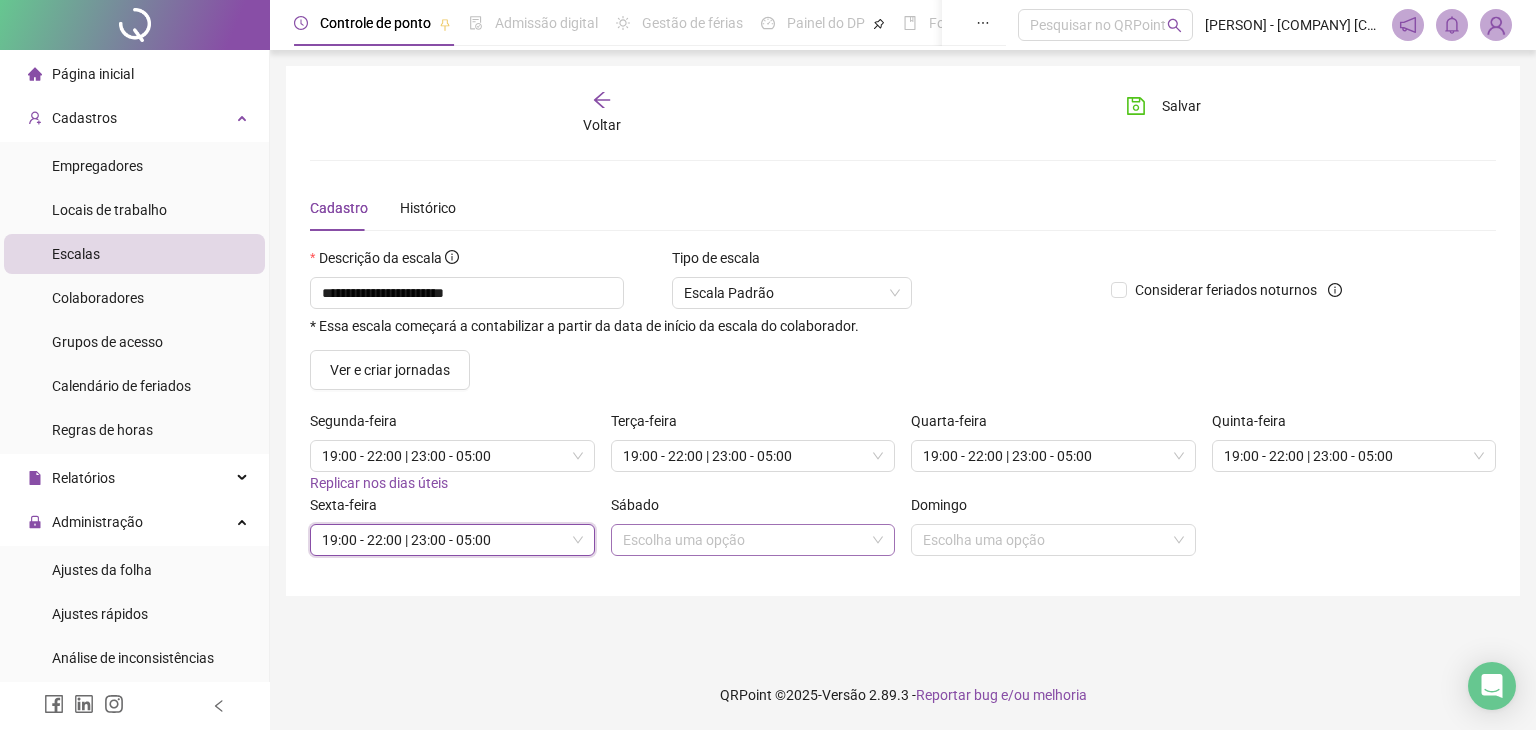 click at bounding box center [744, 540] 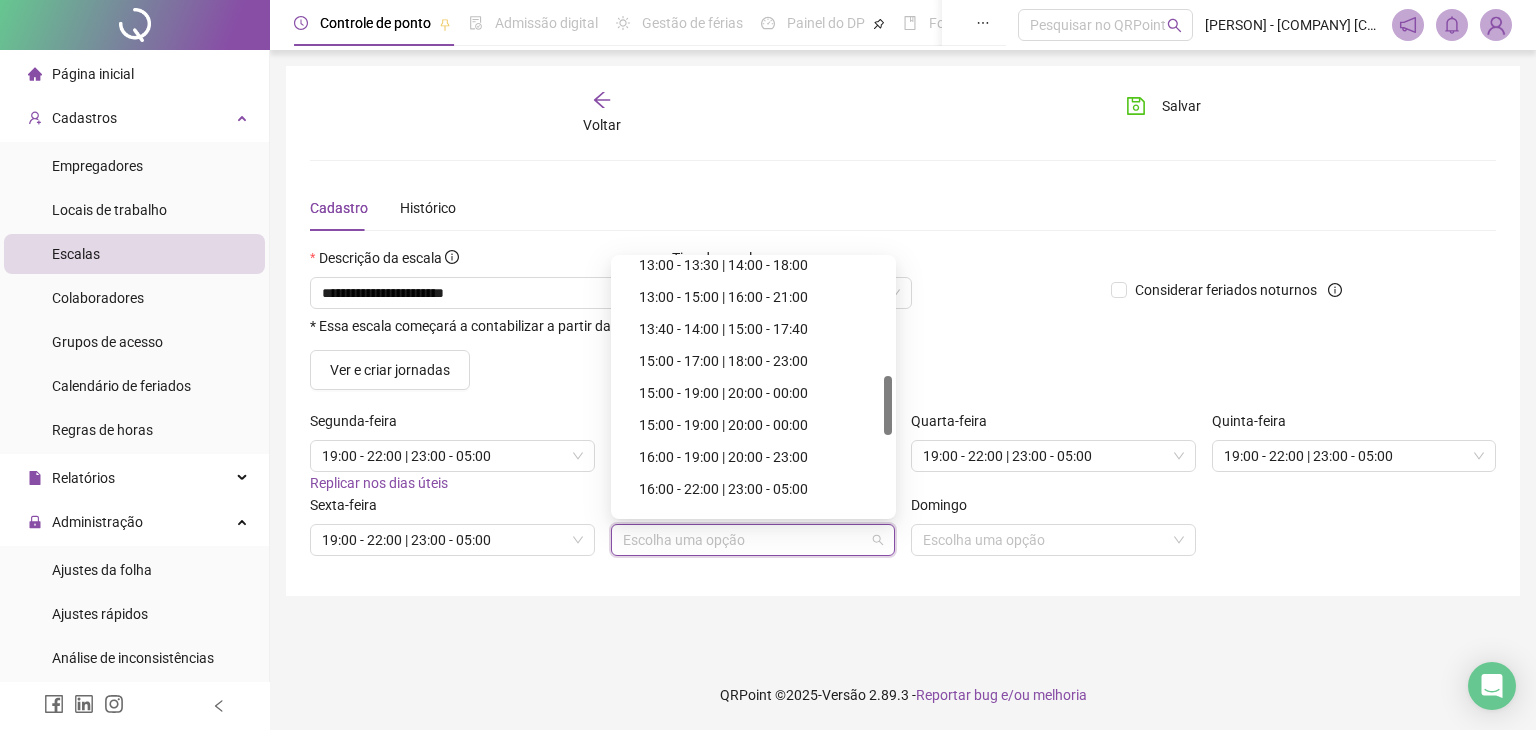 scroll, scrollTop: 700, scrollLeft: 0, axis: vertical 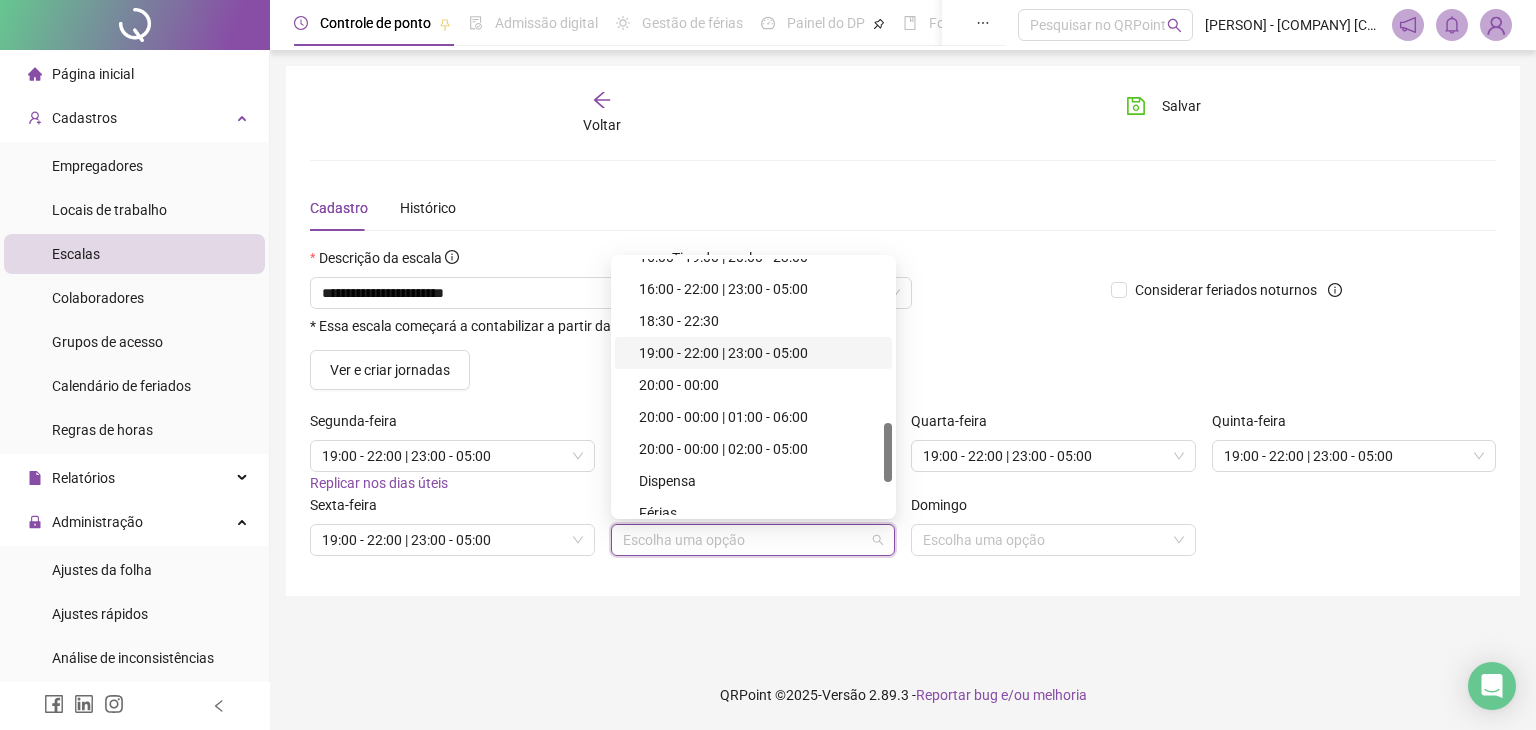 click on "19:00 - 22:00 | 23:00 - 05:00" at bounding box center [759, 353] 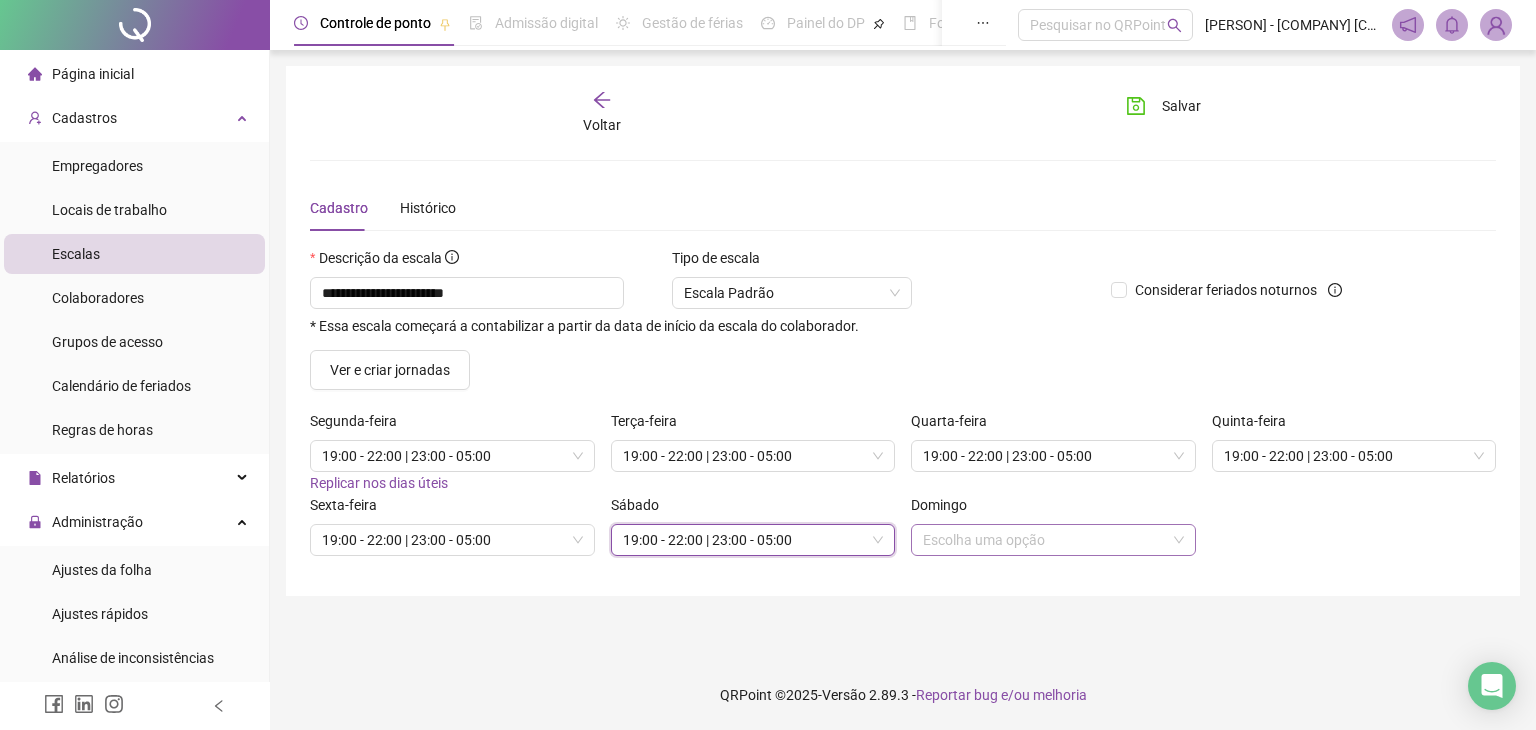 click at bounding box center (1044, 540) 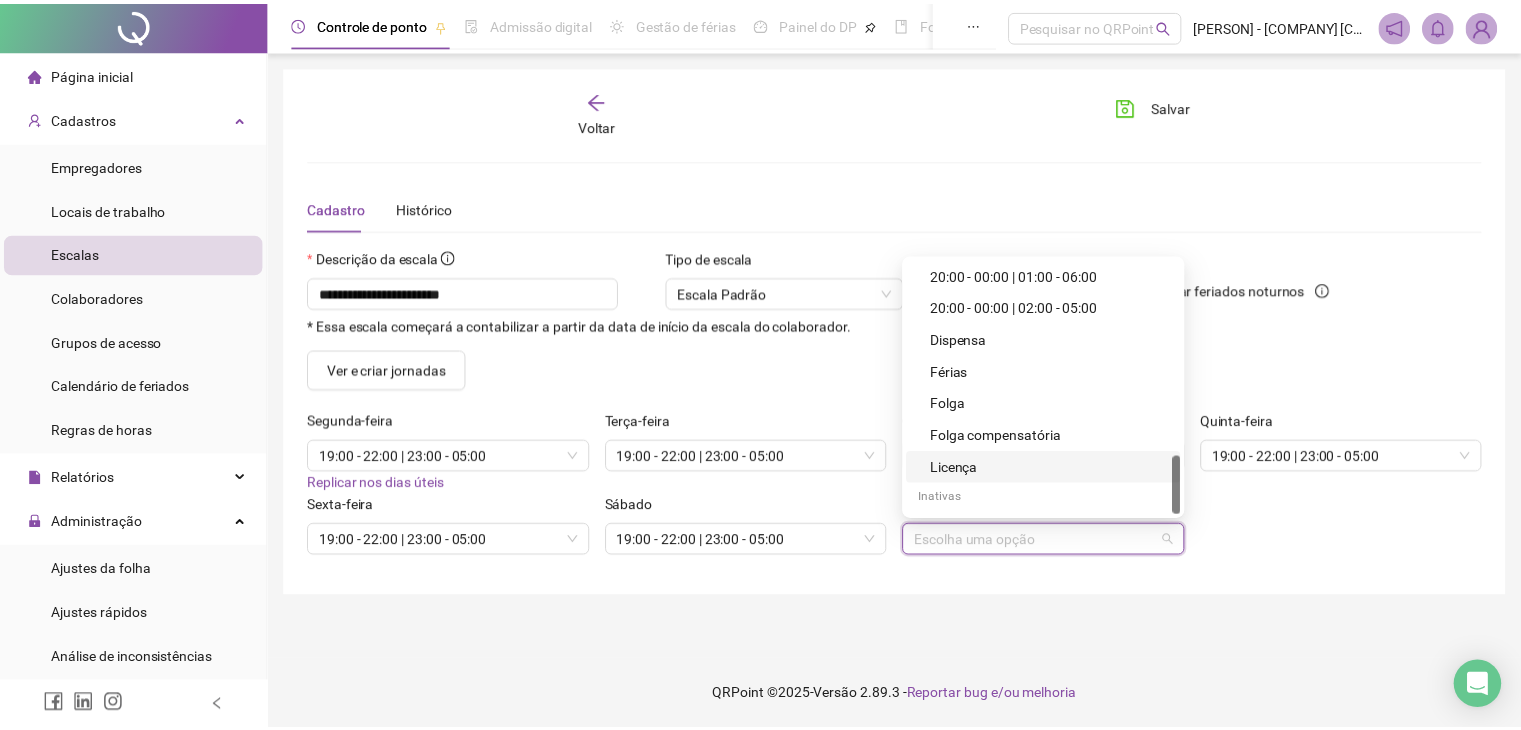 scroll, scrollTop: 742, scrollLeft: 0, axis: vertical 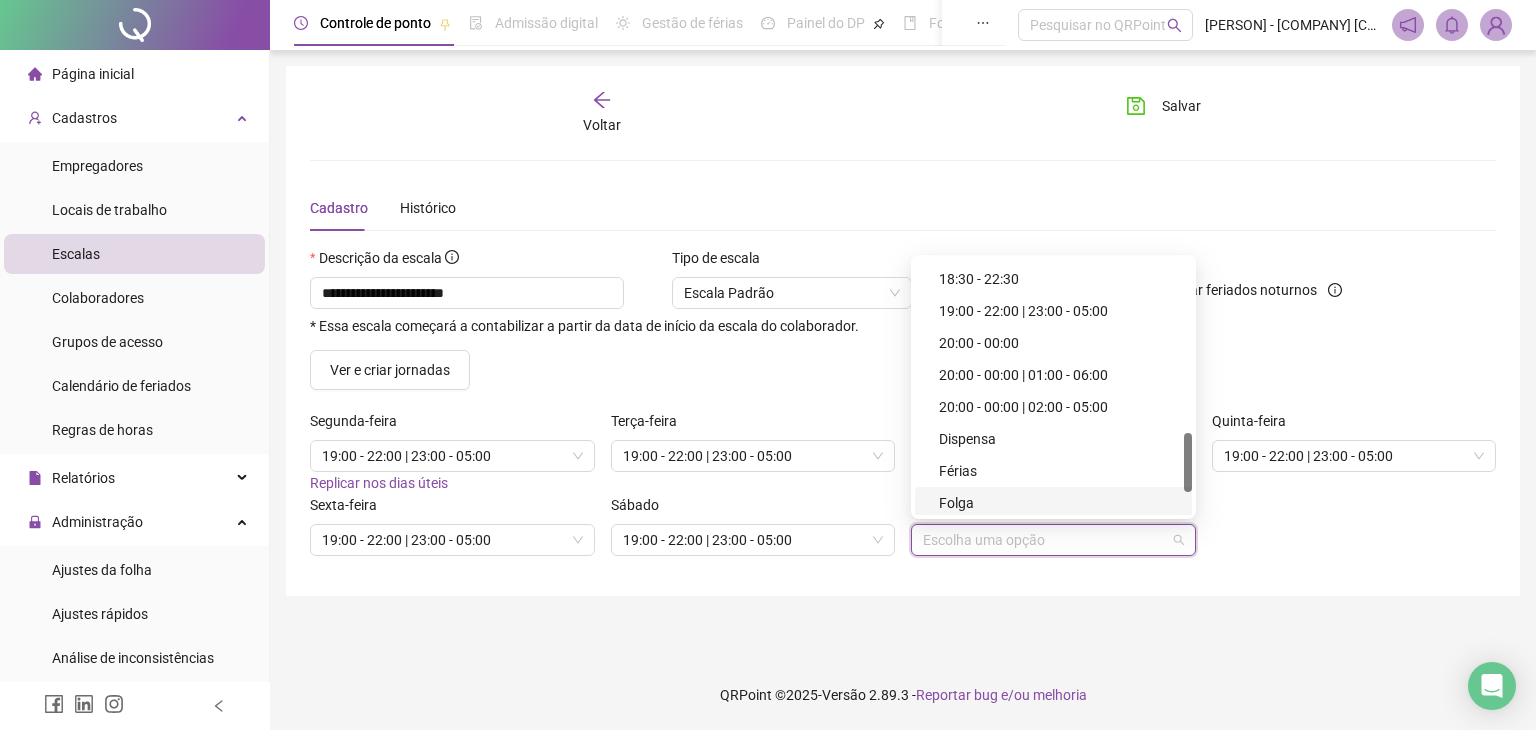 click on "Folga" at bounding box center [1059, 503] 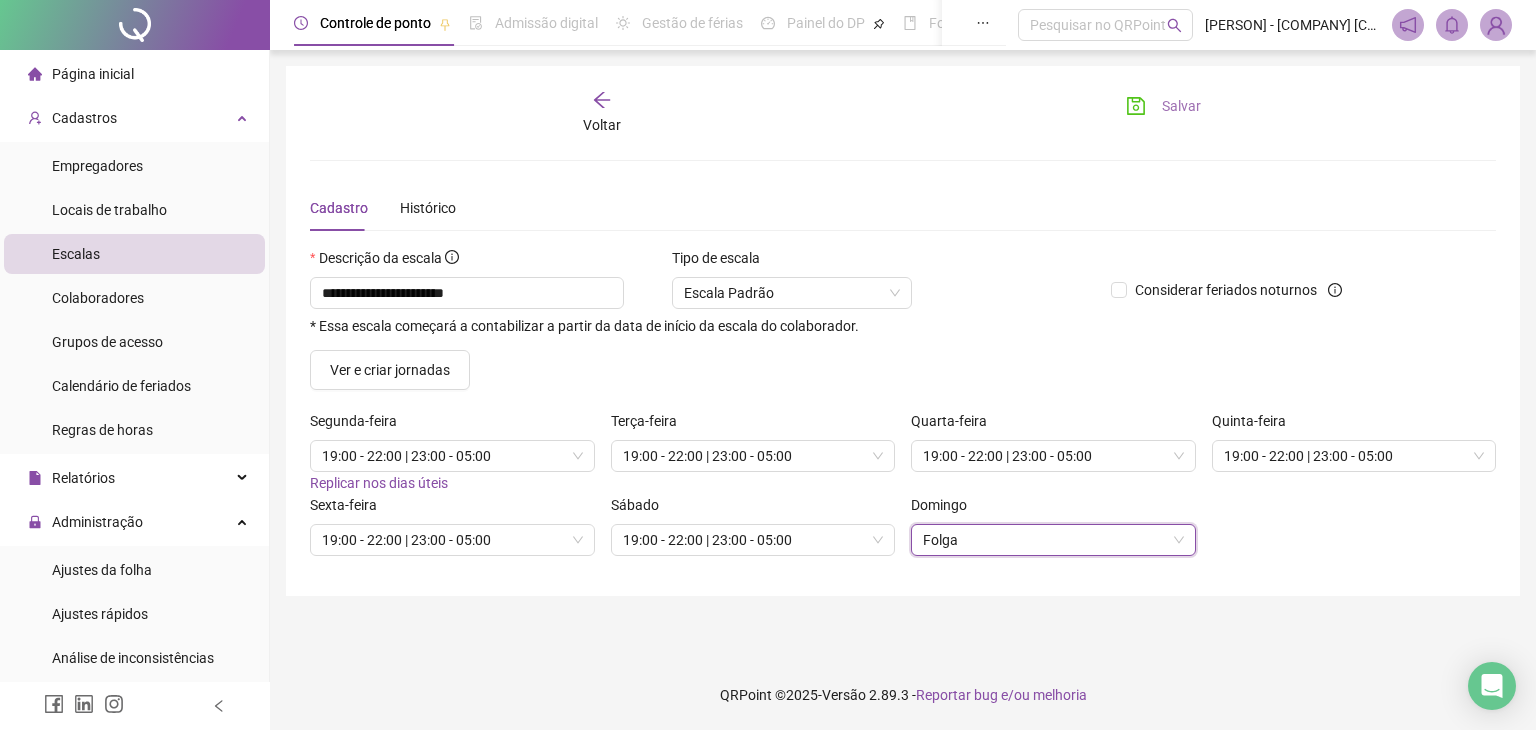 click on "Salvar" at bounding box center [1181, 106] 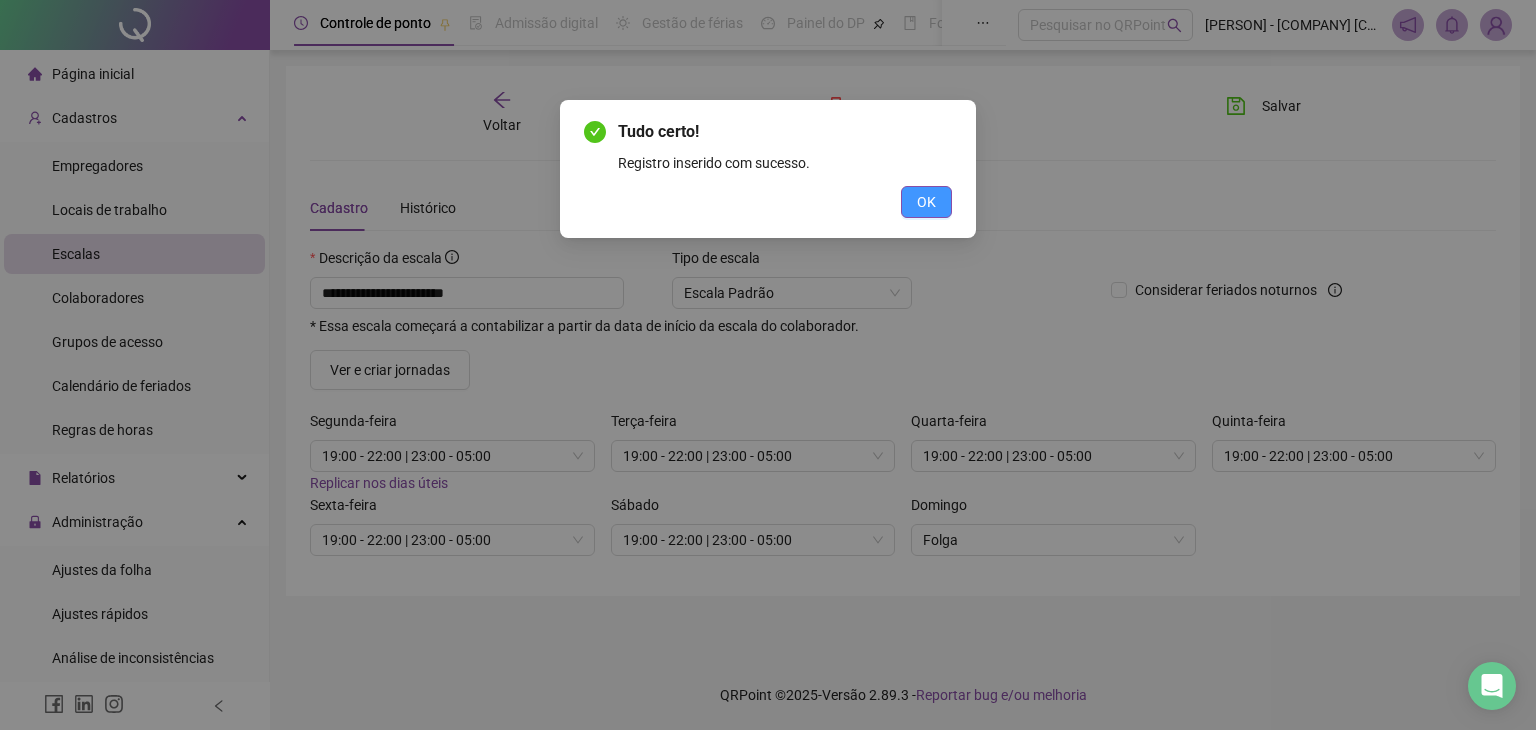 click on "OK" at bounding box center (926, 202) 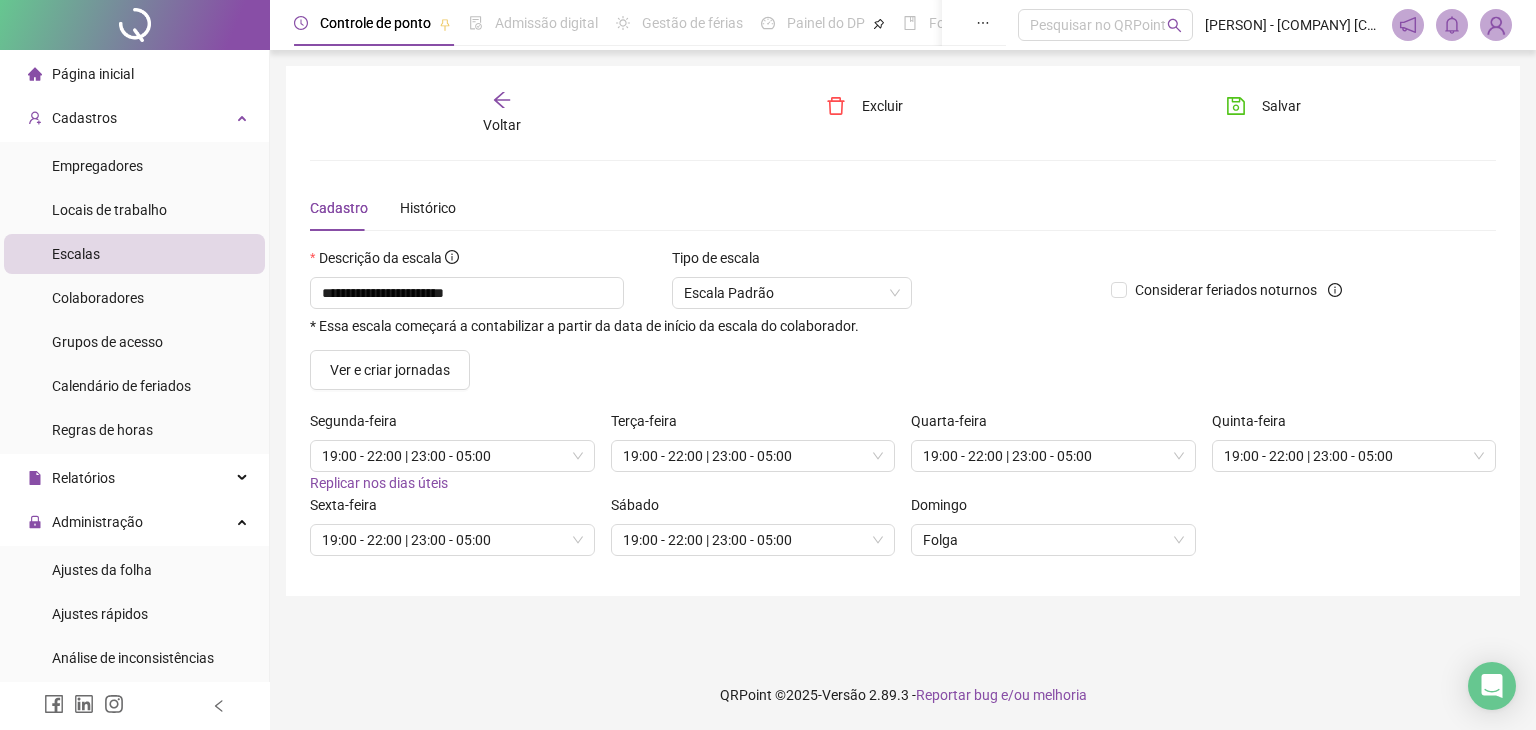 click 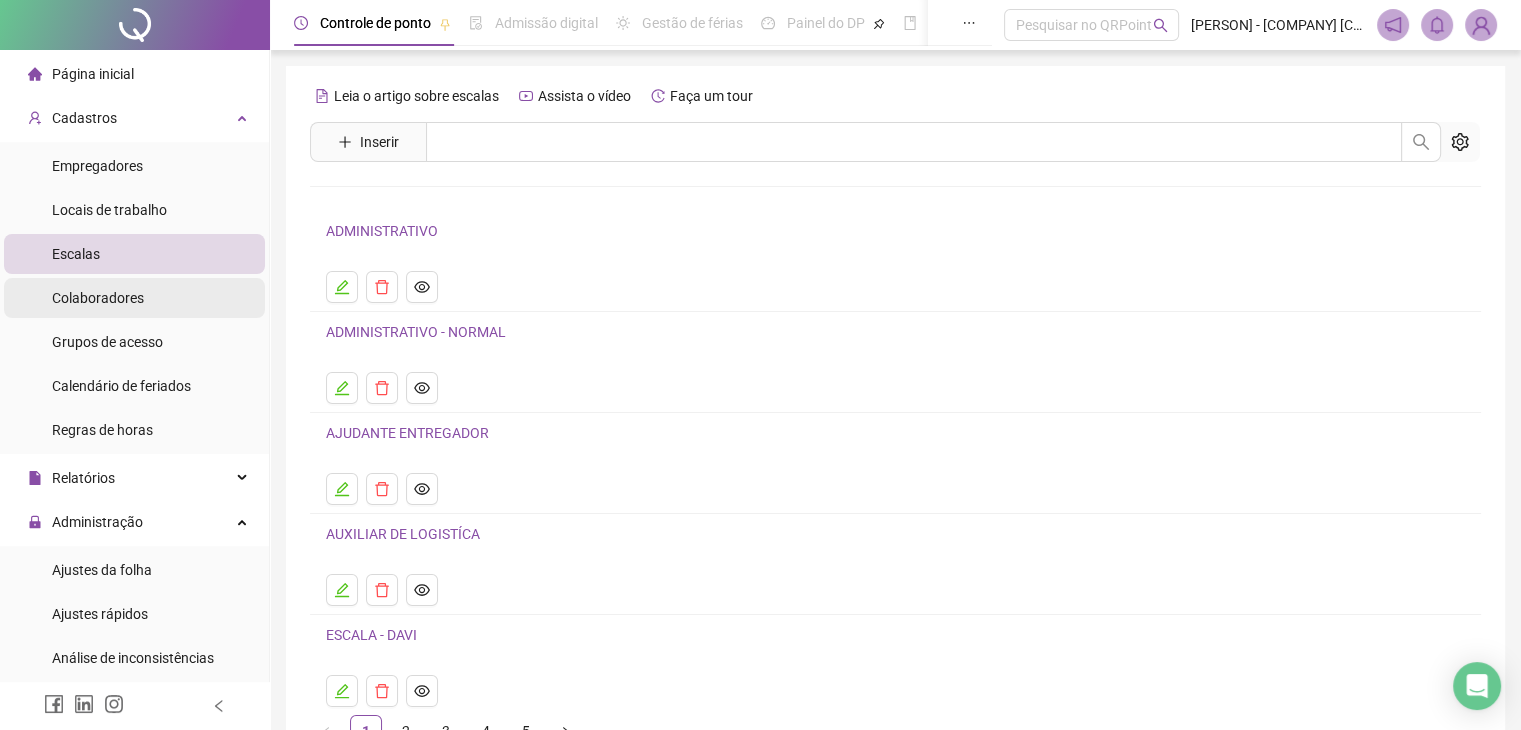 click on "Colaboradores" at bounding box center (134, 298) 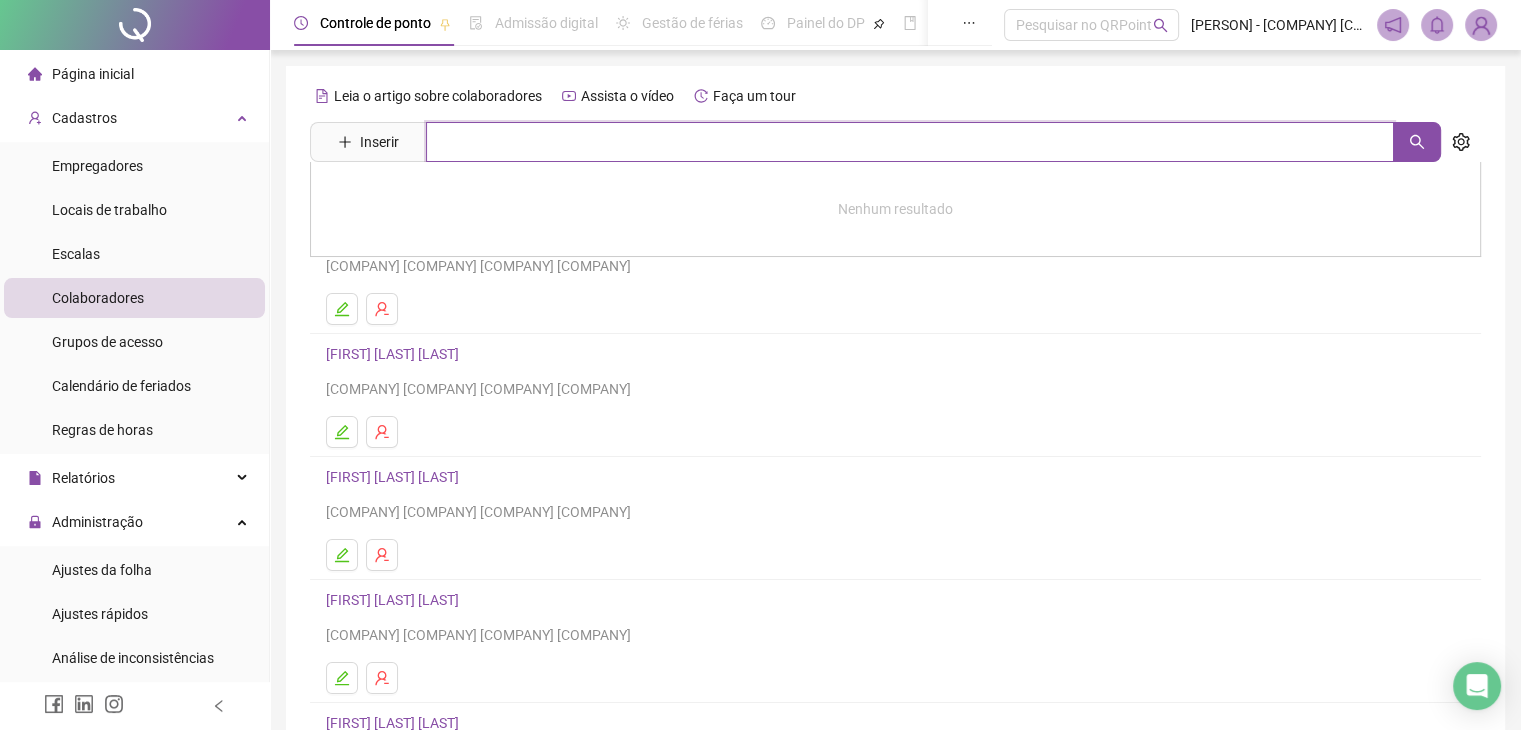 click at bounding box center [910, 142] 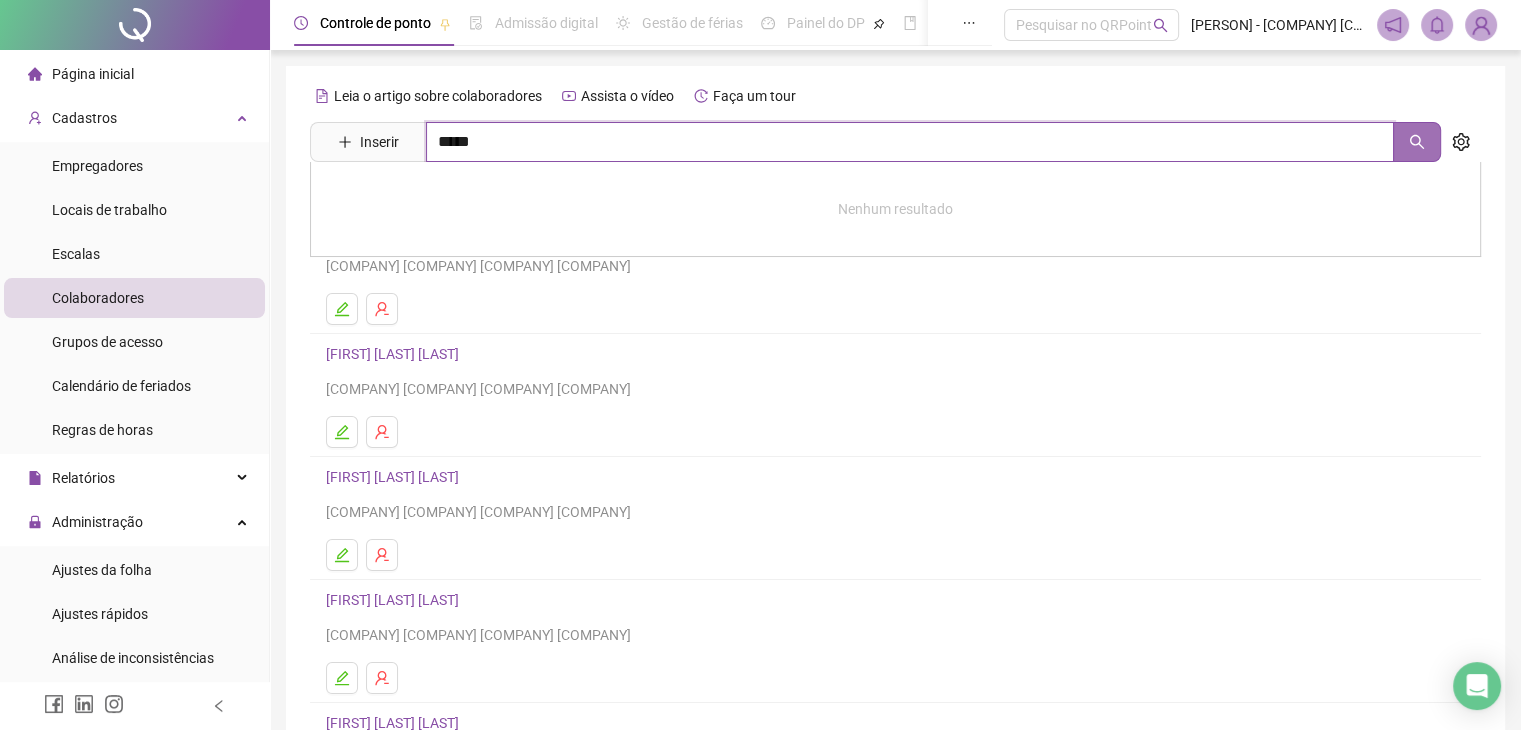 drag, startPoint x: 1416, startPoint y: 142, endPoint x: 1400, endPoint y: 141, distance: 16.03122 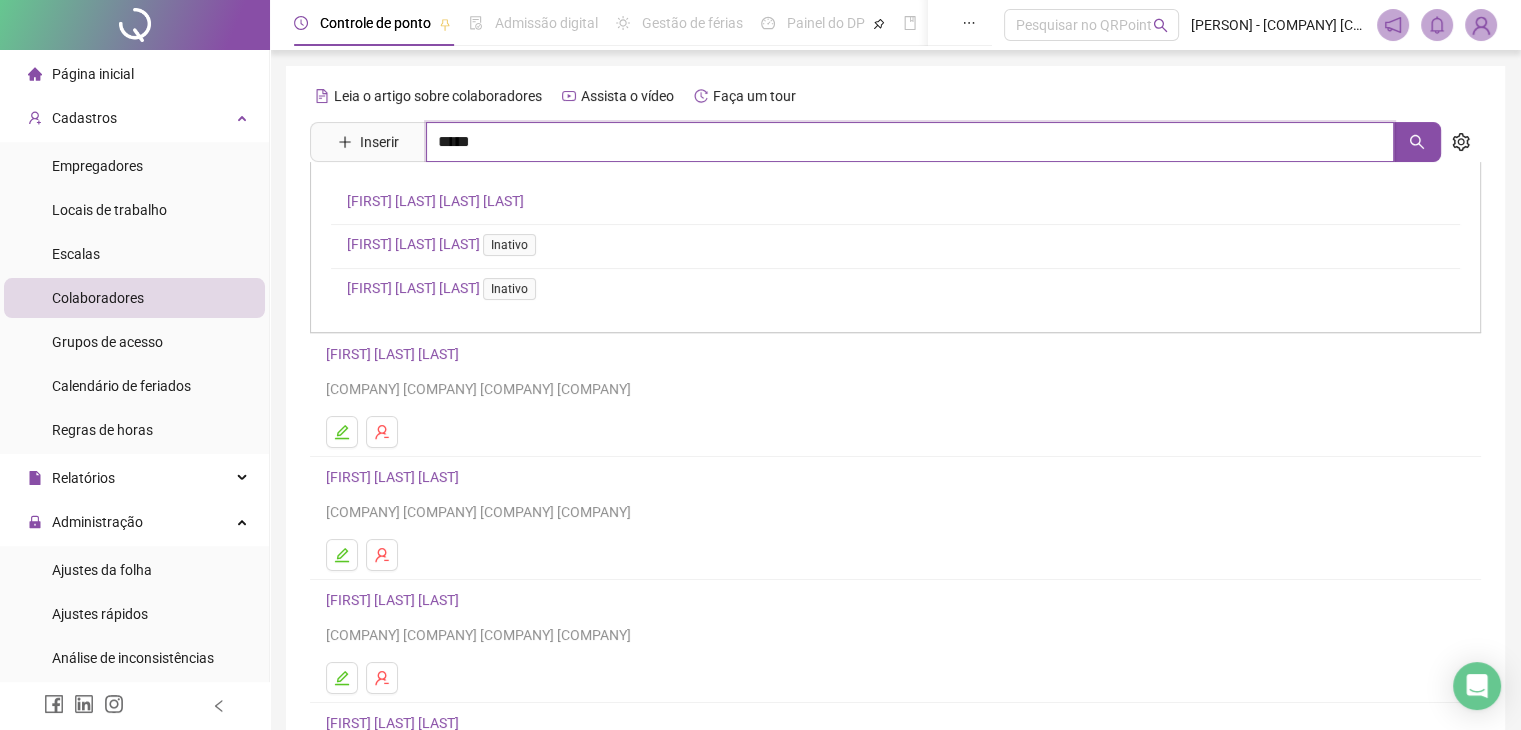type on "*****" 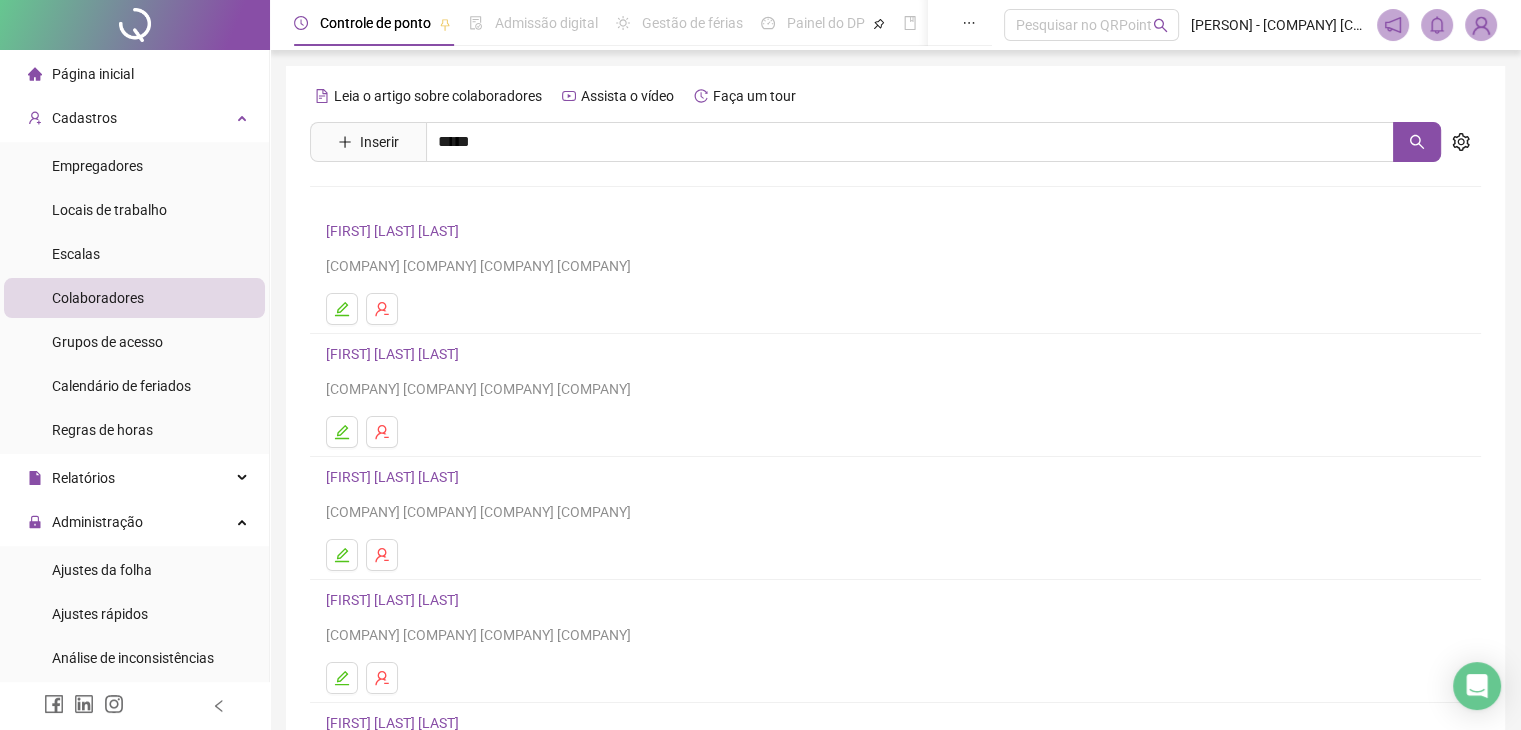 click on "[FIRST] [LAST] [LAST] [LAST]" at bounding box center [435, 201] 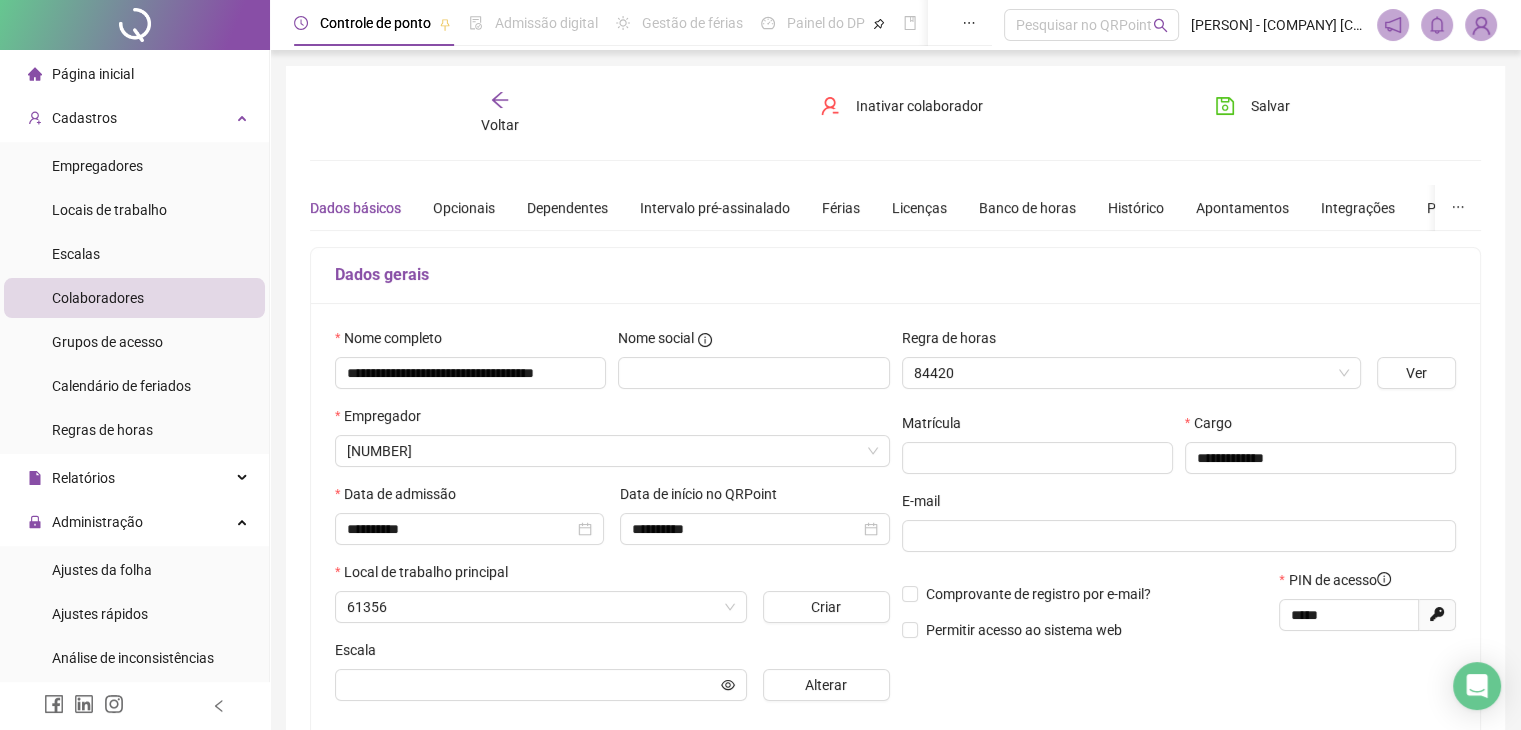 type on "**********" 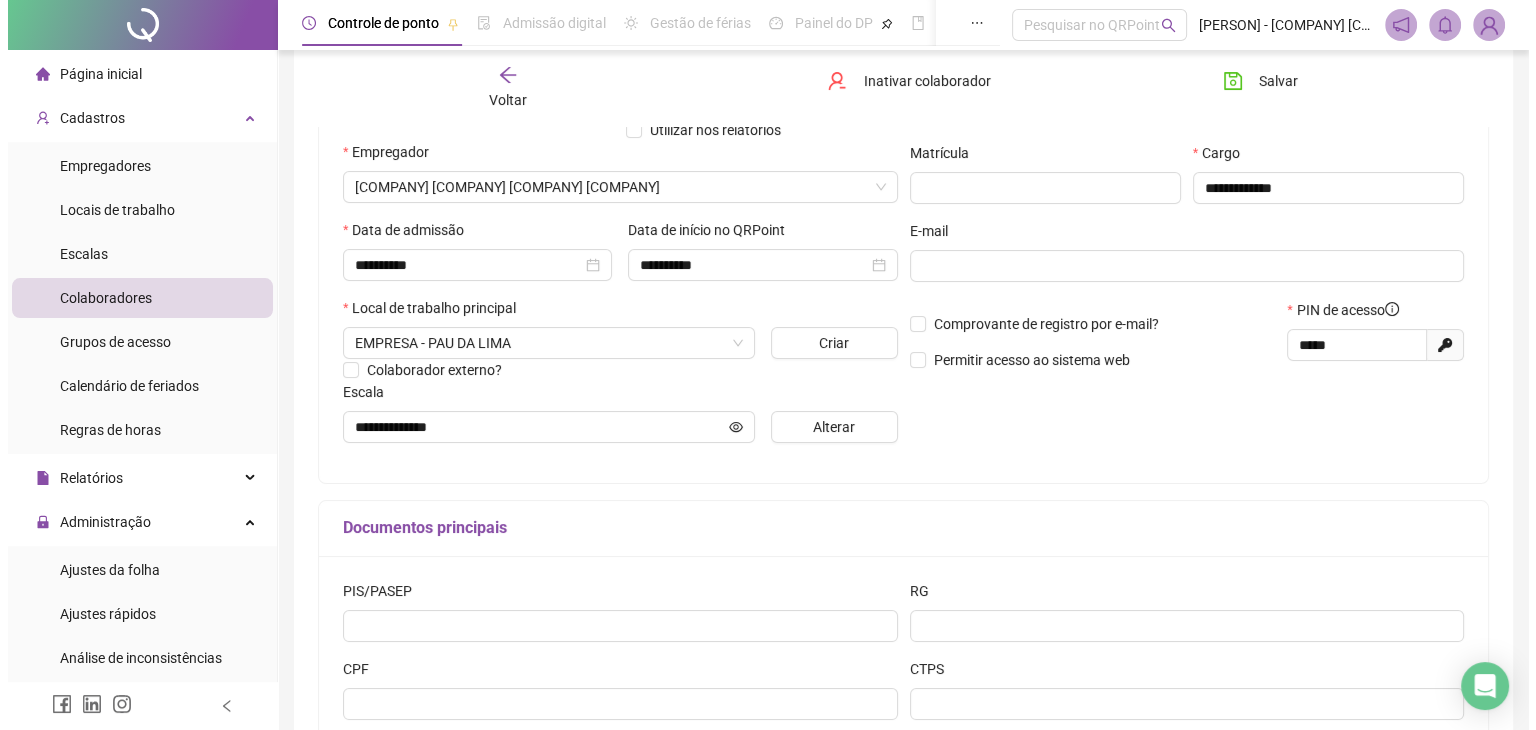 scroll, scrollTop: 300, scrollLeft: 0, axis: vertical 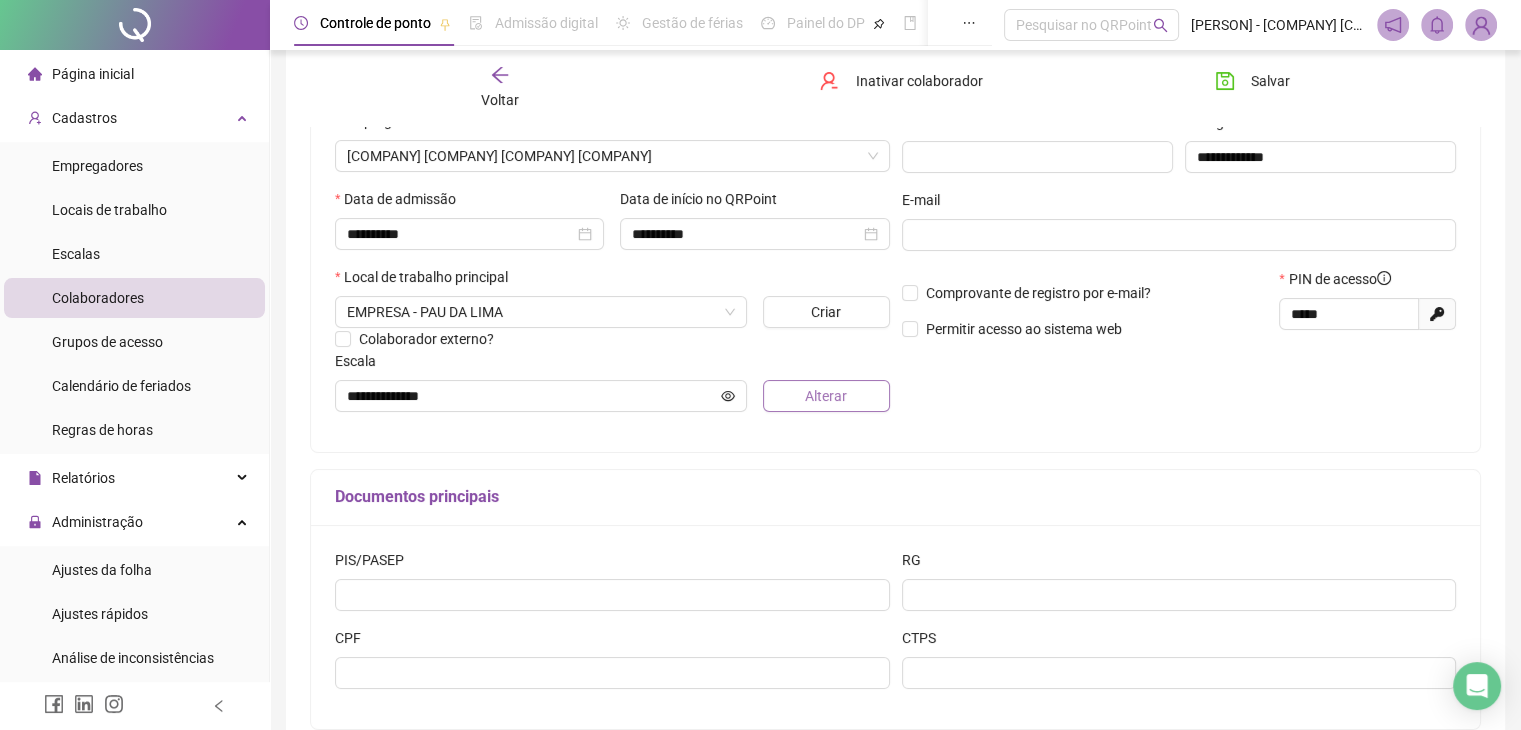 click on "Alterar" at bounding box center (826, 396) 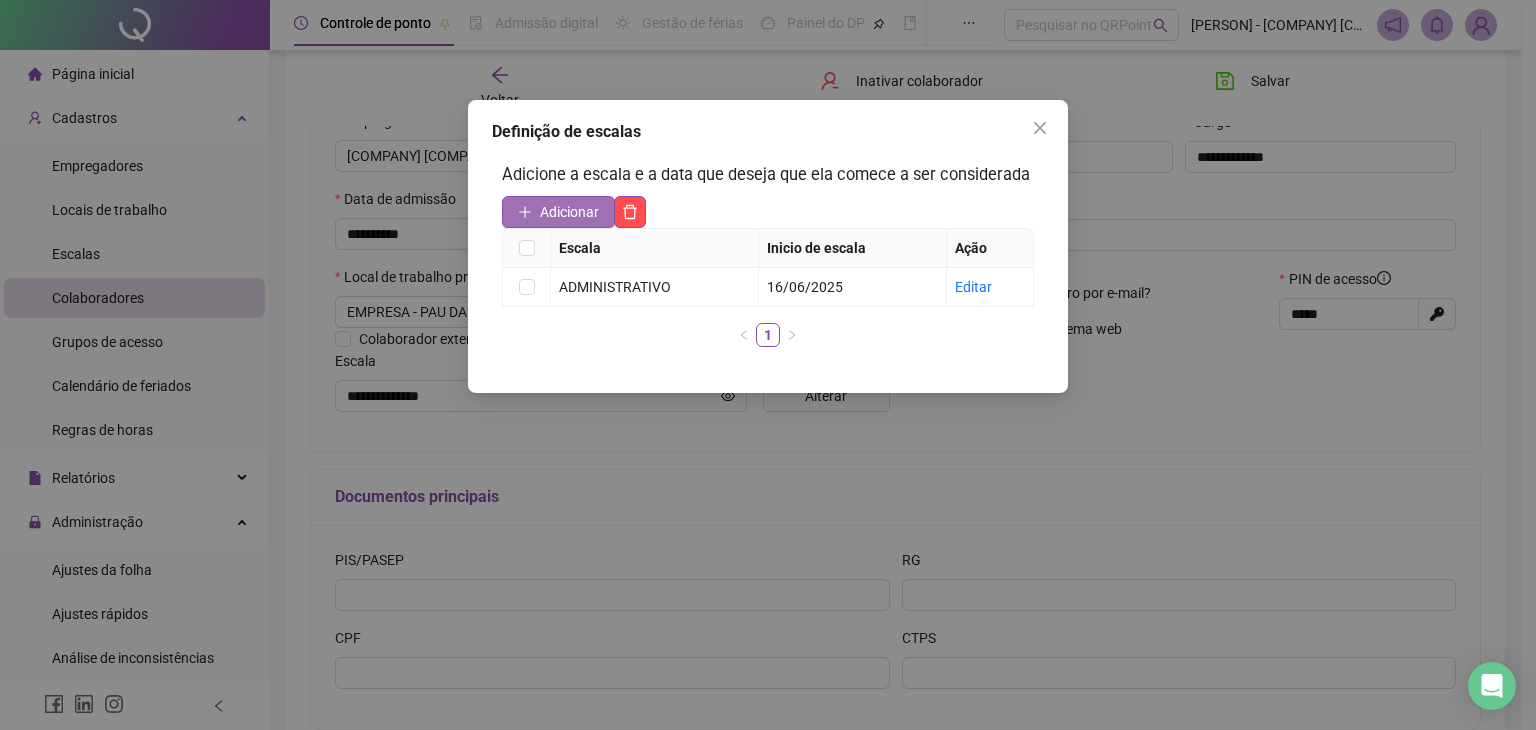 click on "Adicionar" at bounding box center (558, 212) 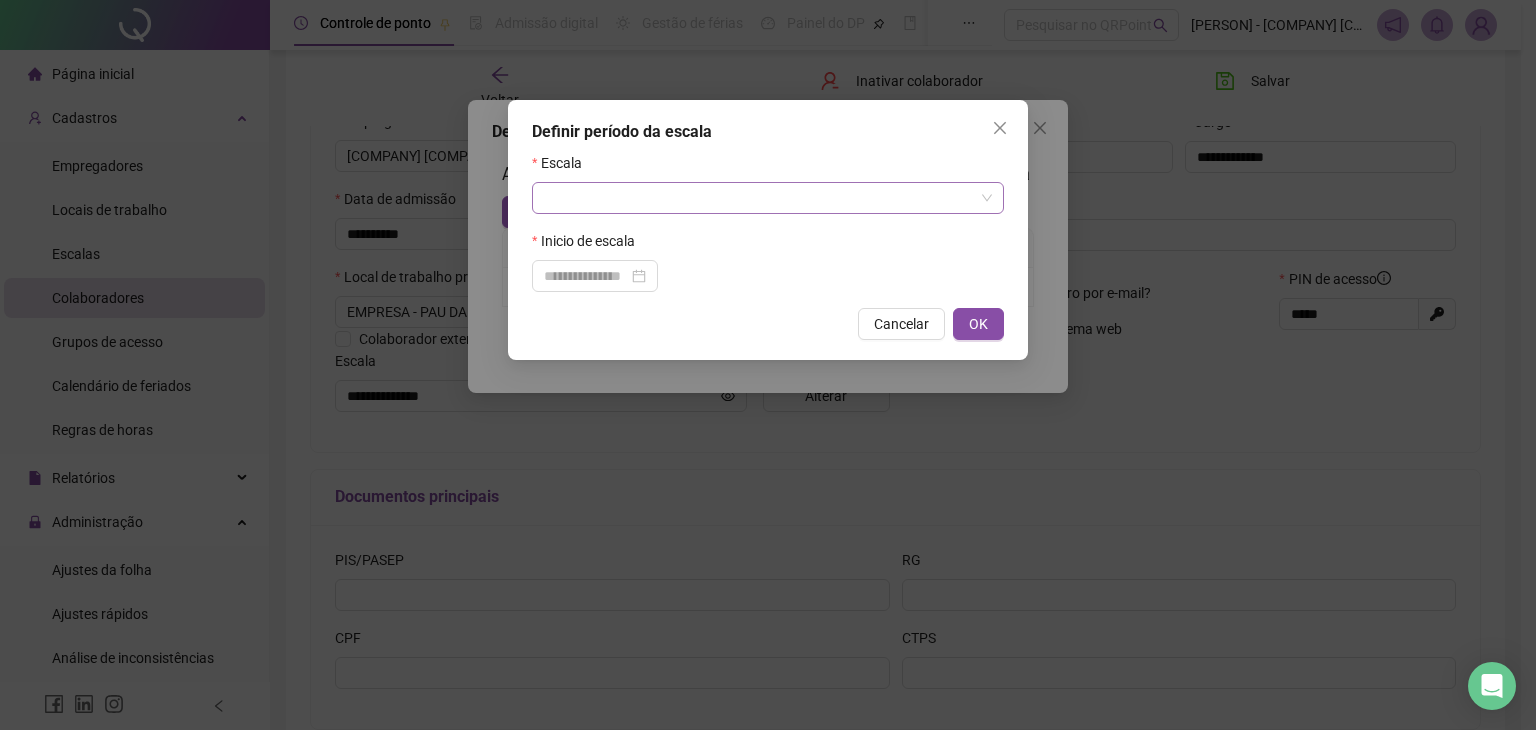 click at bounding box center (759, 198) 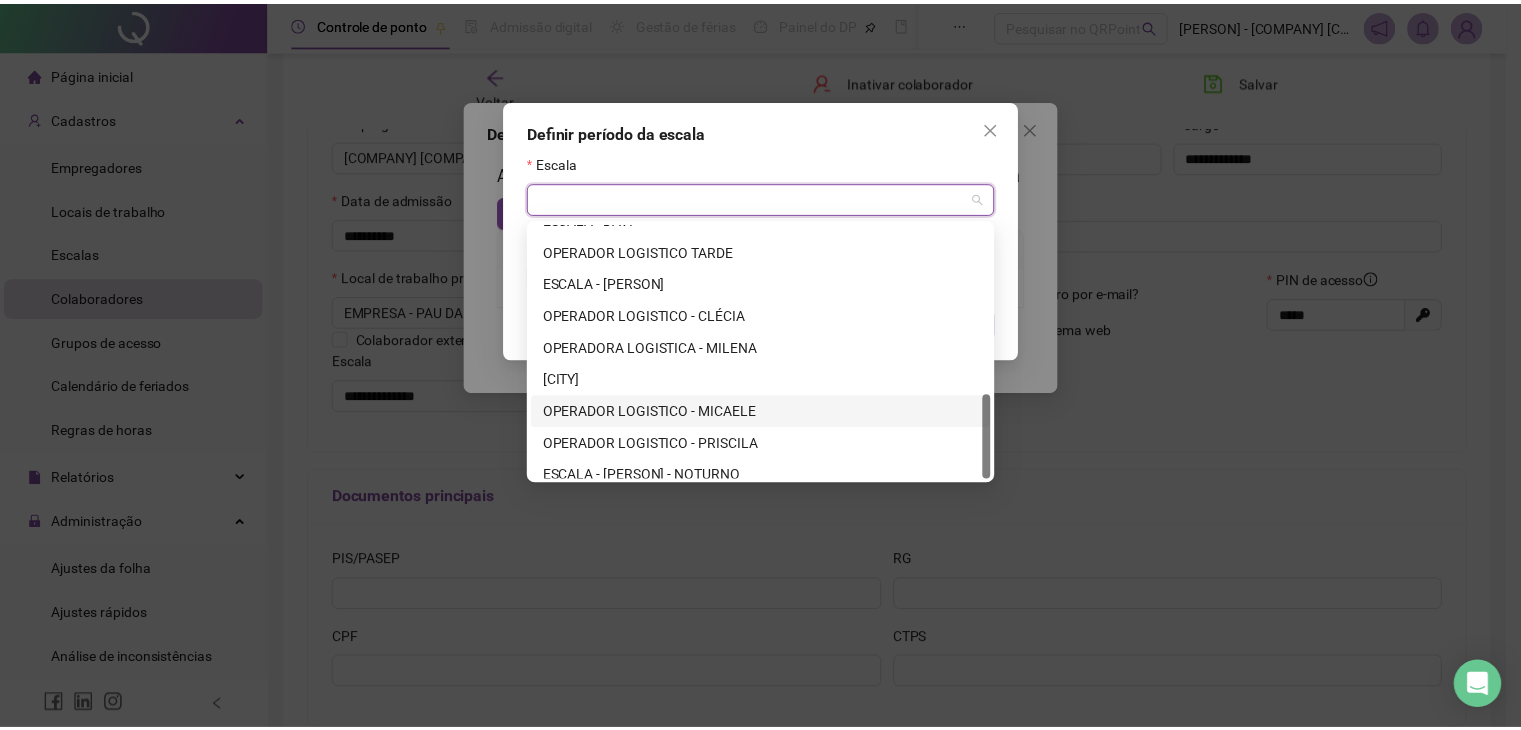 scroll, scrollTop: 512, scrollLeft: 0, axis: vertical 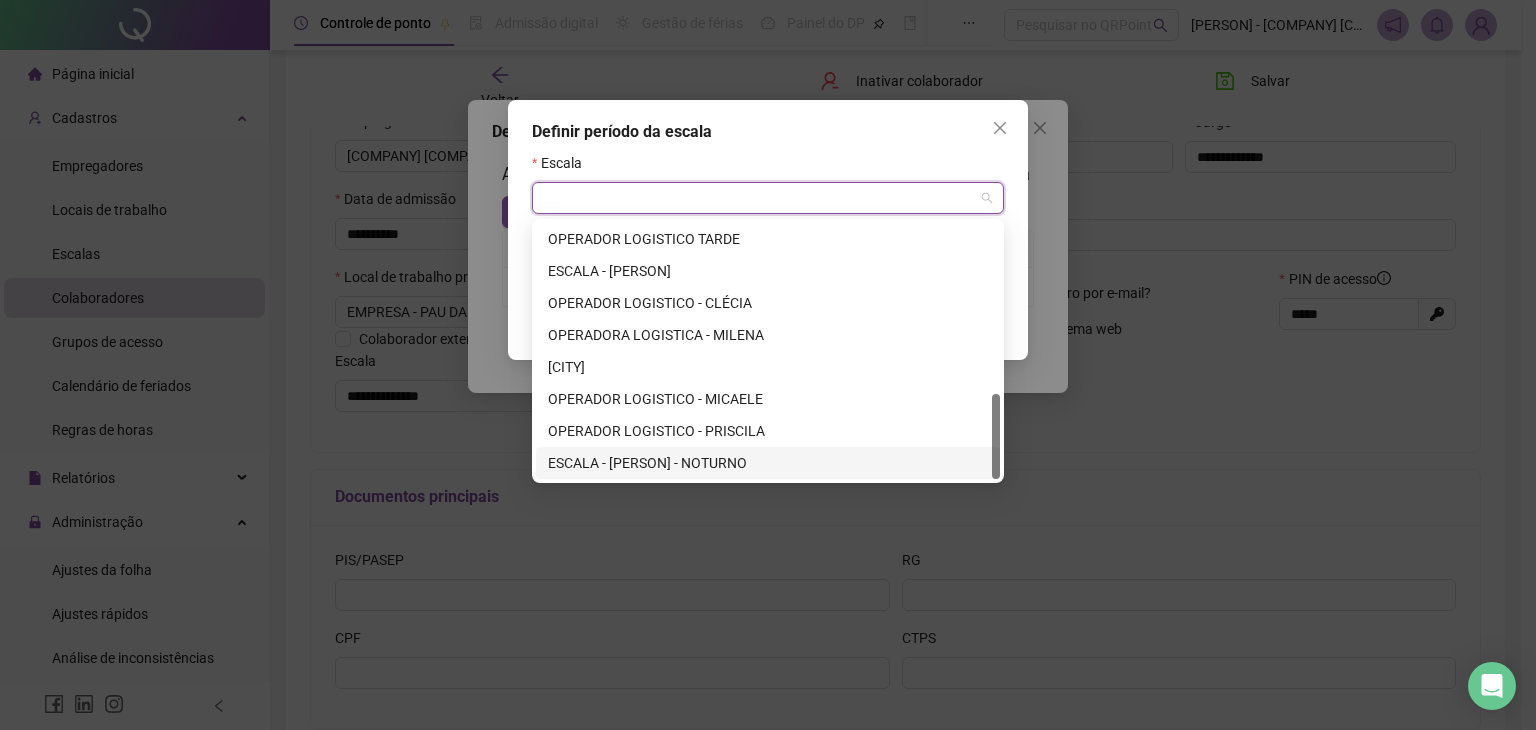 click on "ESCALA - [PERSON] - NOTURNO" at bounding box center (768, 463) 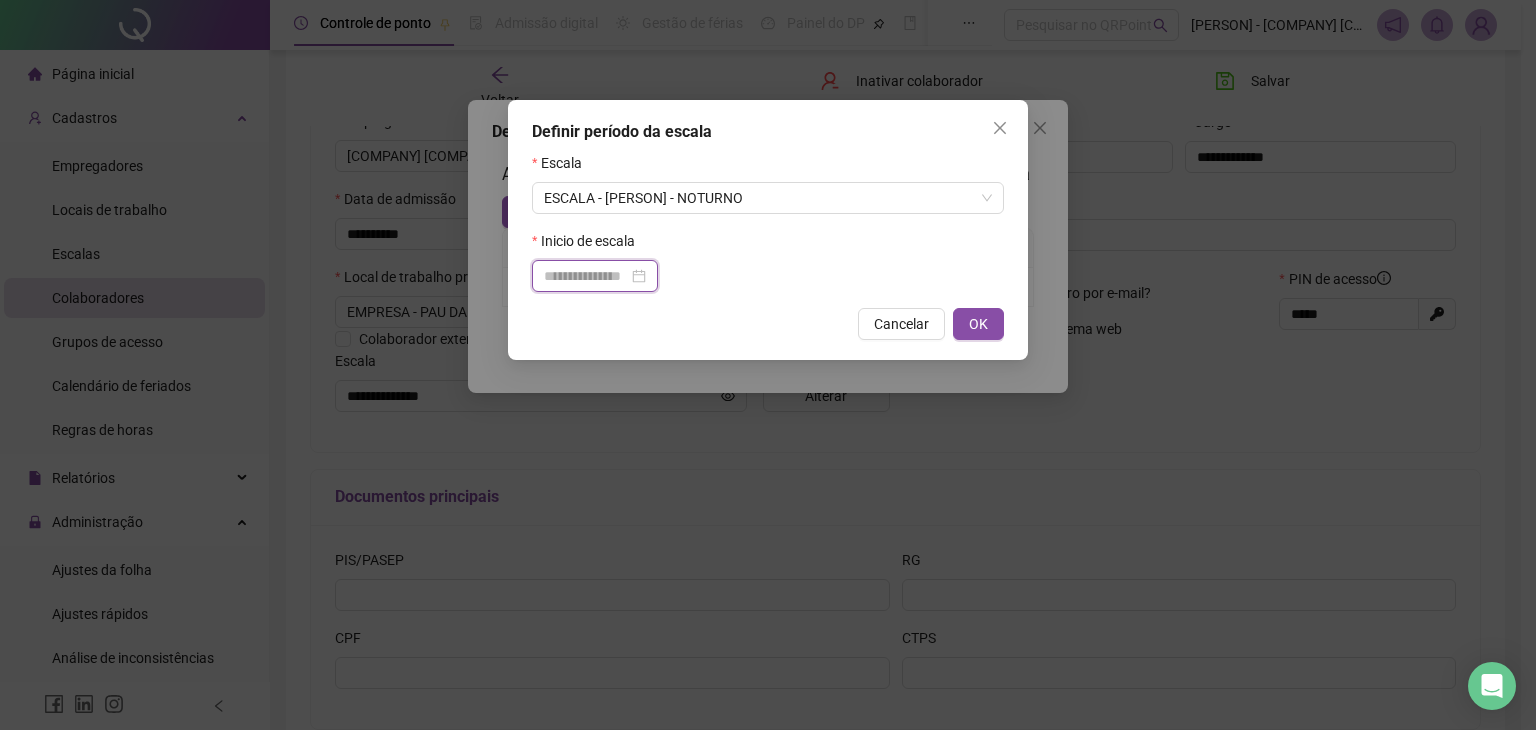 click at bounding box center [586, 276] 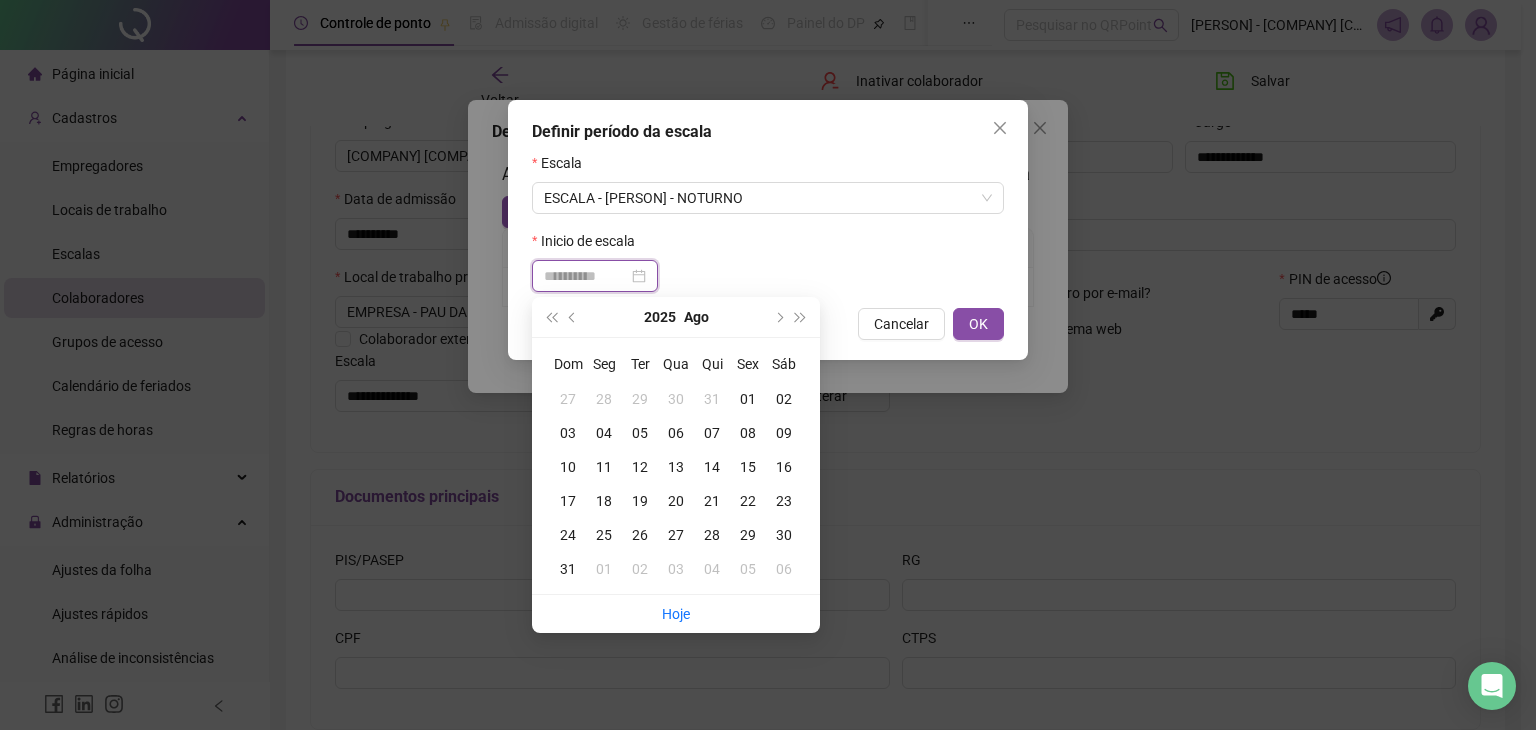 type on "**********" 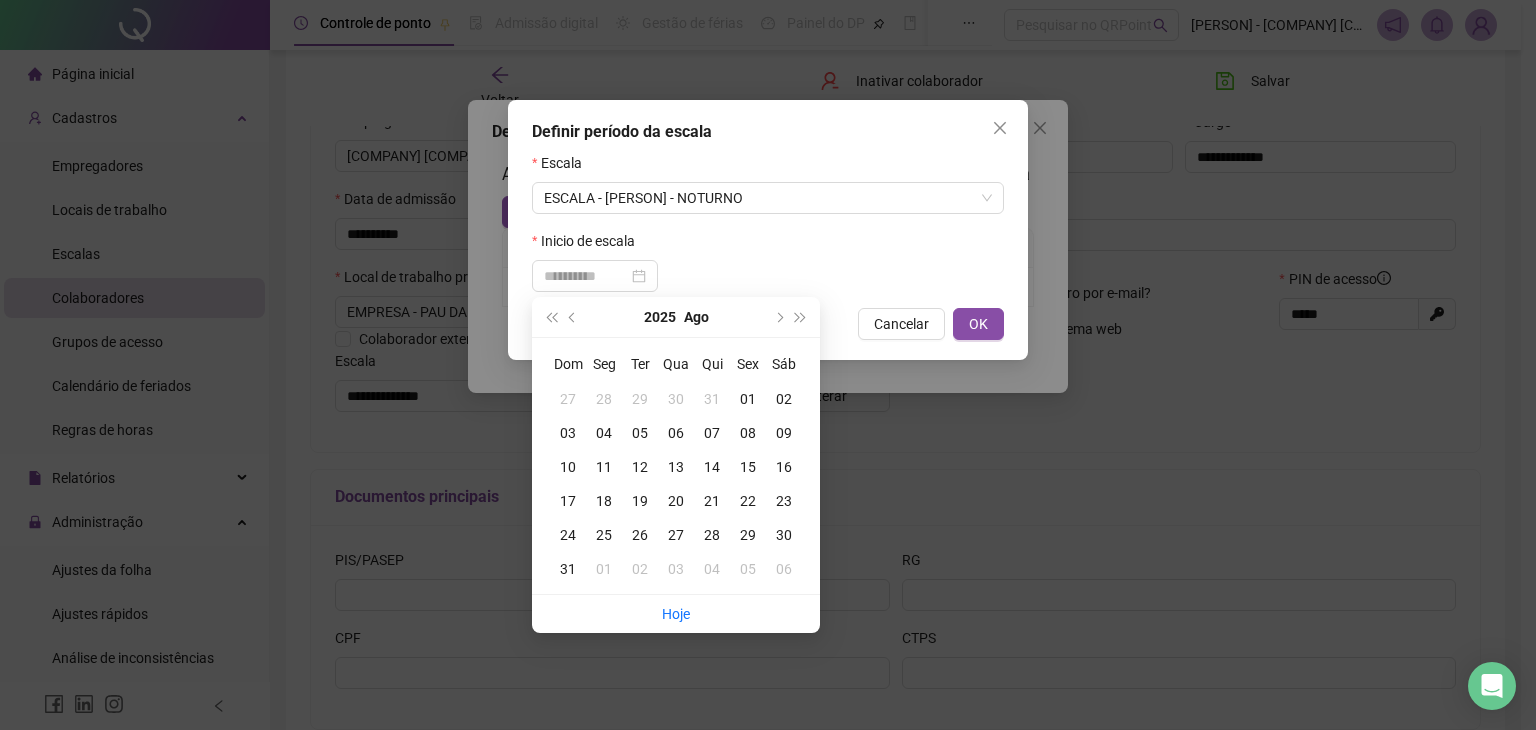 click on "01" at bounding box center [748, 399] 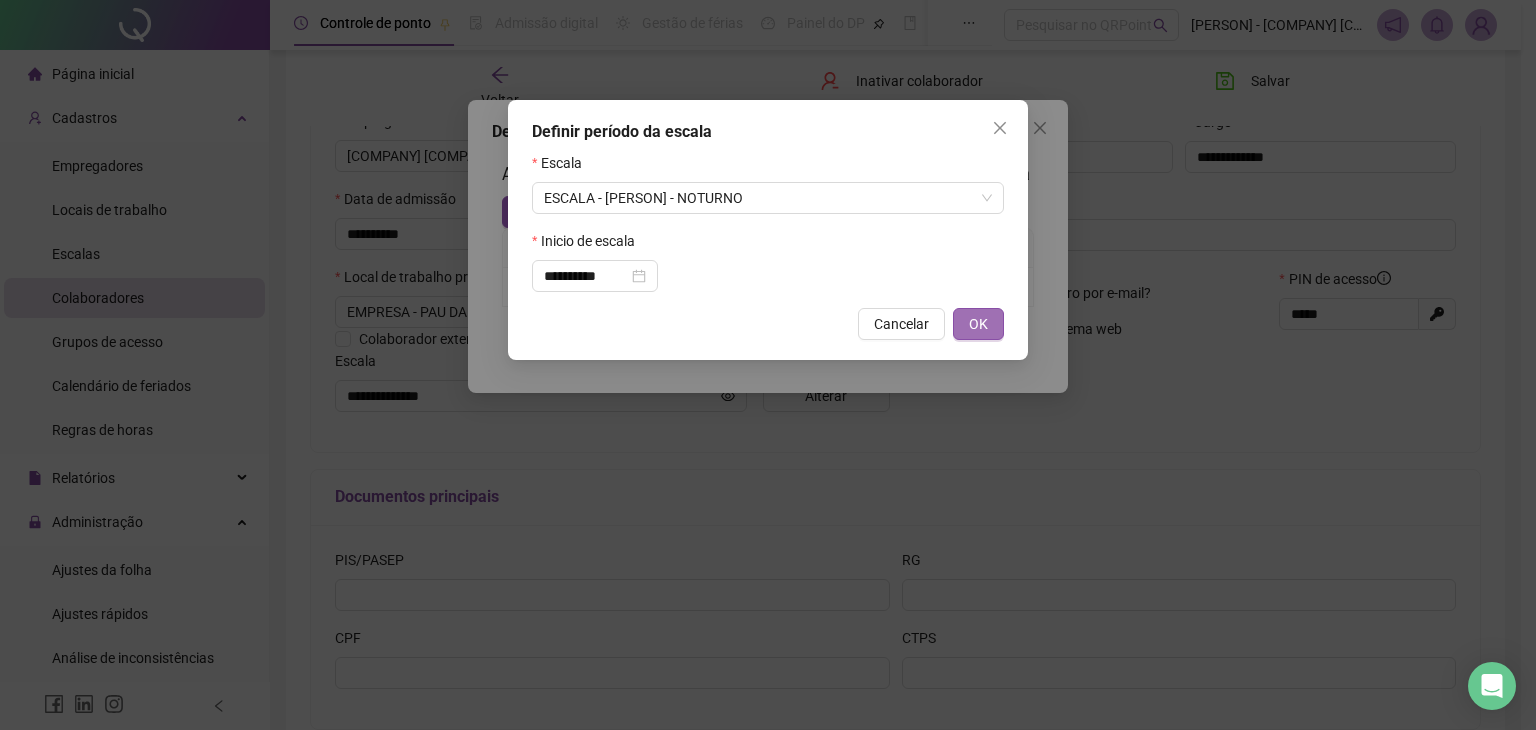 click on "OK" at bounding box center [978, 324] 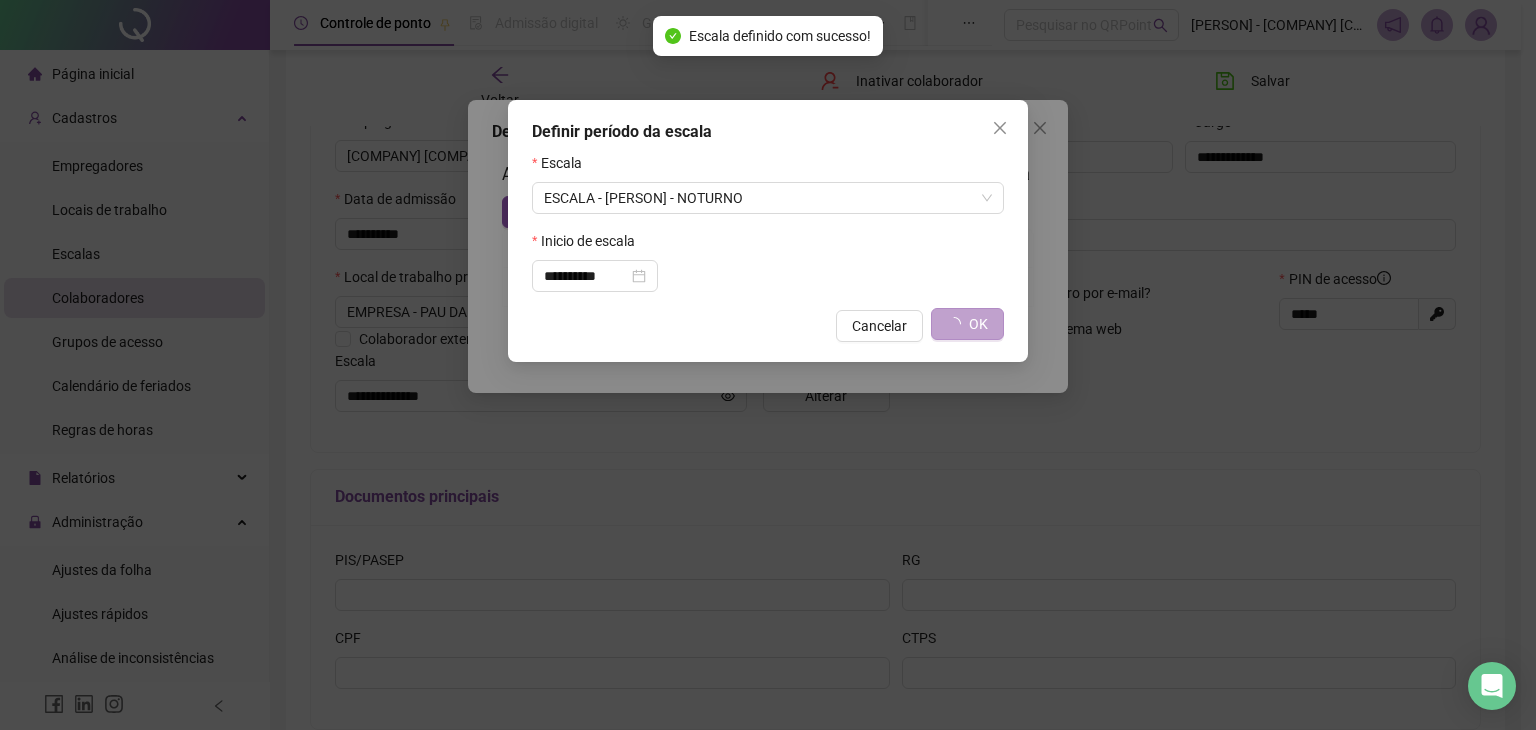 type on "**********" 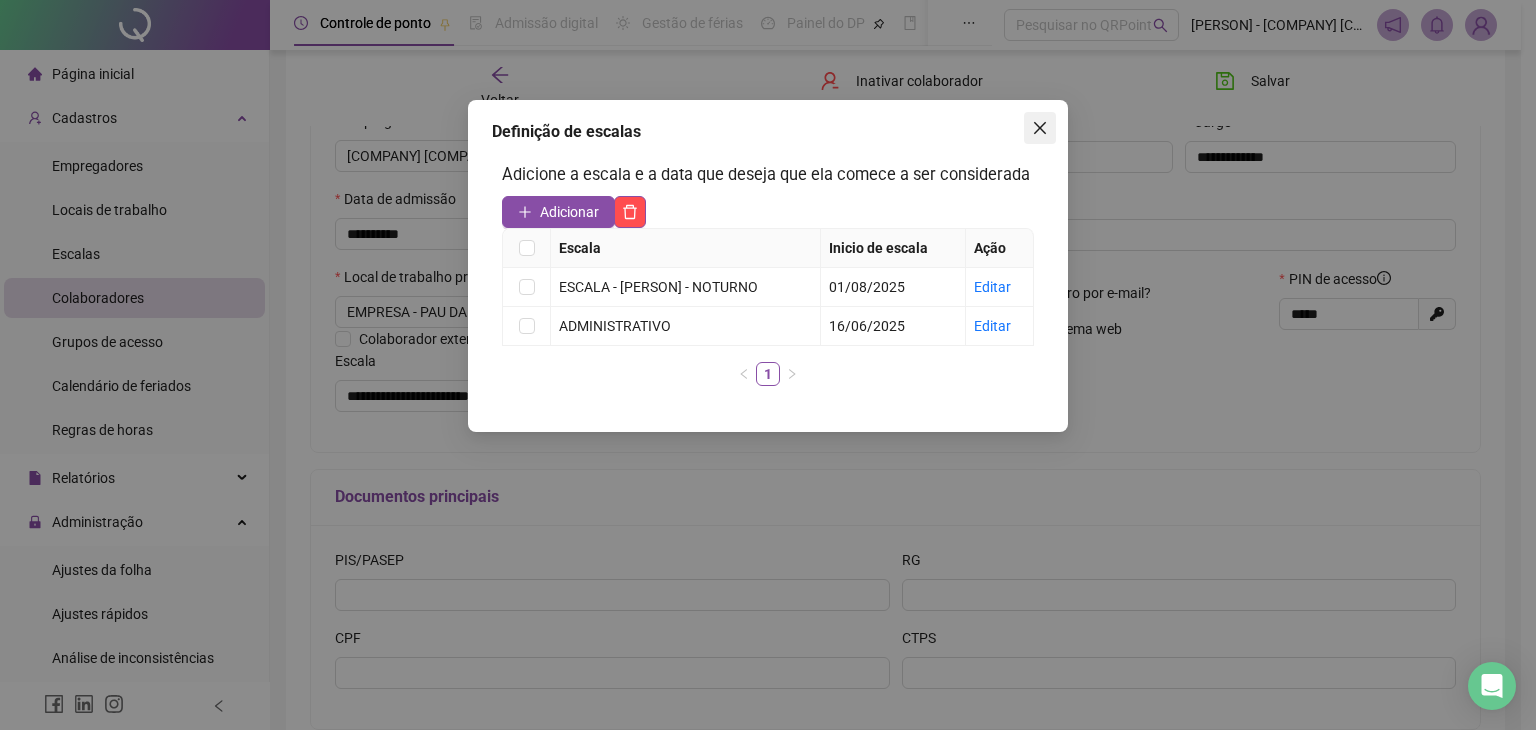 click at bounding box center (1040, 128) 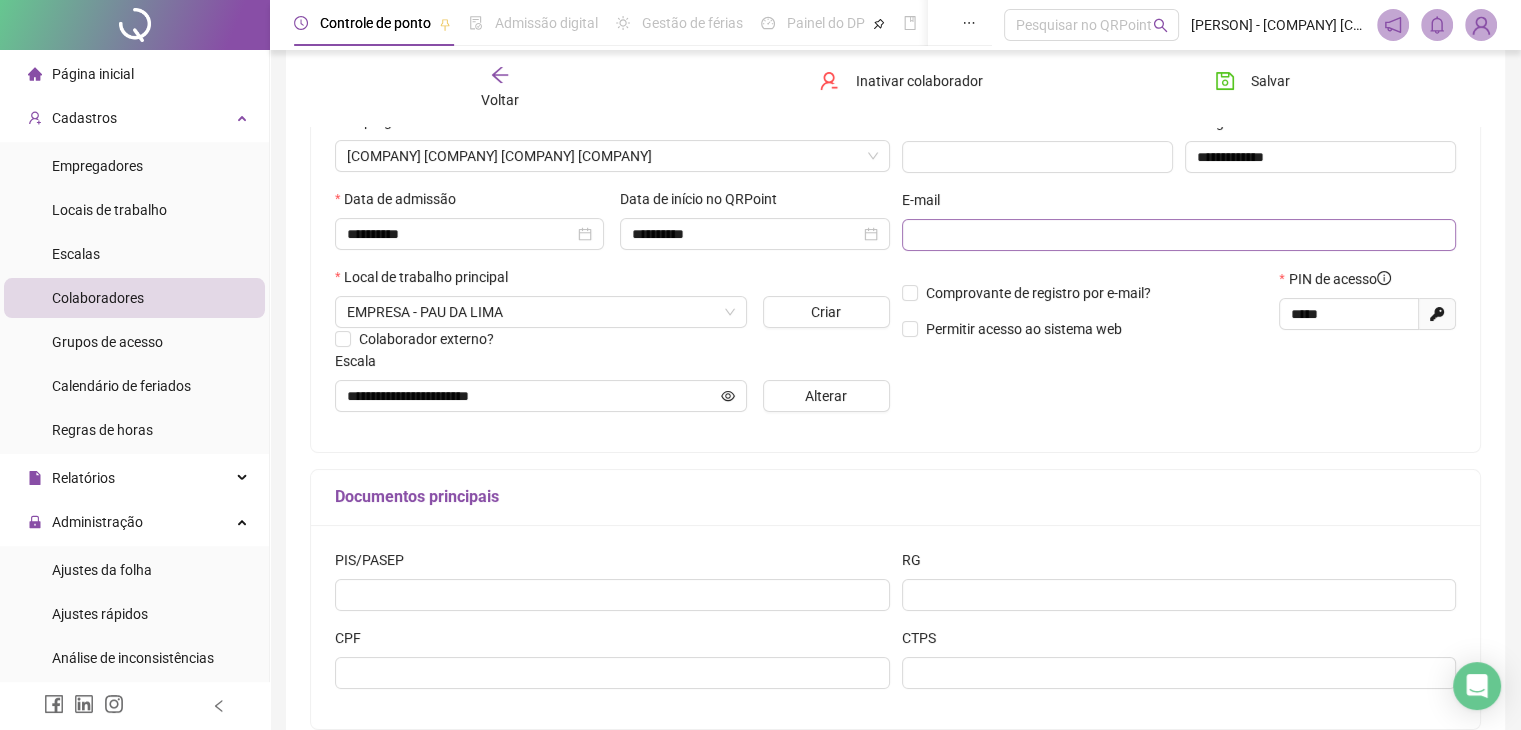 scroll, scrollTop: 200, scrollLeft: 0, axis: vertical 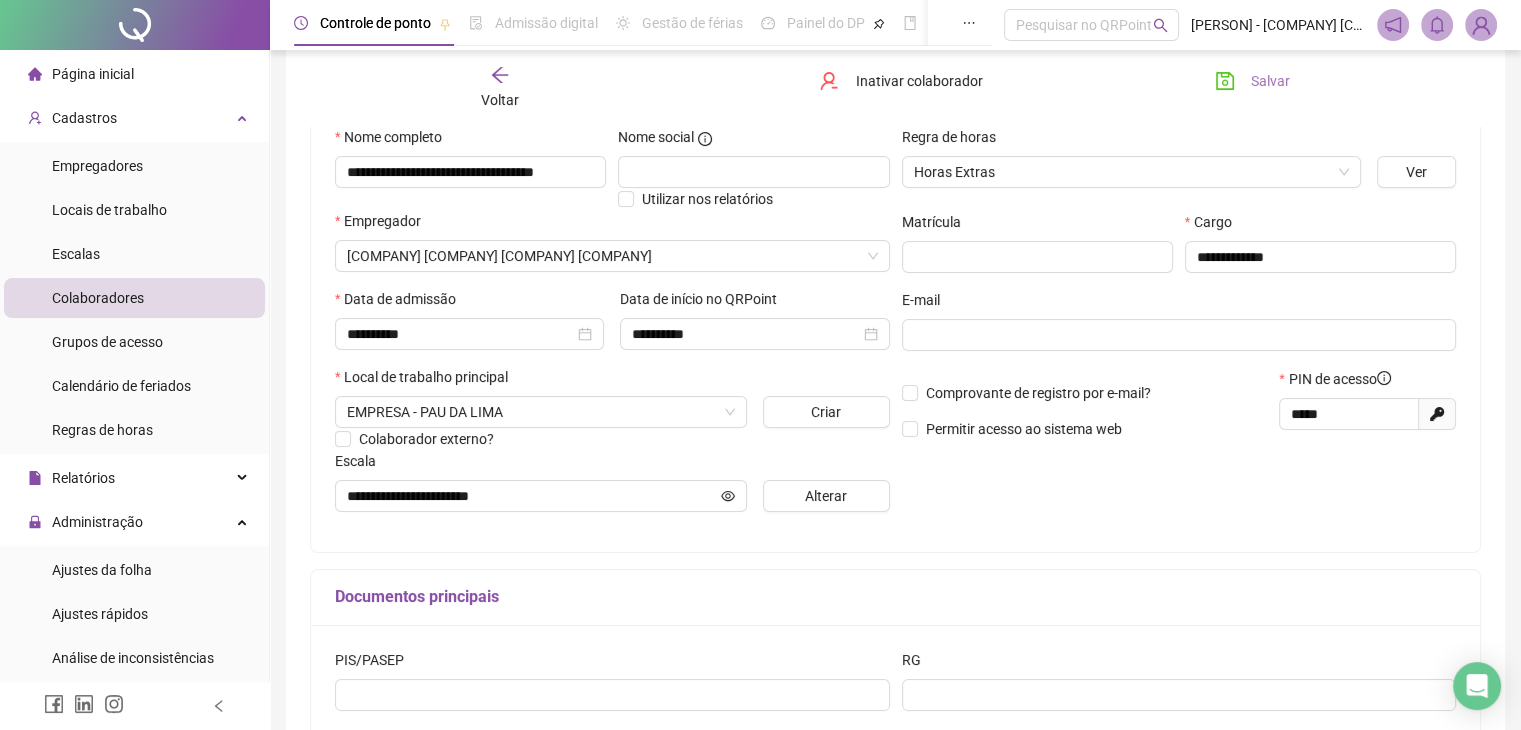 click on "Salvar" at bounding box center (1252, 81) 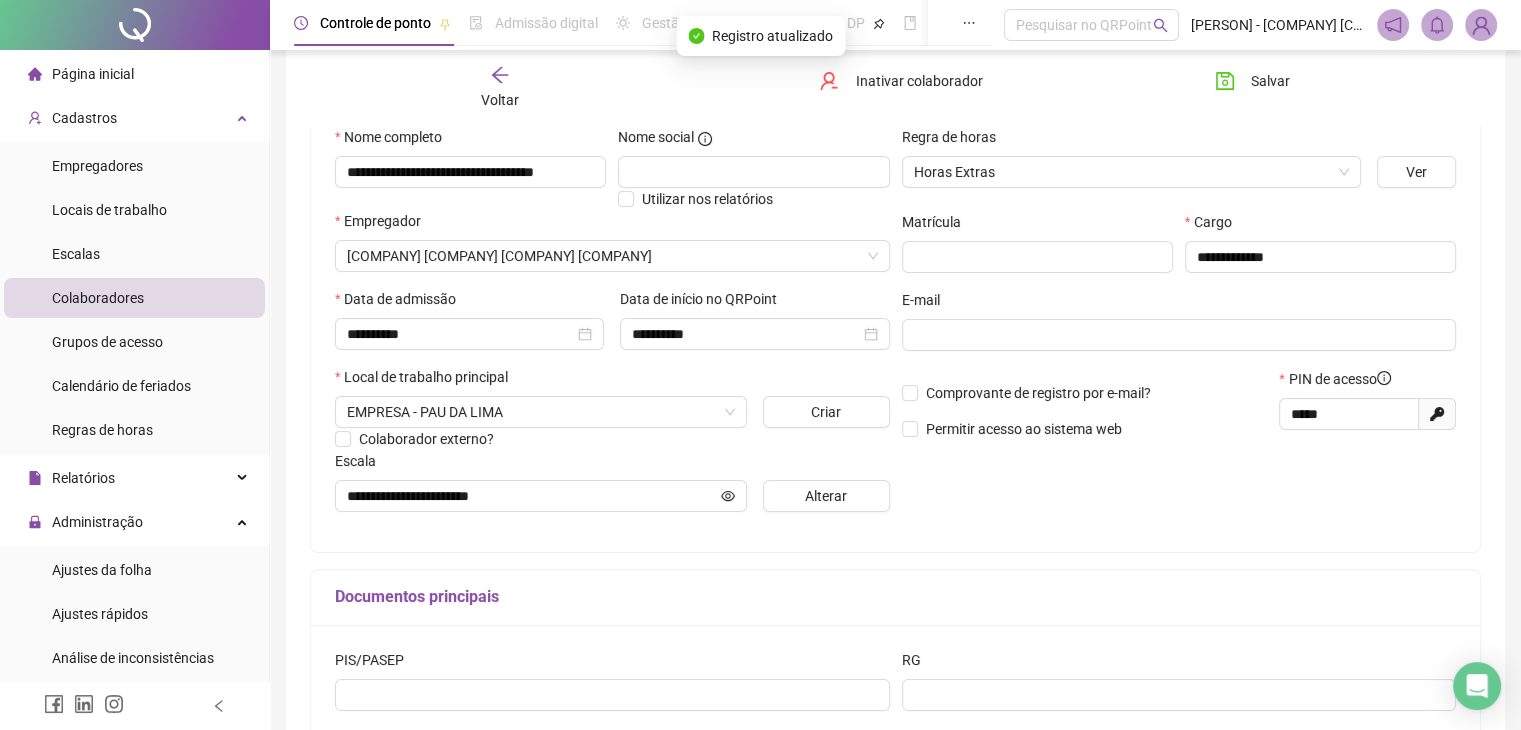 click on "Voltar Inativar colaborador Salvar" at bounding box center (895, 88) 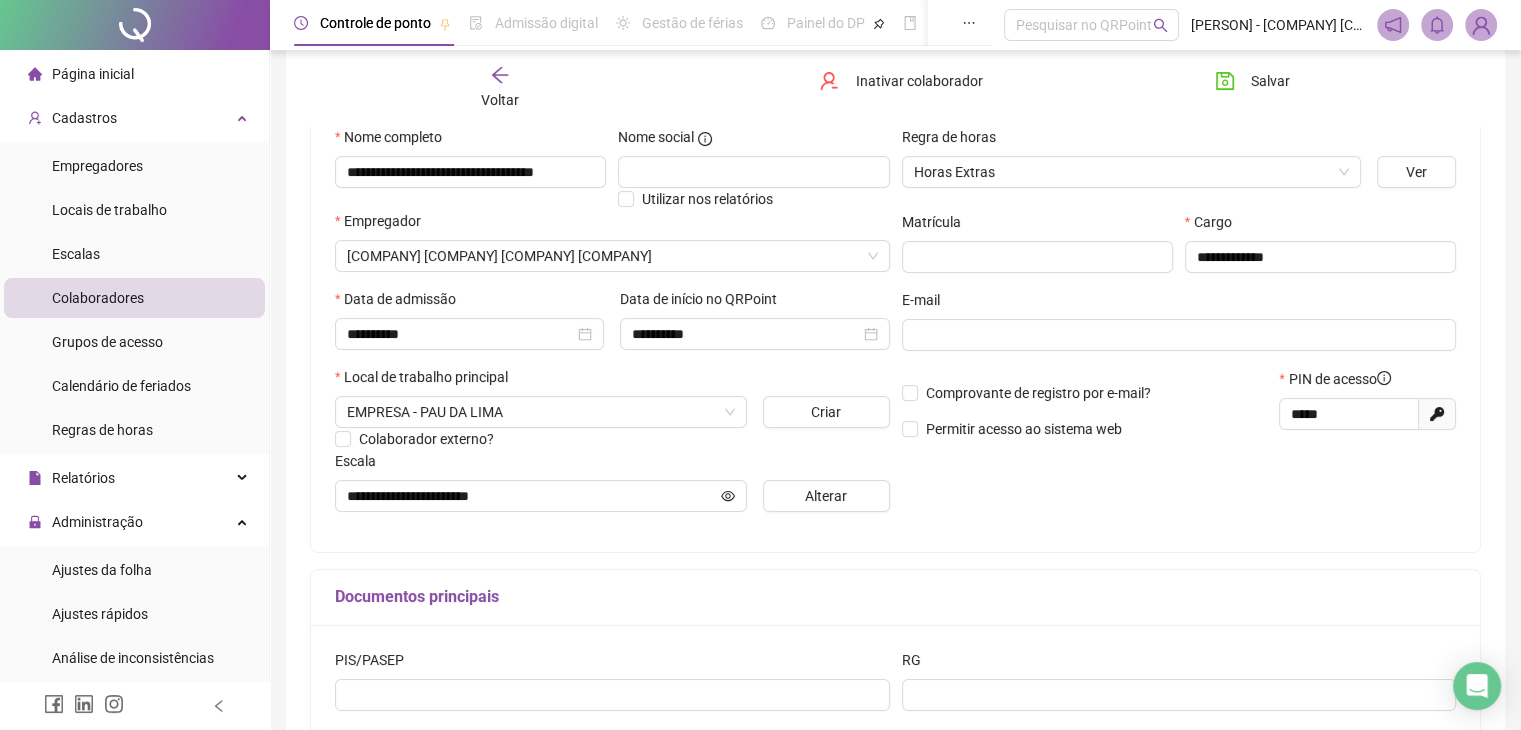 click 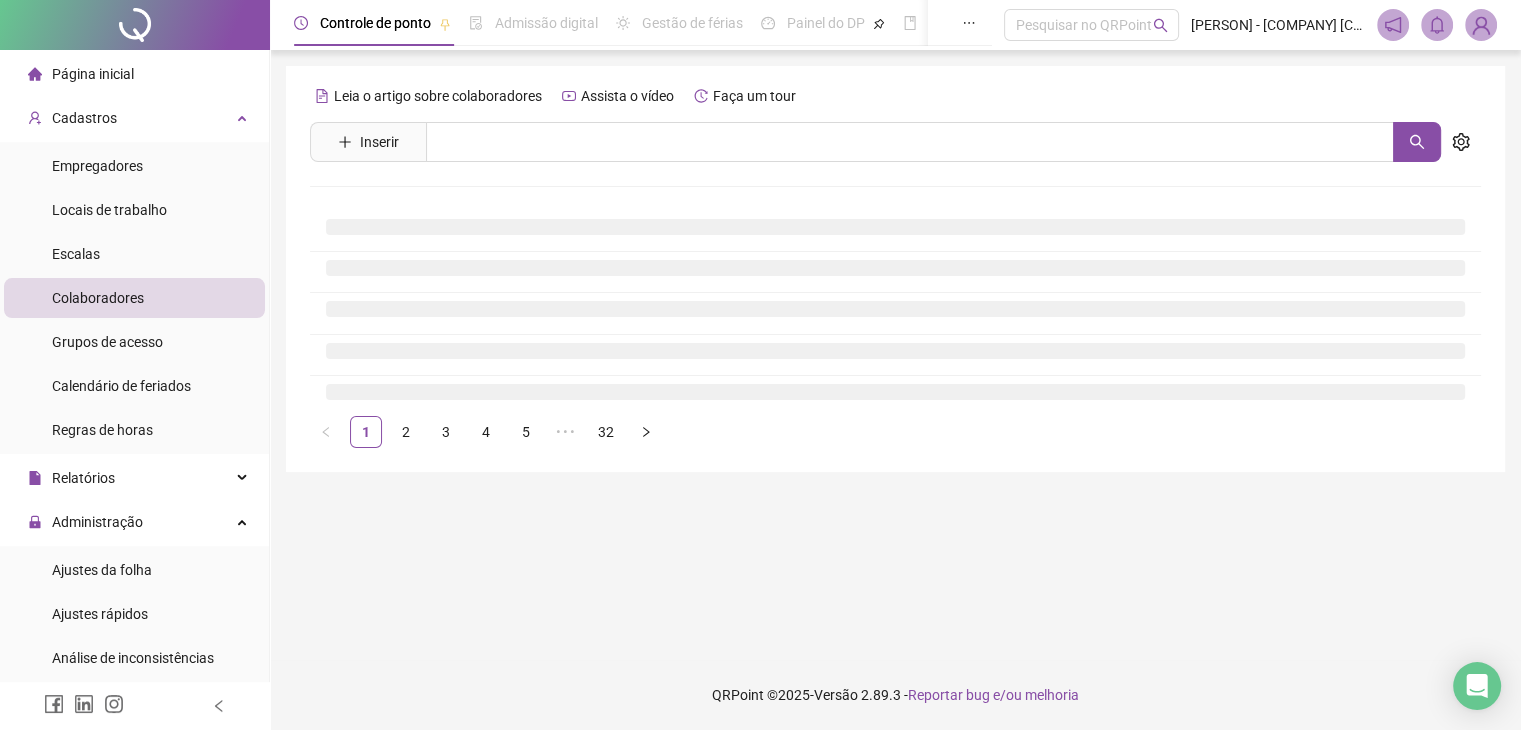 scroll, scrollTop: 0, scrollLeft: 0, axis: both 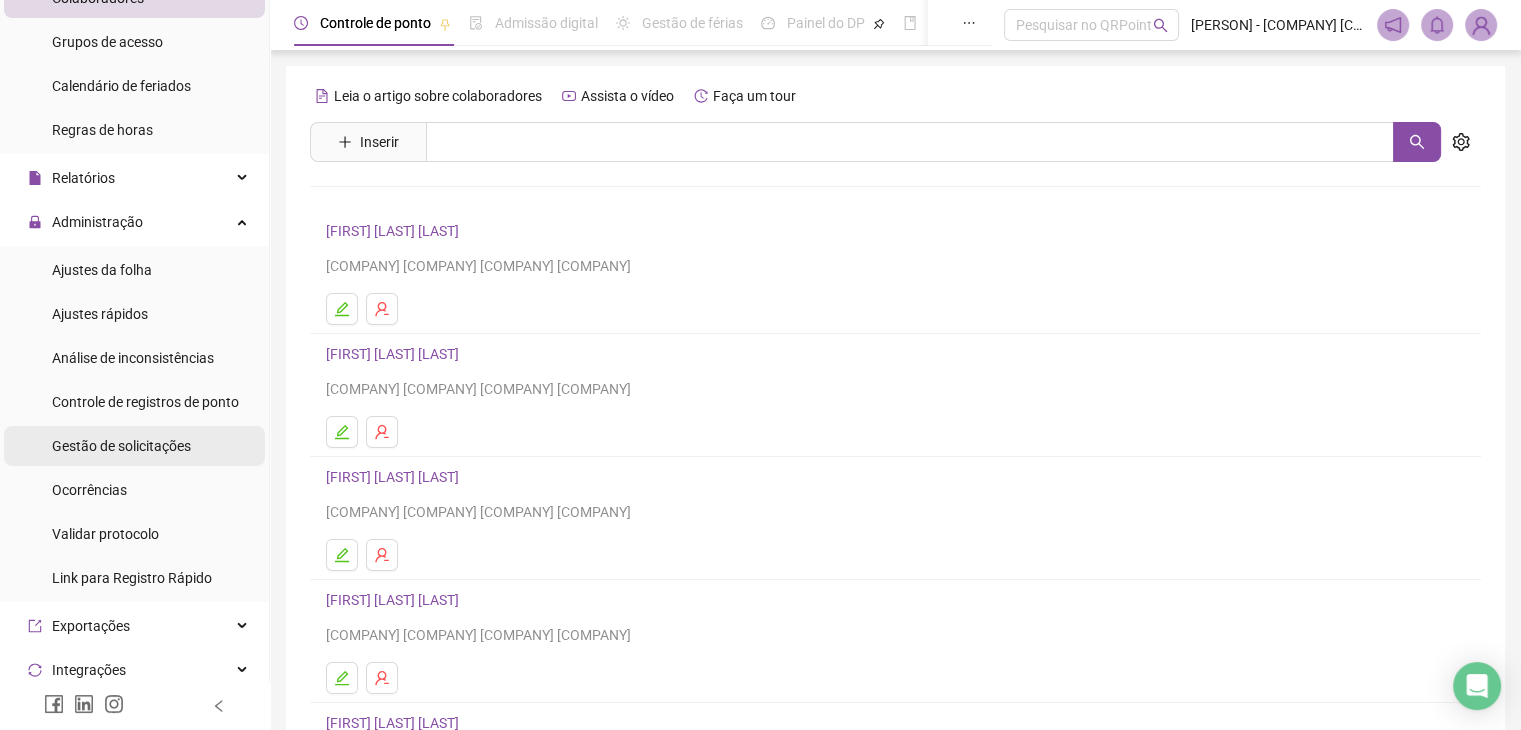 click on "Gestão de solicitações" at bounding box center (121, 446) 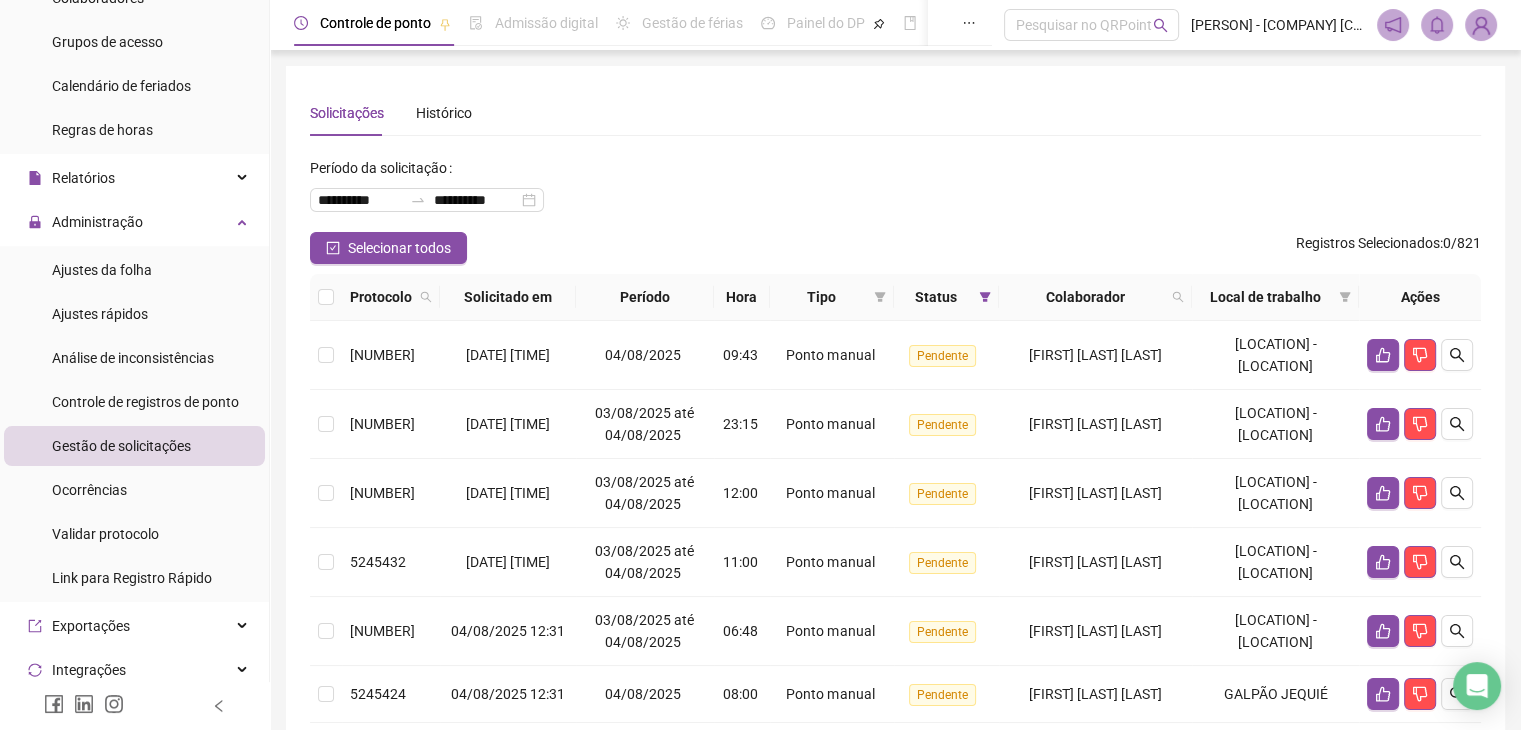 click at bounding box center (326, 297) 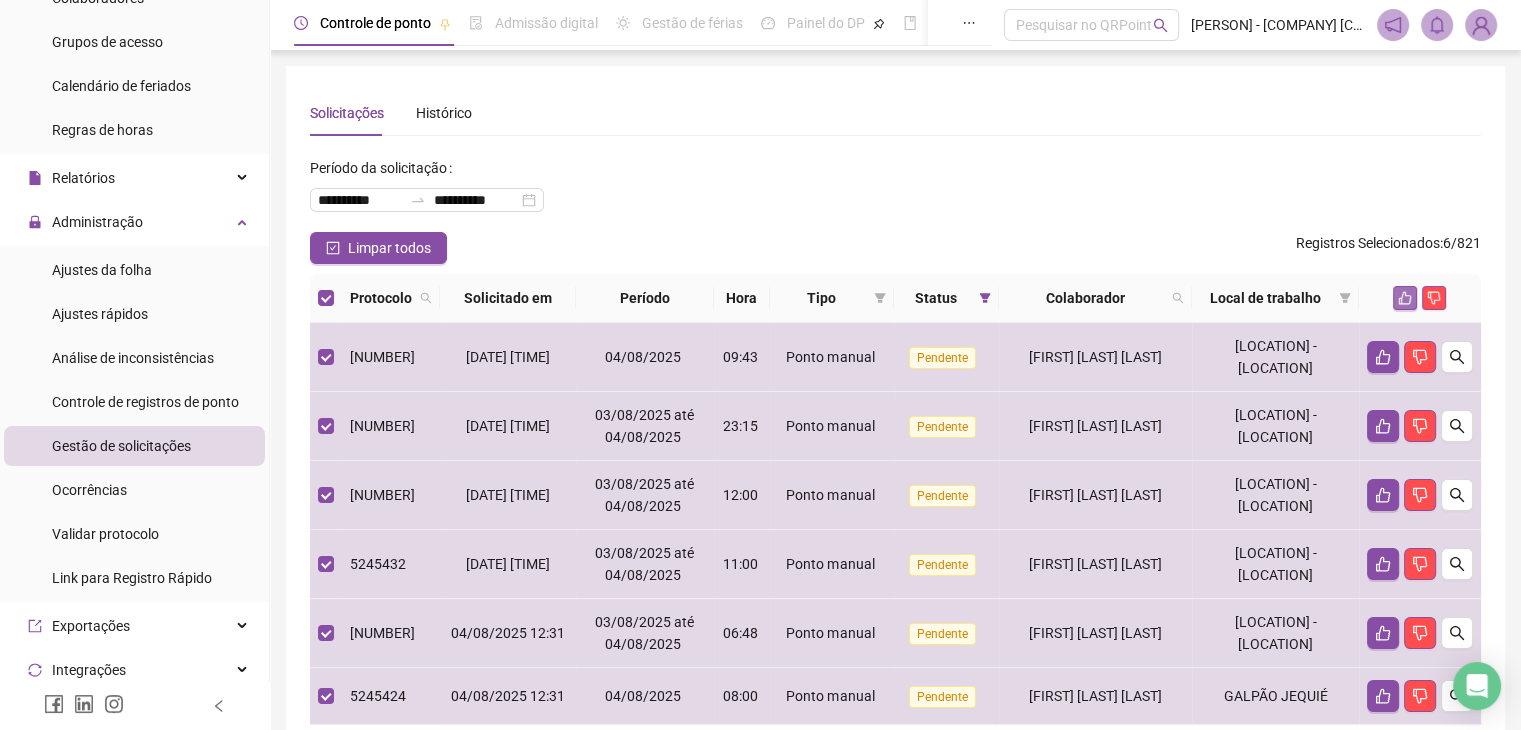 click 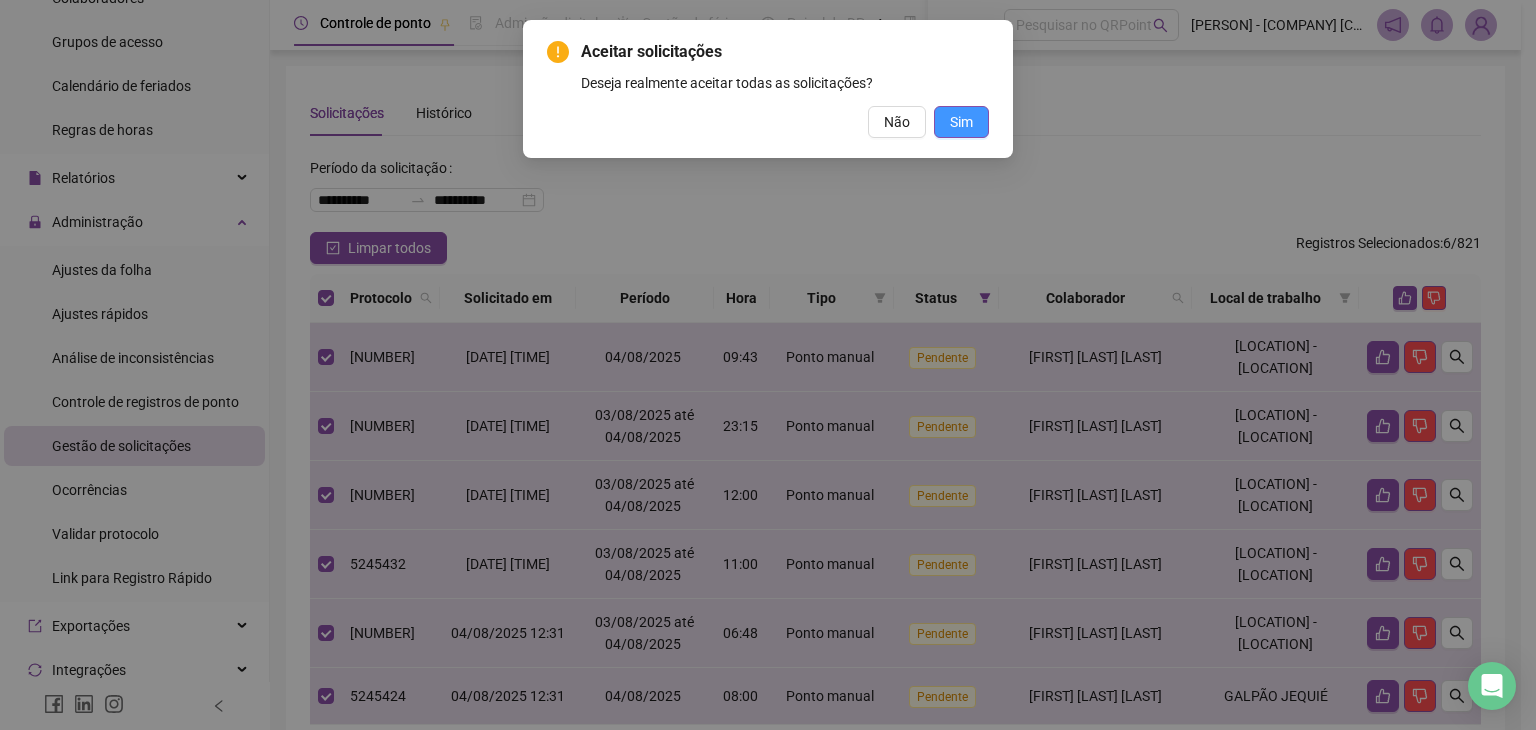 click on "Sim" at bounding box center [961, 122] 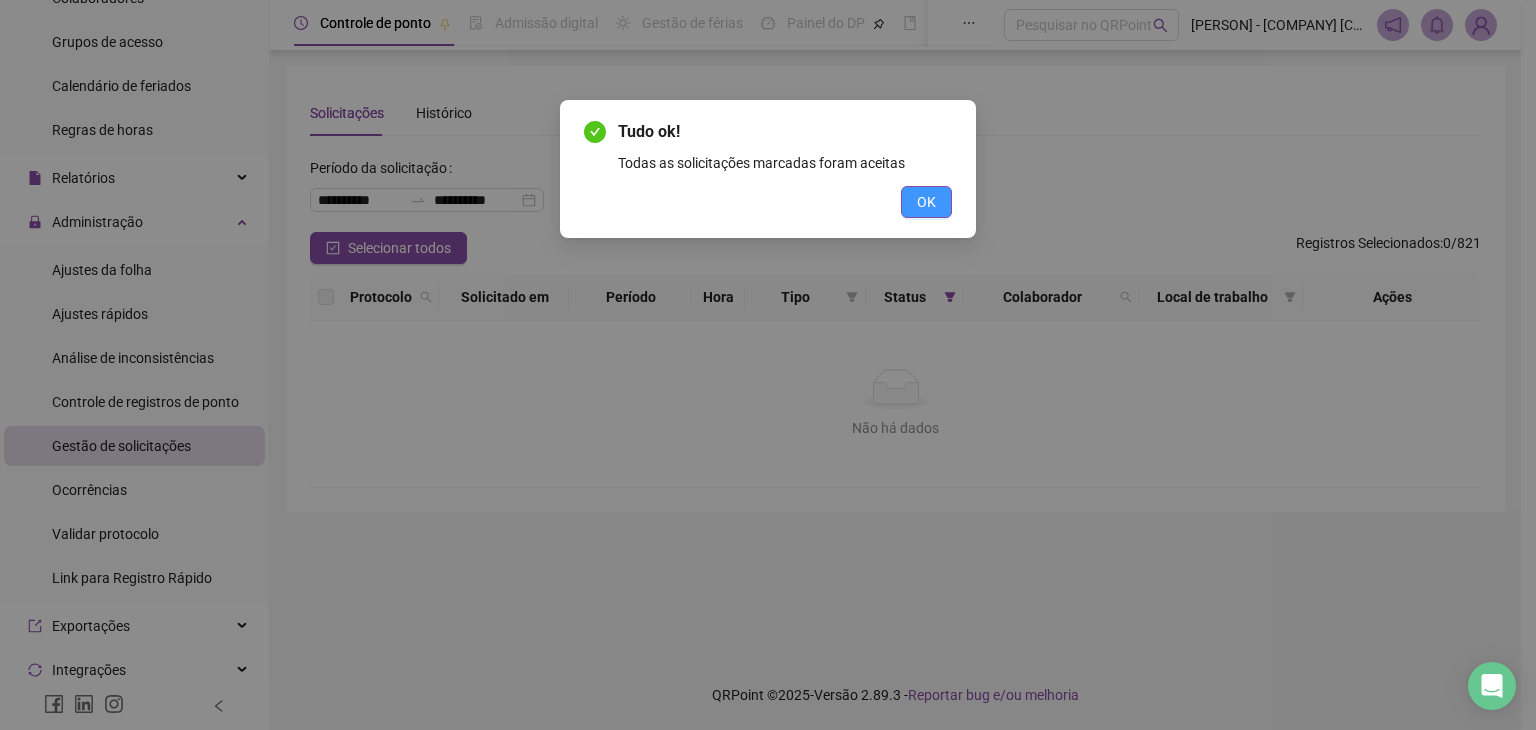 click on "OK" at bounding box center (926, 202) 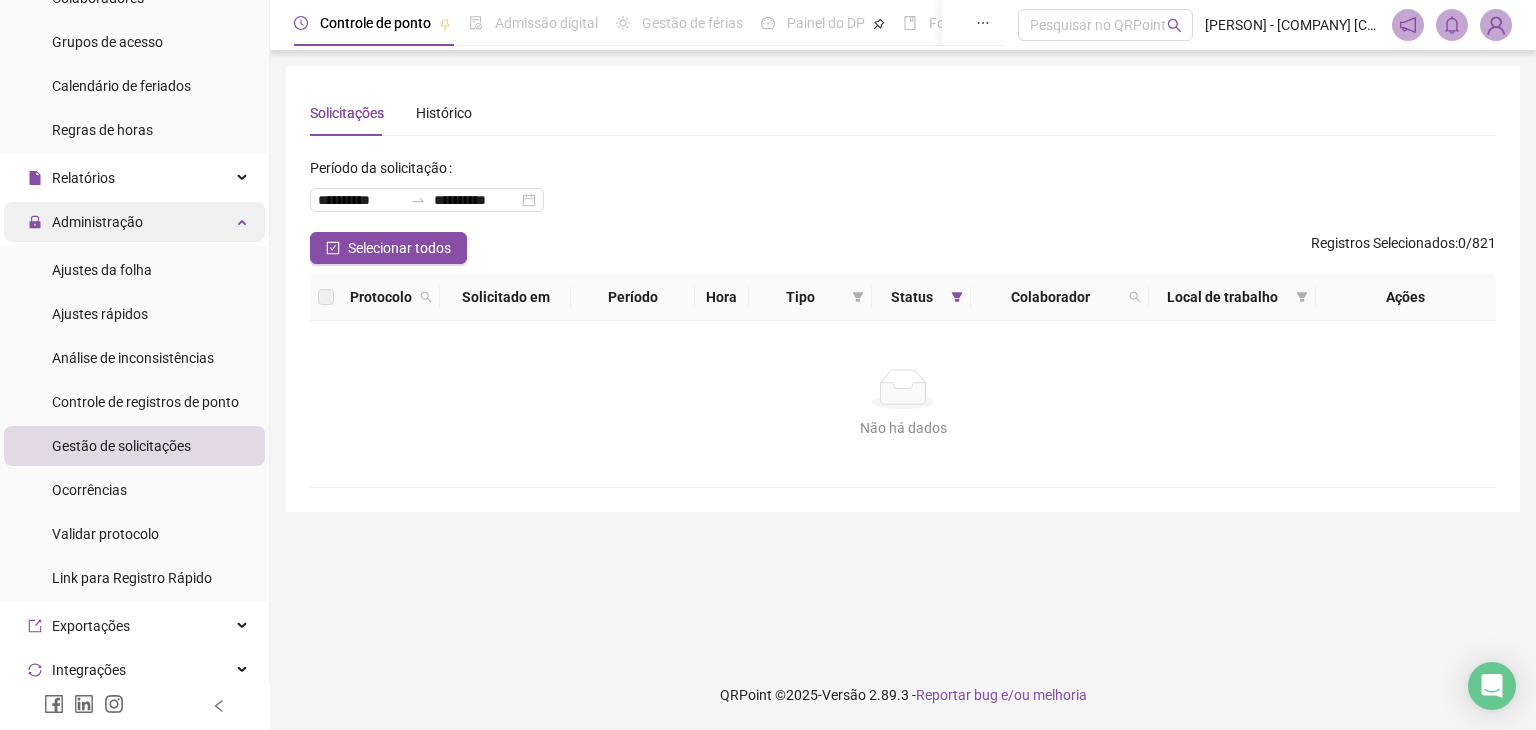 click on "Administração" at bounding box center (134, 222) 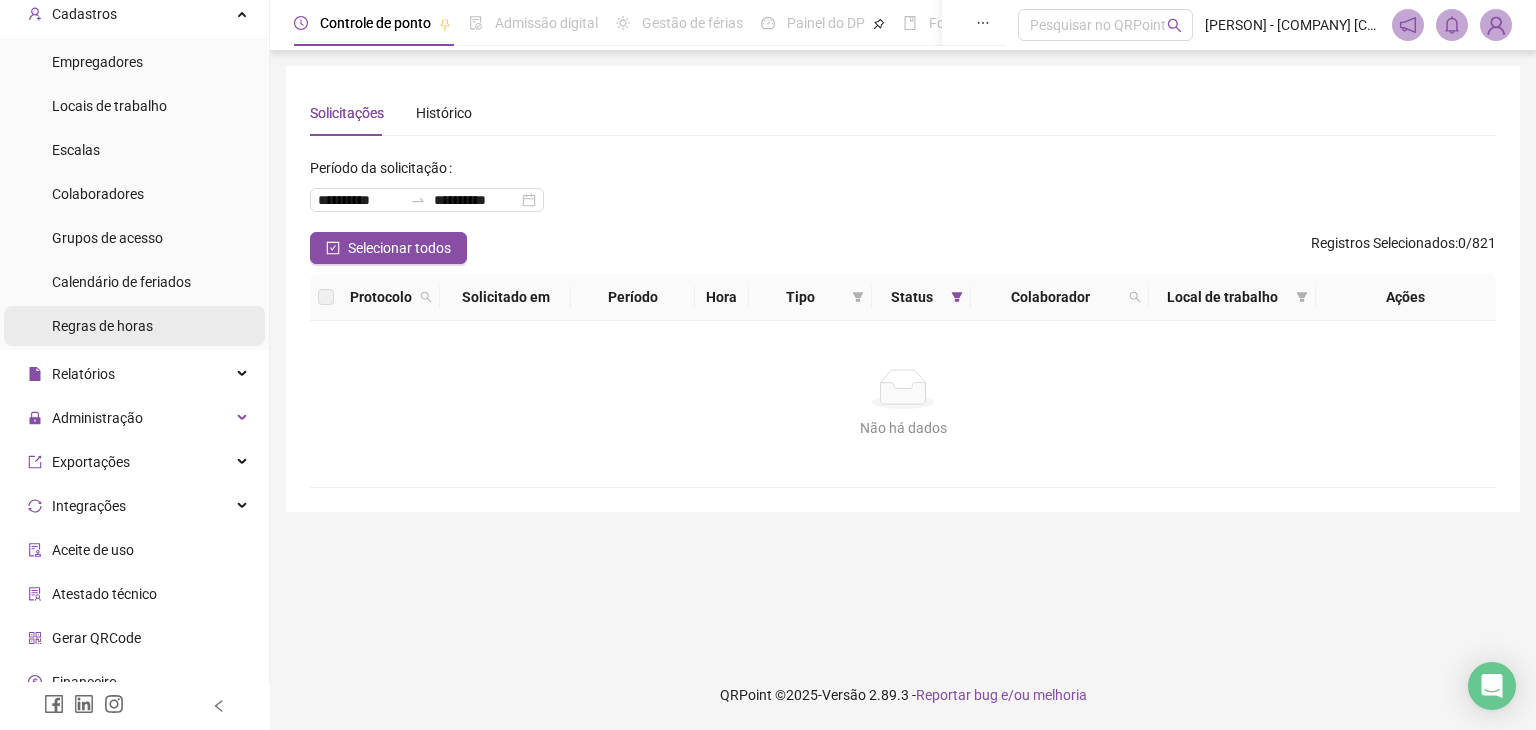 scroll, scrollTop: 68, scrollLeft: 0, axis: vertical 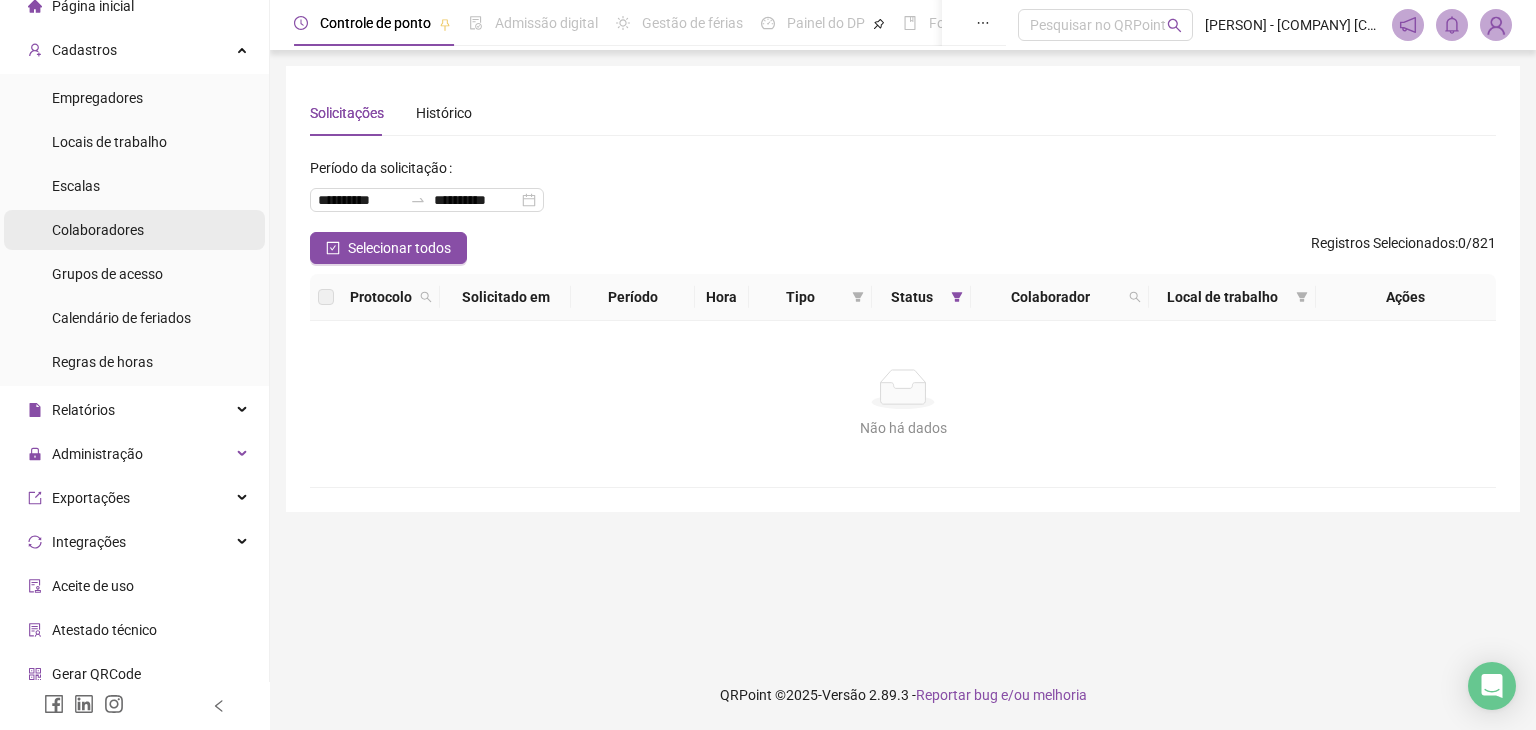 click on "Colaboradores" at bounding box center (98, 230) 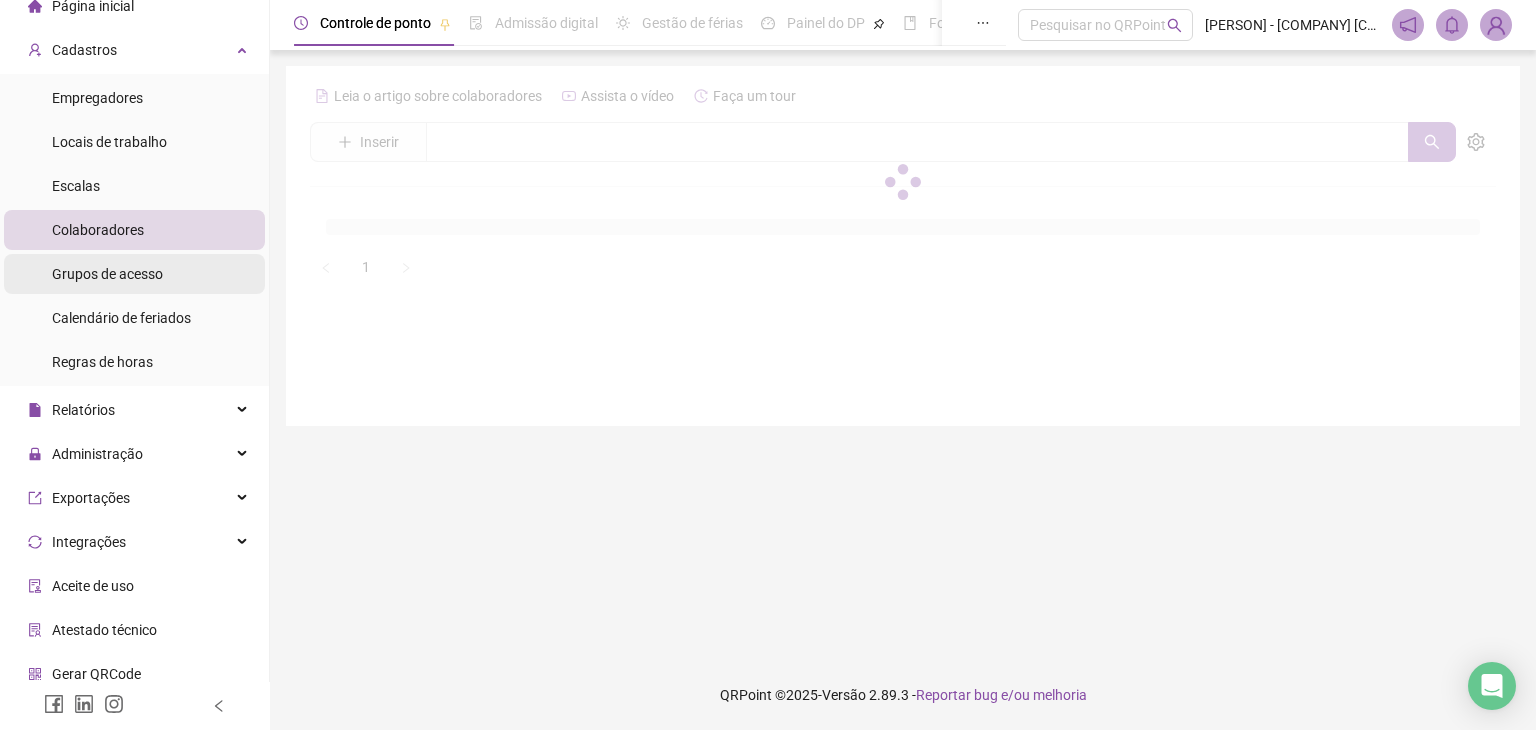 click on "Grupos de acesso" at bounding box center [107, 274] 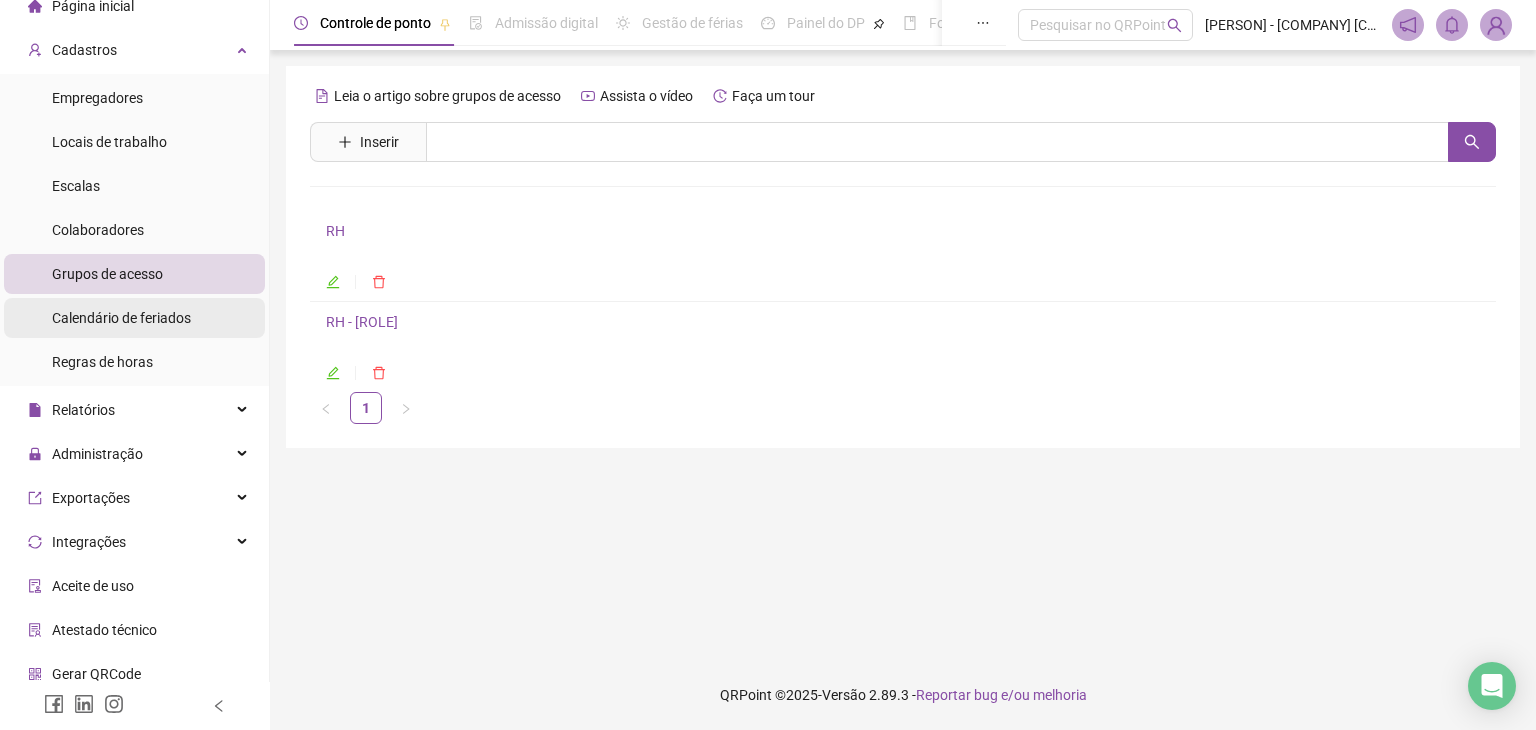 click on "Calendário de feriados" at bounding box center (121, 318) 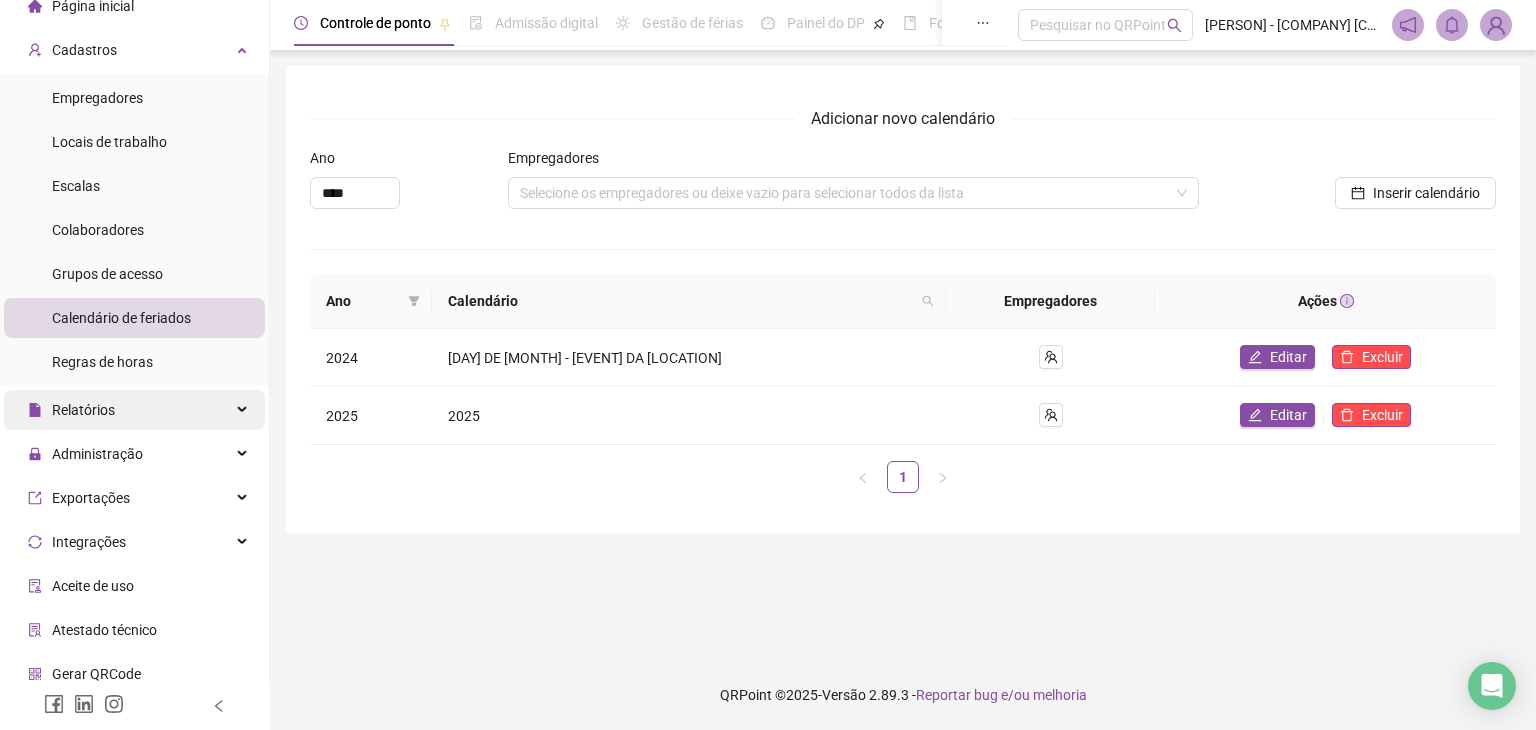 click on "Relatórios" at bounding box center [134, 410] 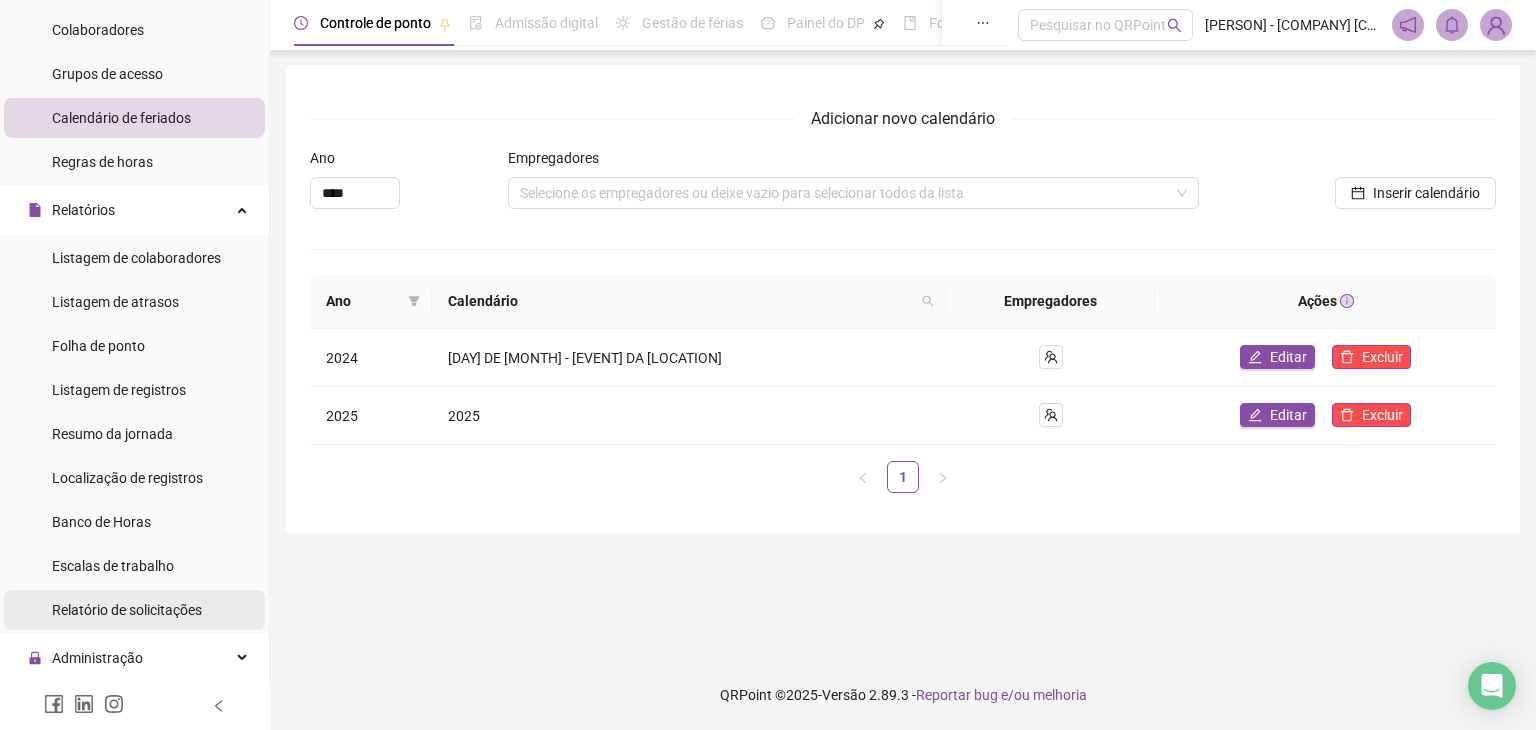 scroll, scrollTop: 268, scrollLeft: 0, axis: vertical 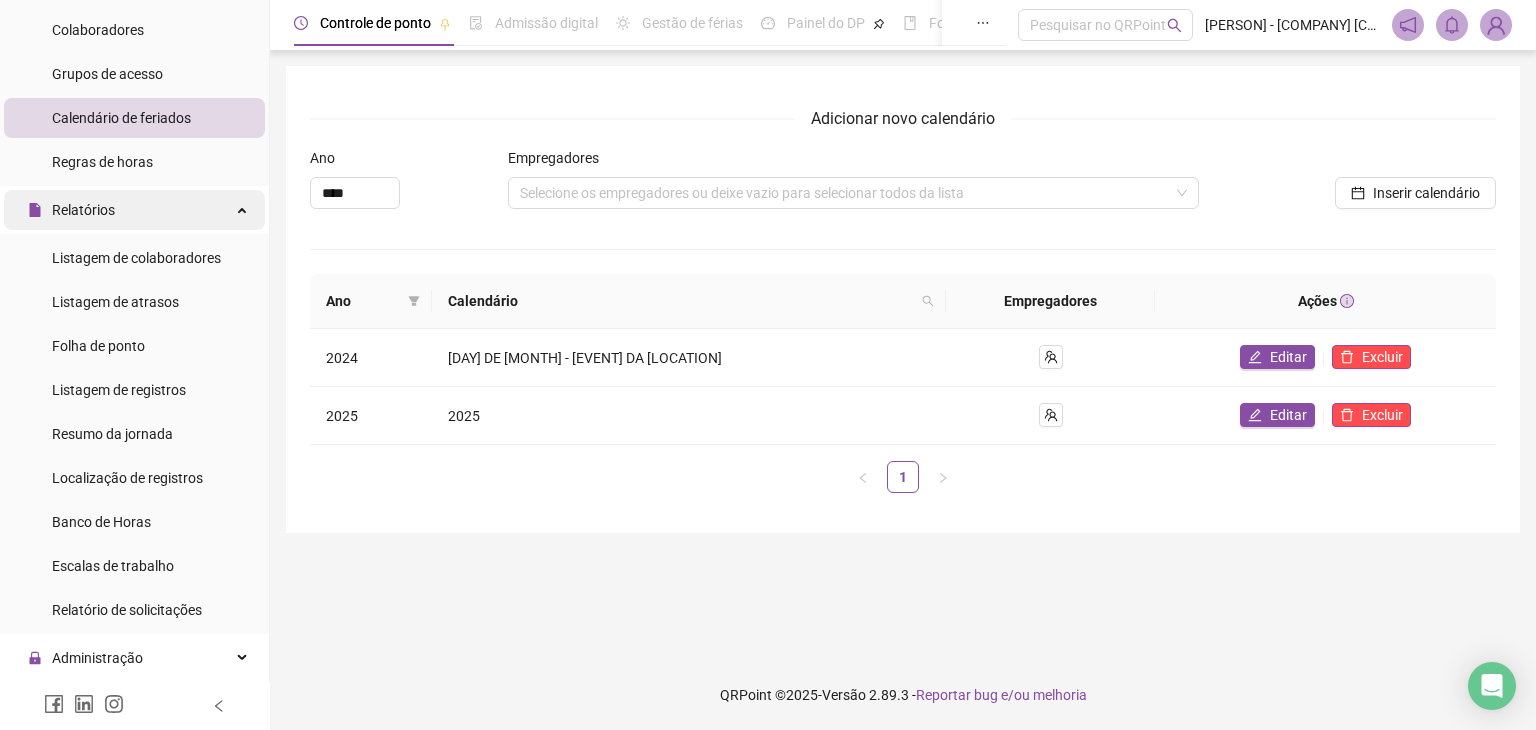 click on "Relatórios" at bounding box center [134, 210] 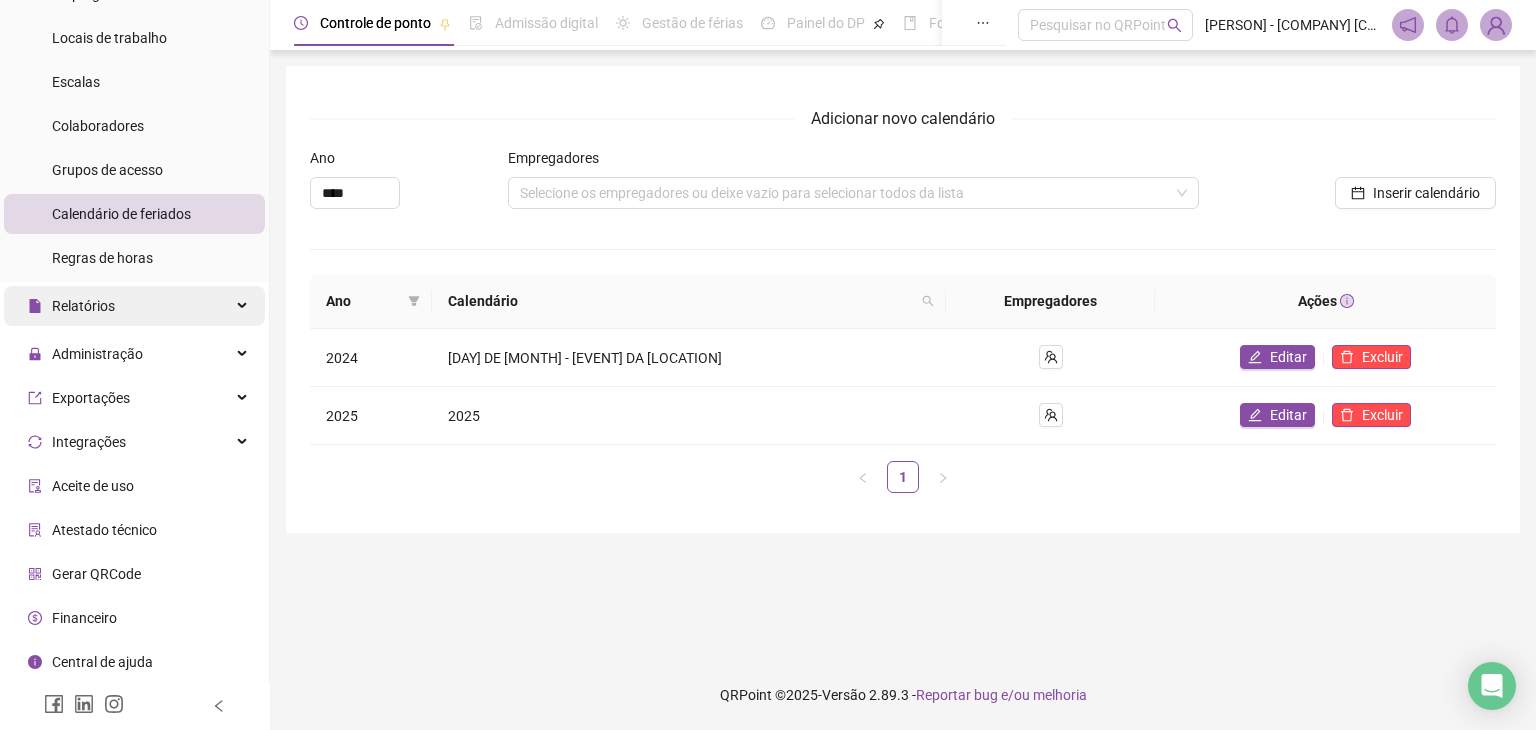 scroll, scrollTop: 168, scrollLeft: 0, axis: vertical 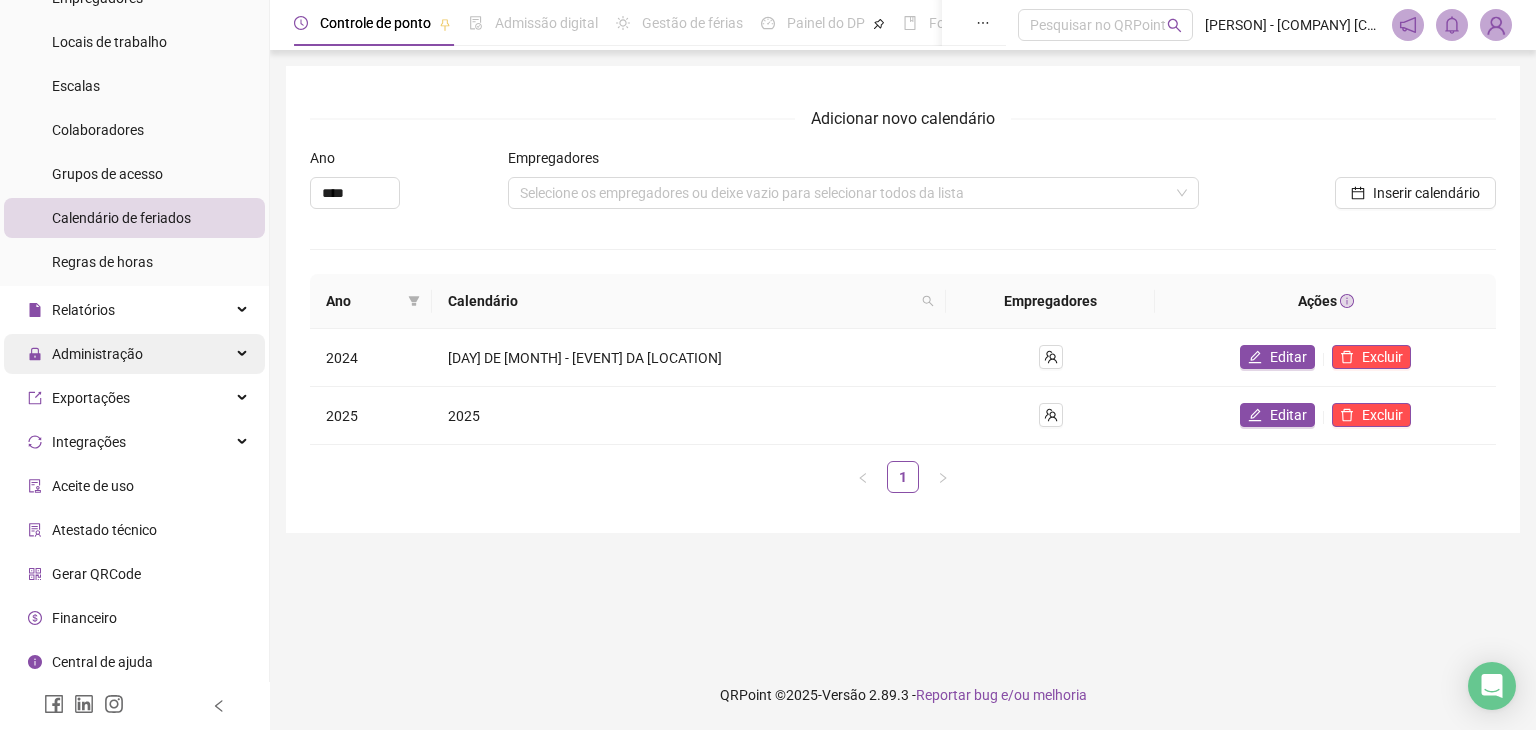 click on "Administração" at bounding box center (134, 354) 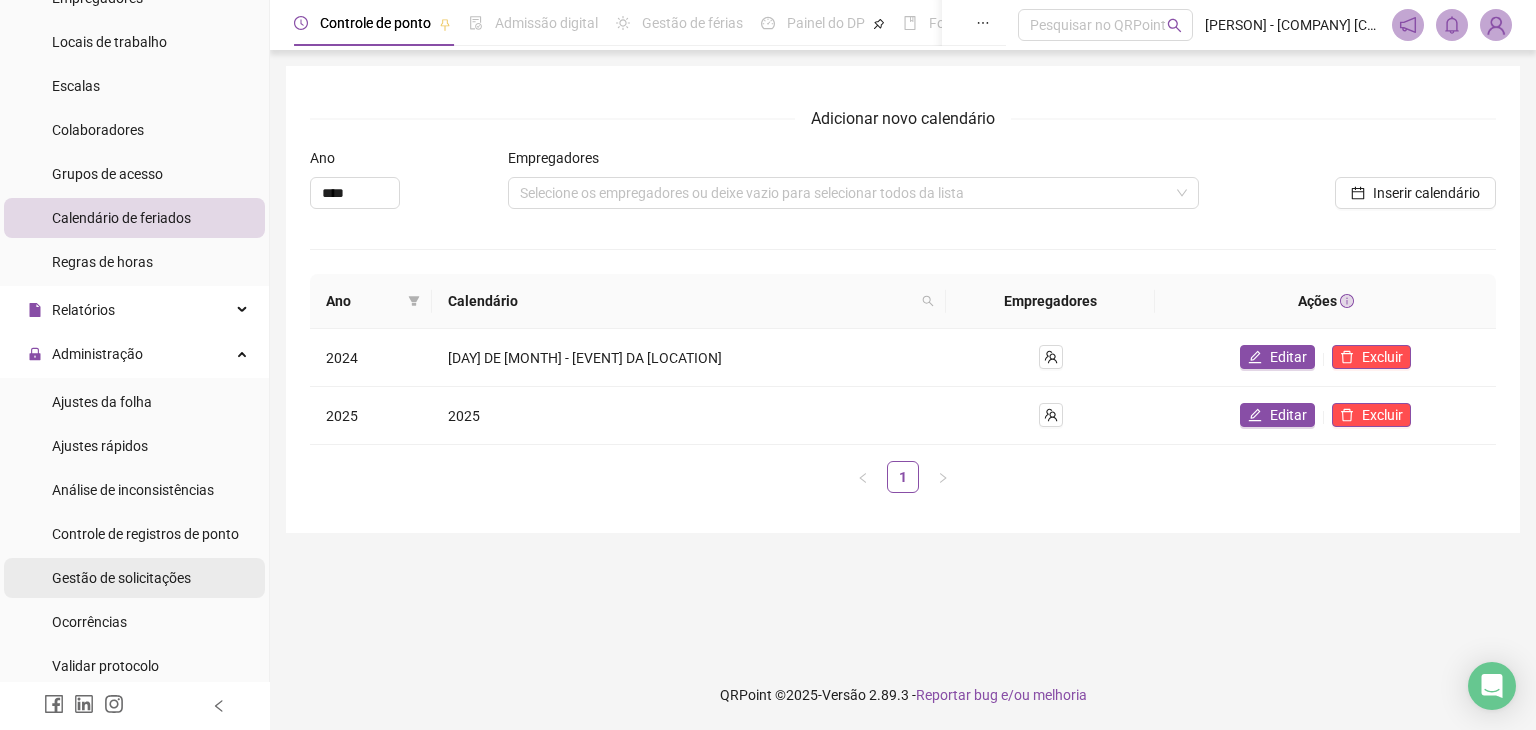 click on "Gestão de solicitações" at bounding box center (121, 578) 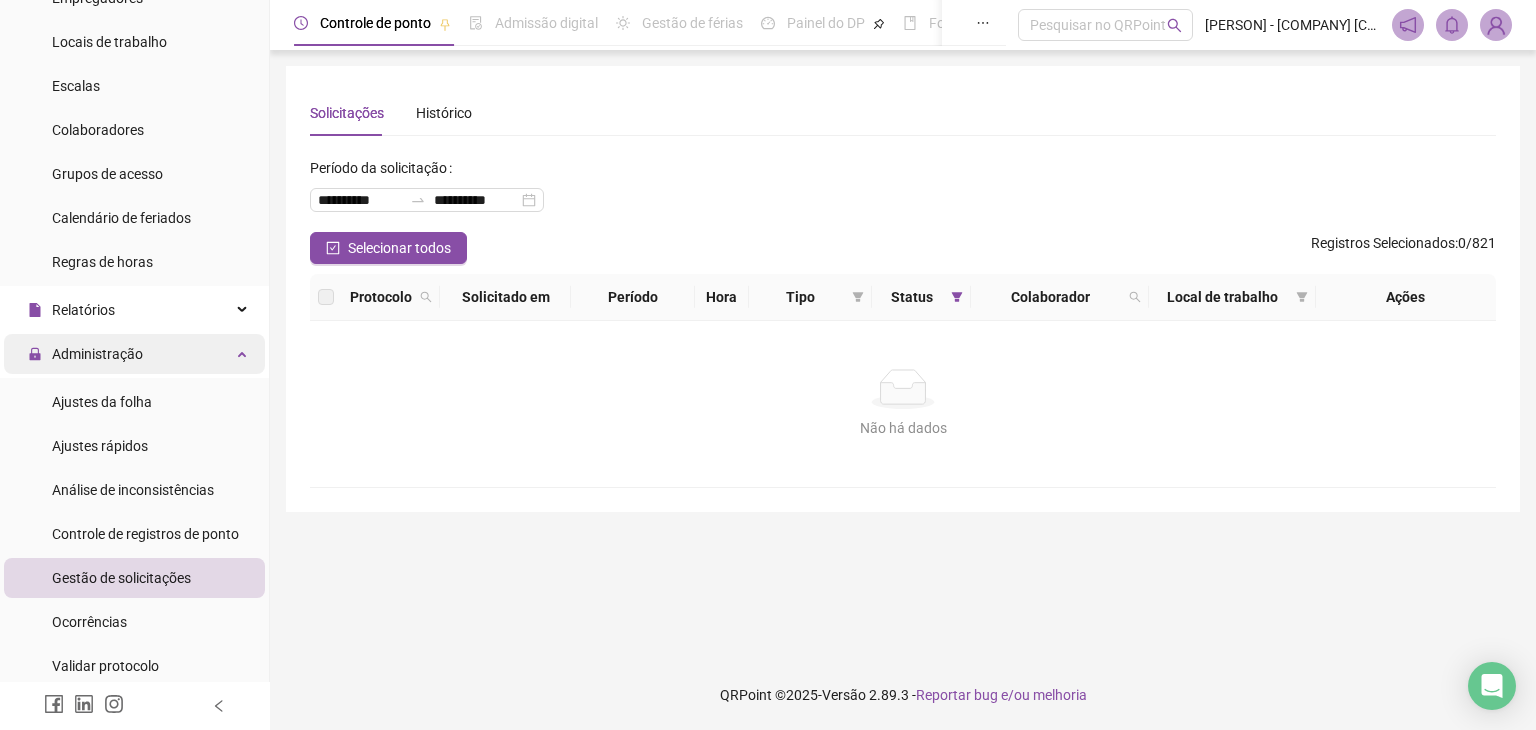 click on "Administração" at bounding box center (134, 354) 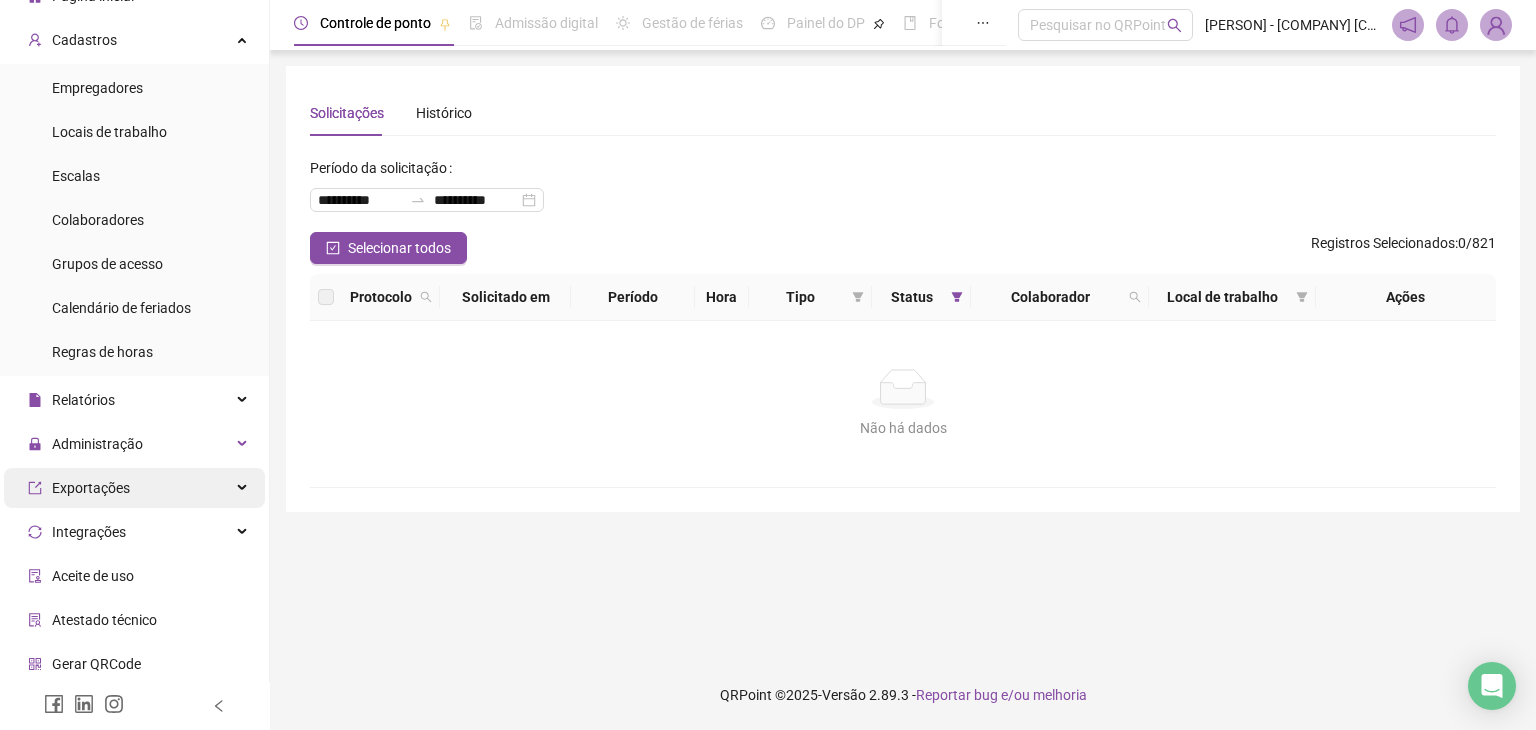 scroll, scrollTop: 0, scrollLeft: 0, axis: both 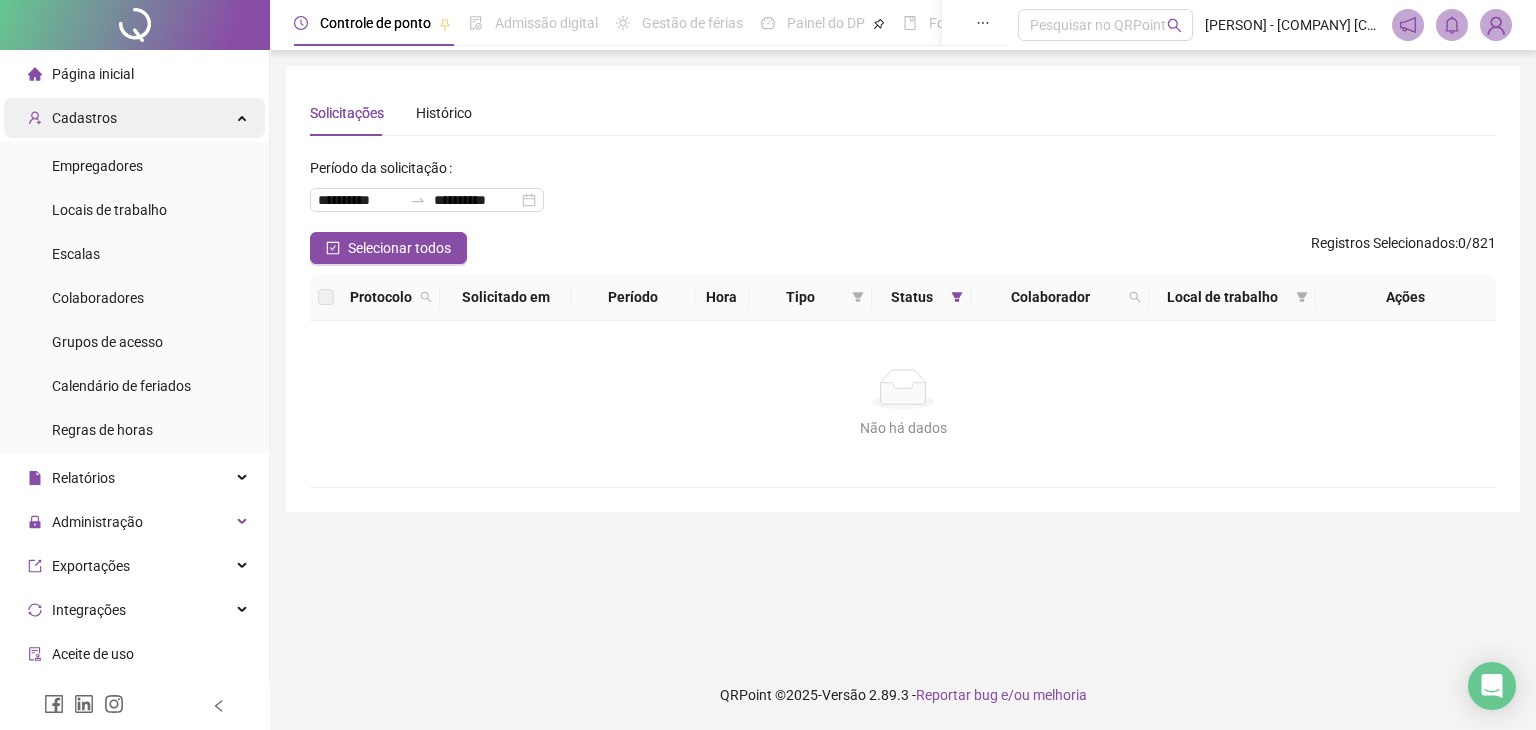 click on "Cadastros" at bounding box center (134, 118) 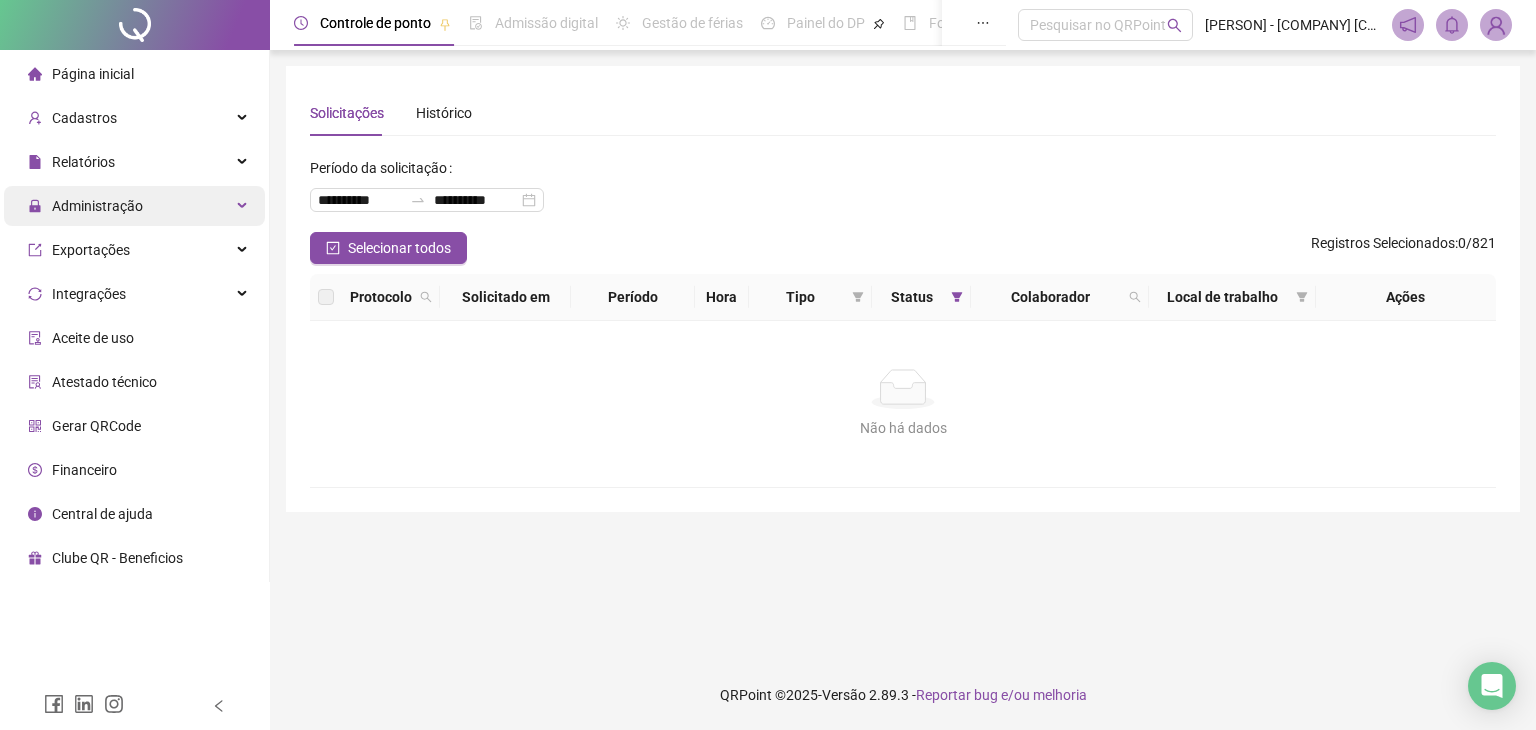 click on "Administração" at bounding box center (134, 206) 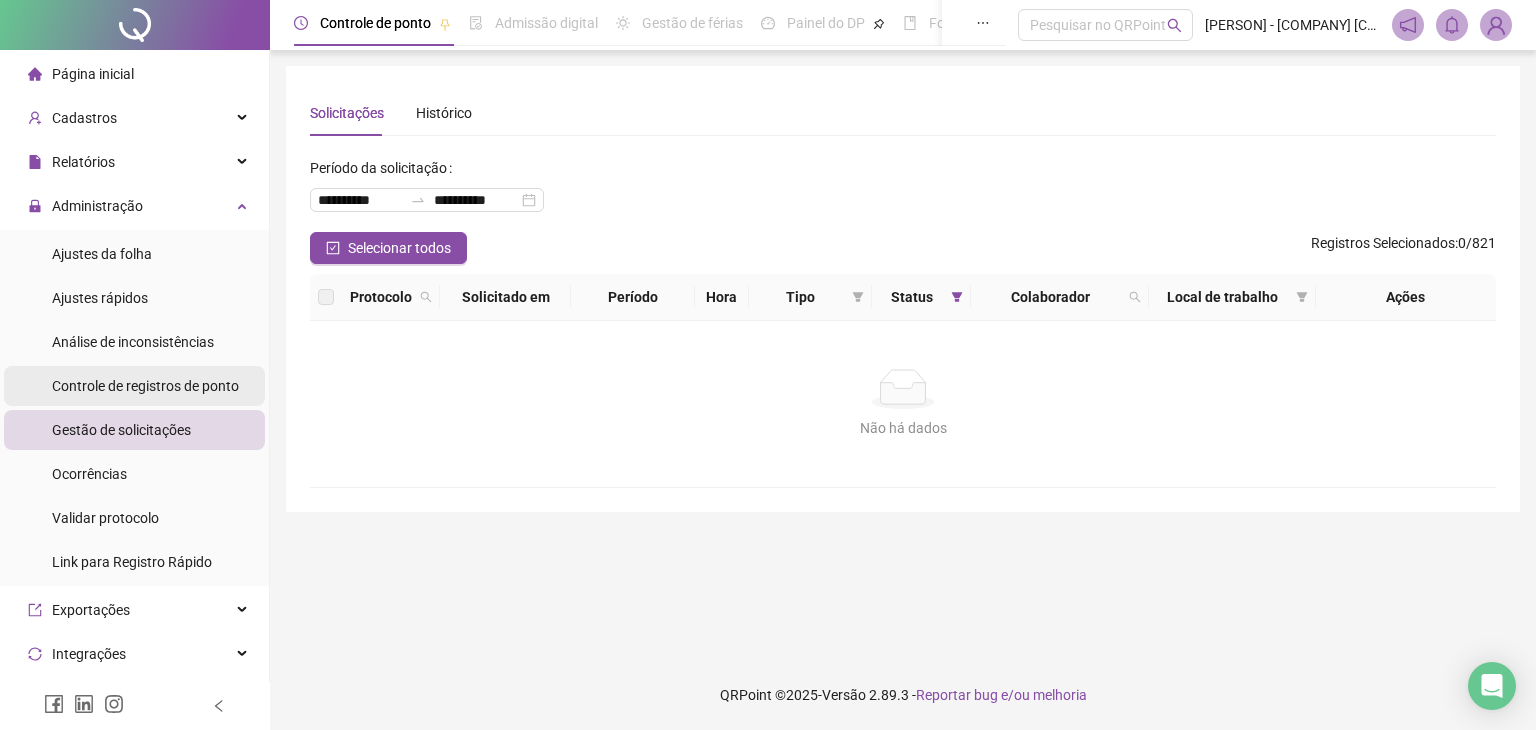 click on "Controle de registros de ponto" at bounding box center (145, 386) 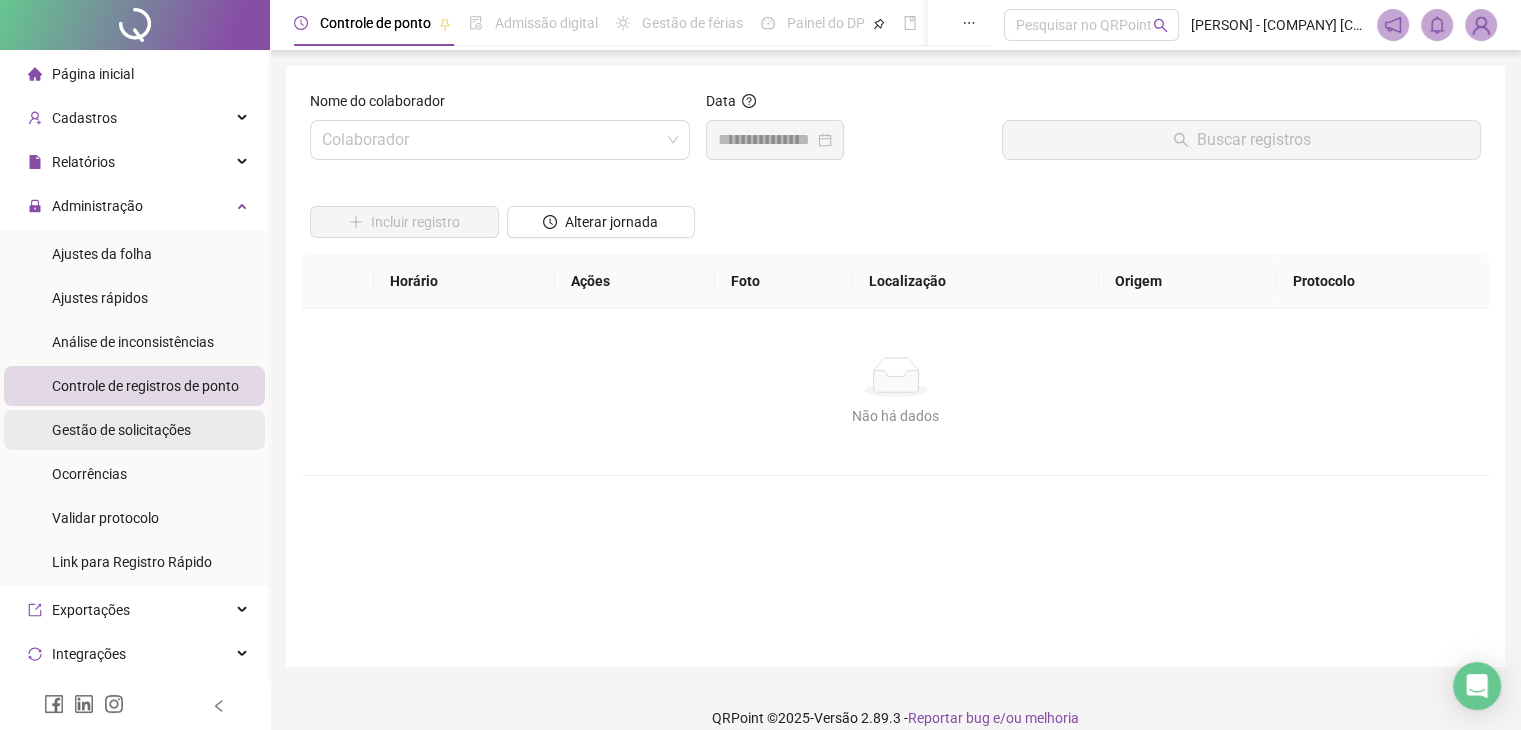 click on "Gestão de solicitações" at bounding box center [121, 430] 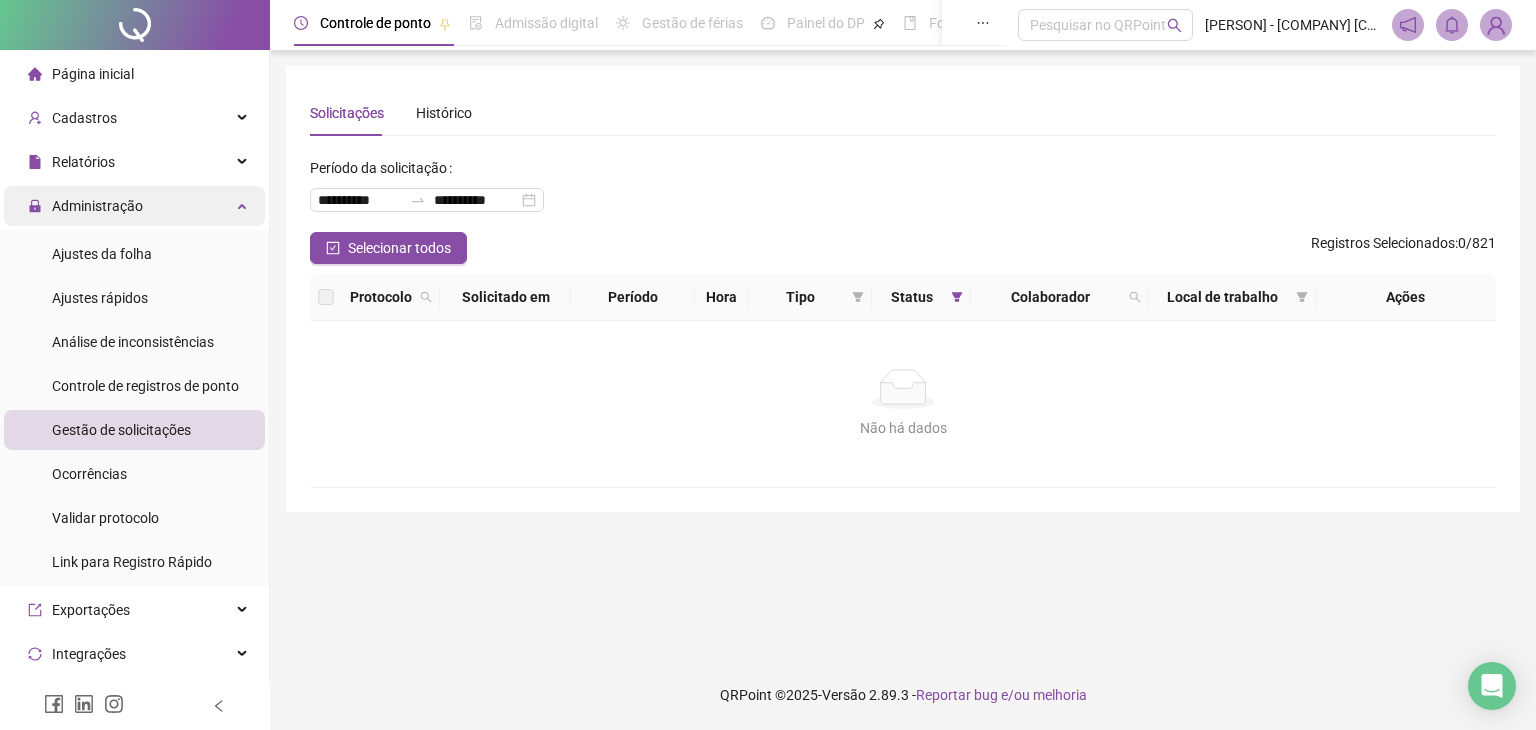 click on "Administração" at bounding box center (134, 206) 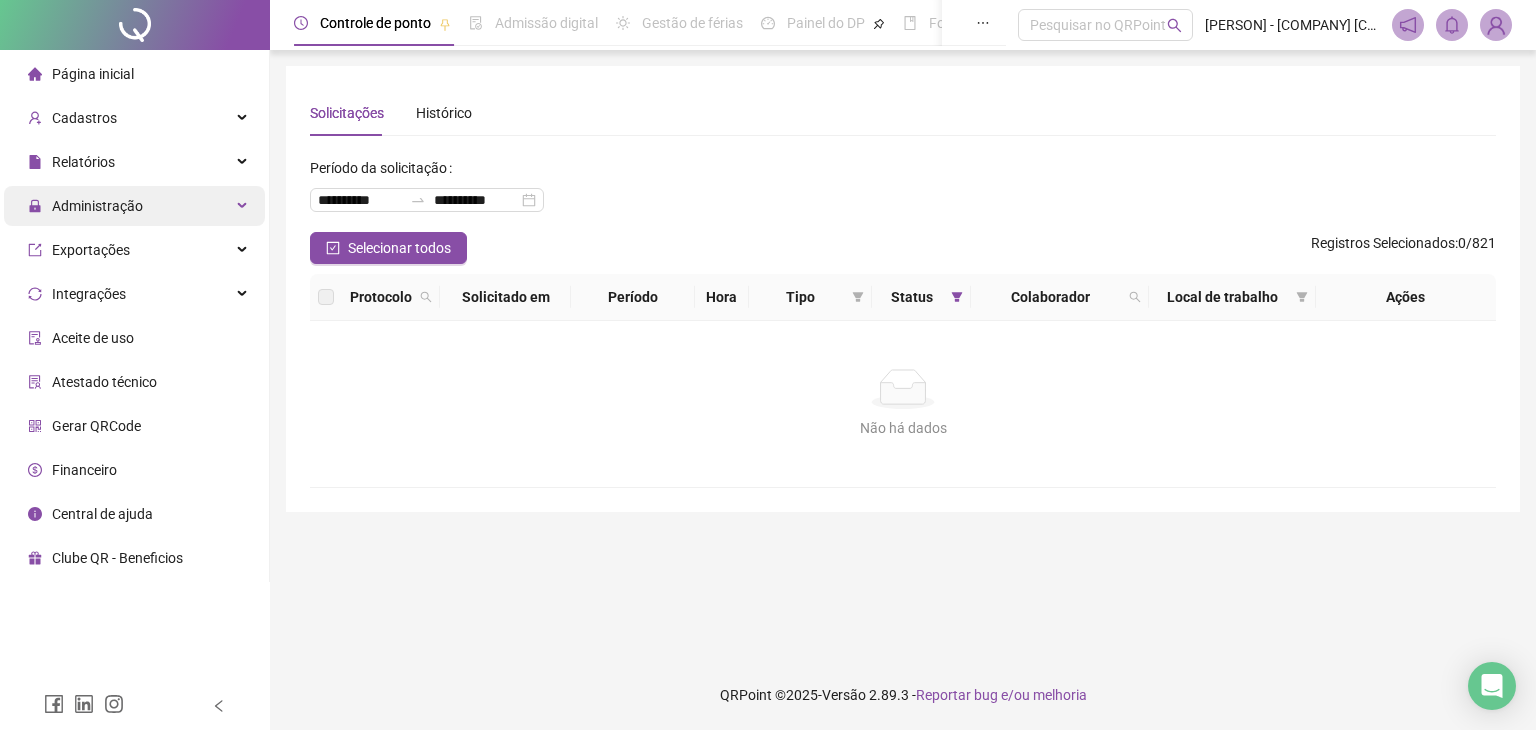 click on "Administração" at bounding box center (134, 206) 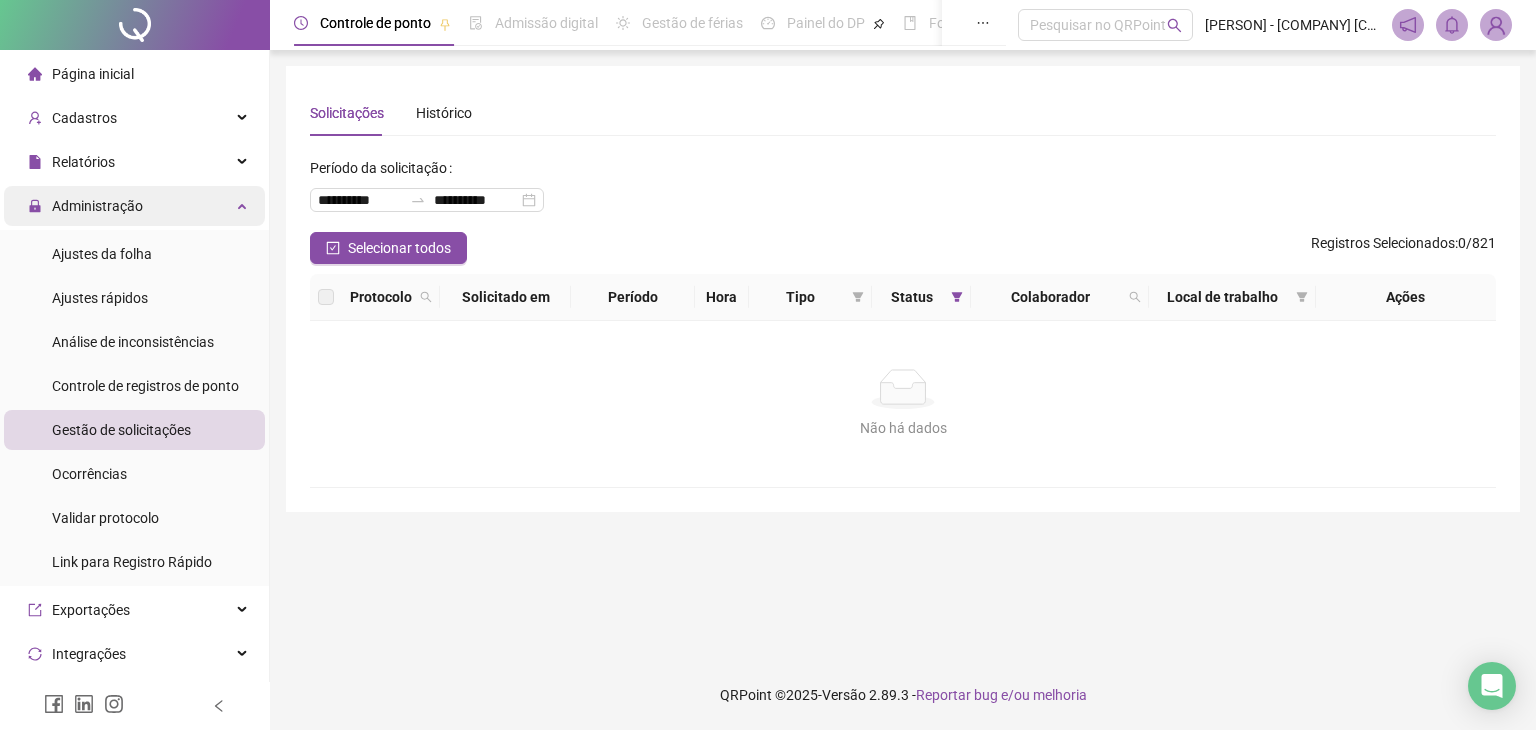 click on "Administração" at bounding box center (134, 206) 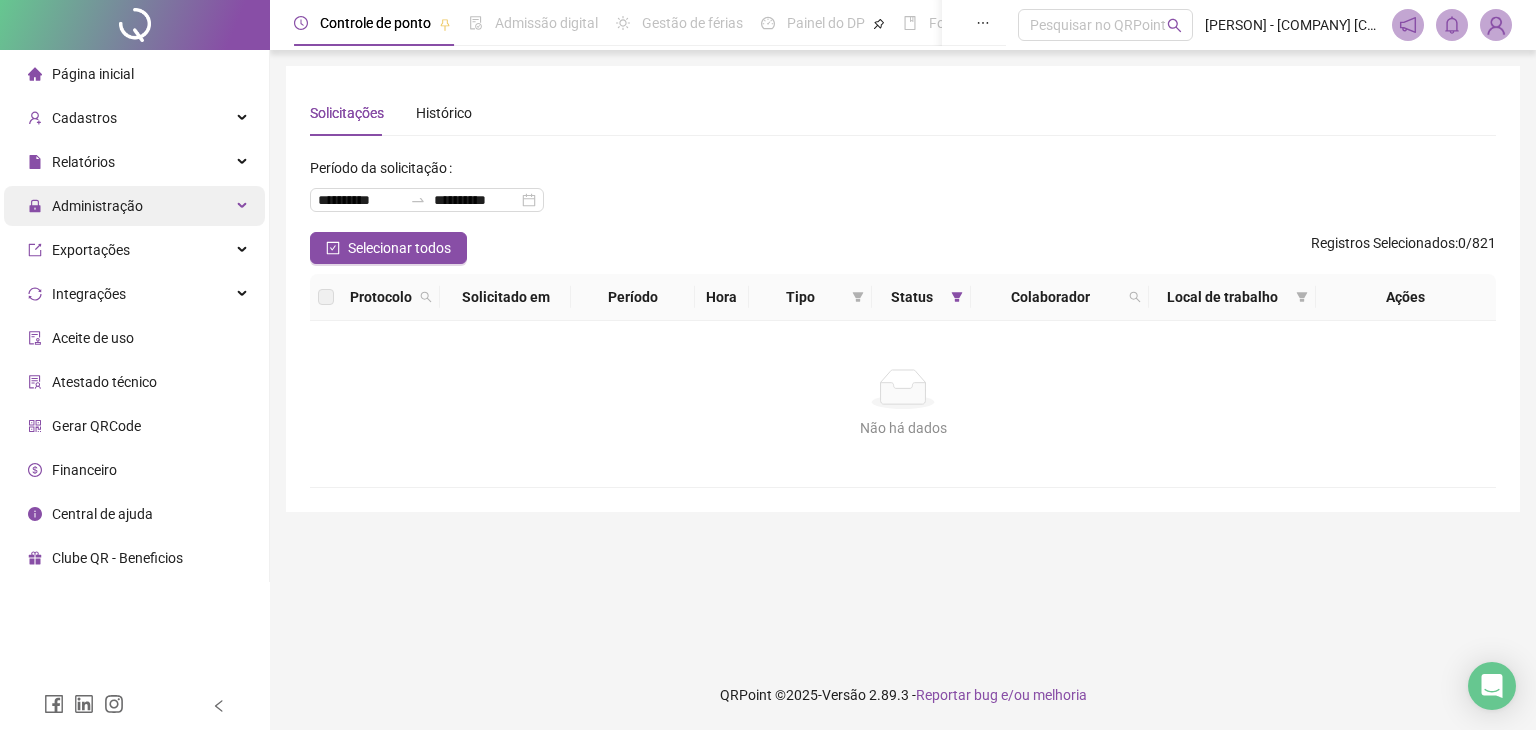 click on "Administração" at bounding box center (134, 206) 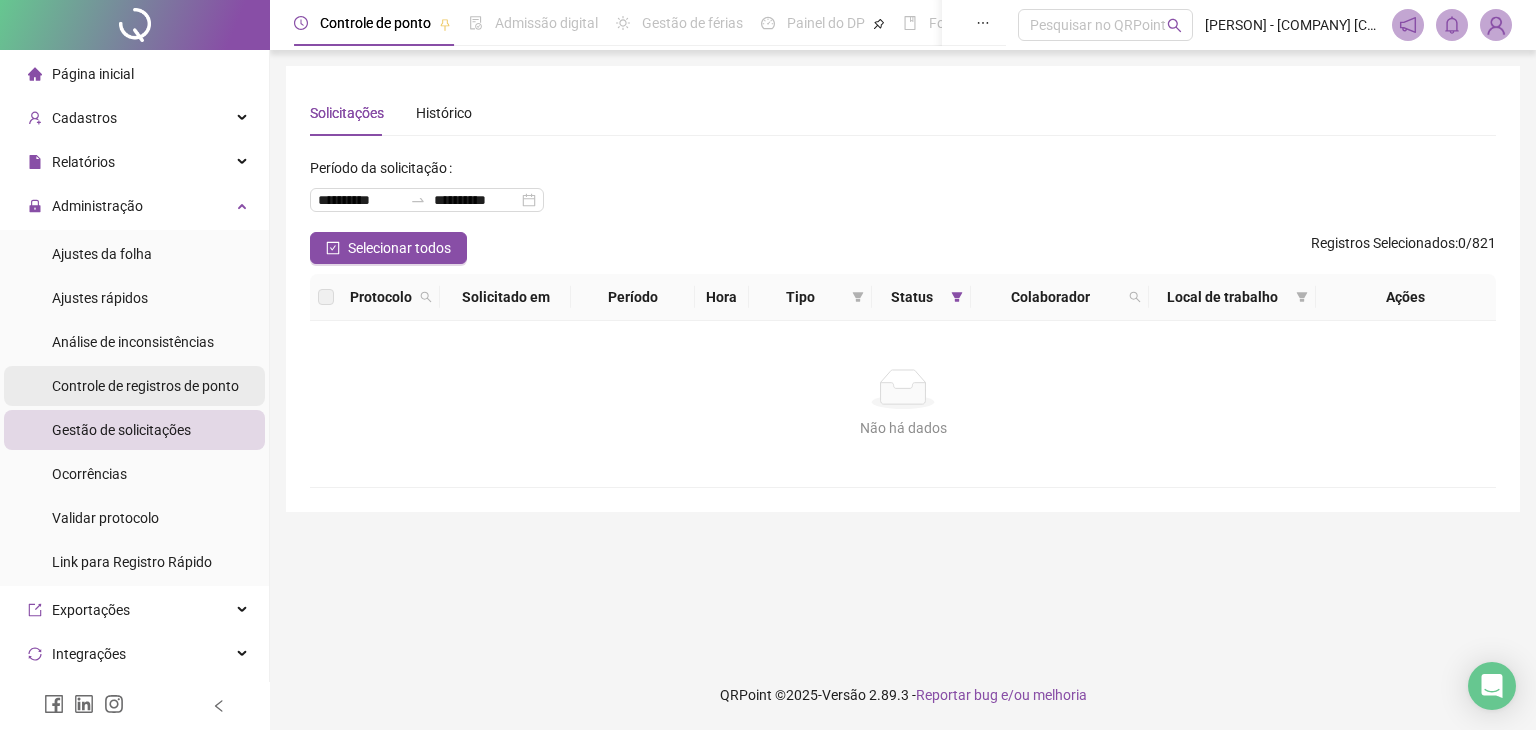 click on "Controle de registros de ponto" at bounding box center [145, 386] 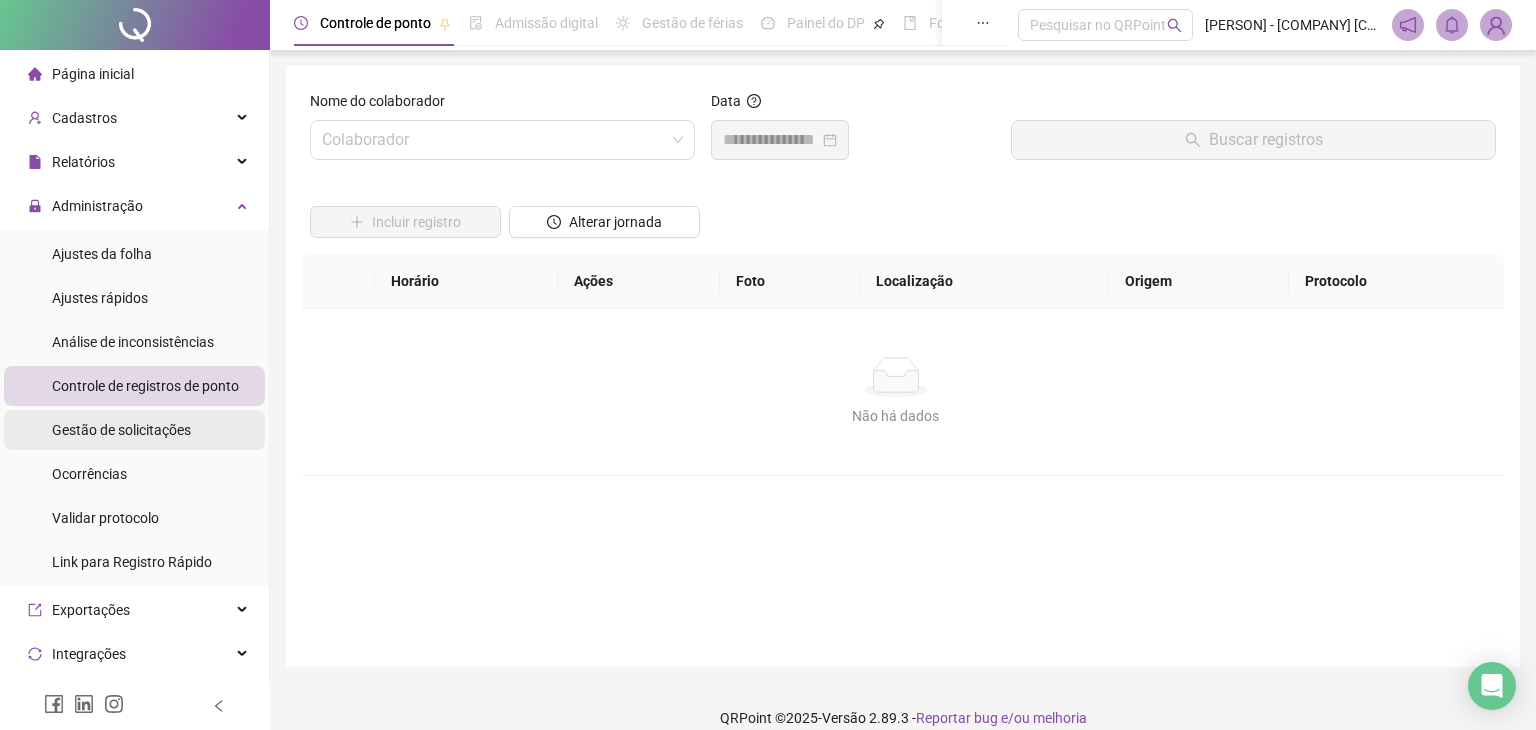 click on "Gestão de solicitações" at bounding box center [121, 430] 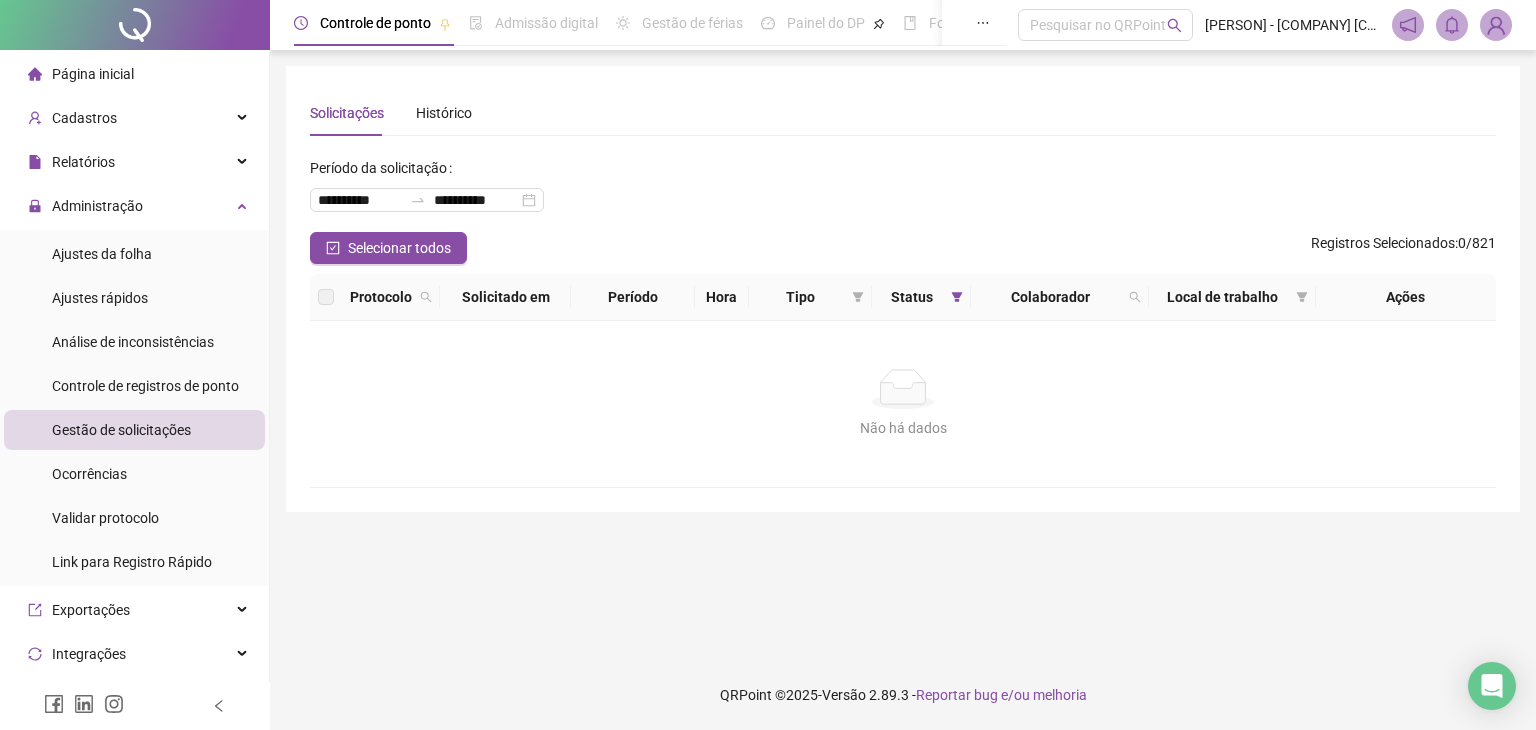 drag, startPoint x: 219, startPoint y: 209, endPoint x: 631, endPoint y: 20, distance: 453.28247 